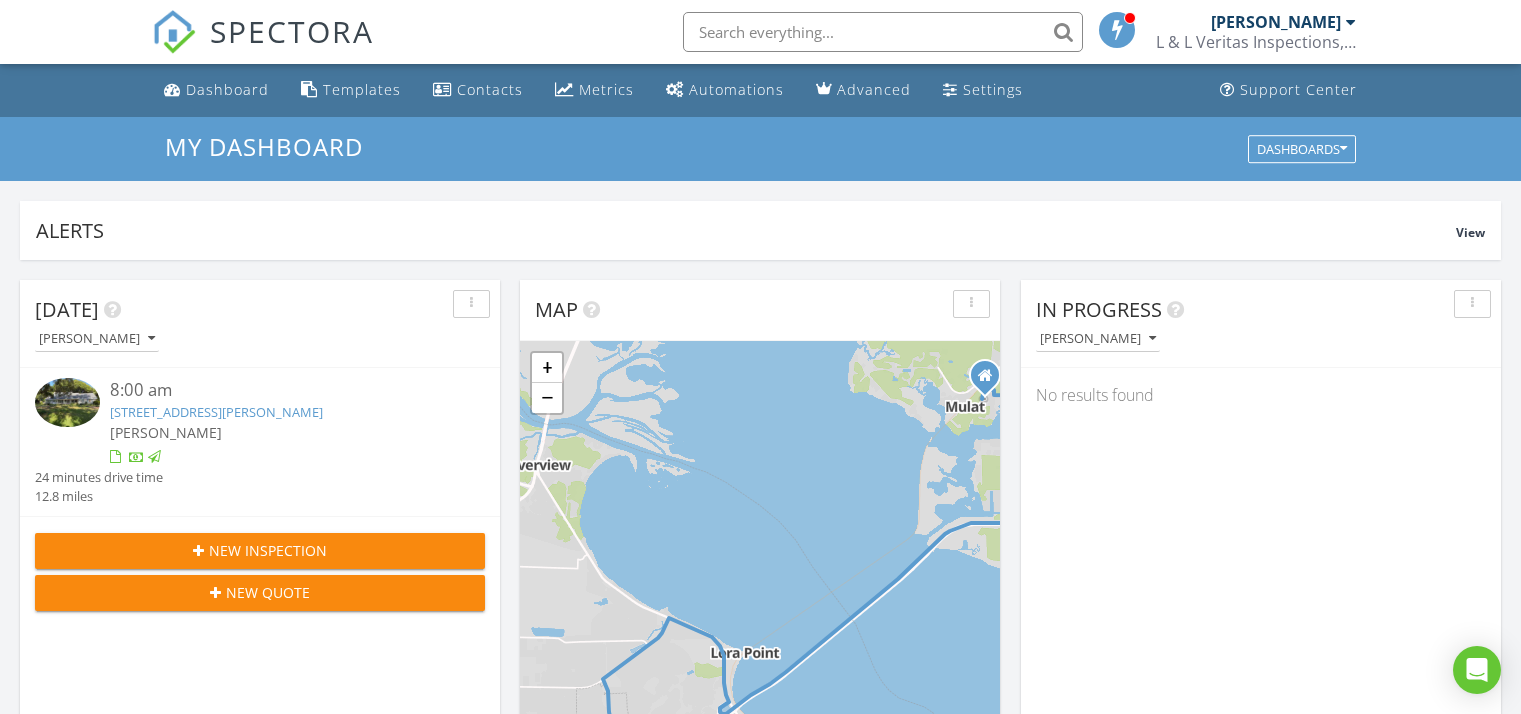 scroll, scrollTop: 1112, scrollLeft: 0, axis: vertical 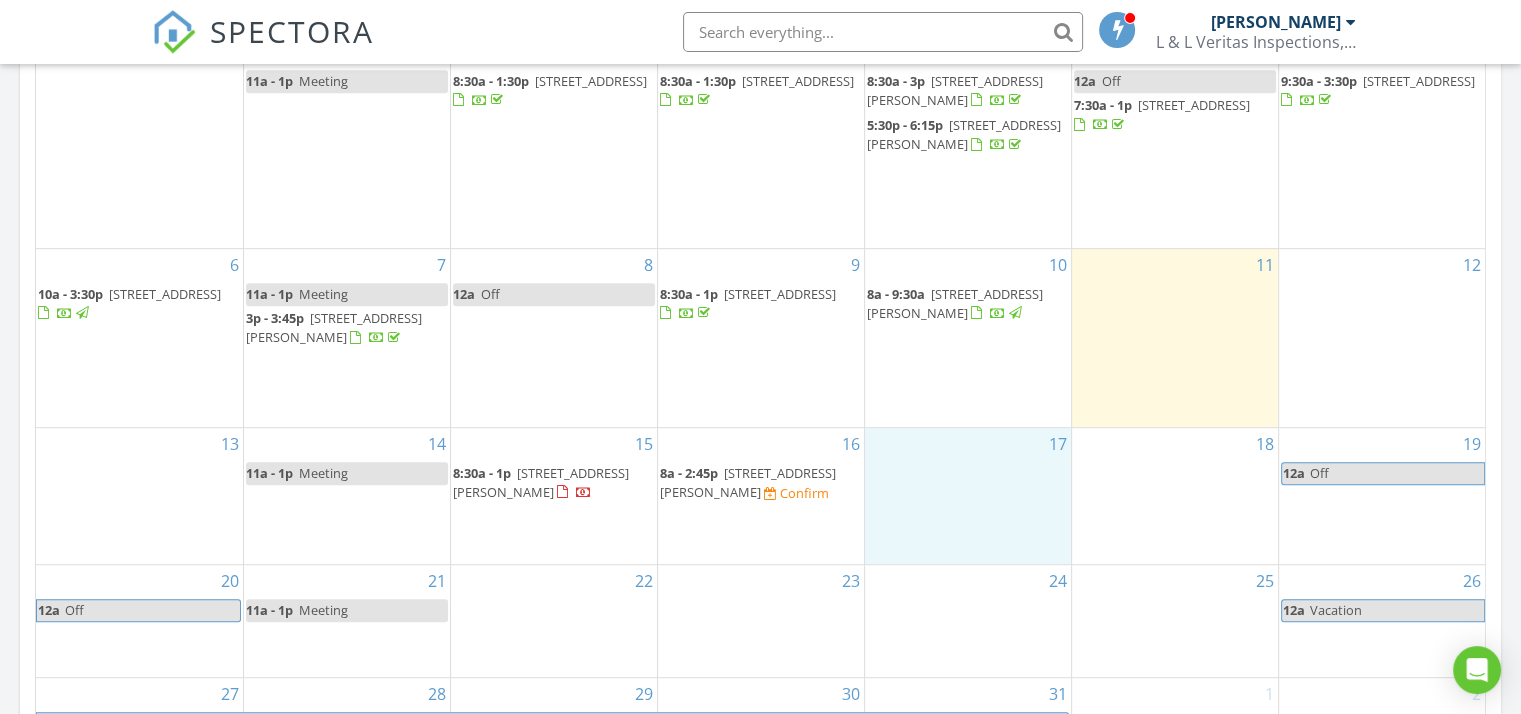 click on "Confirm" at bounding box center [804, 493] 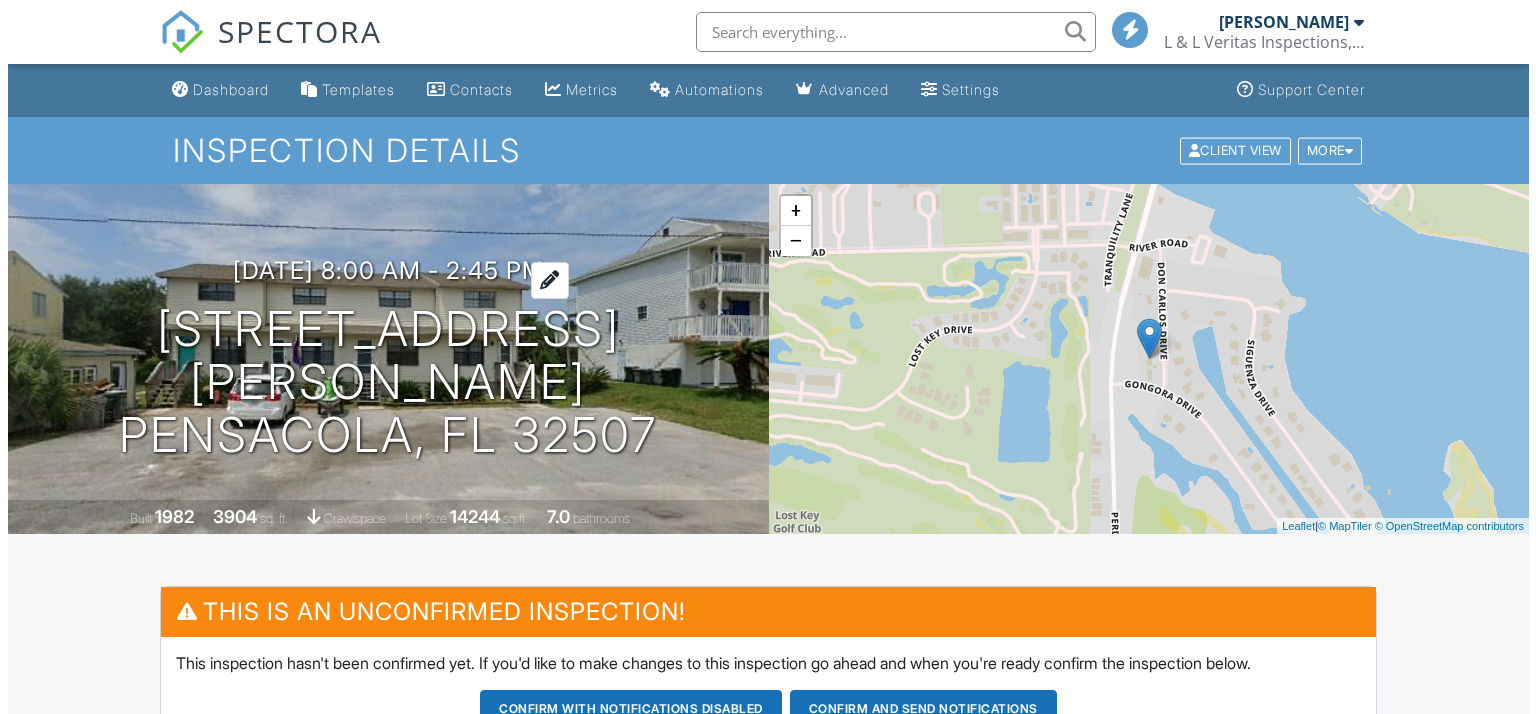 scroll, scrollTop: 0, scrollLeft: 0, axis: both 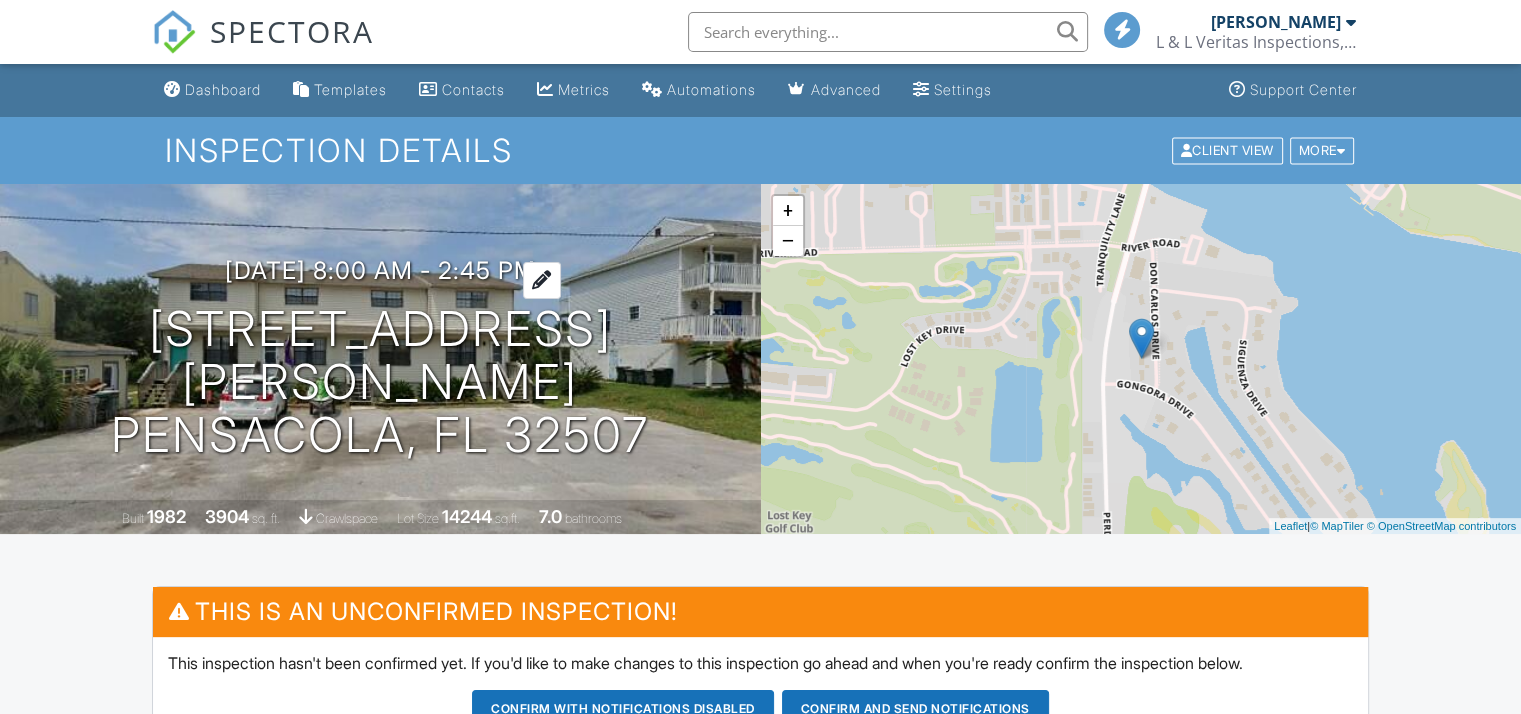 click on "07/16/2025  8:00 am
- 2:45 pm" at bounding box center (380, 270) 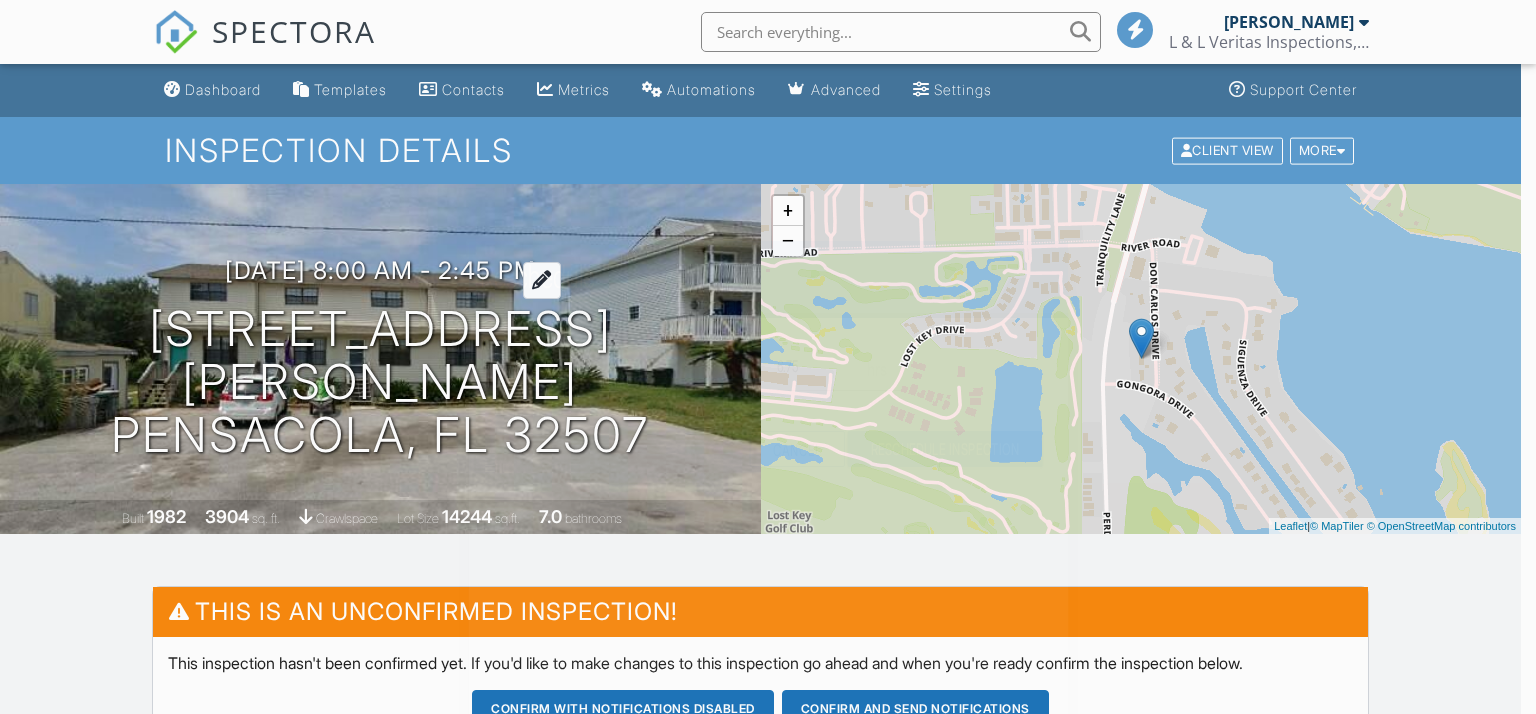 scroll, scrollTop: 0, scrollLeft: 0, axis: both 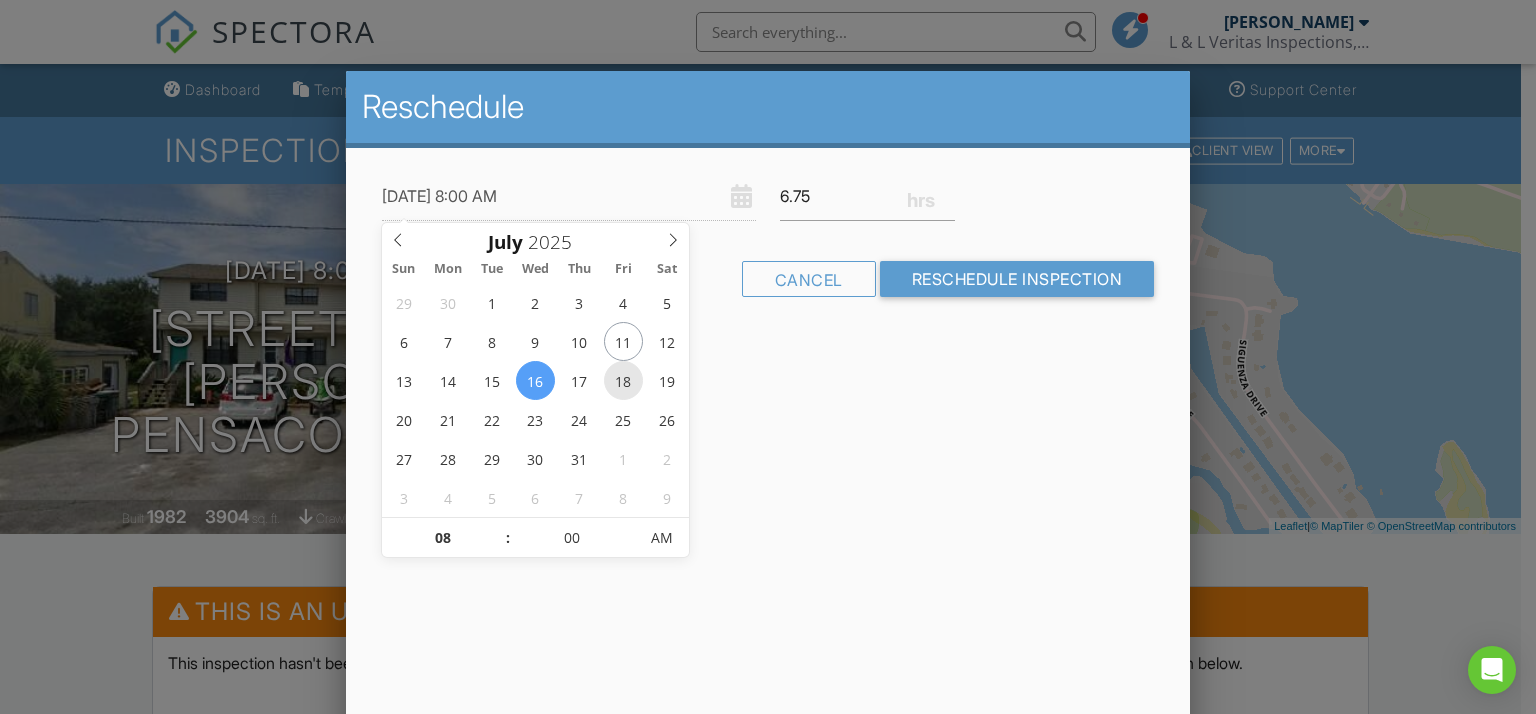 type on "07/18/2025 8:00 AM" 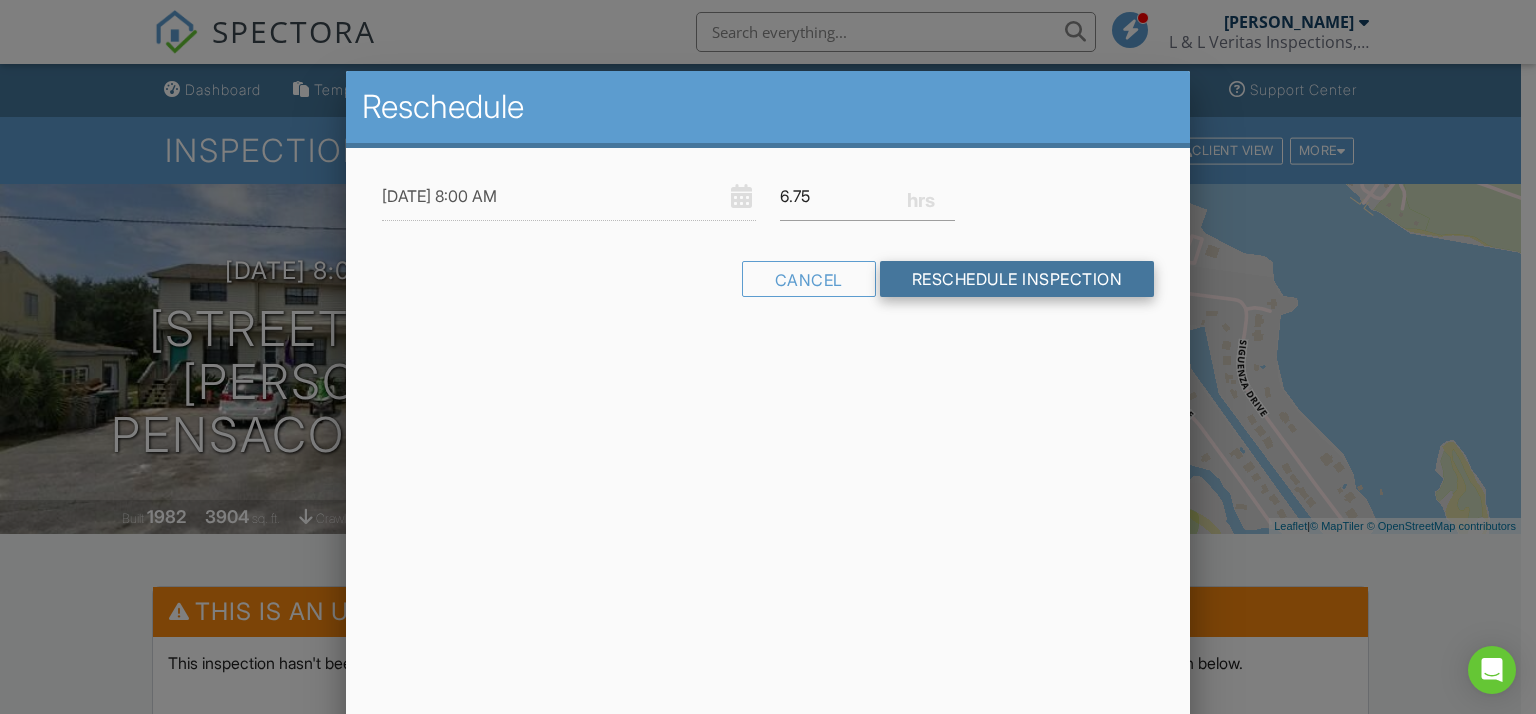 click on "Reschedule Inspection" at bounding box center (1017, 279) 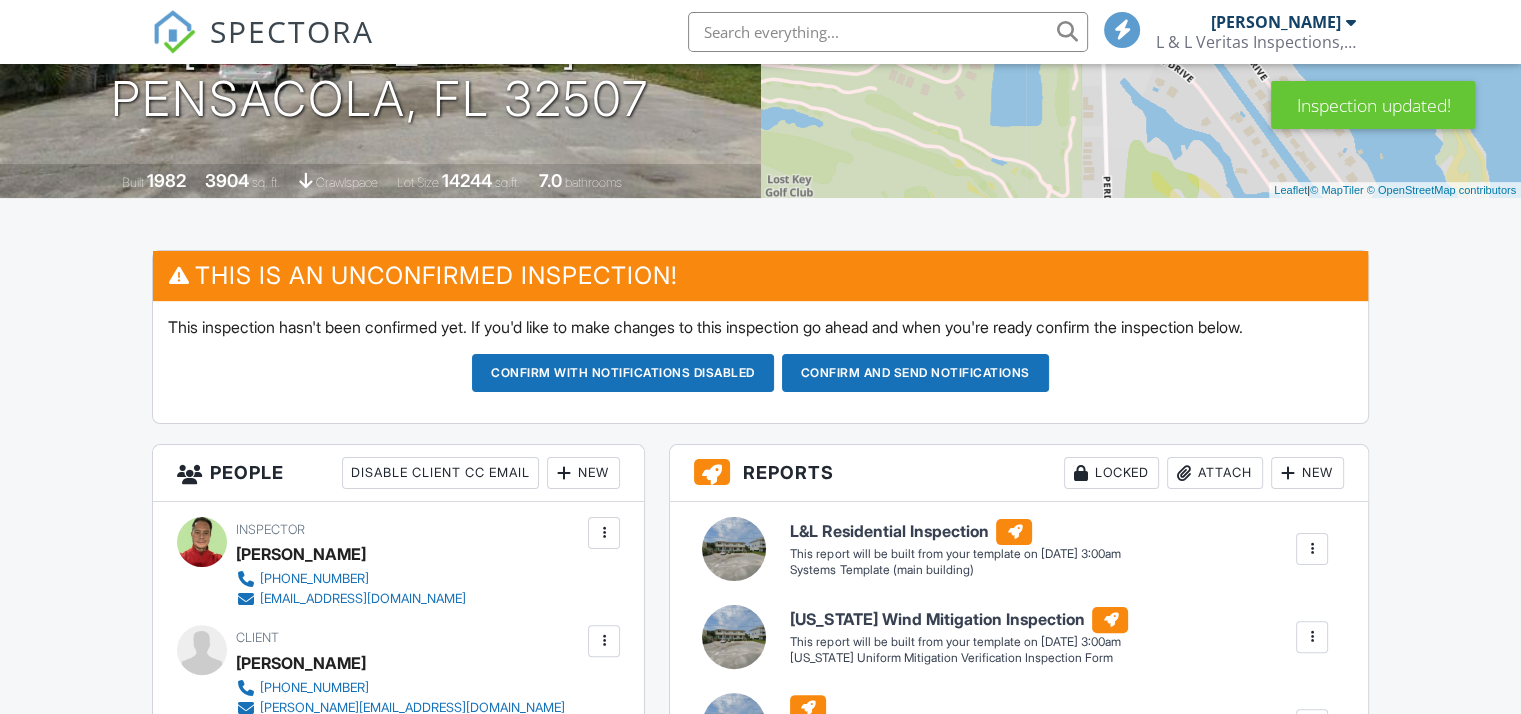 scroll, scrollTop: 672, scrollLeft: 0, axis: vertical 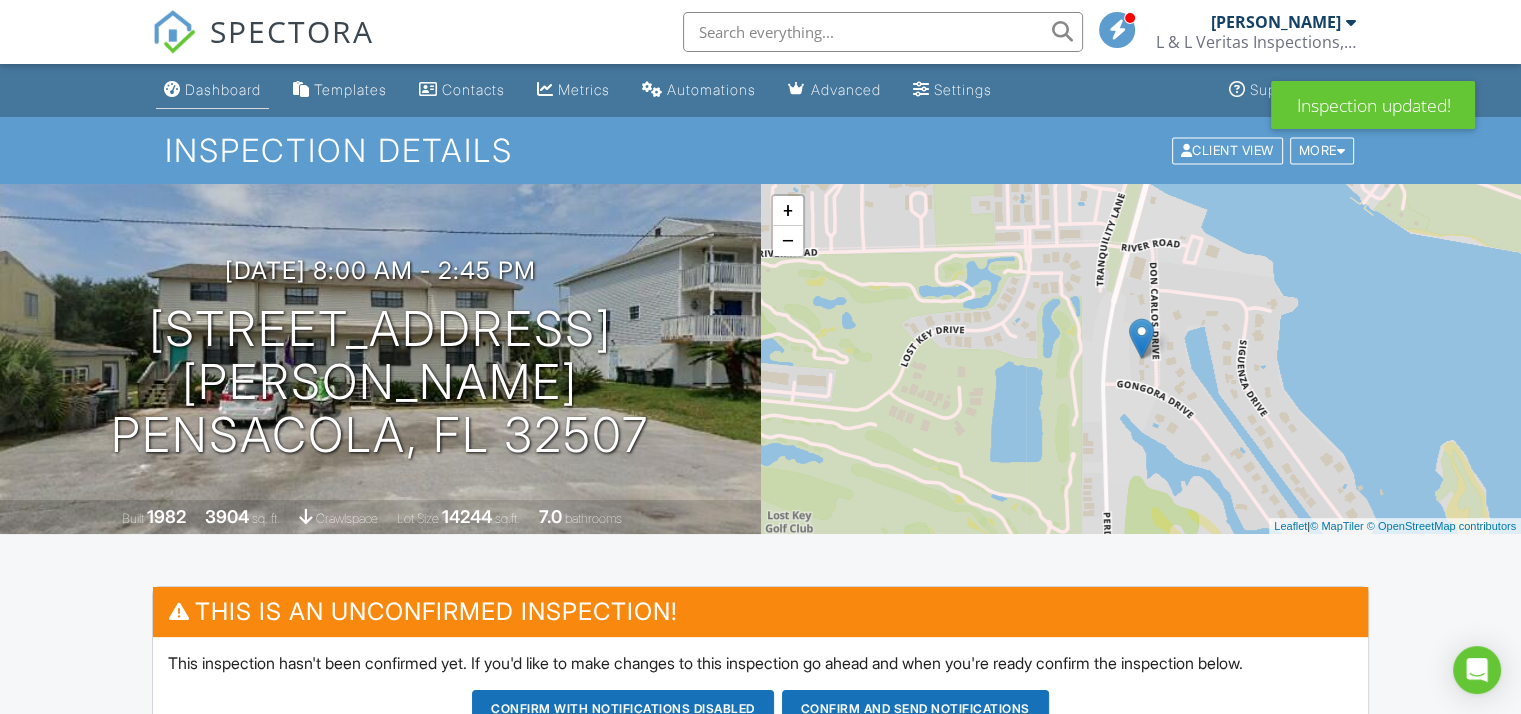 click on "Dashboard" at bounding box center (223, 89) 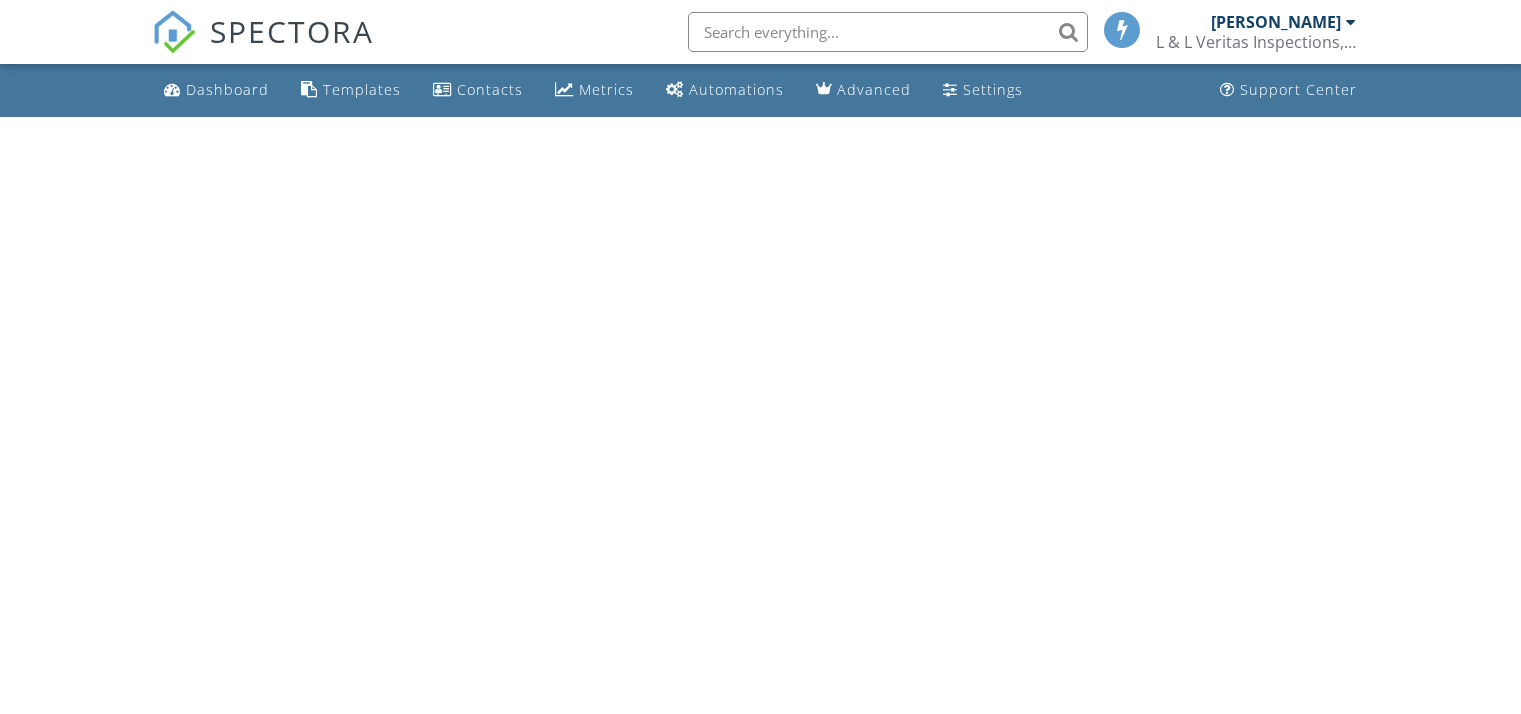scroll, scrollTop: 0, scrollLeft: 0, axis: both 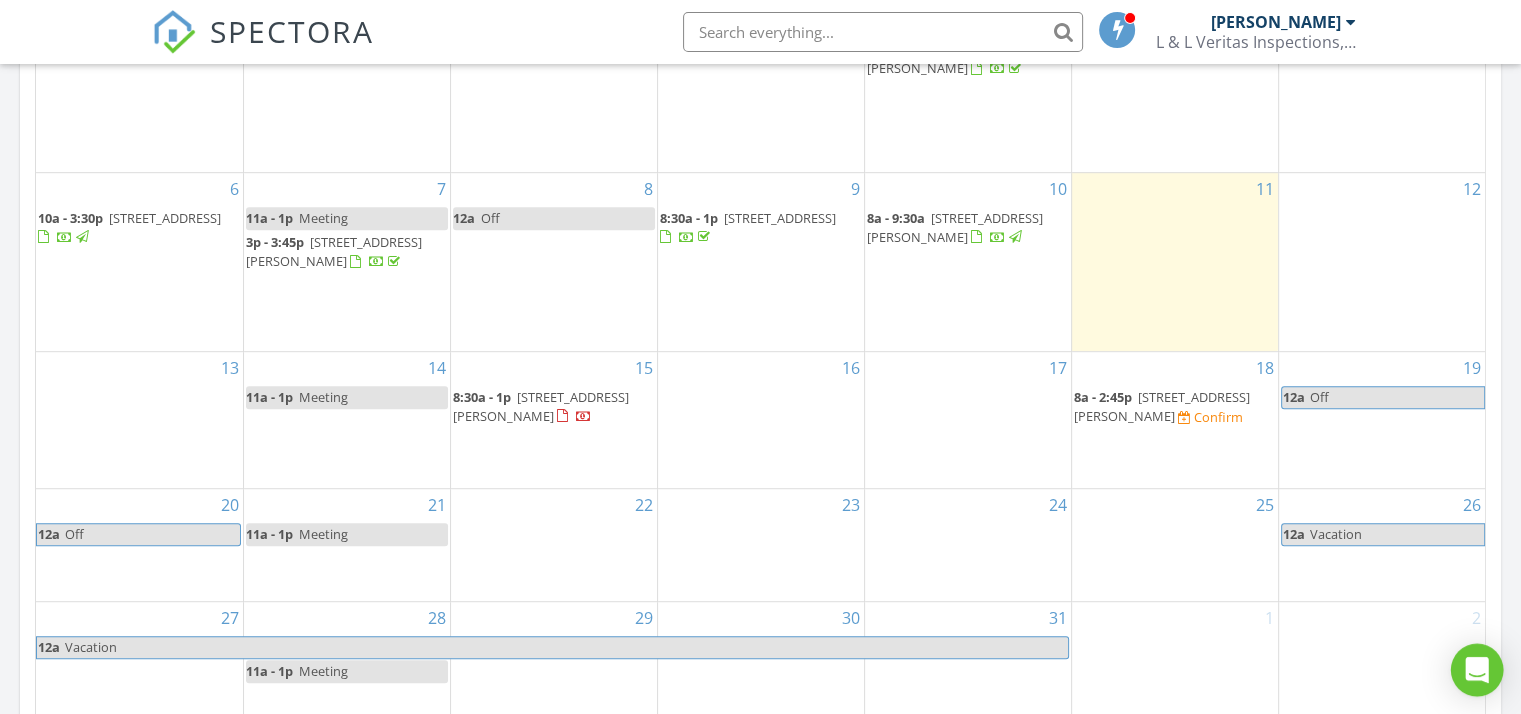click 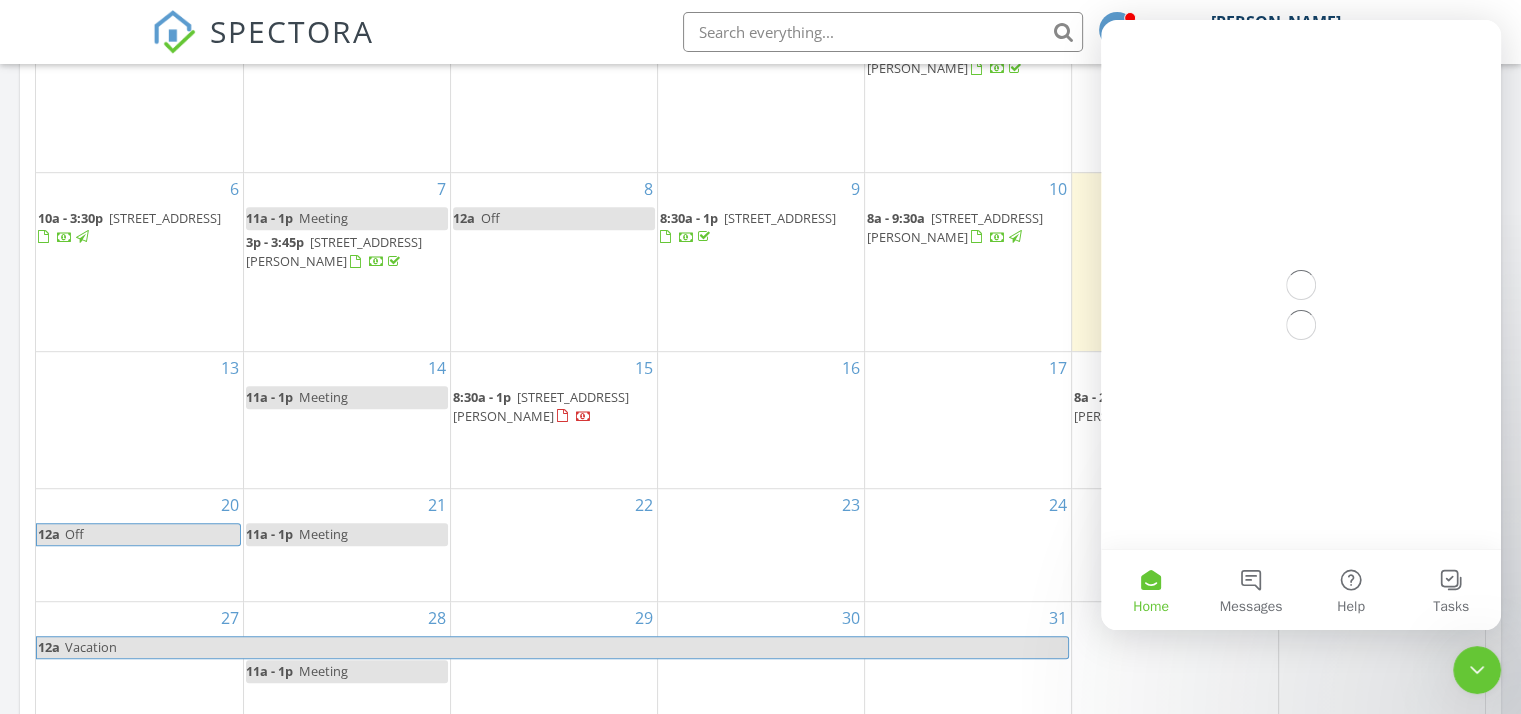 scroll, scrollTop: 0, scrollLeft: 0, axis: both 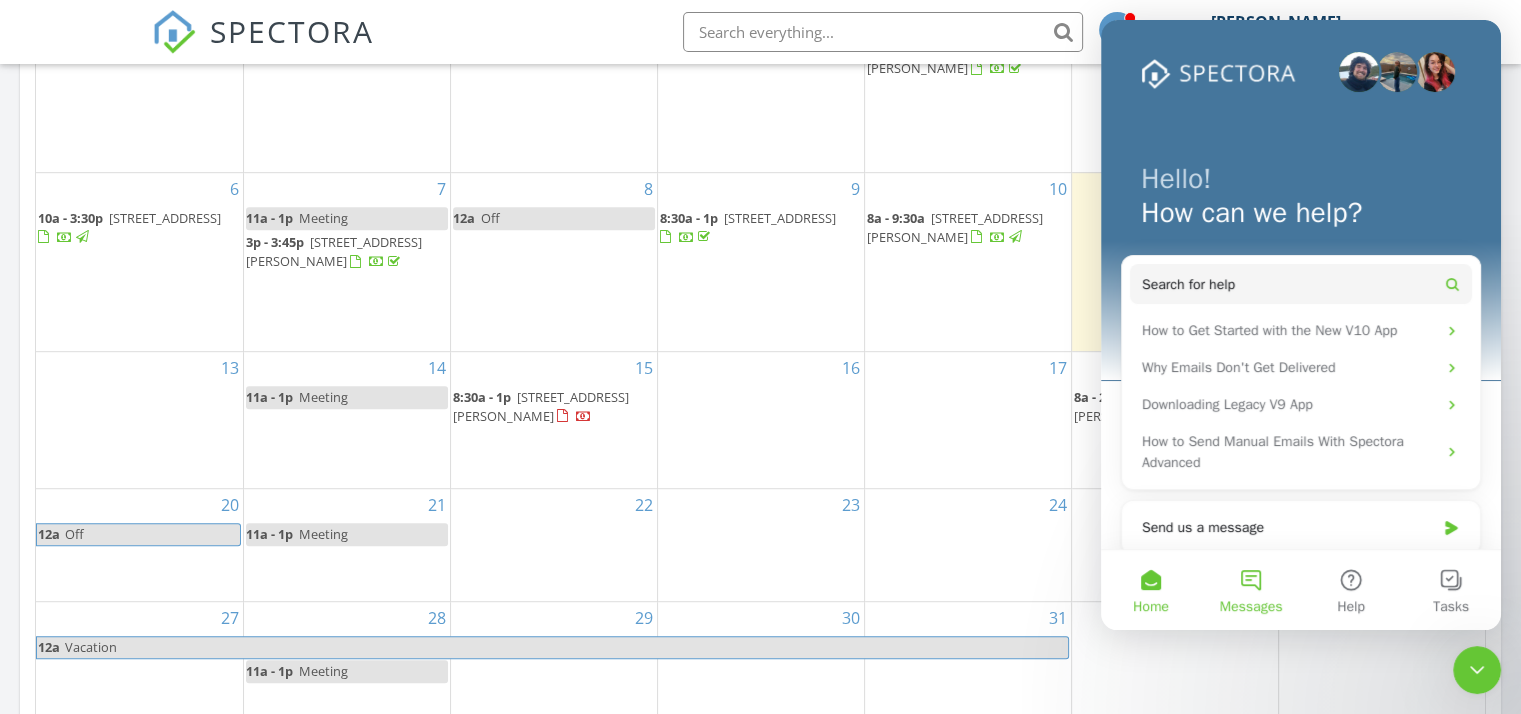 click on "Messages" at bounding box center (1251, 590) 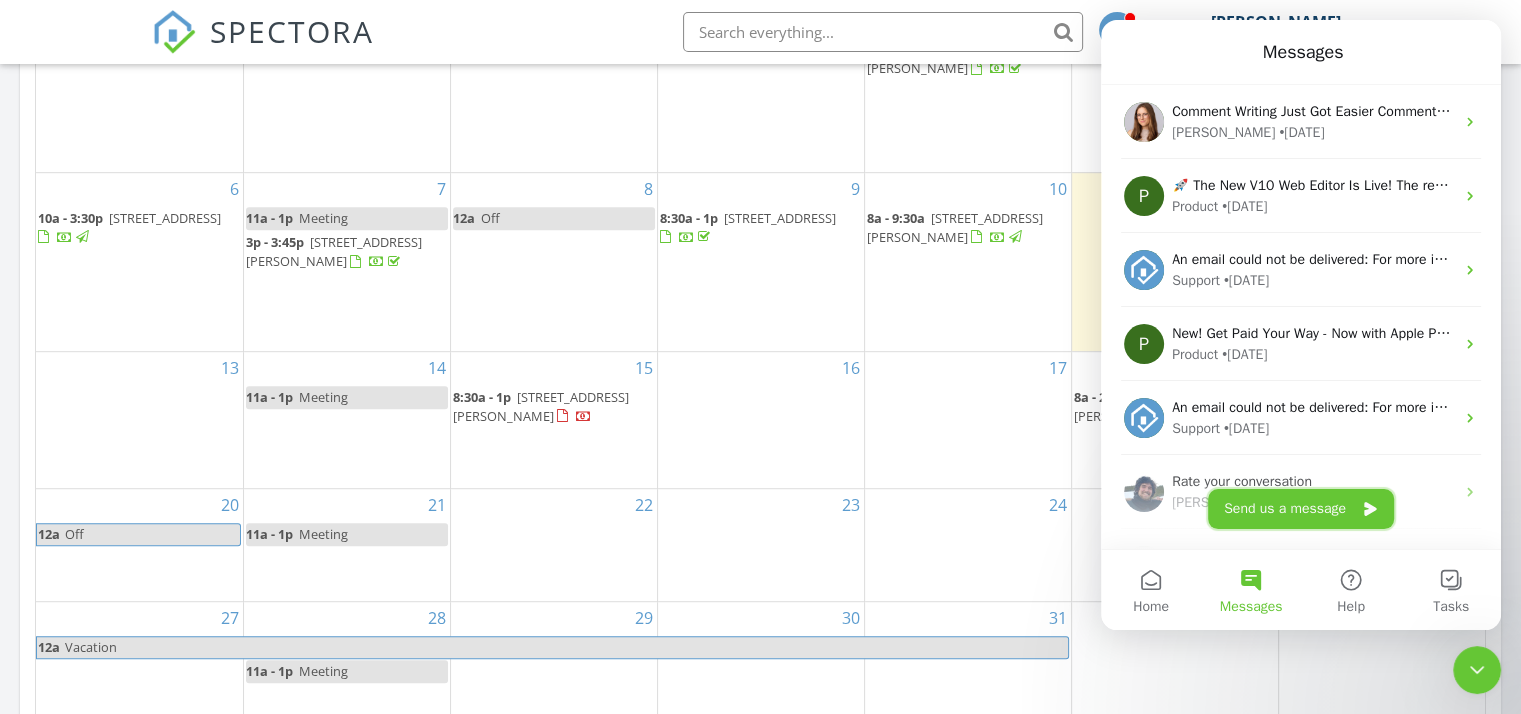click on "Send us a message" at bounding box center [1301, 509] 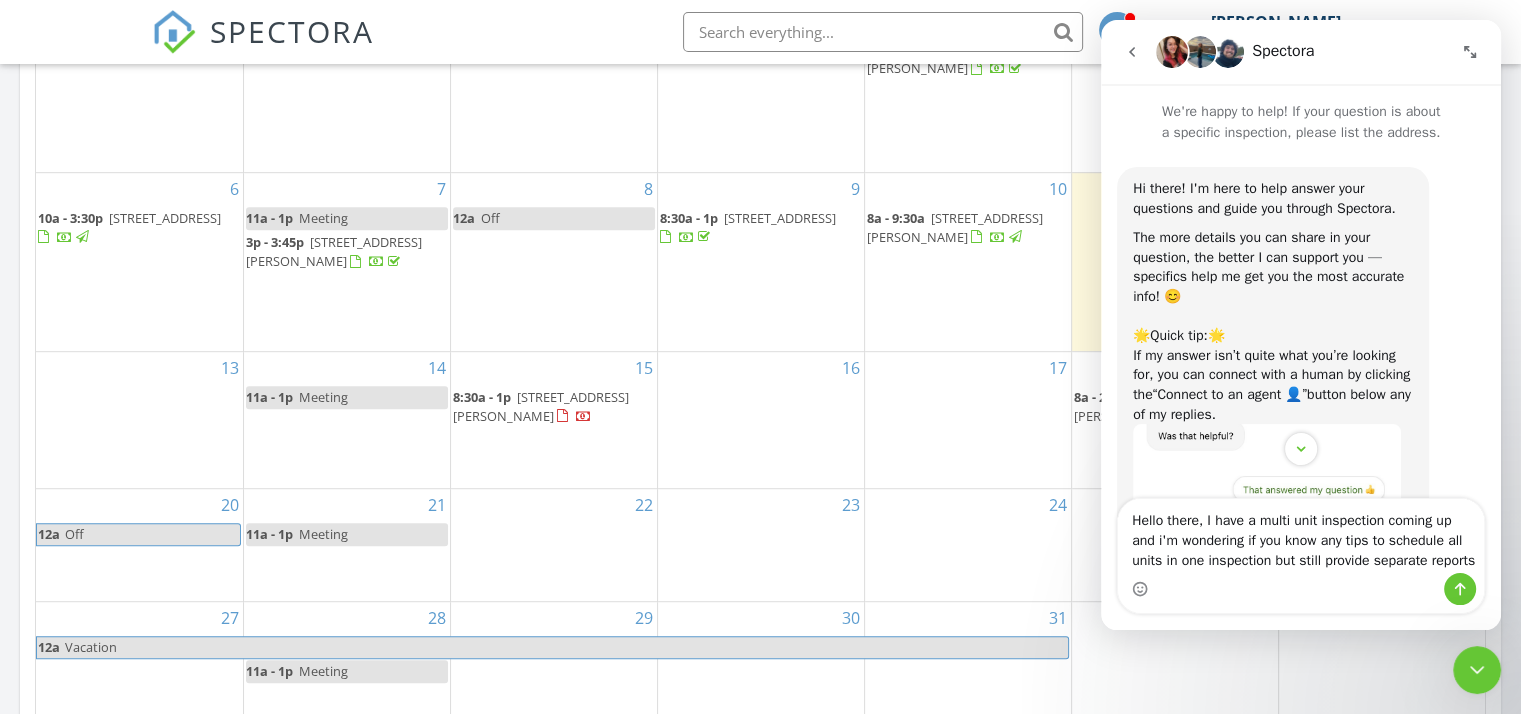 scroll, scrollTop: 0, scrollLeft: 0, axis: both 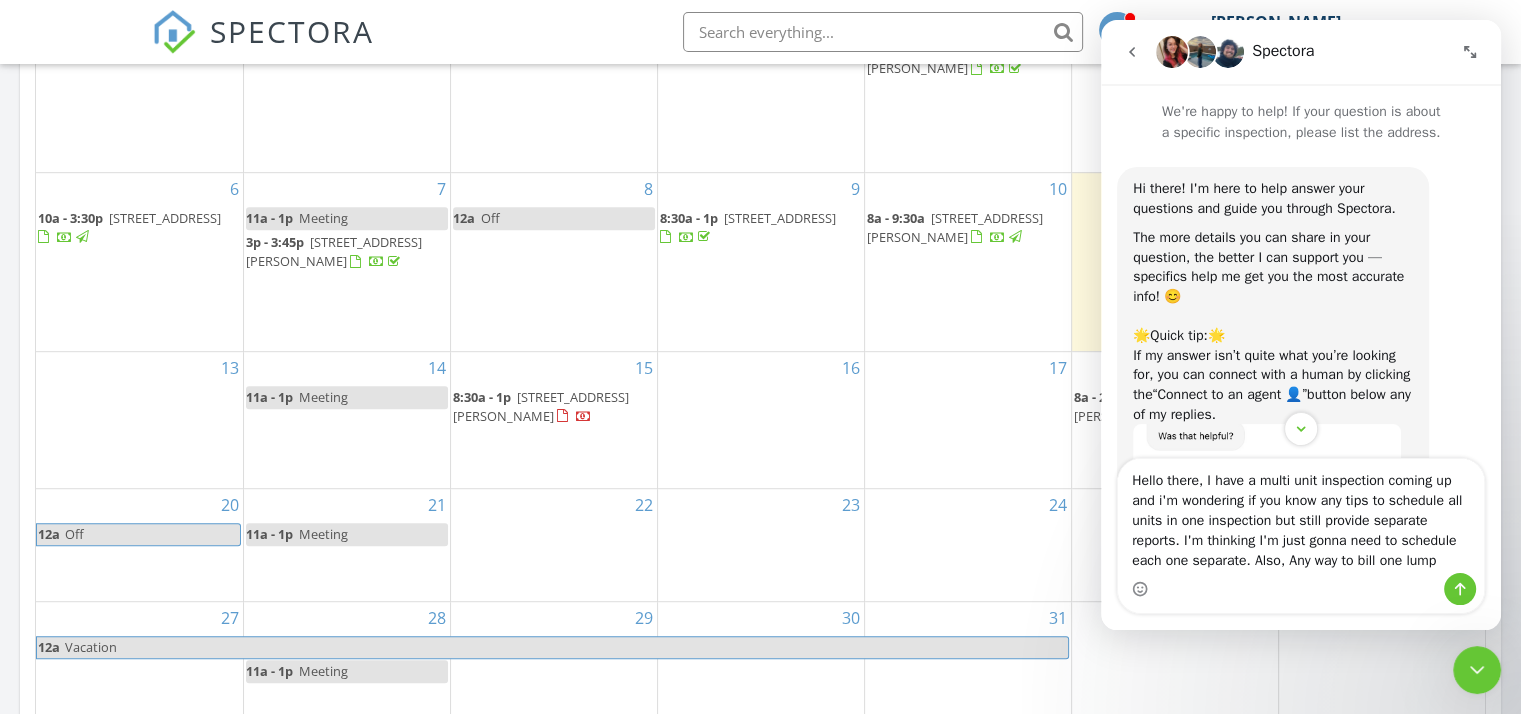 click on "Hello there, I have a multi unit inspection coming up and i'm wondering if you know any tips to schedule all units in one inspection but still provide separate reports. I'm thinking I'm just gonna need to schedule each one separate. Also, Any way to bill one lump" at bounding box center [1301, 516] 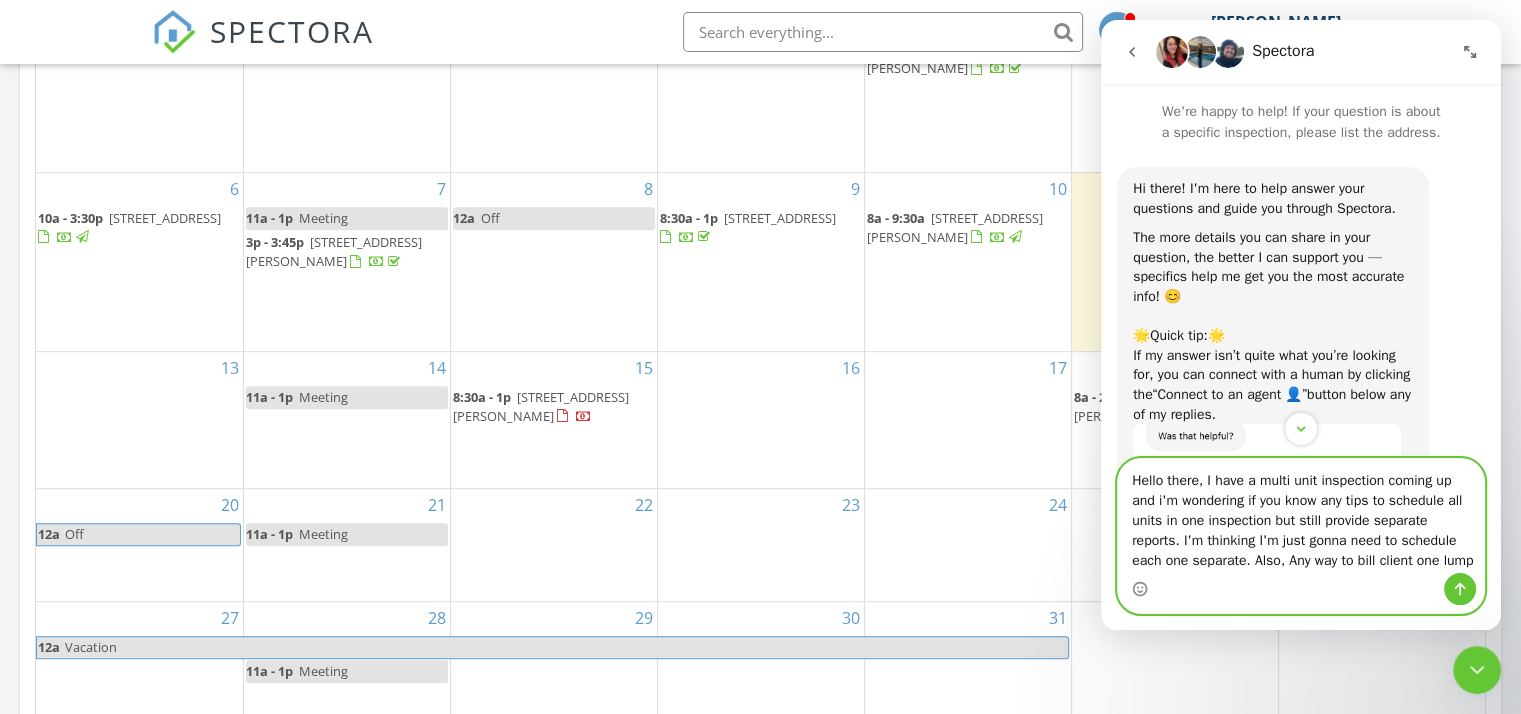 click on "Hello there, I have a multi unit inspection coming up and i'm wondering if you know any tips to schedule all units in one inspection but still provide separate reports. I'm thinking I'm just gonna need to schedule each one separate. Also, Any way to bill client one lump" at bounding box center (1301, 516) 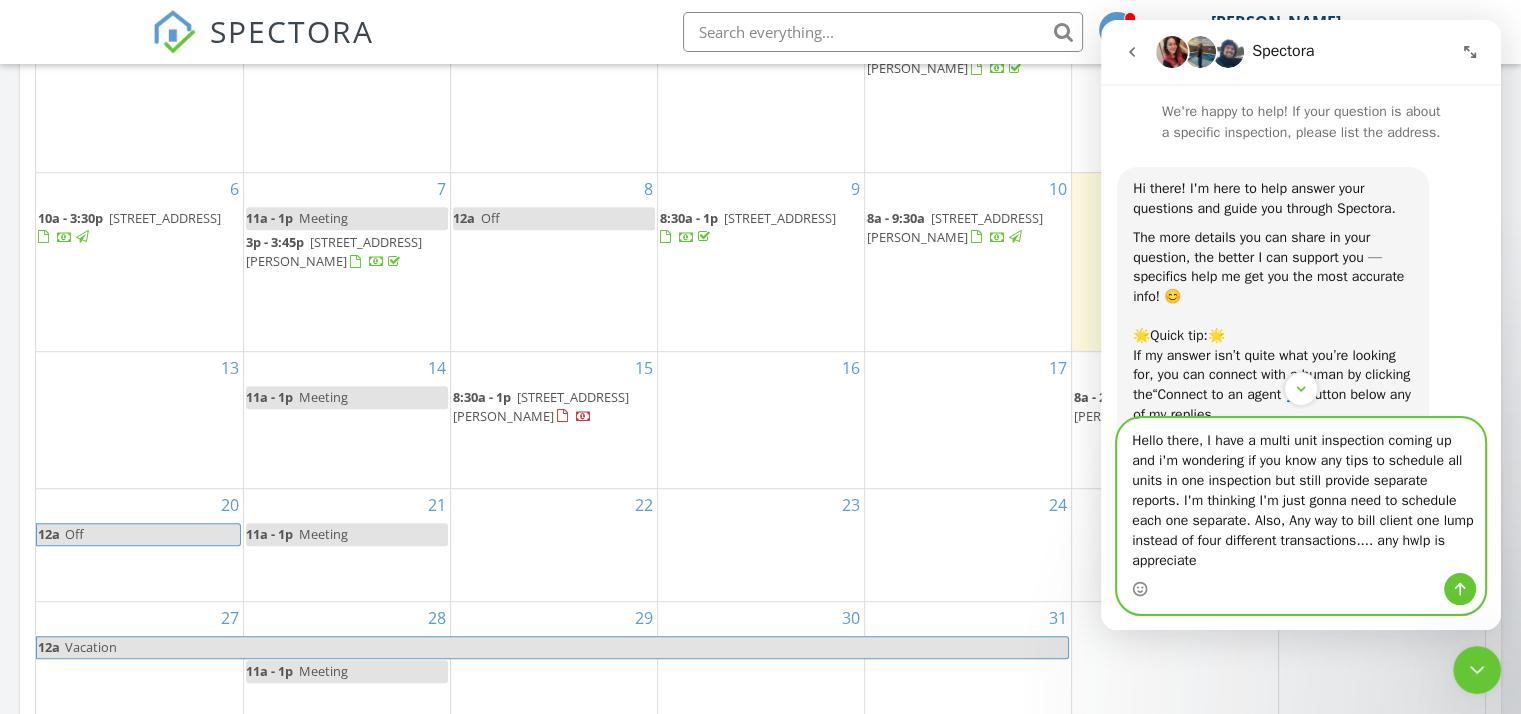 type on "Hello there, I have a multi unit inspection coming up and i'm wondering if you know any tips to schedule all units in one inspection but still provide separate reports. I'm thinking I'm just gonna need to schedule each one separate. Also, Any way to bill client one lump instead of four different transactions.... any hwlp is appreciated" 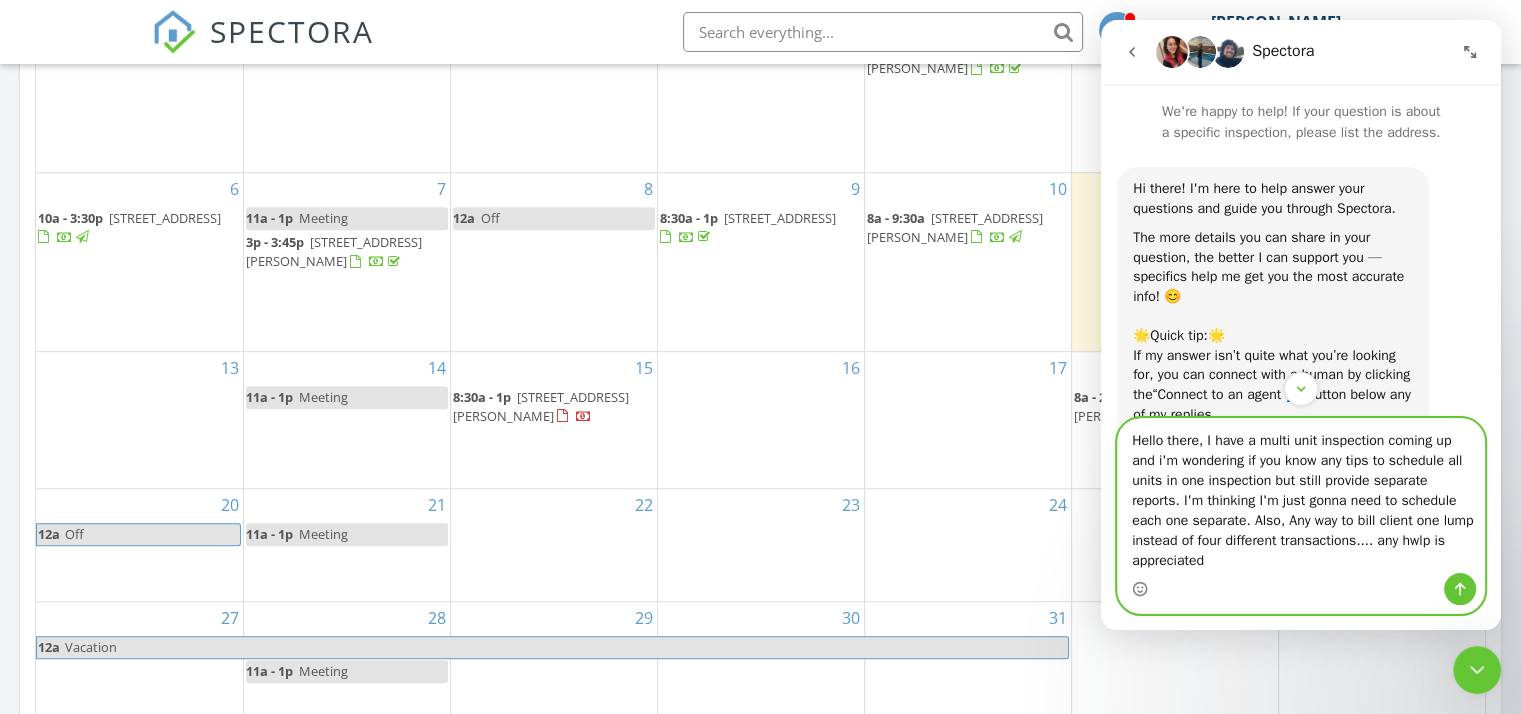 type 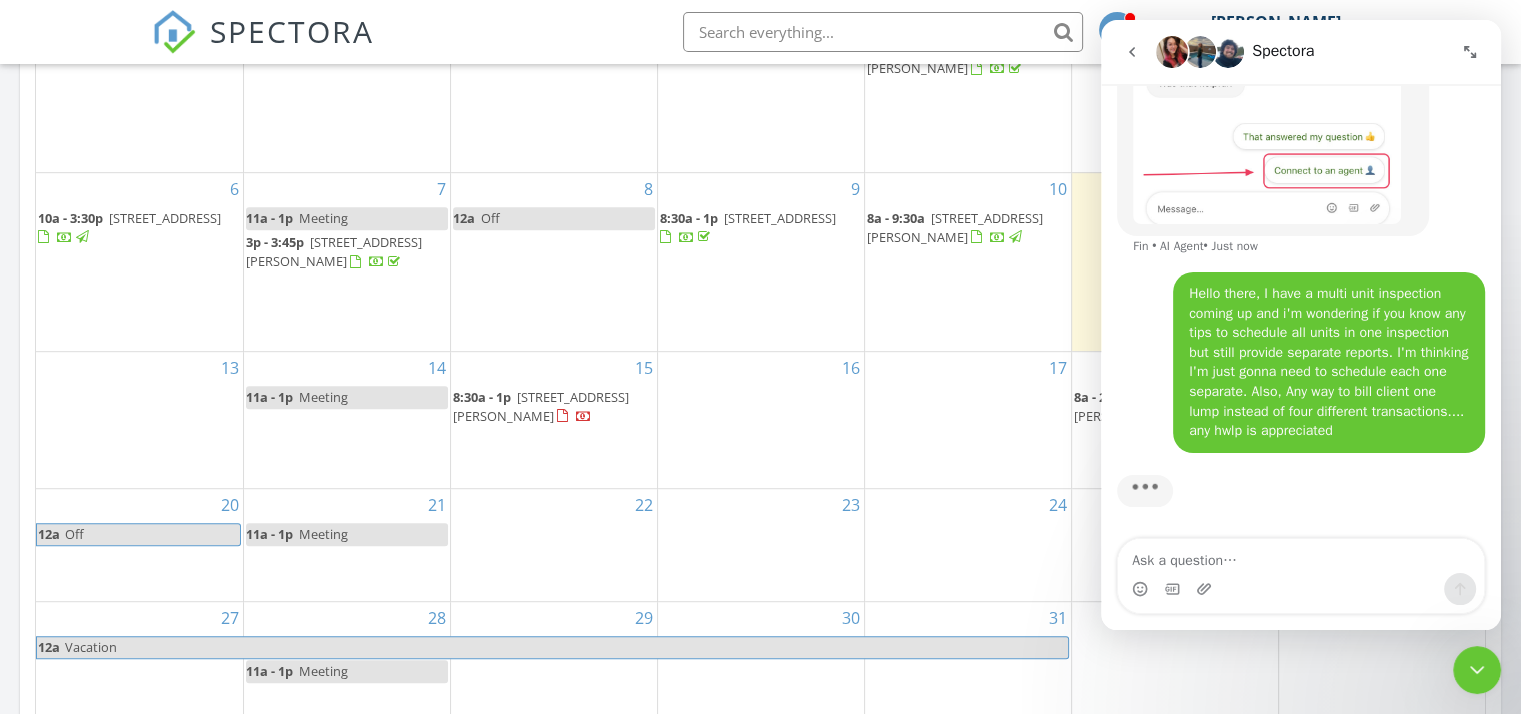 scroll, scrollTop: 0, scrollLeft: 0, axis: both 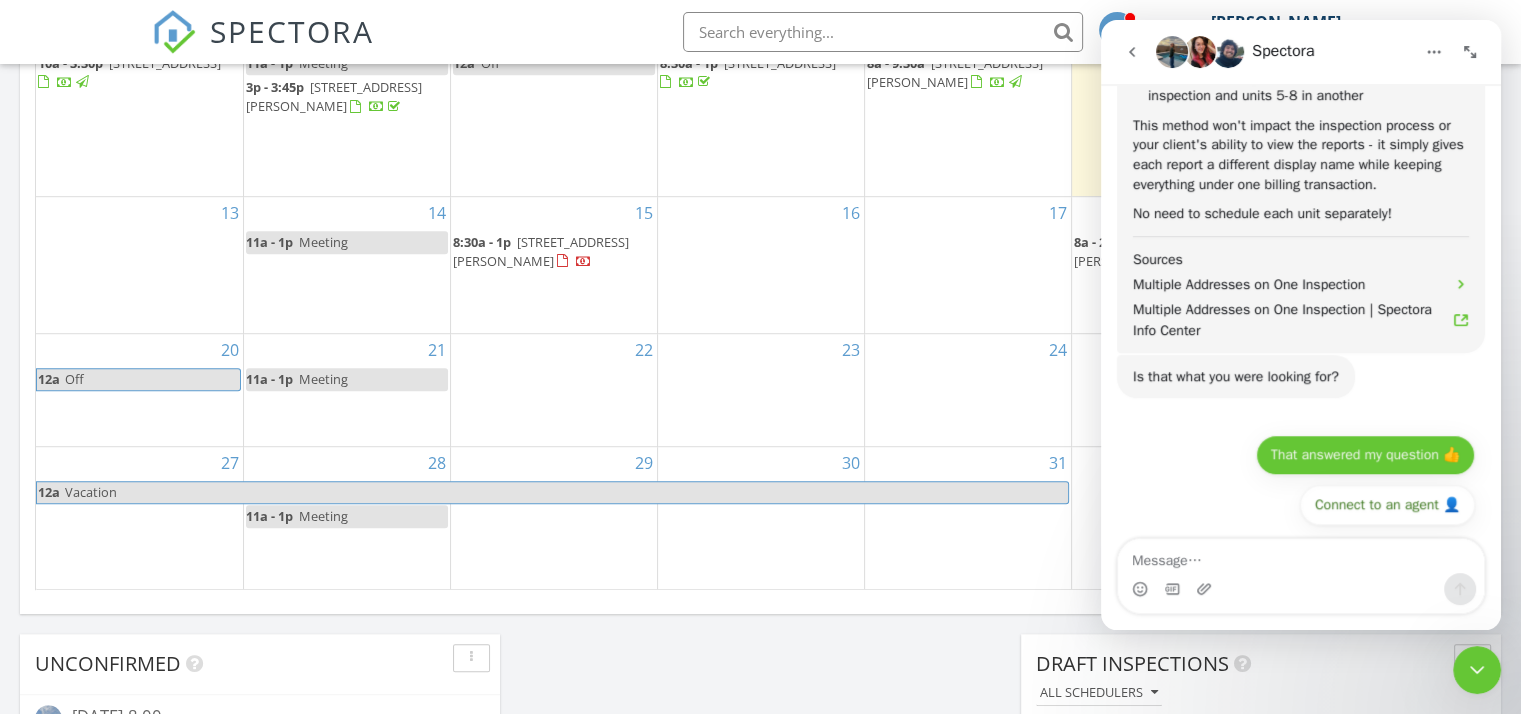 click on "That answered my question 👍" at bounding box center (1365, 455) 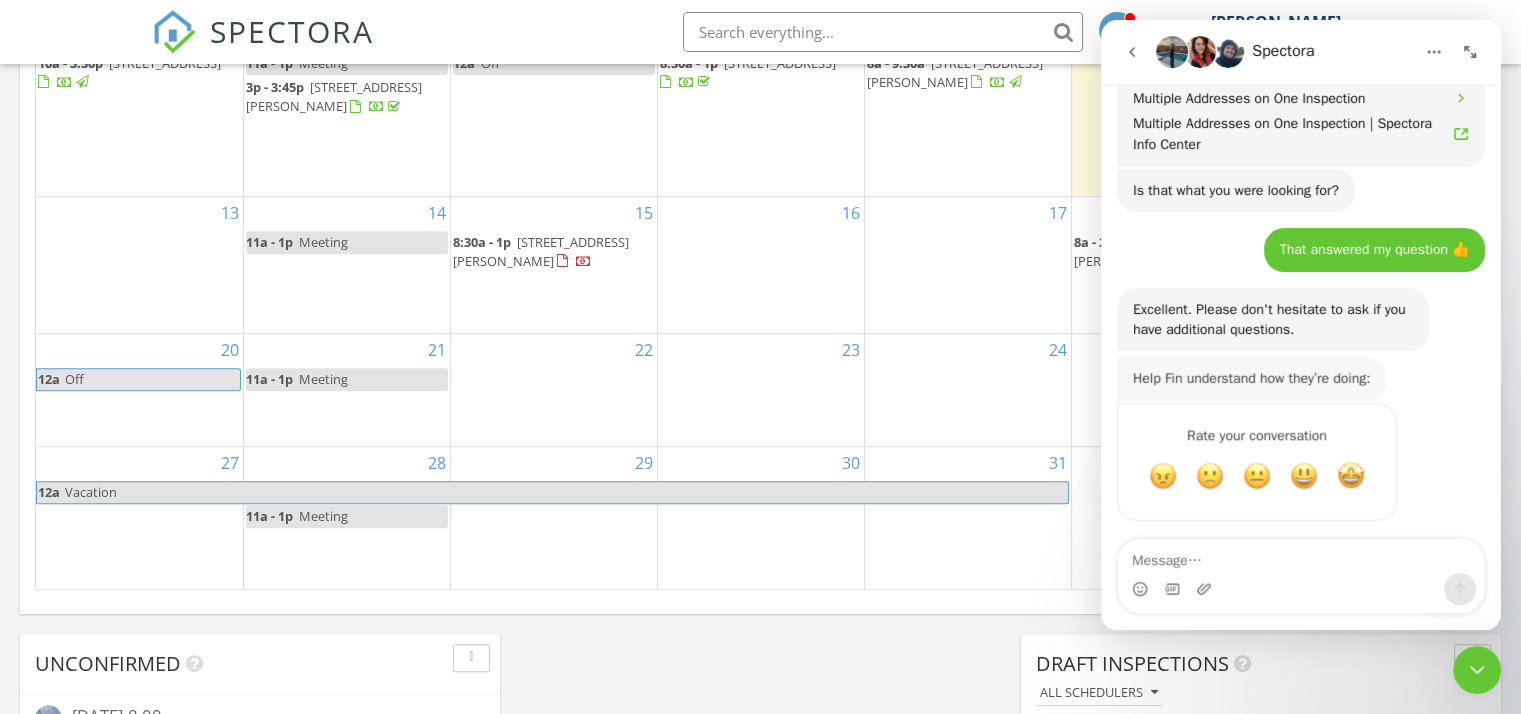 scroll, scrollTop: 1356, scrollLeft: 0, axis: vertical 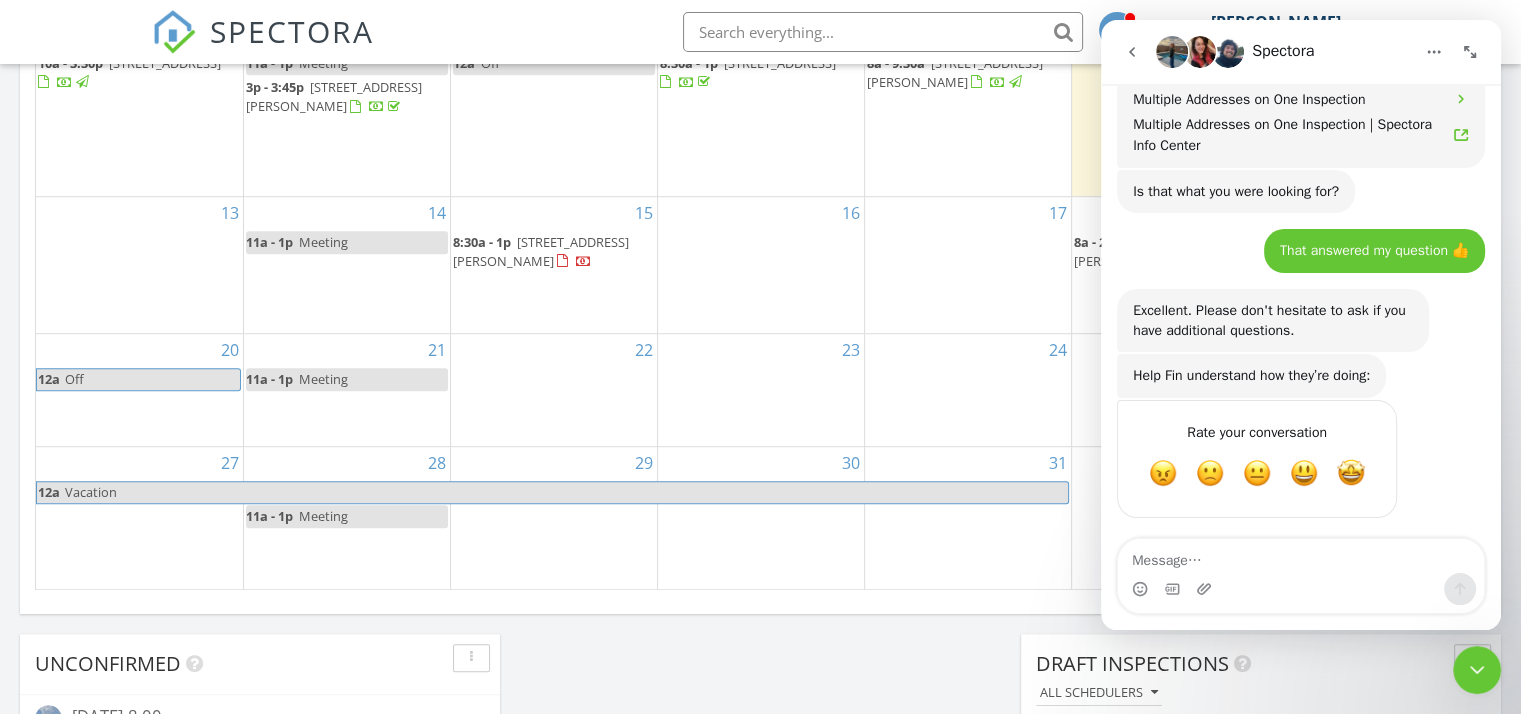 click 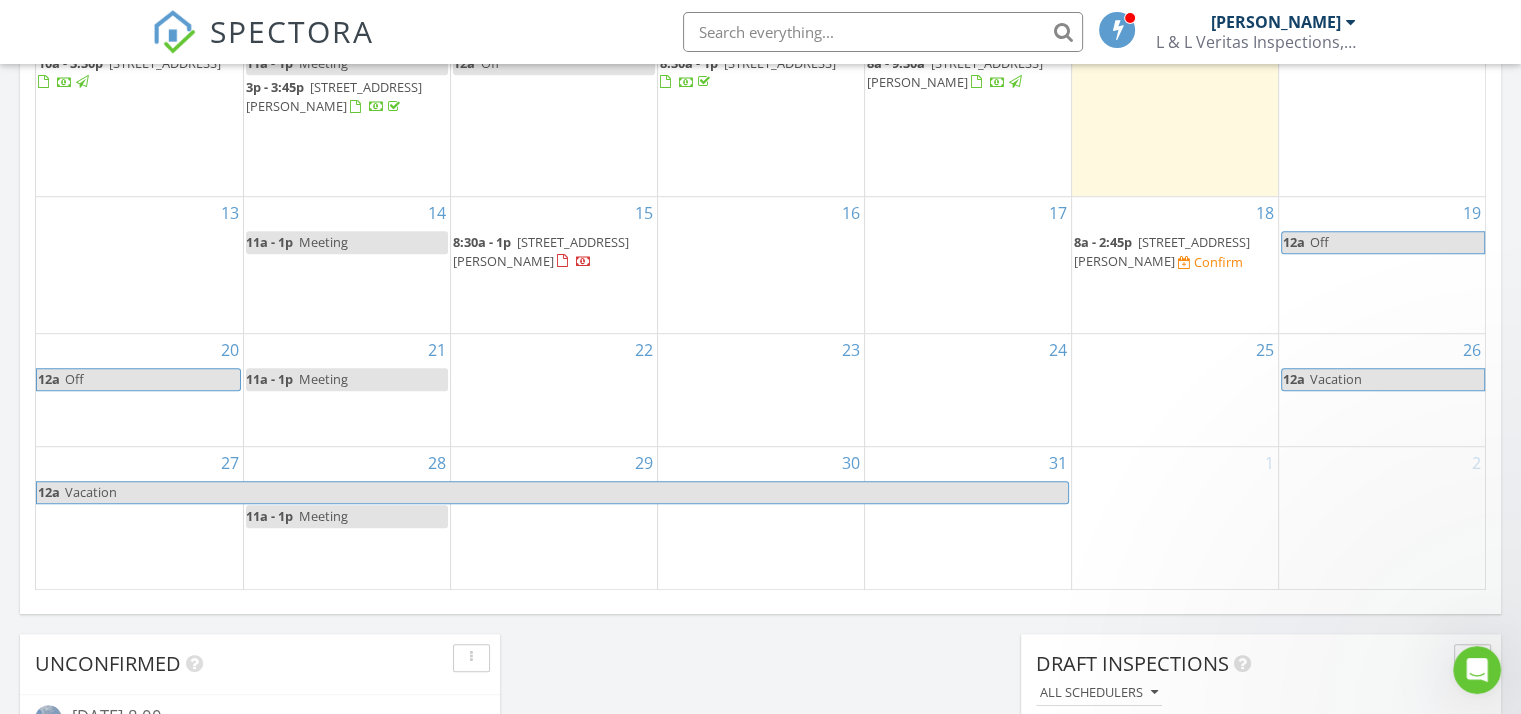 scroll, scrollTop: 0, scrollLeft: 0, axis: both 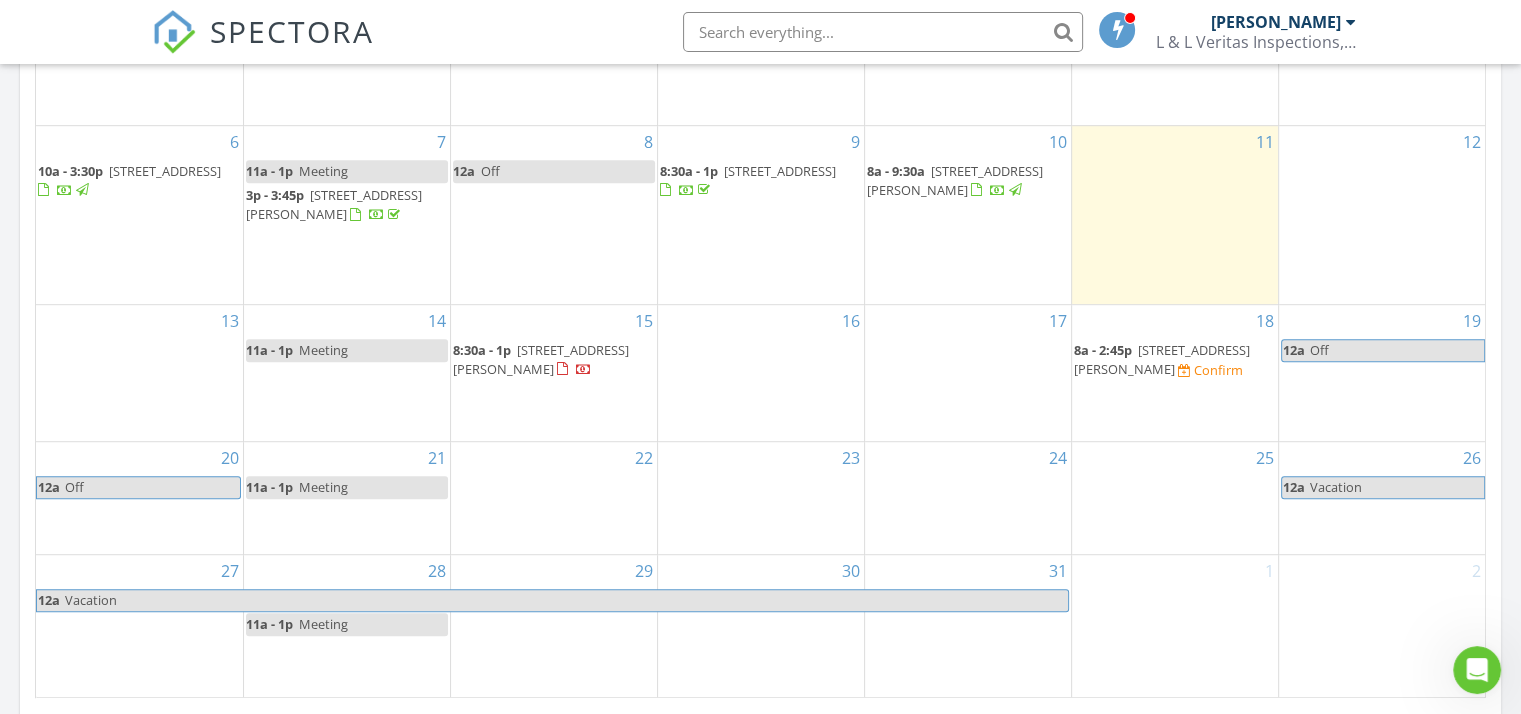 click on "8a - 2:45p
6211 Don Carlos Dr, Pensacola 32507
Confirm" at bounding box center [1175, 360] 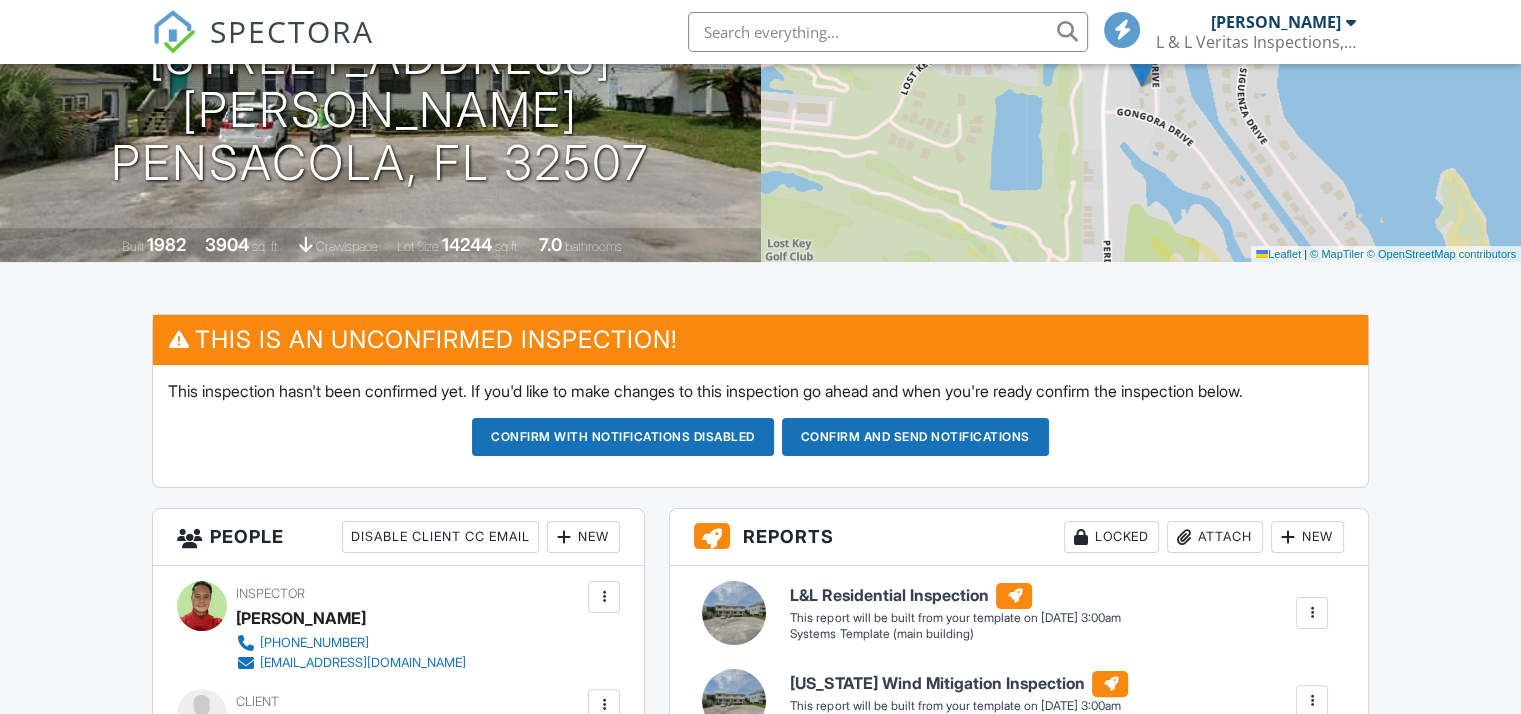 scroll, scrollTop: 310, scrollLeft: 0, axis: vertical 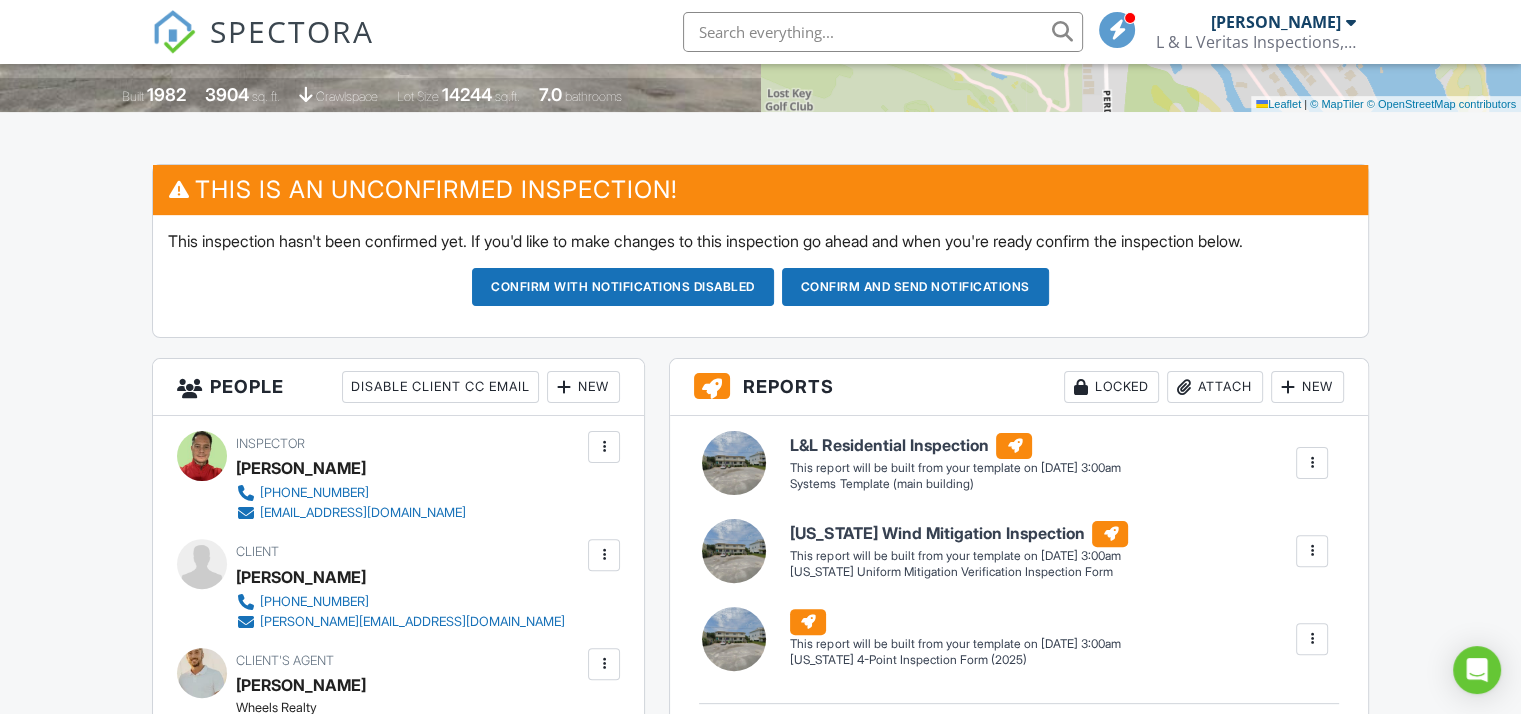 click at bounding box center (1312, 463) 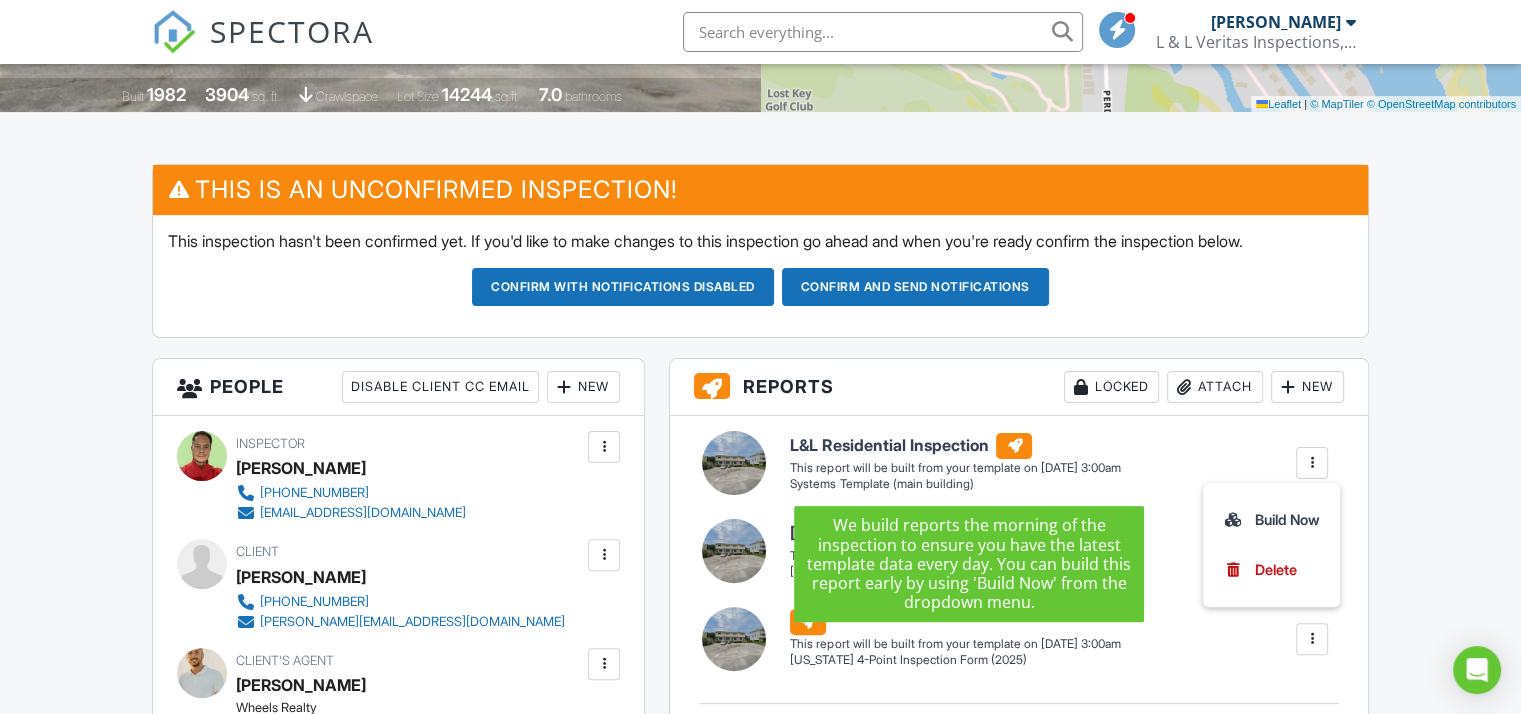 click on "L&L Residential Inspection" at bounding box center [955, 446] 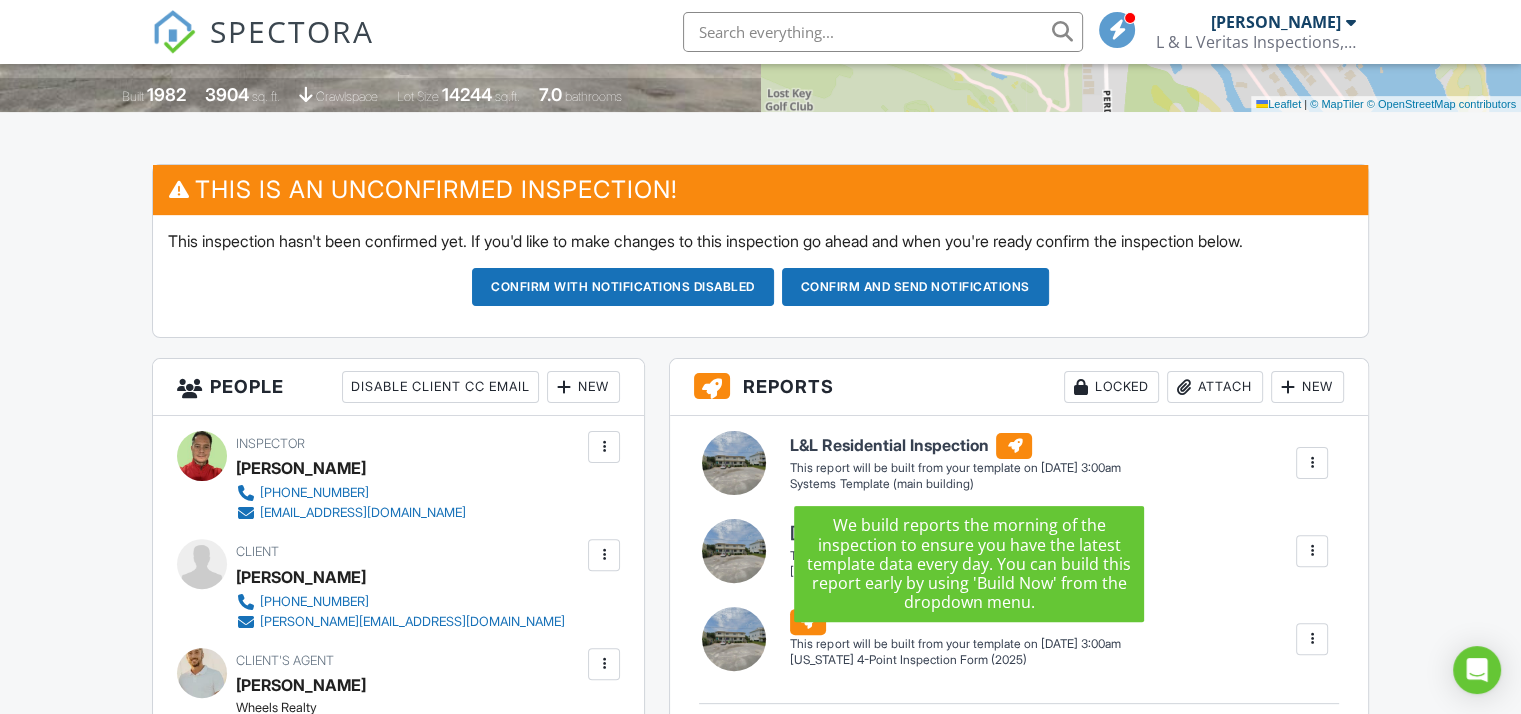 click on "Systems Template (main building)" at bounding box center [955, 484] 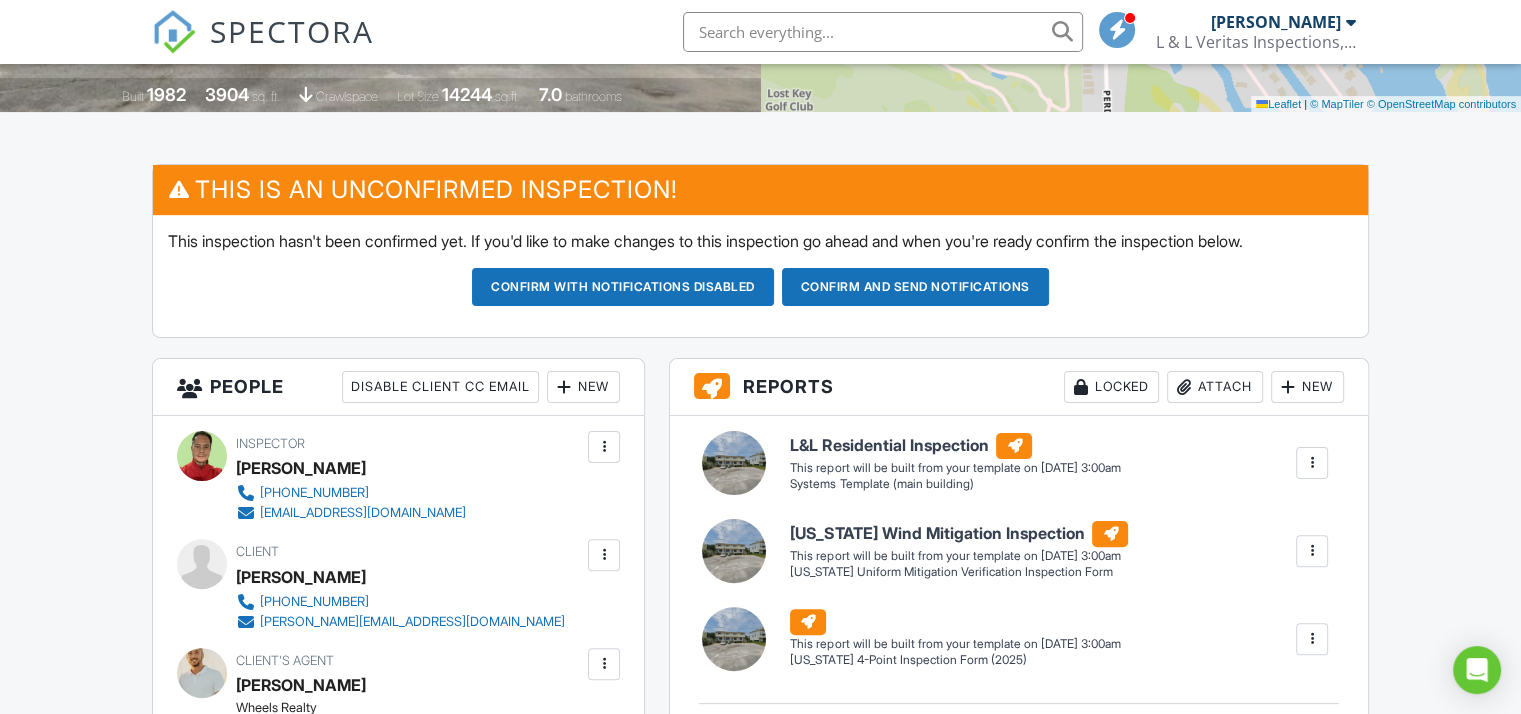 click on "L&L Residential Inspection
Systems Template (main building)
Edit
View
L&L Residential Inspection
Systems Template (main building)
This report will be built from your template on 07/18/25  3:00am
Quick Publish
Copy
Build Now
Delete" at bounding box center [1058, 463] 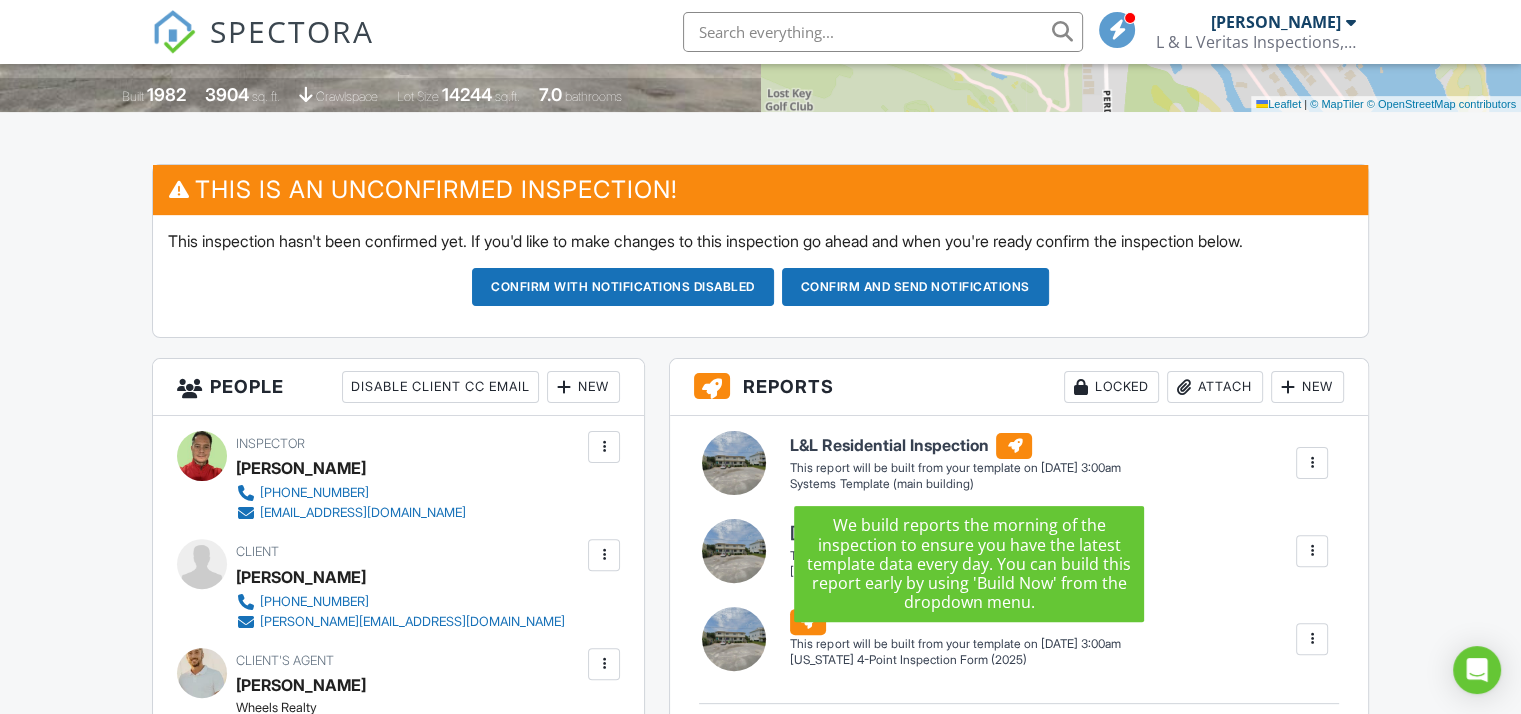 click on "L&L Residential Inspection" at bounding box center (955, 446) 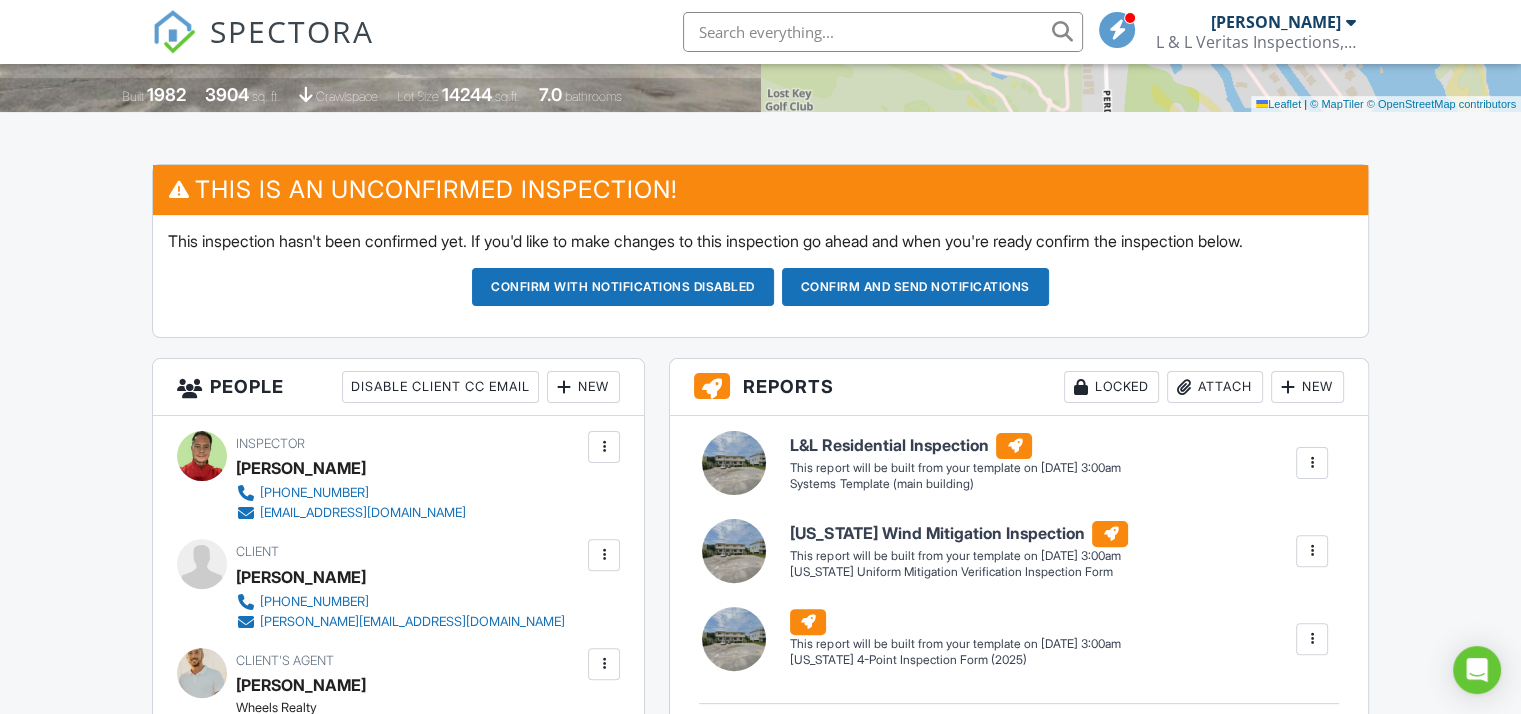 click on "L&L Residential Inspection
Systems Template (main building)
Edit
View
L&L Residential Inspection
Systems Template (main building)
This report will be built from your template on 07/18/25  3:00am
Quick Publish
Copy
Build Now
Delete" at bounding box center (1058, 463) 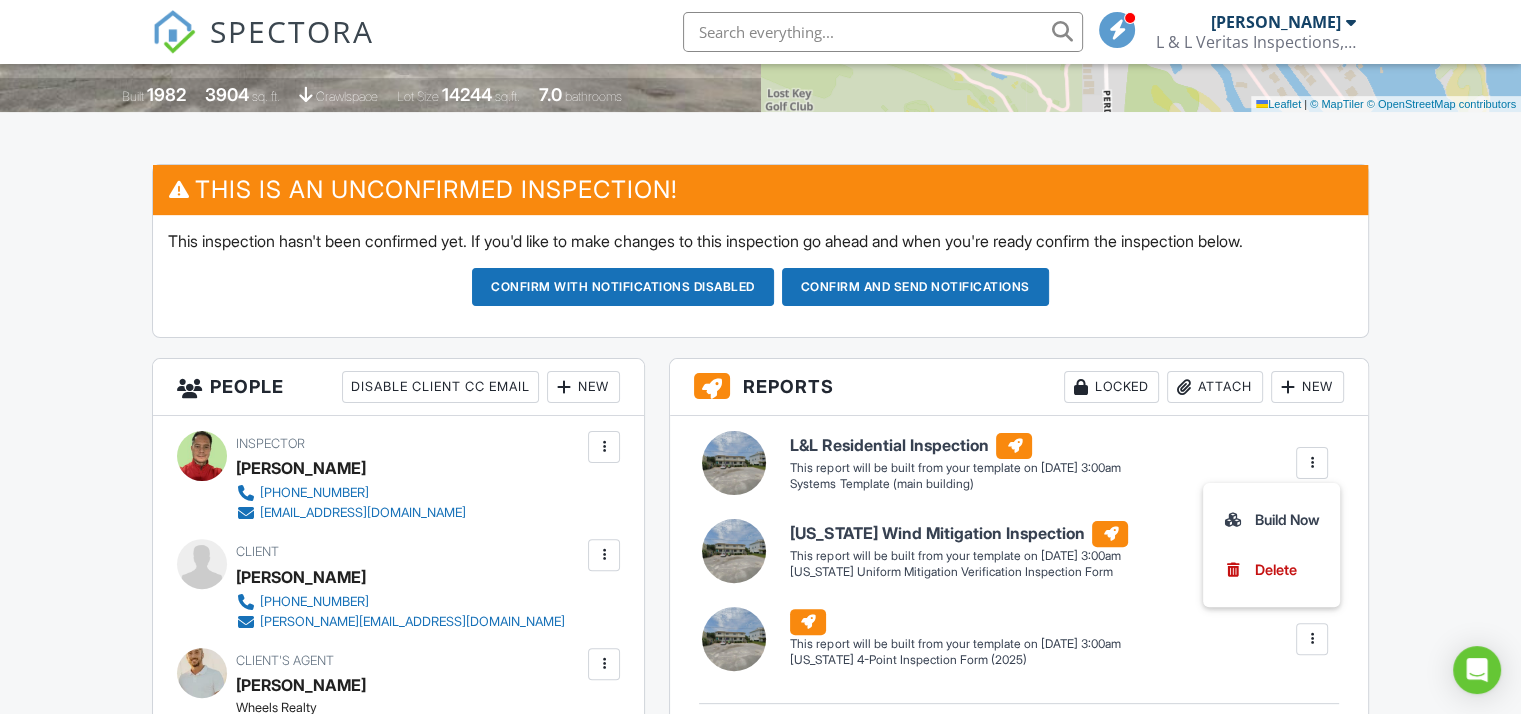 click at bounding box center [1312, 463] 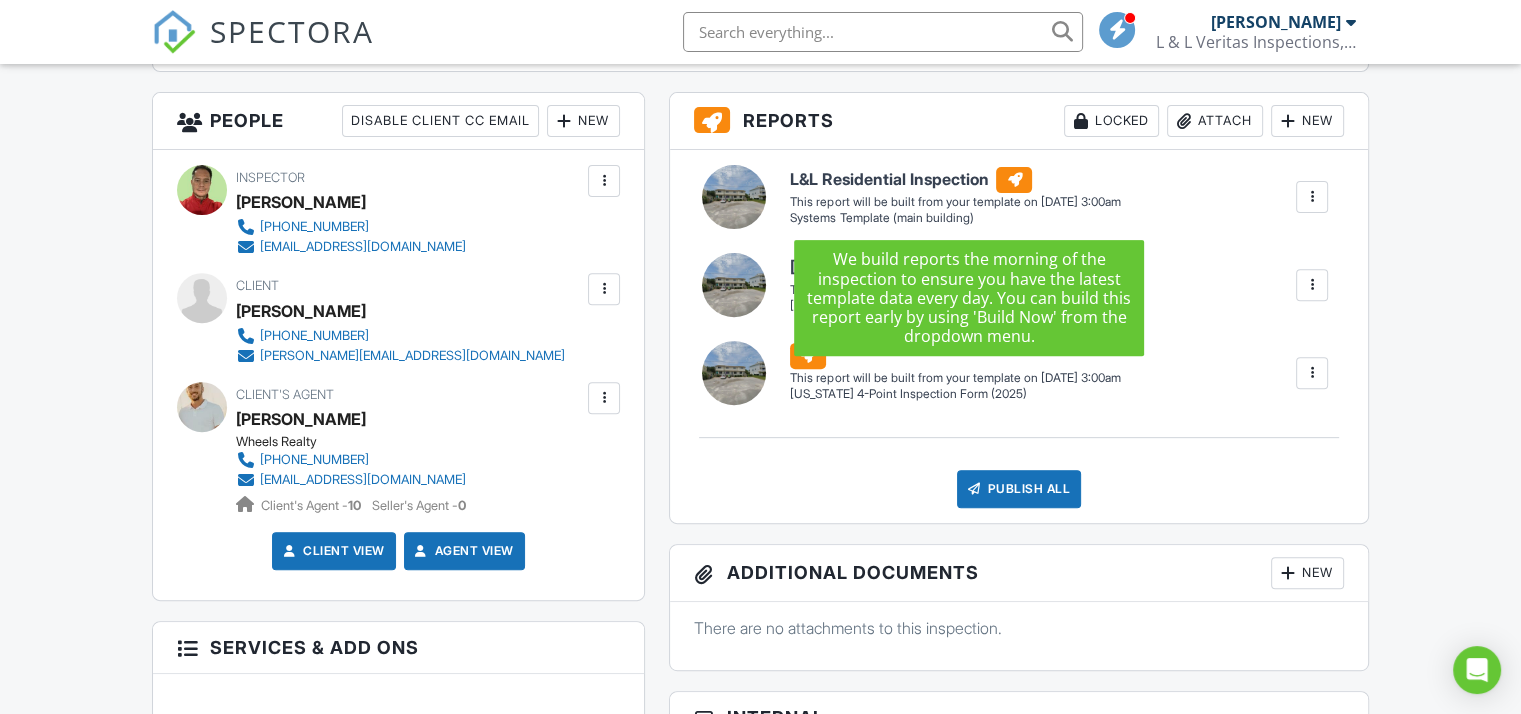 scroll, scrollTop: 690, scrollLeft: 0, axis: vertical 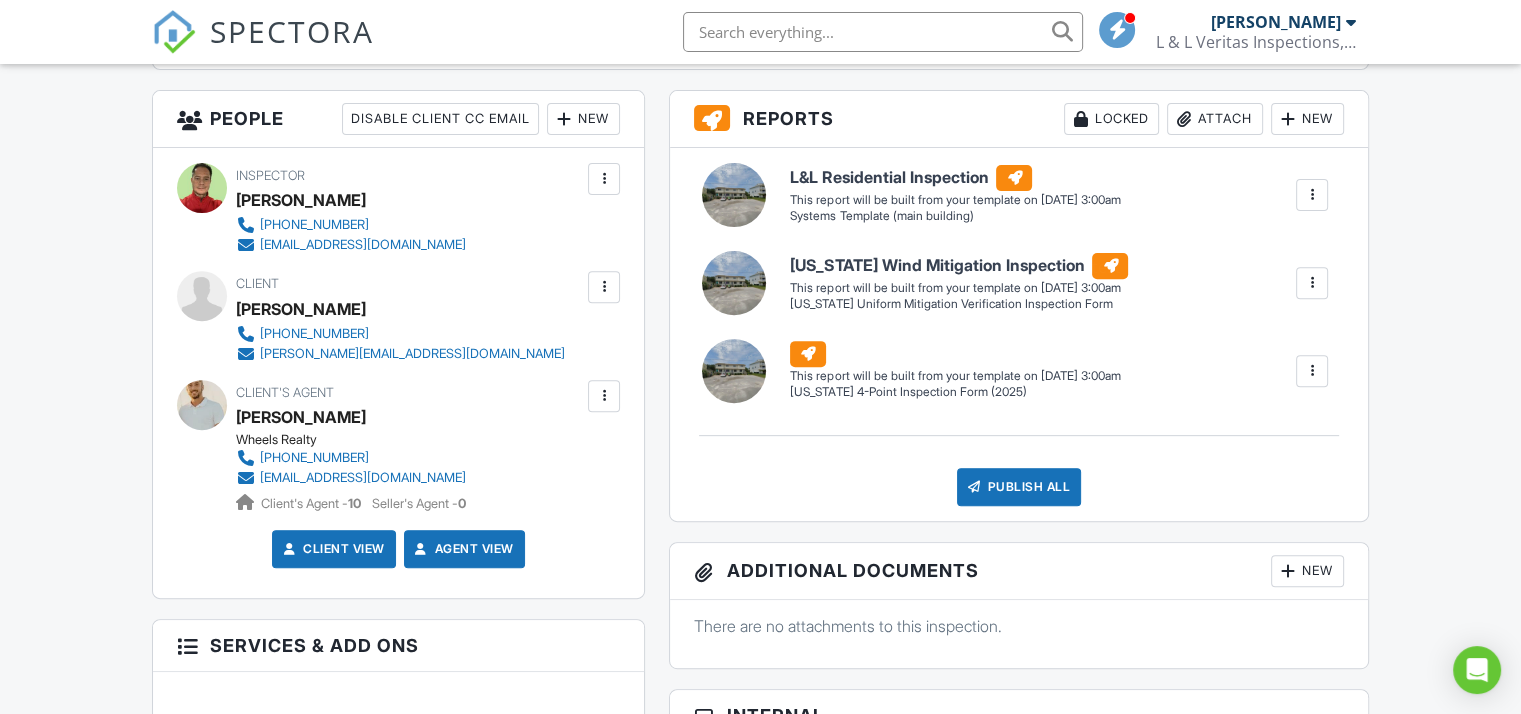 click on "Publish All
Checking report completion" at bounding box center [1019, 487] 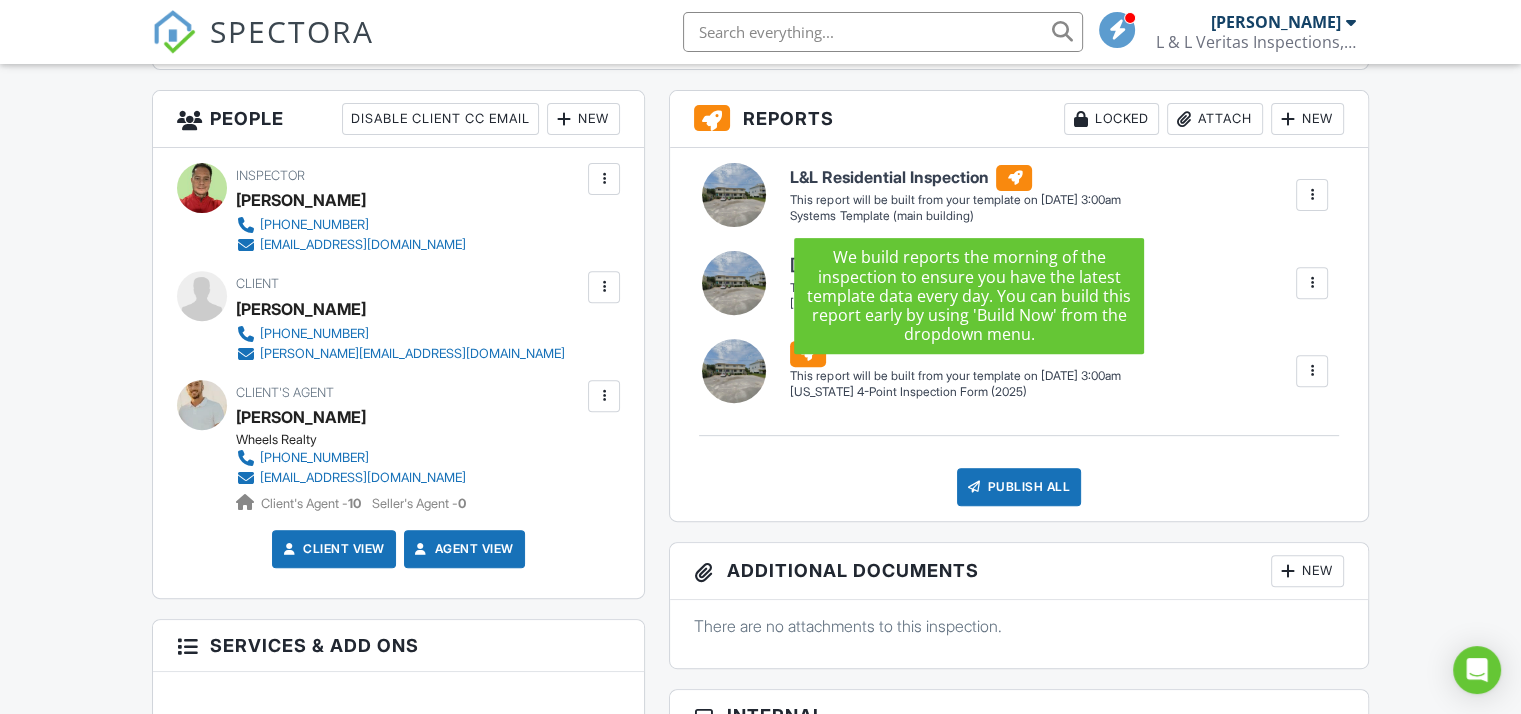 click on "L&L Residential Inspection" at bounding box center (955, 178) 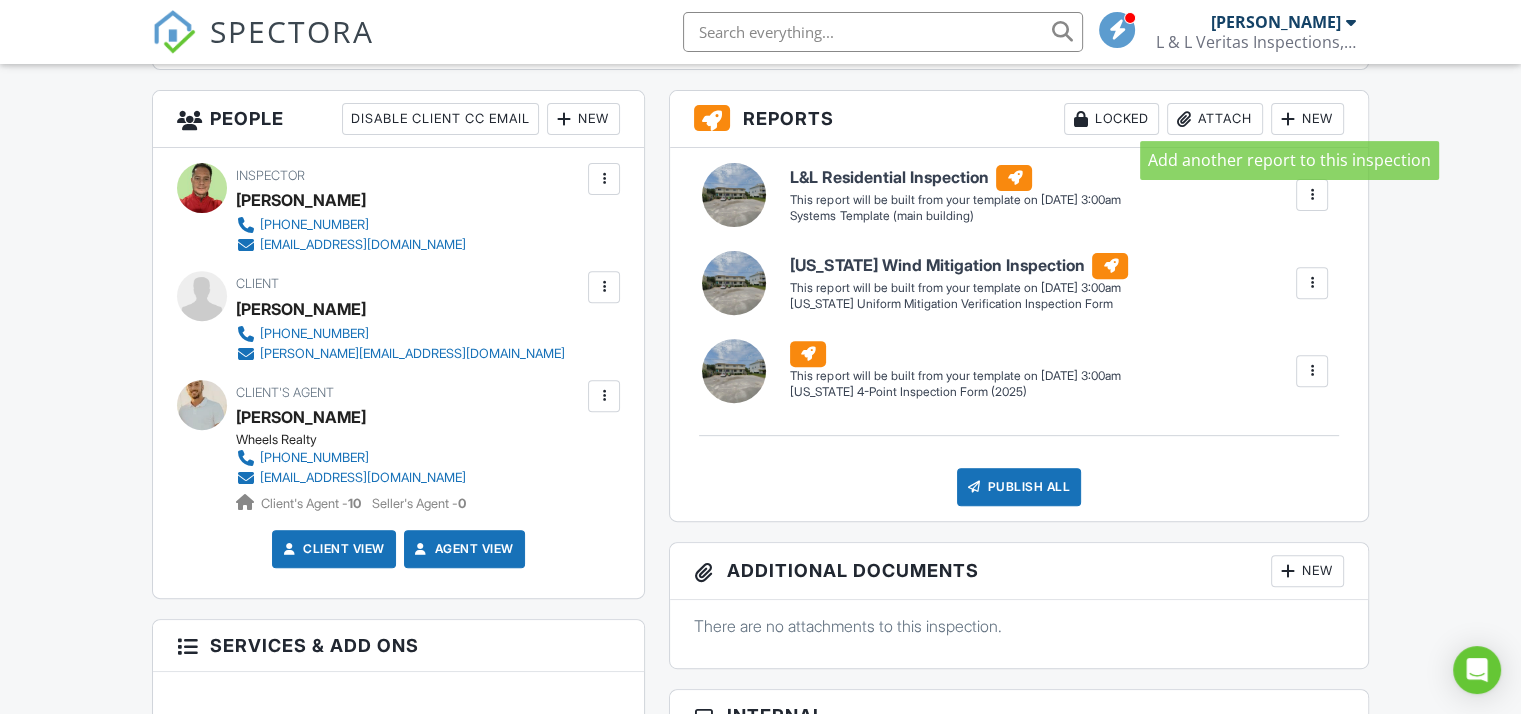 click at bounding box center [1288, 119] 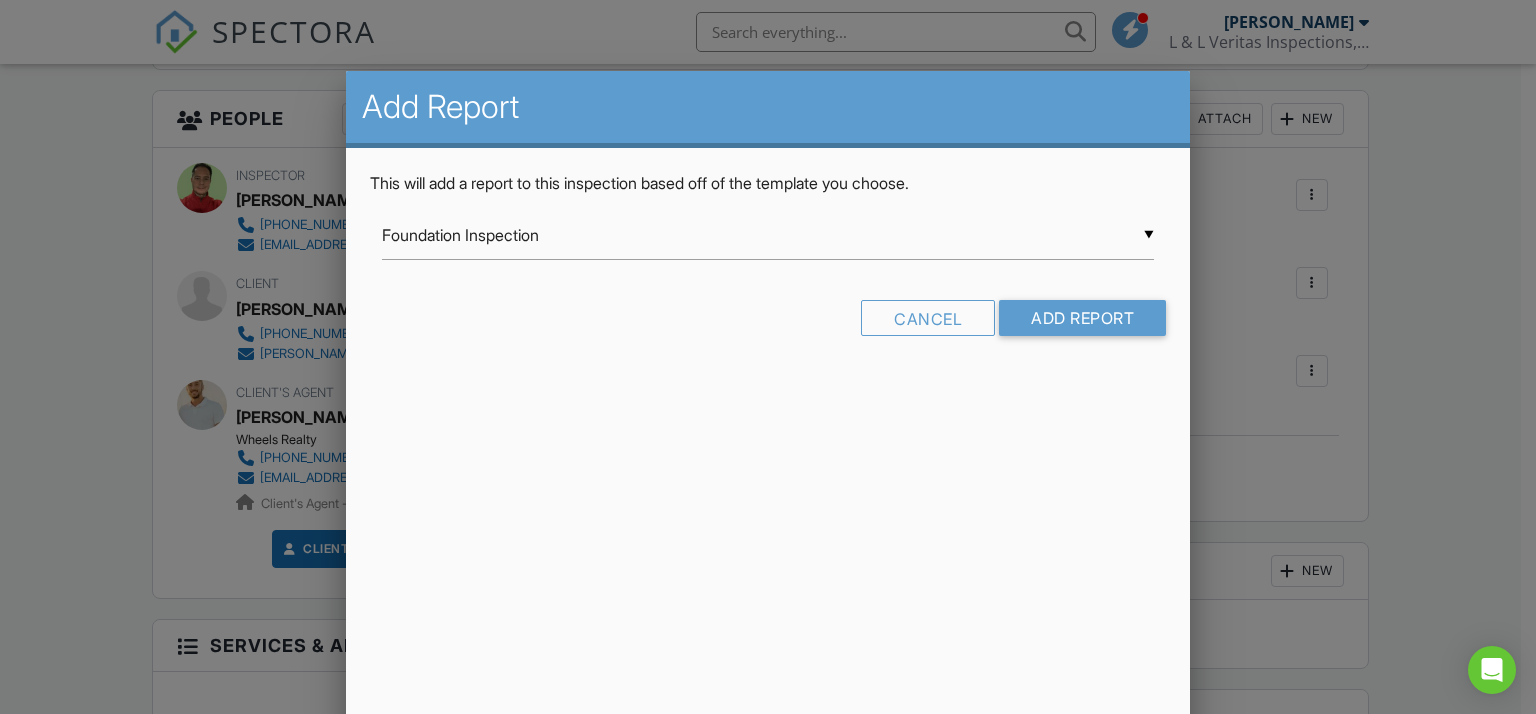 click on "▼ Foundation Inspection Foundation Inspection Modified Systems Residential Template Room-by-Room Residential Template Systems Template - (additional building) Systems Template (main building) [US_STATE] 4-Point Inspection Form (2025) [US_STATE] Citizens Roof Inspection Form [US_STATE] Uniform Mitigation Verification Inspection Form  Photos Template Foundation Inspection
Modified Systems Residential Template
Room-by-Room Residential Template
Systems Template - (additional building)
Systems Template (main building)
[US_STATE] 4-Point Inspection Form (2025)
[US_STATE] Citizens Roof Inspection Form
[US_STATE] Uniform Mitigation Verification Inspection Form
Photos Template" at bounding box center [768, 235] 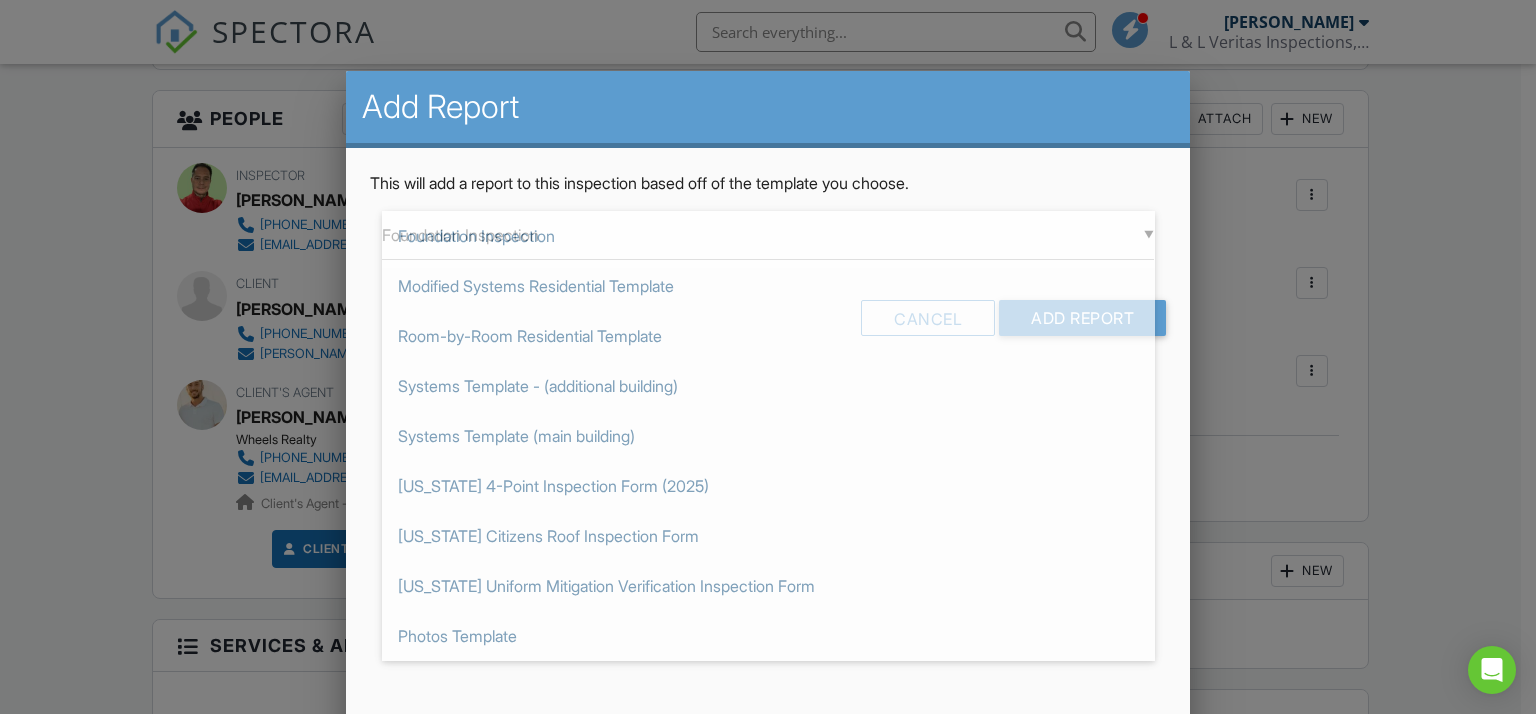 click at bounding box center [768, 346] 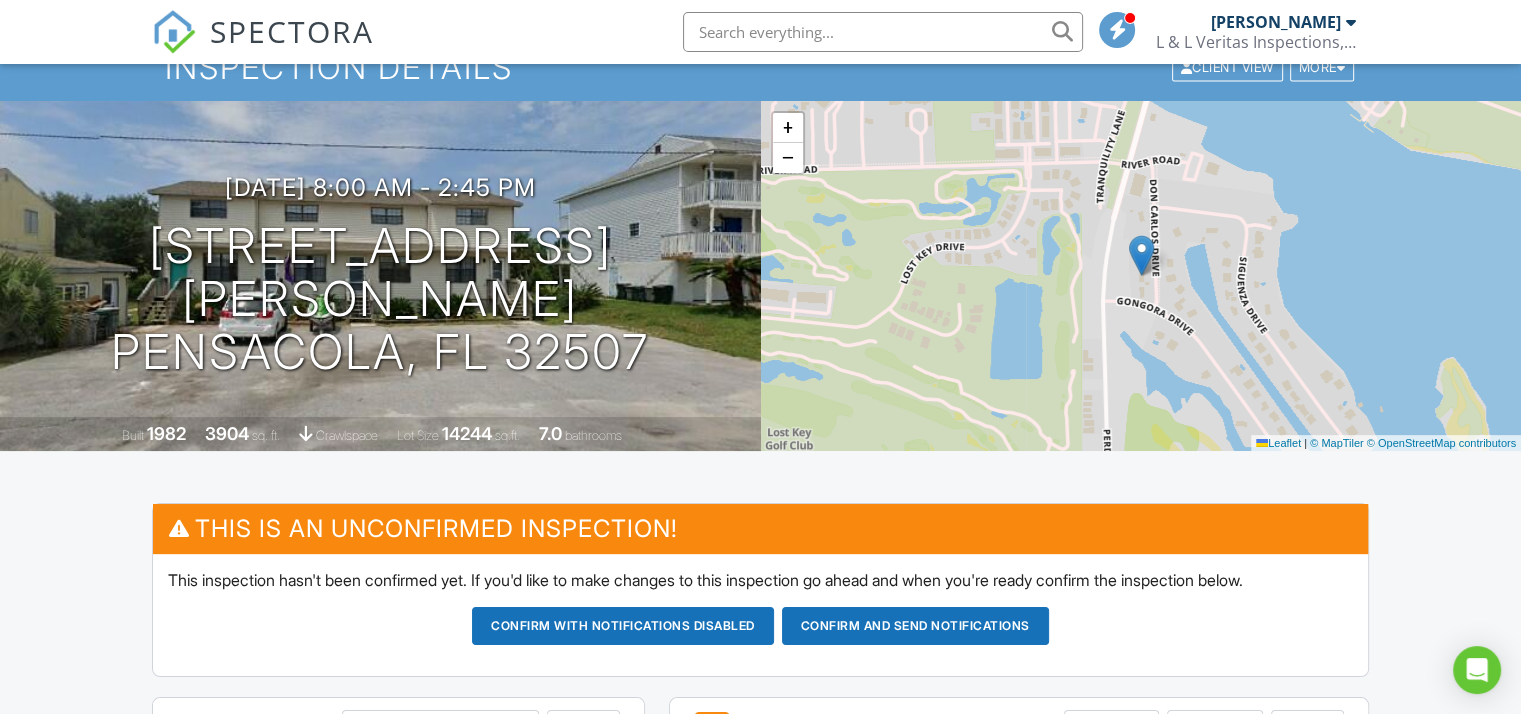 scroll, scrollTop: 0, scrollLeft: 0, axis: both 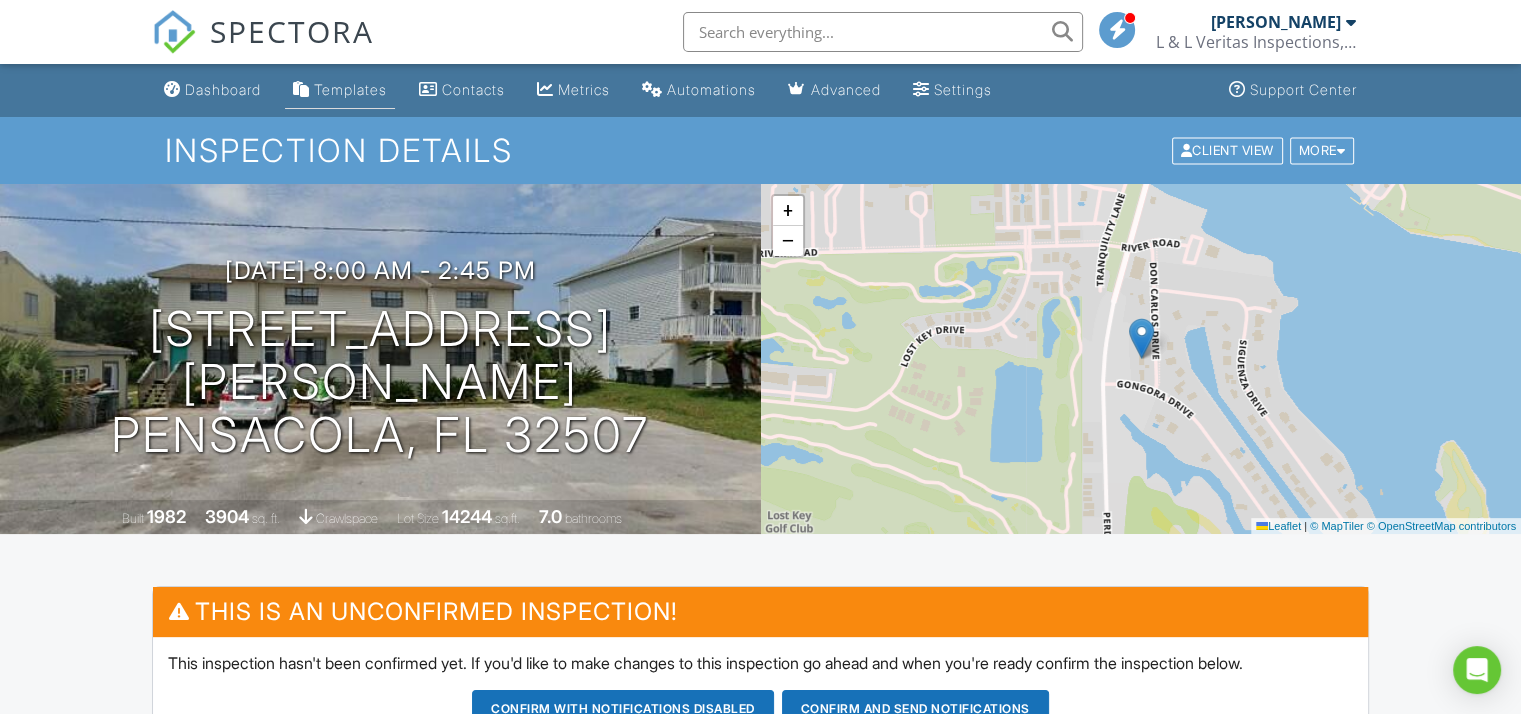 click on "Templates" at bounding box center [350, 89] 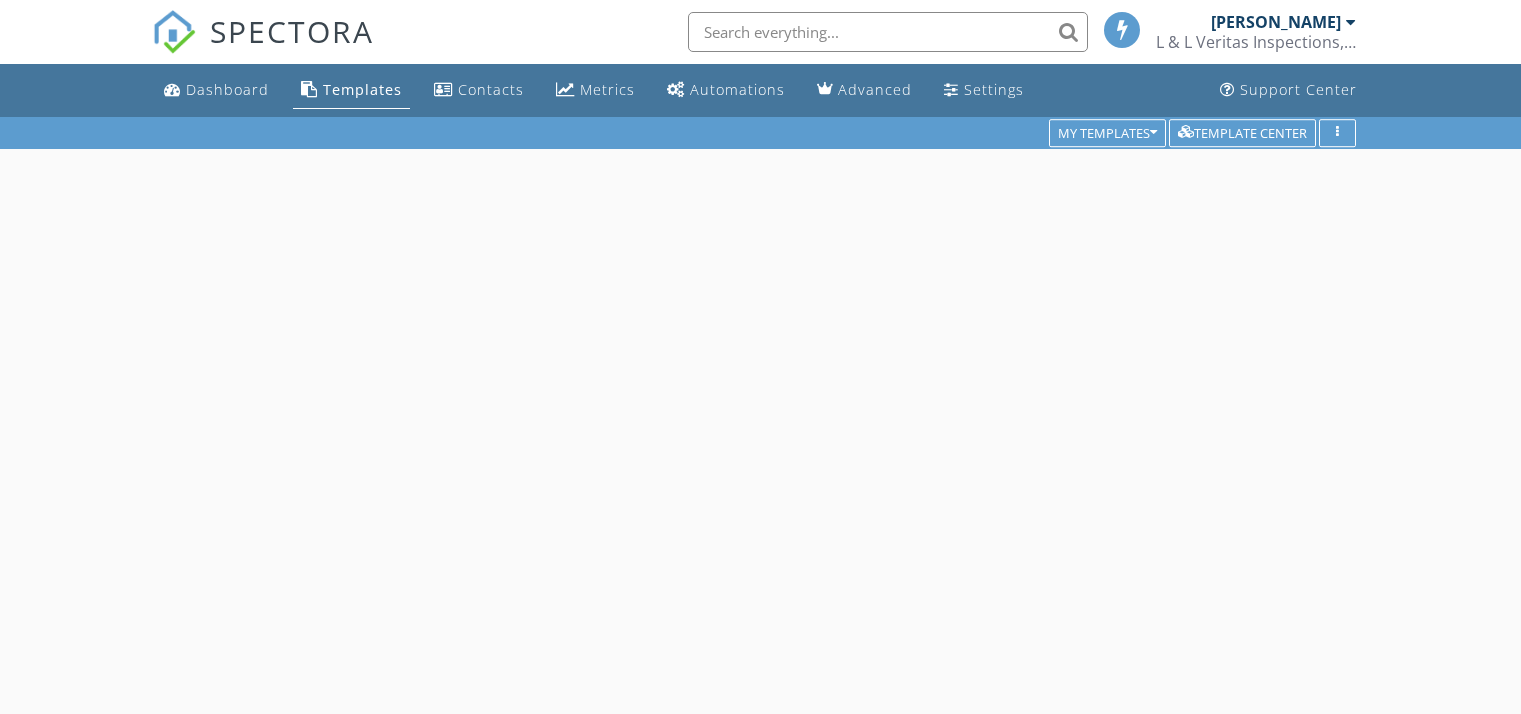 scroll, scrollTop: 0, scrollLeft: 0, axis: both 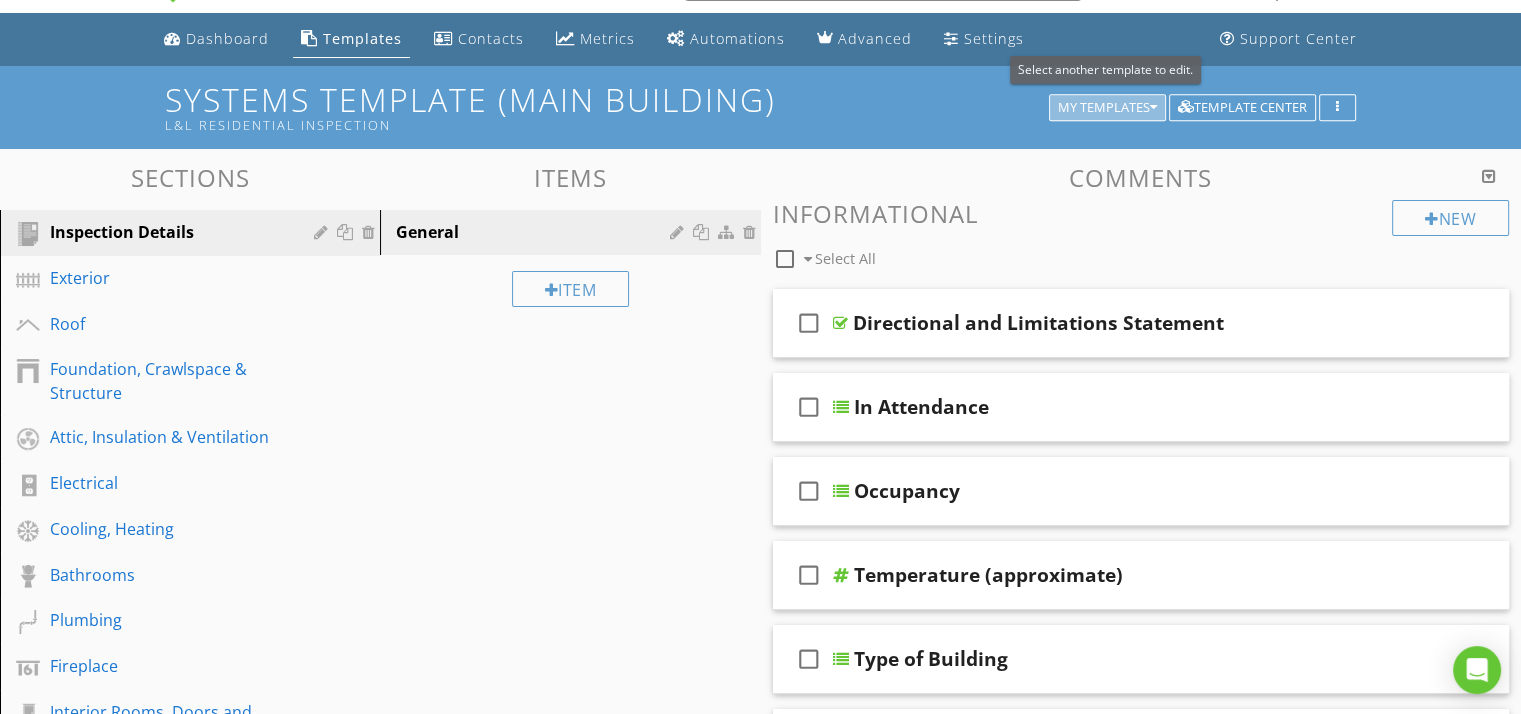 click at bounding box center (1153, 108) 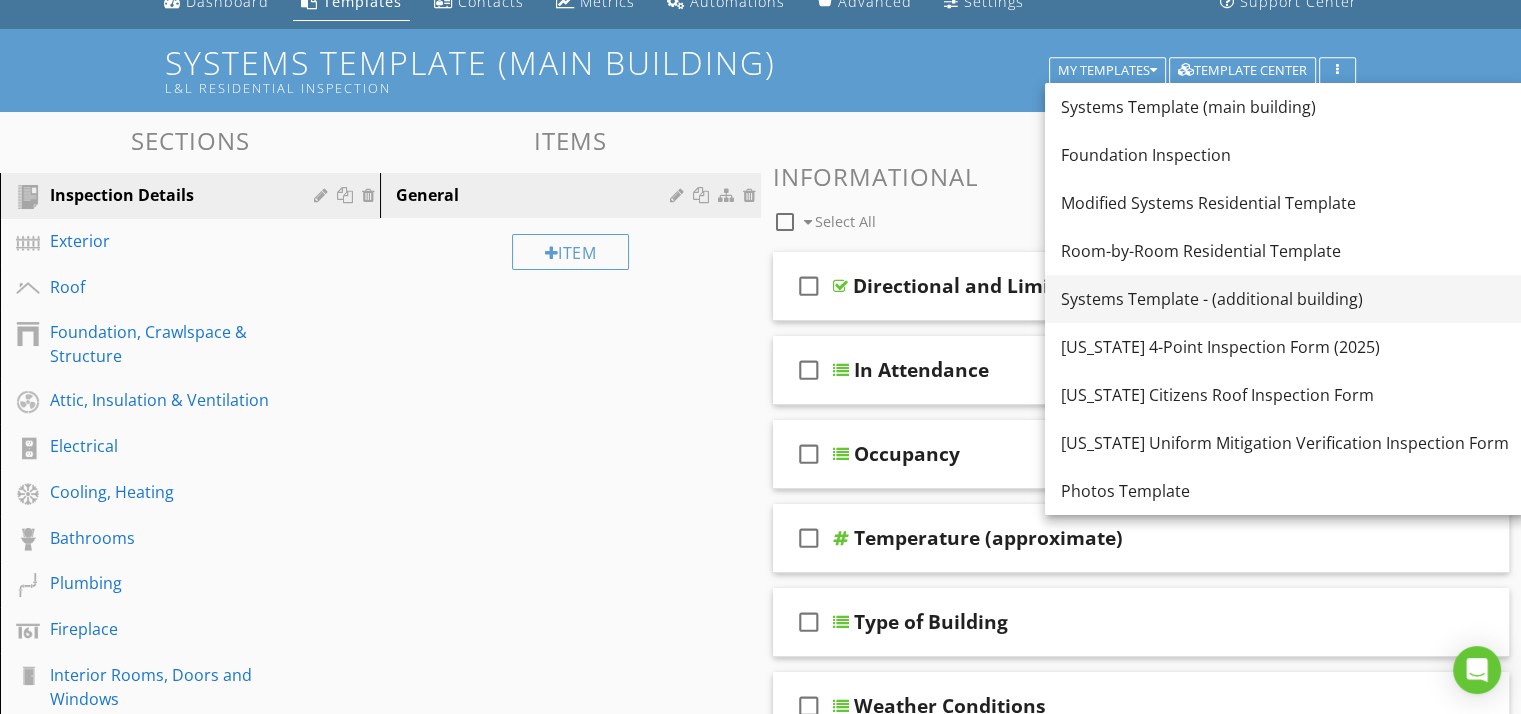 scroll, scrollTop: 88, scrollLeft: 0, axis: vertical 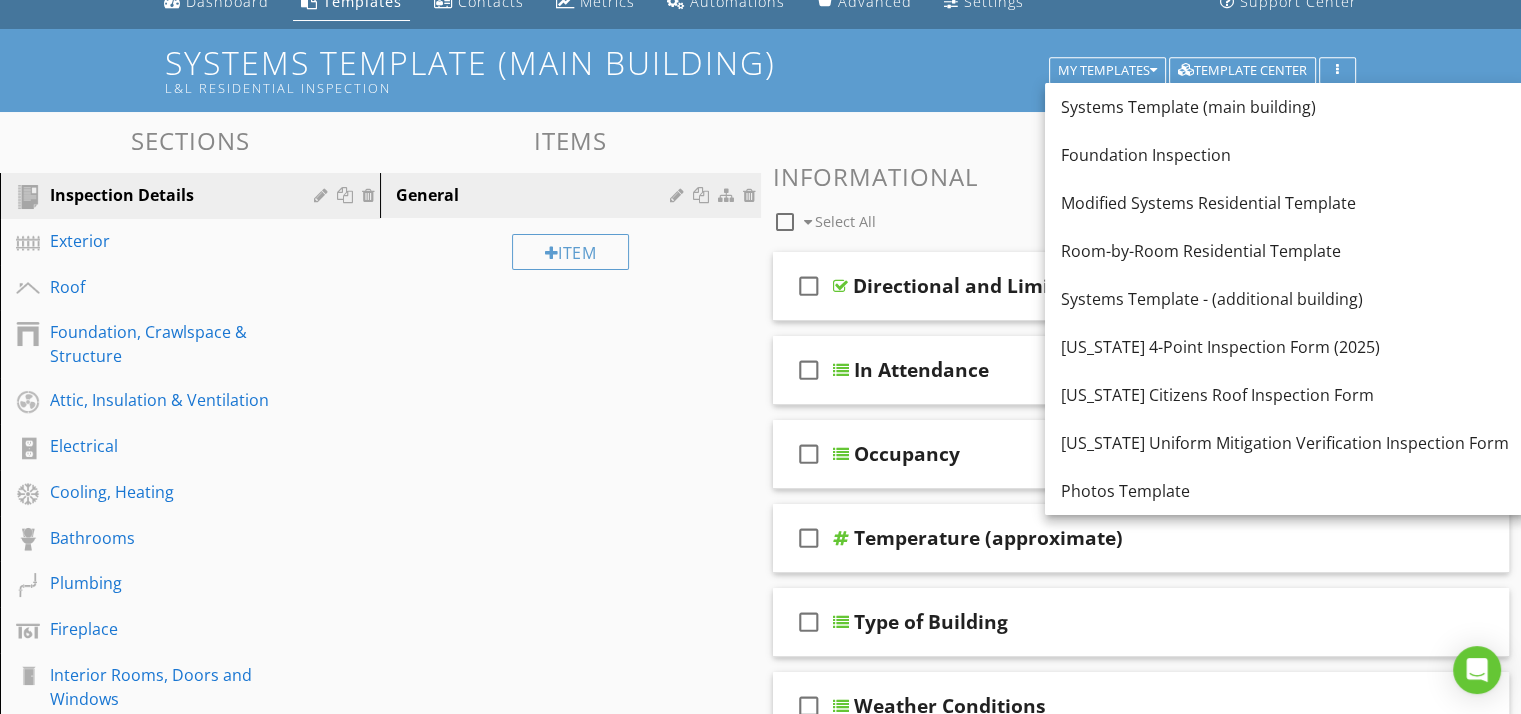 click on "Systems Template (main building)
L&L Residential Inspection
My Templates
Template Center" at bounding box center (760, 70) 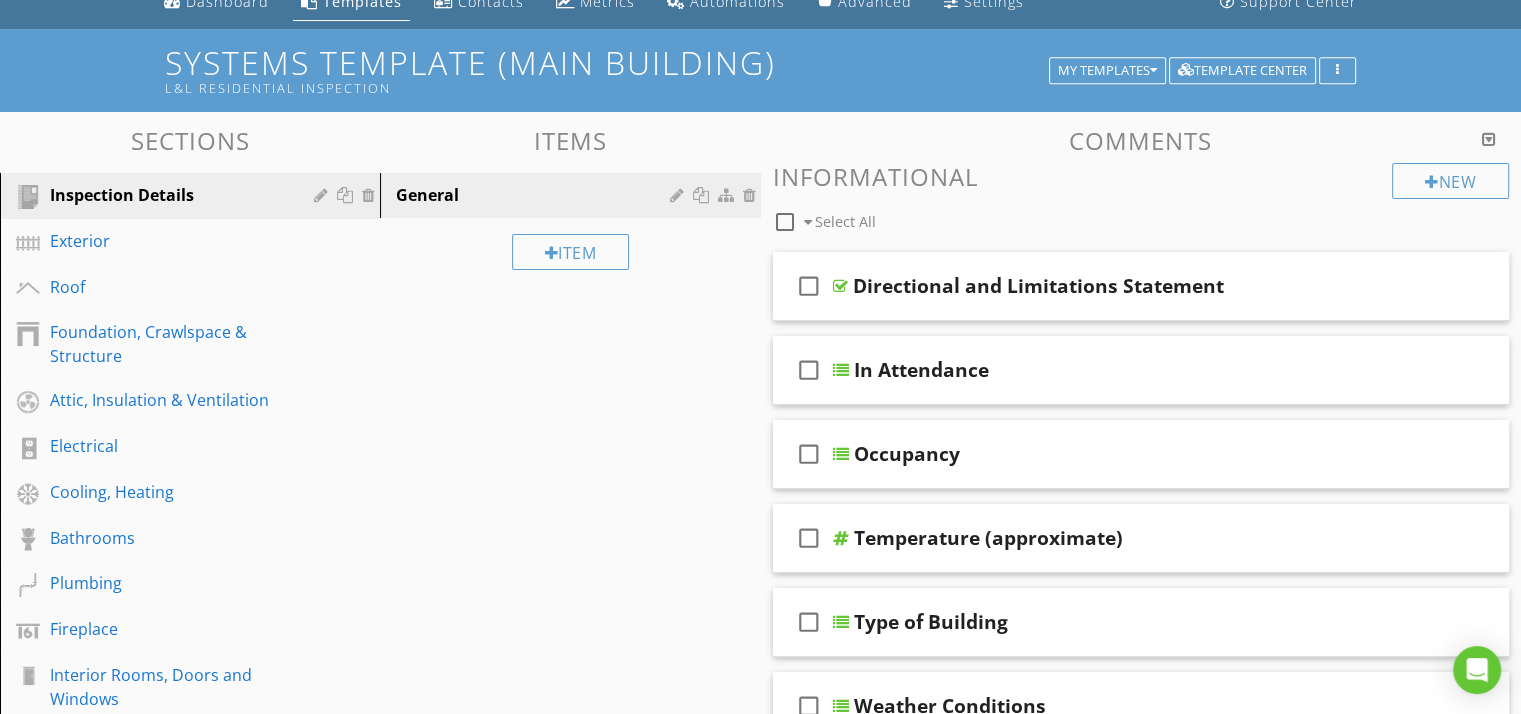 scroll, scrollTop: 0, scrollLeft: 0, axis: both 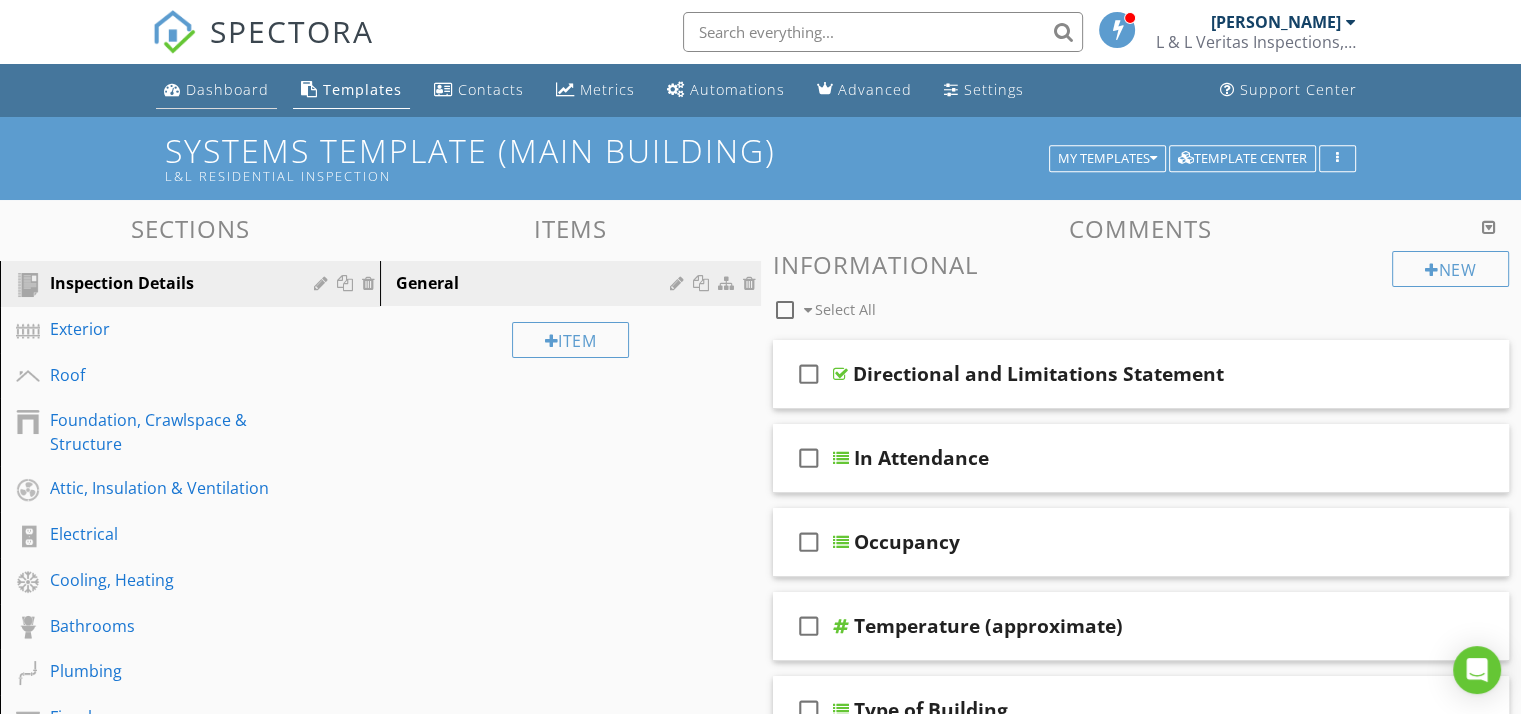 click on "Dashboard" at bounding box center (227, 89) 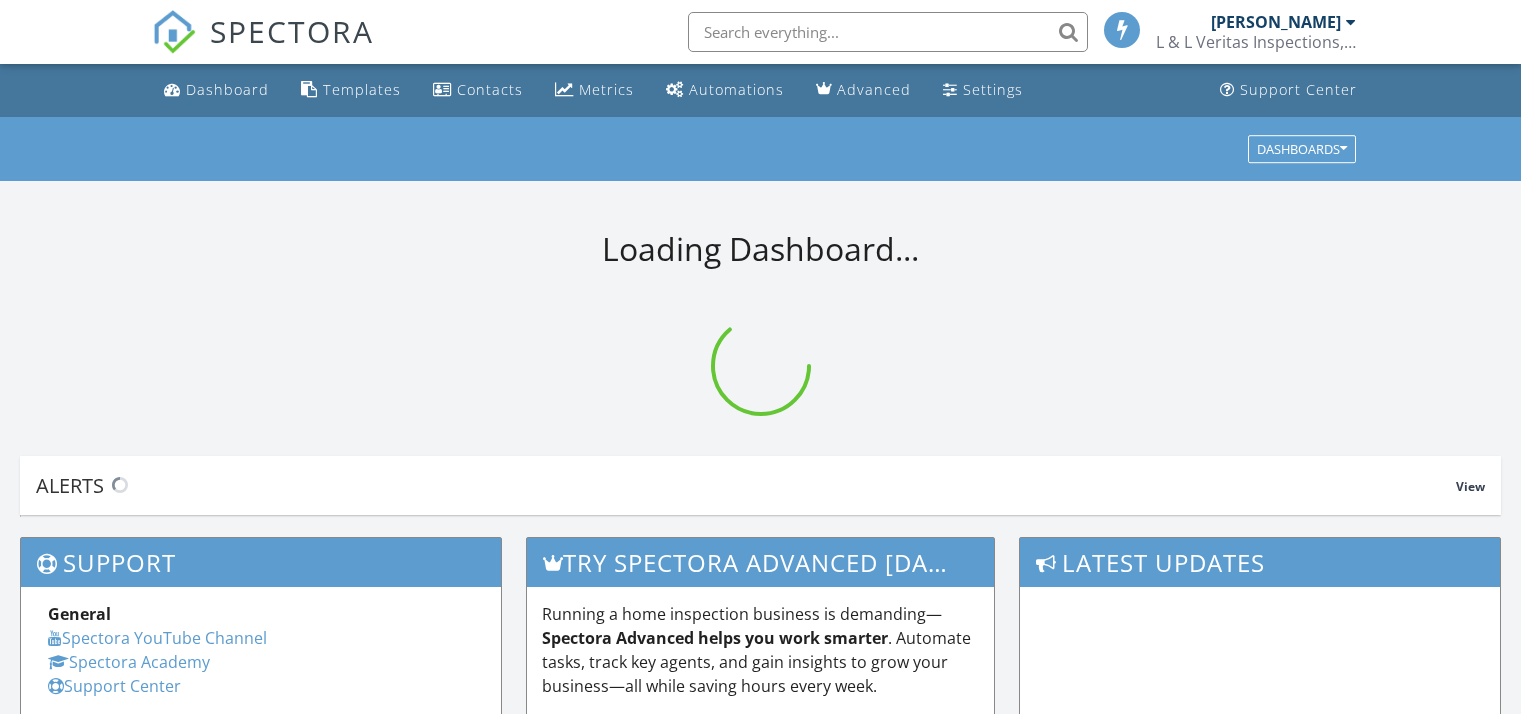 scroll, scrollTop: 0, scrollLeft: 0, axis: both 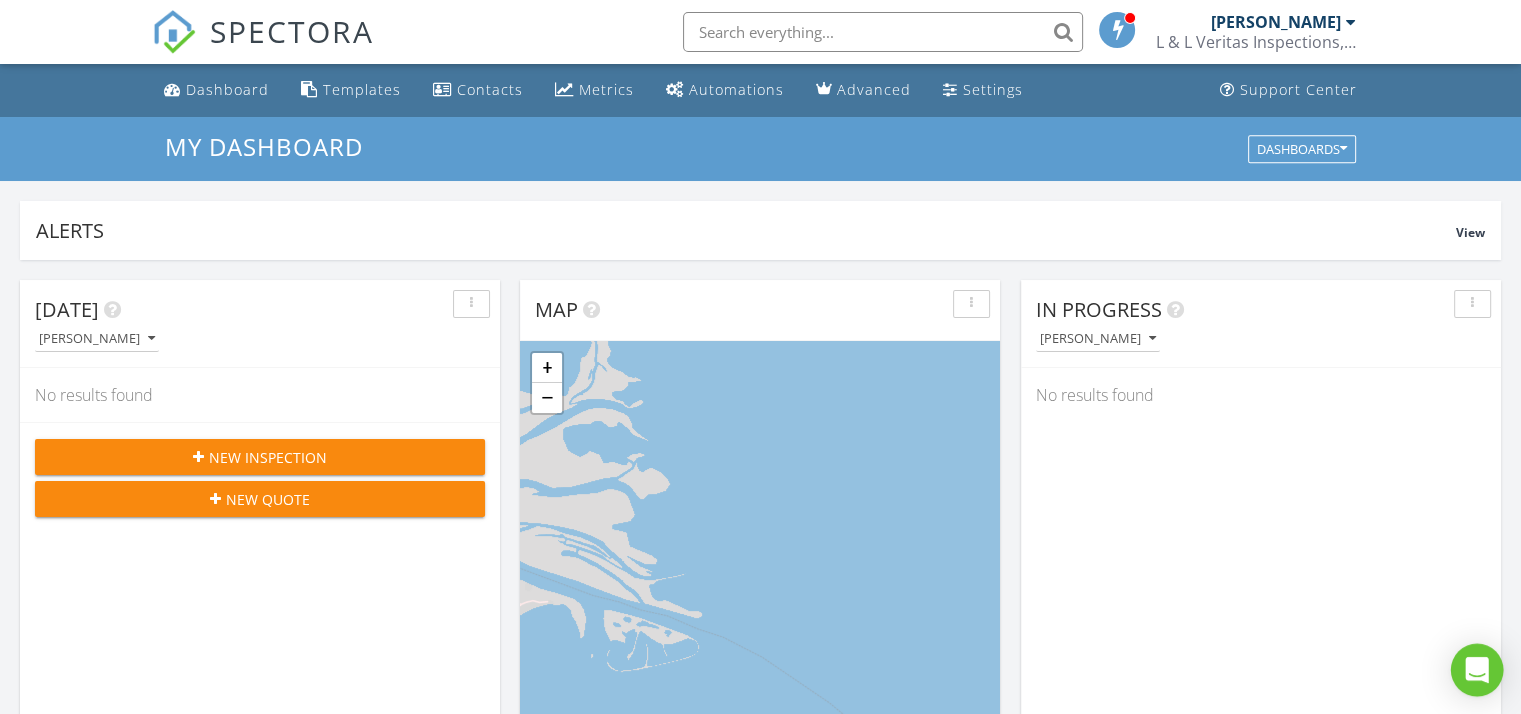 click 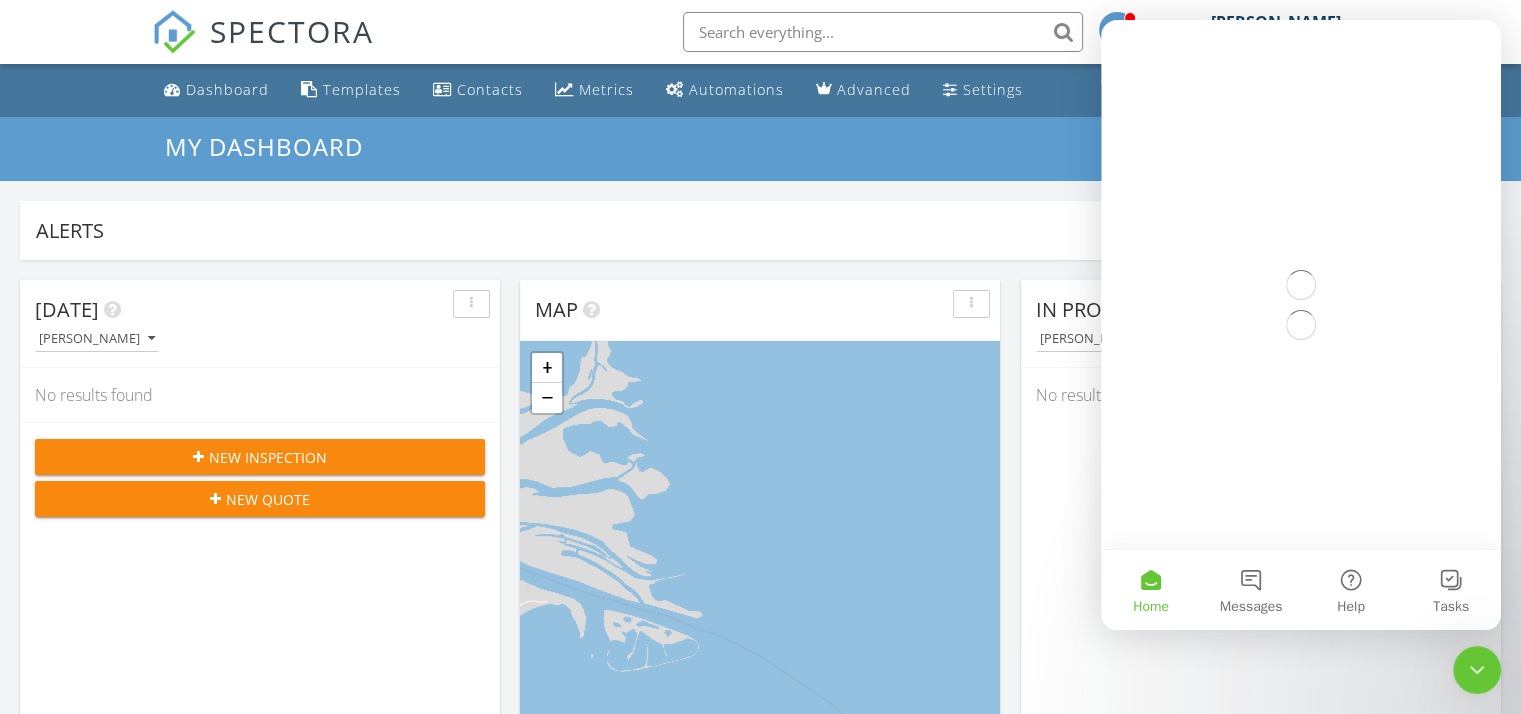 scroll, scrollTop: 0, scrollLeft: 0, axis: both 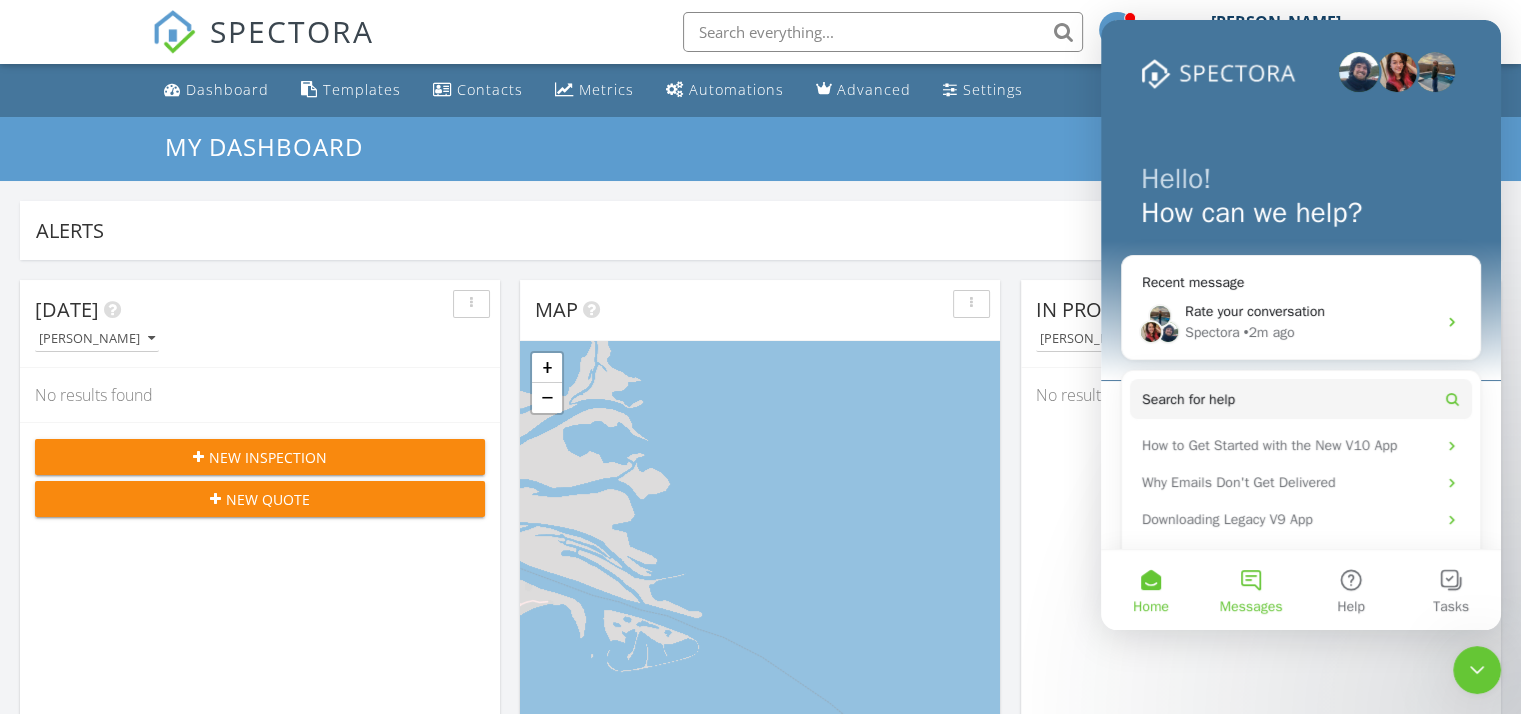 click on "Messages" at bounding box center [1251, 590] 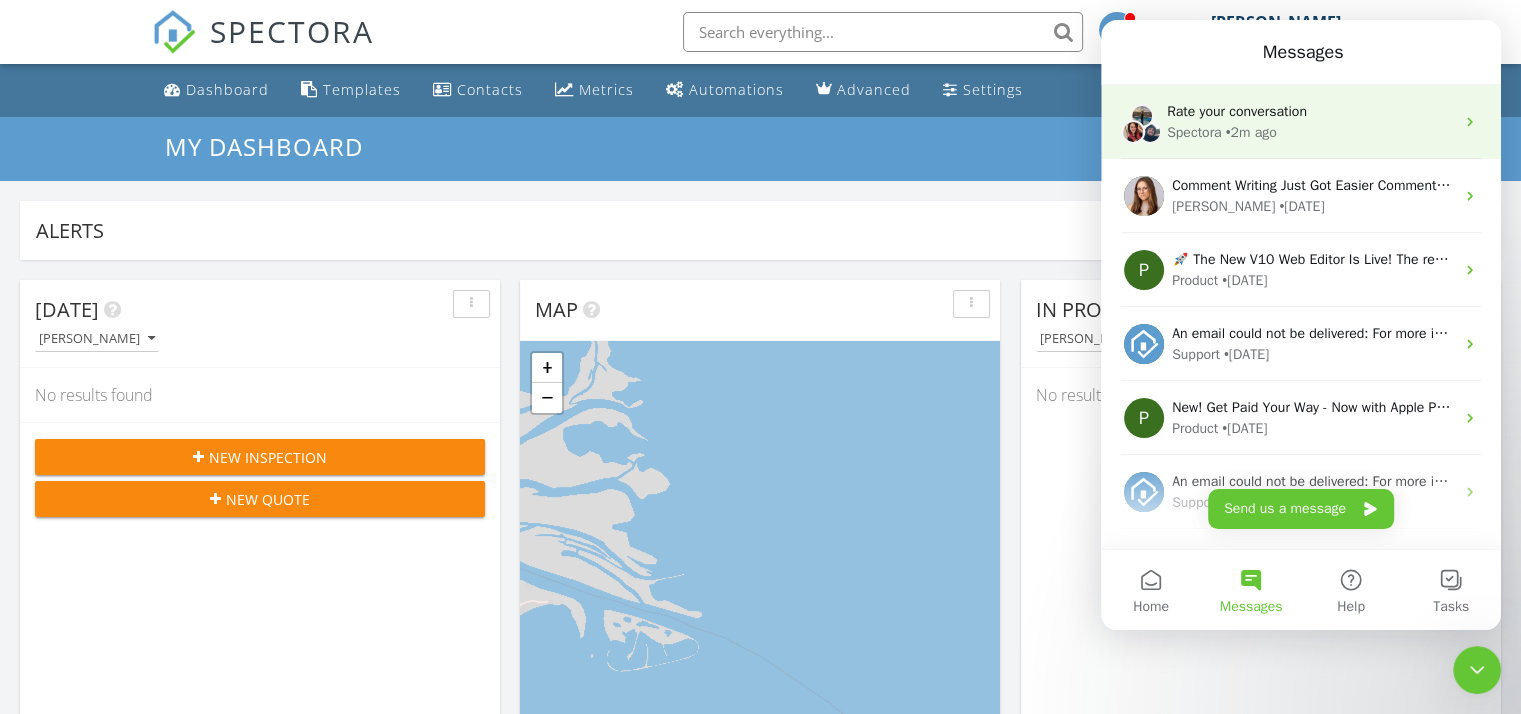 click on "Rate your conversation" at bounding box center [1237, 111] 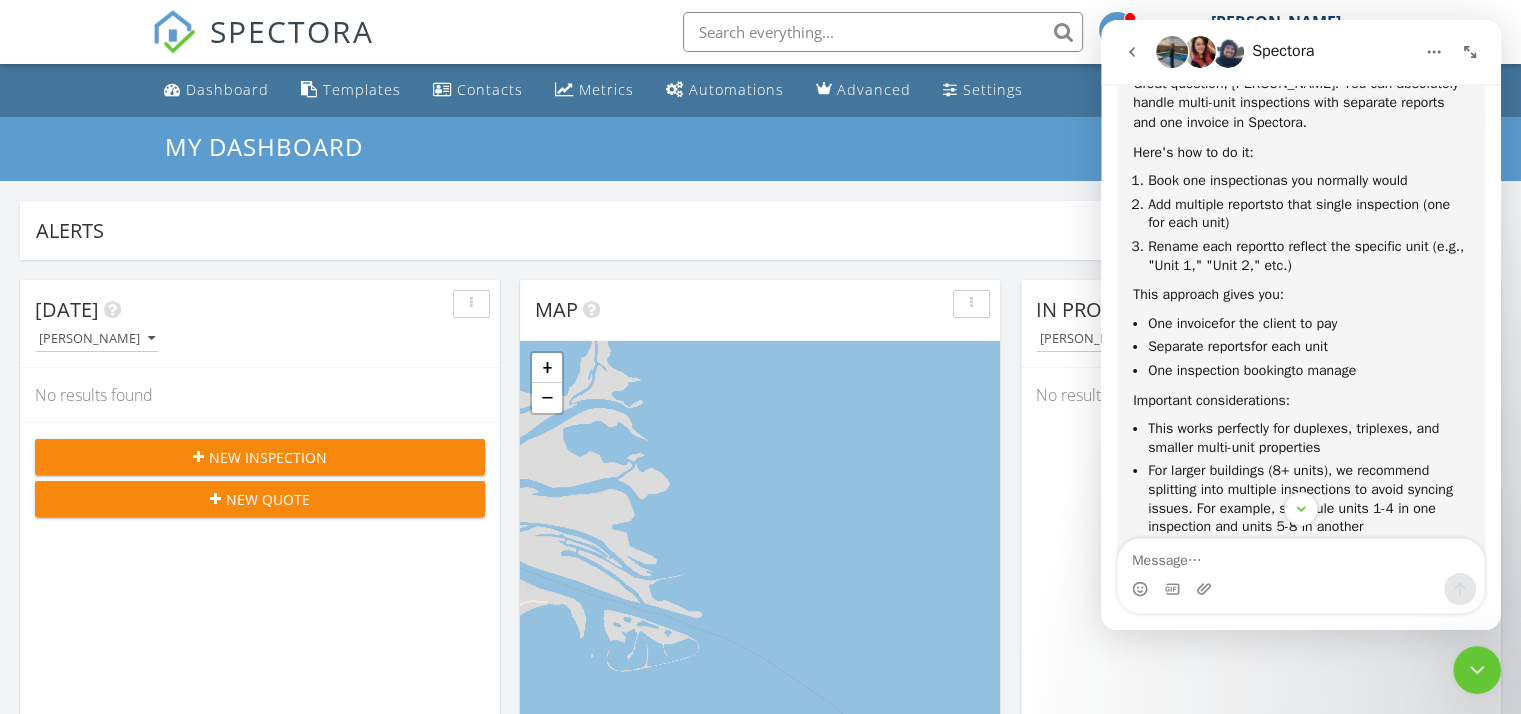 scroll, scrollTop: 738, scrollLeft: 0, axis: vertical 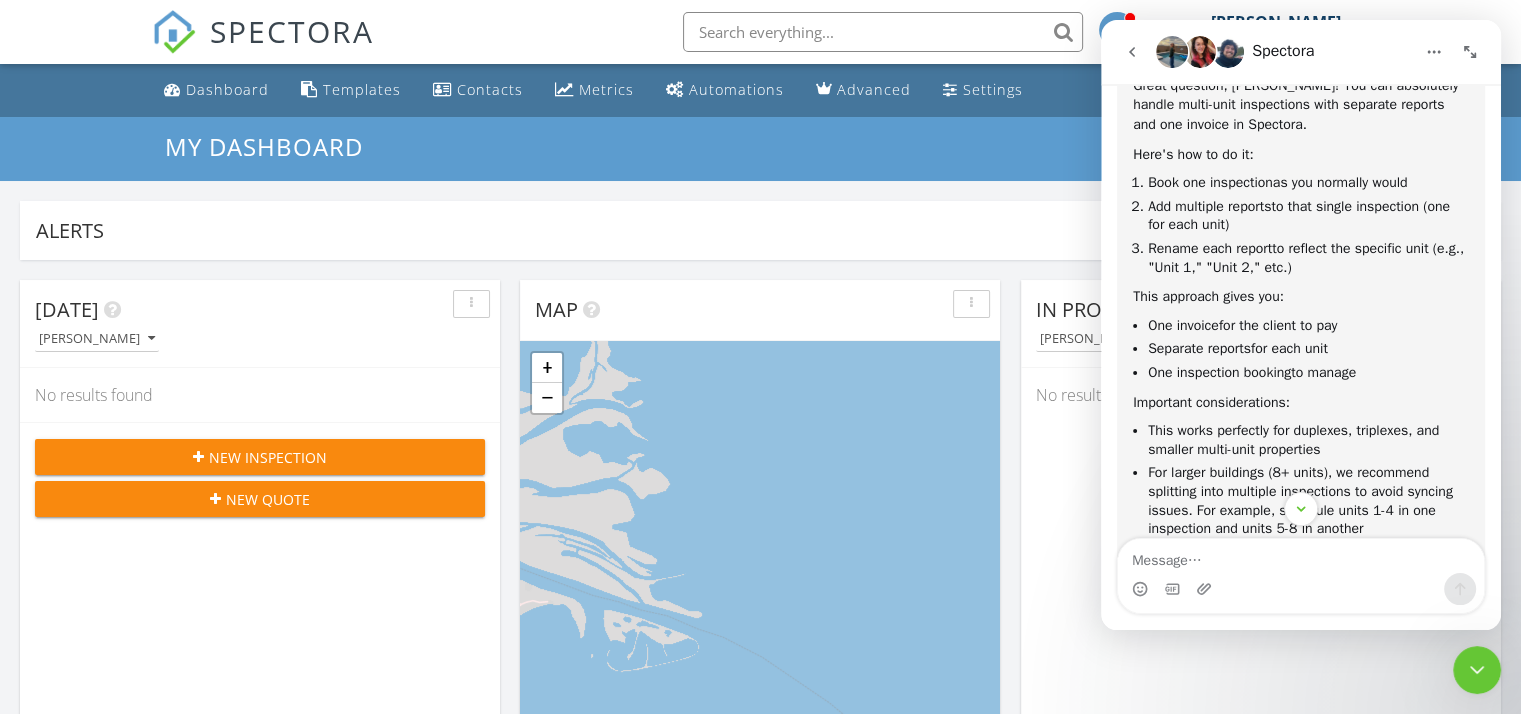 click on "In Progress
[PERSON_NAME]
No results found" at bounding box center (1261, 570) 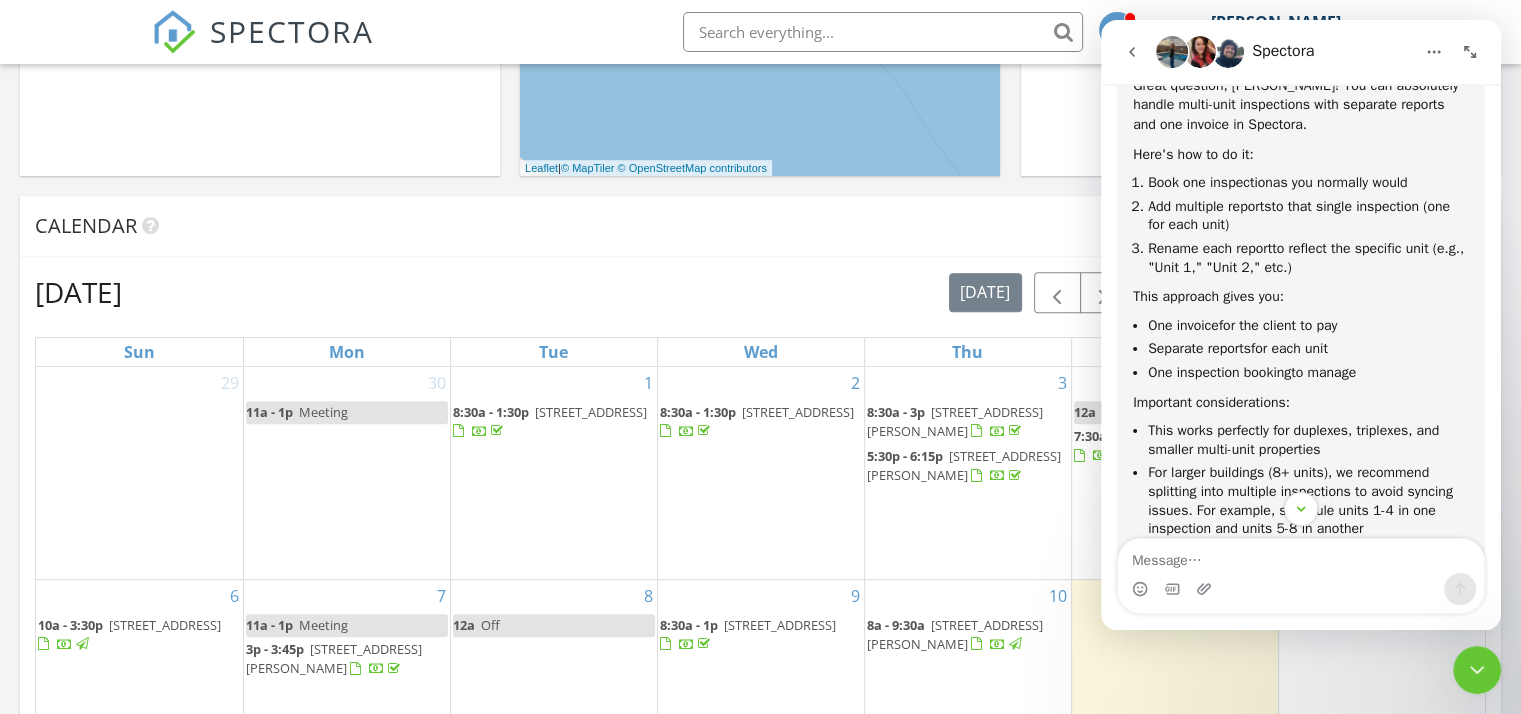 scroll, scrollTop: 708, scrollLeft: 0, axis: vertical 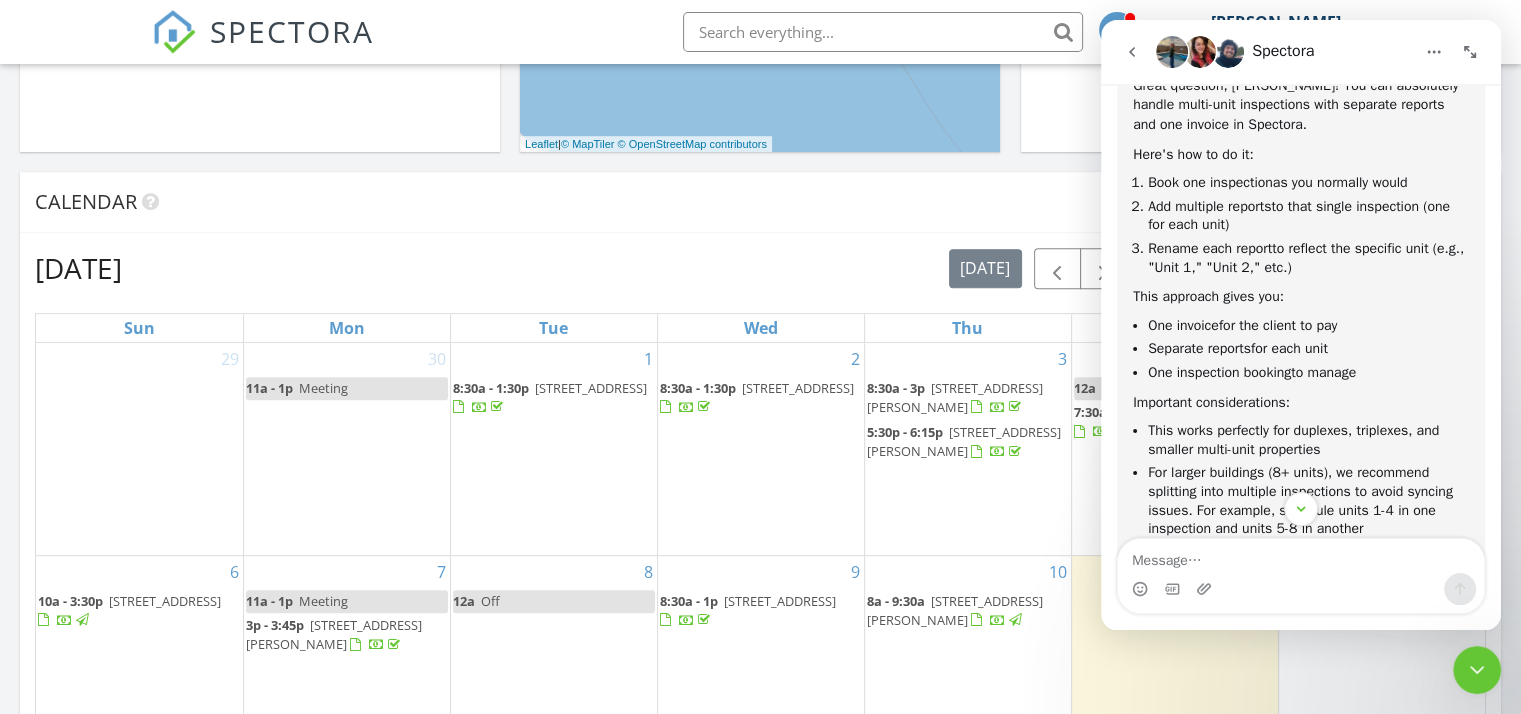 click 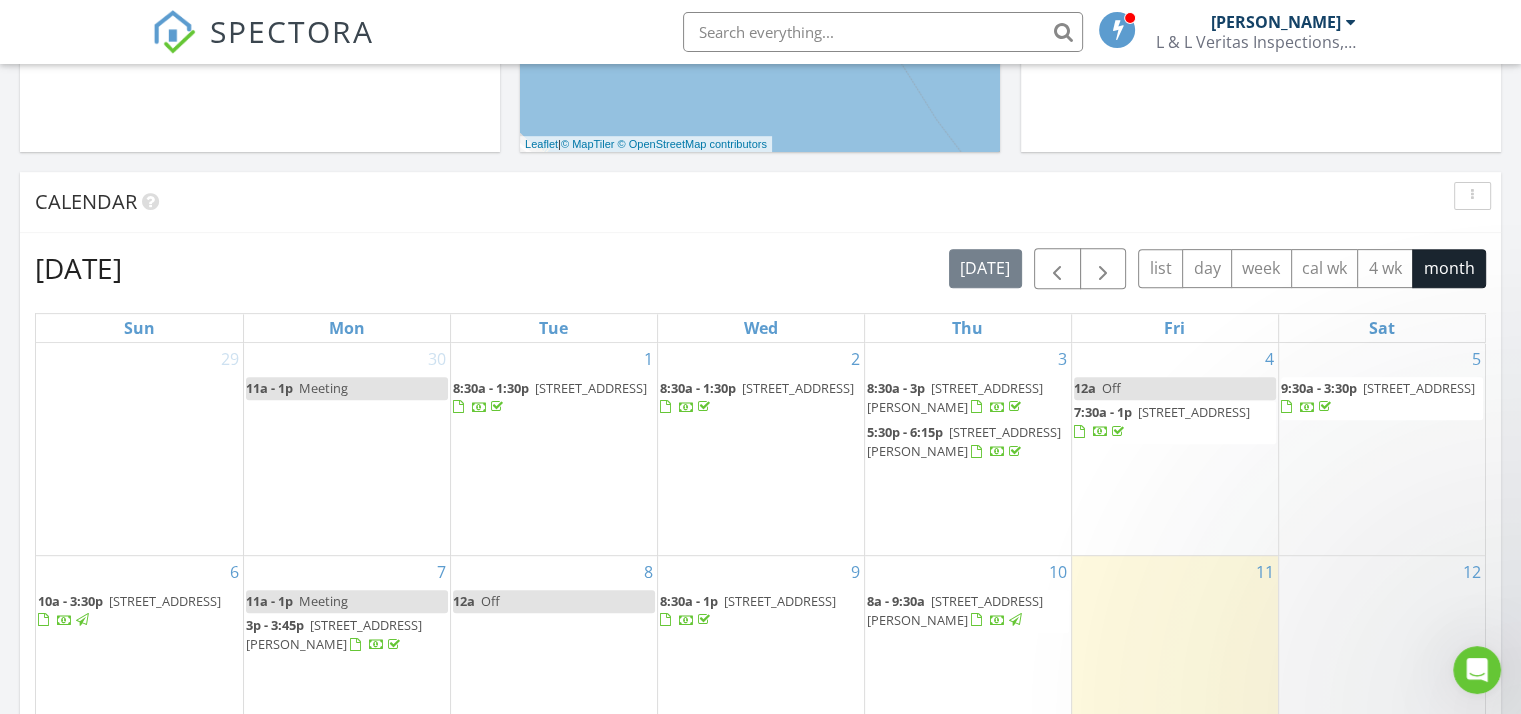 scroll, scrollTop: 0, scrollLeft: 0, axis: both 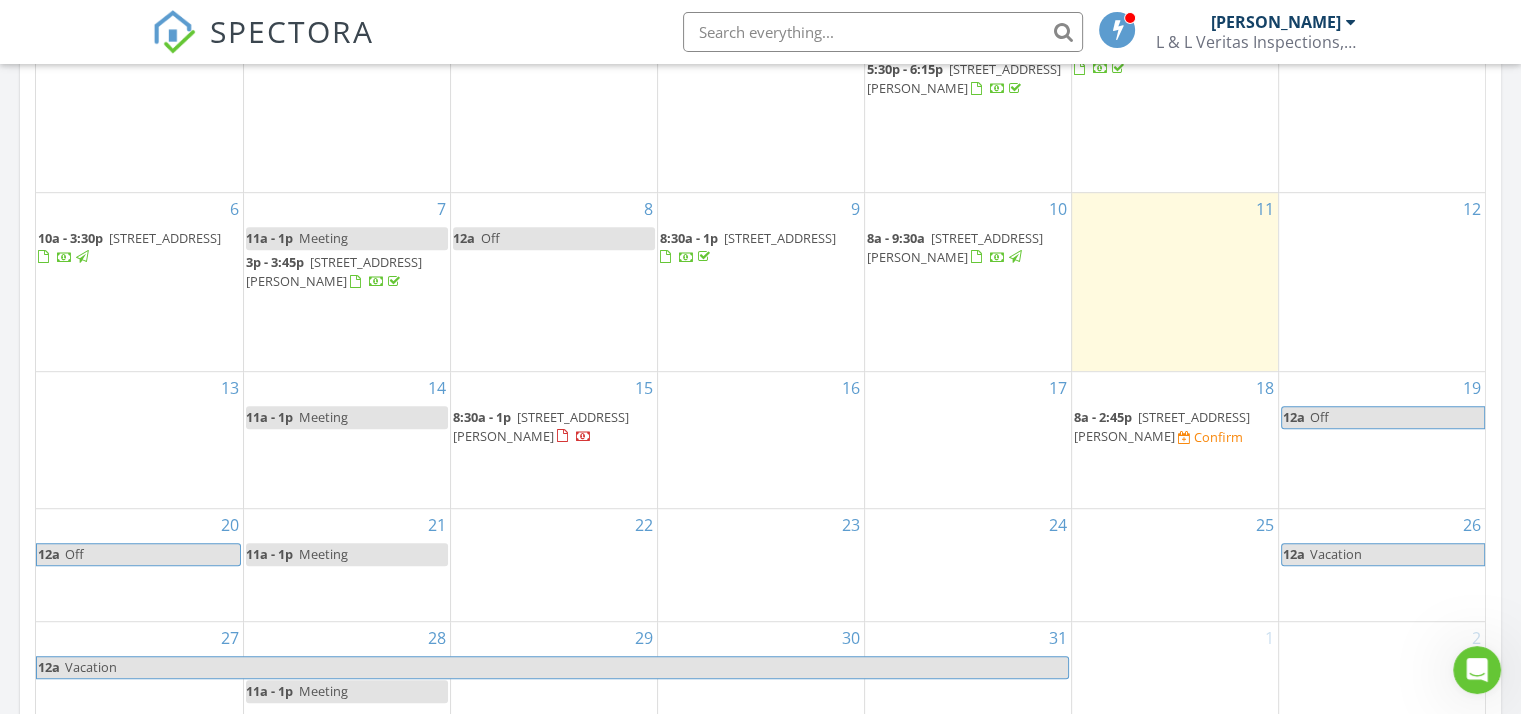 click on "6211 Don Carlos Dr, Pensacola 32507" at bounding box center (1162, 426) 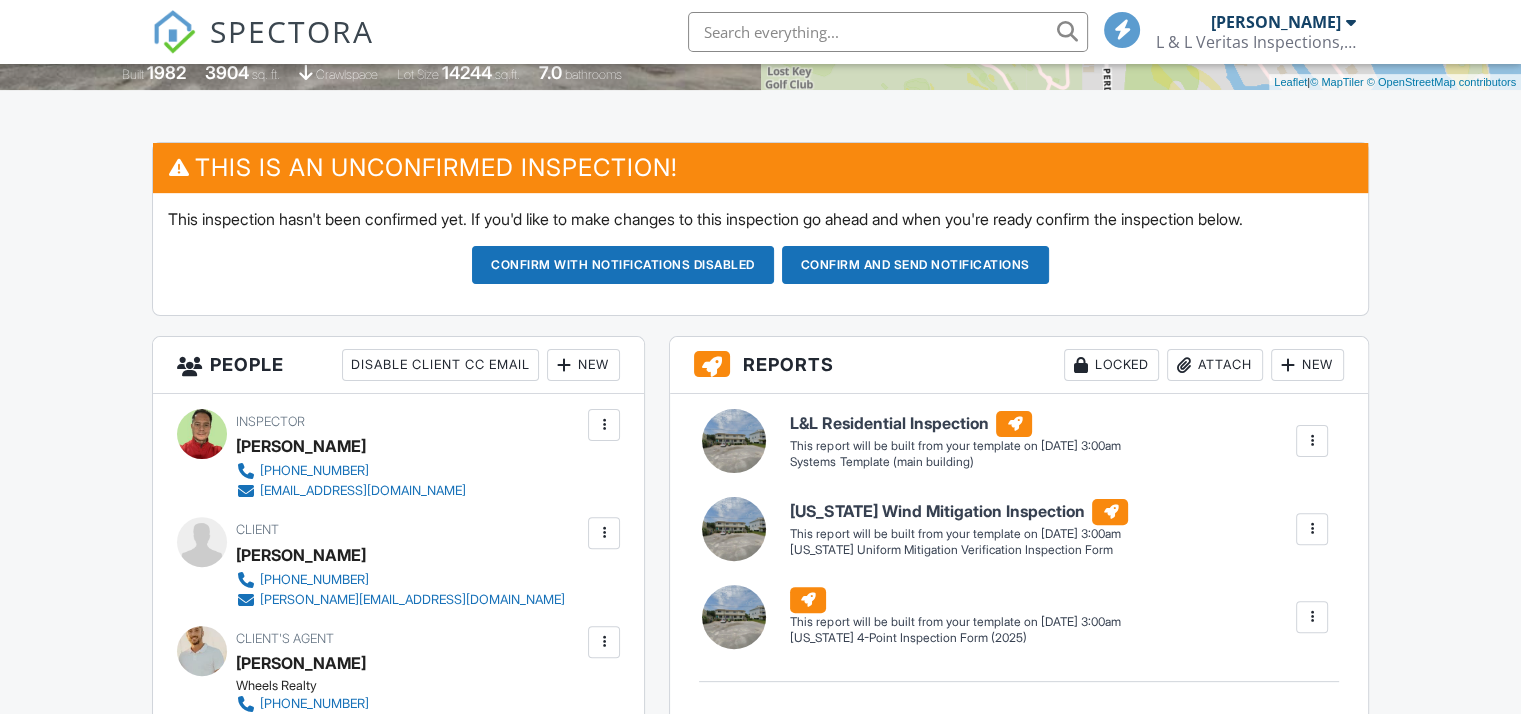 scroll, scrollTop: 572, scrollLeft: 0, axis: vertical 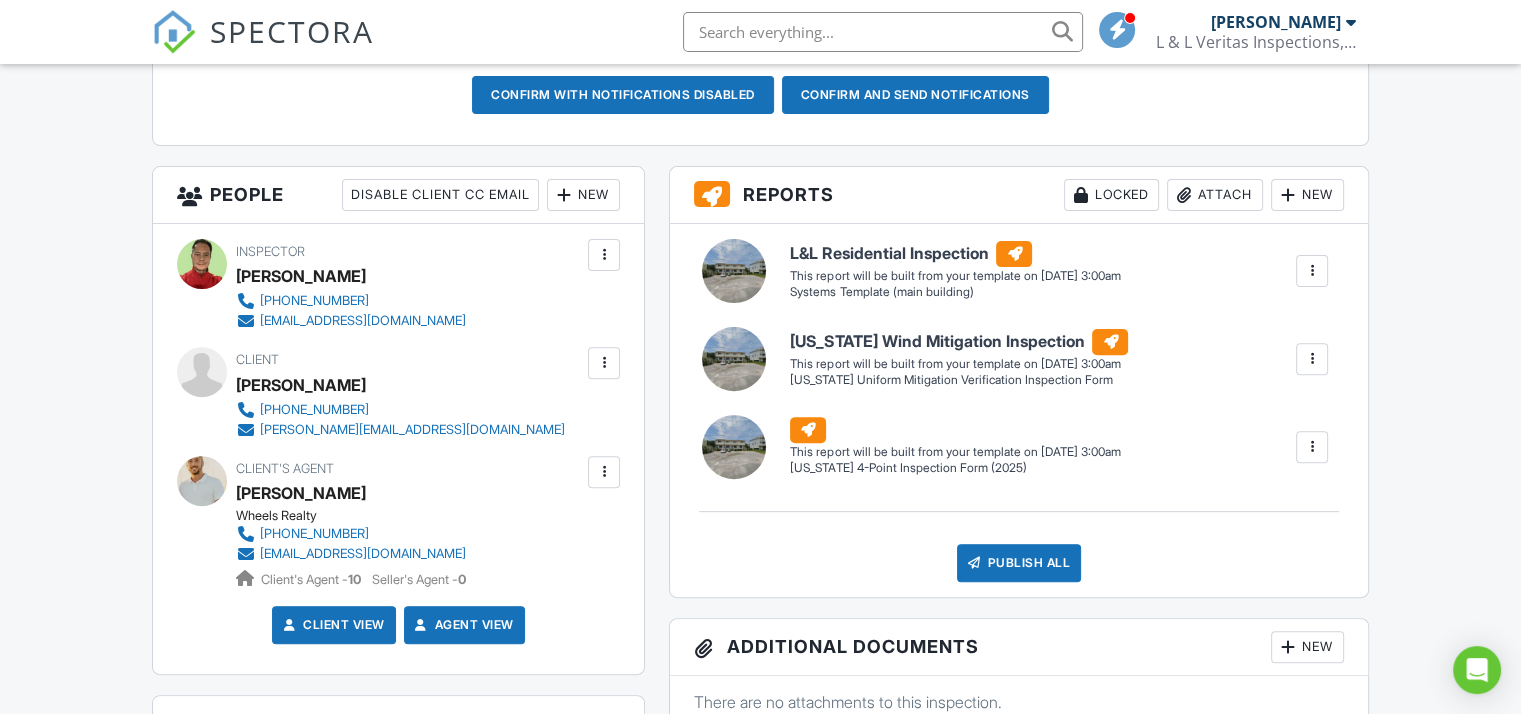 click at bounding box center (604, 363) 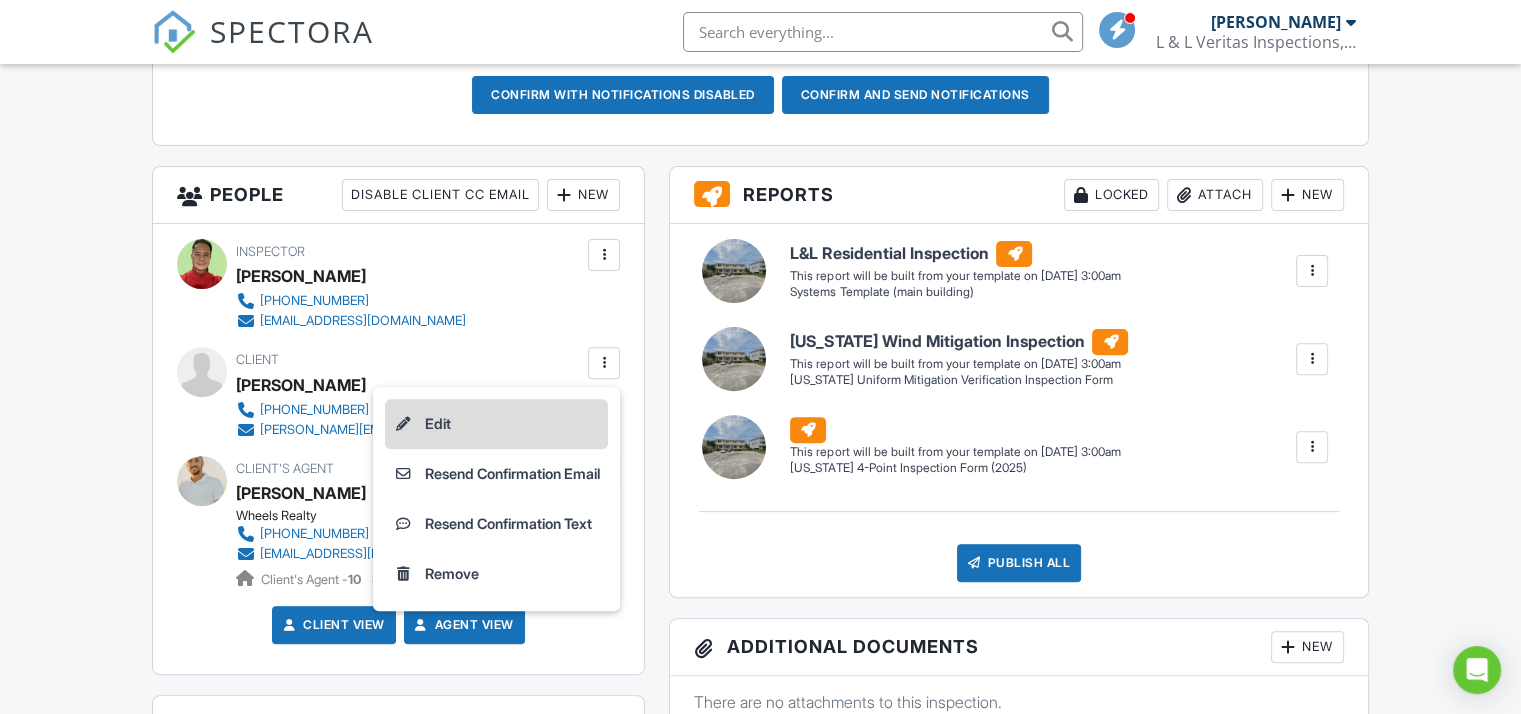 click on "Edit" at bounding box center [496, 424] 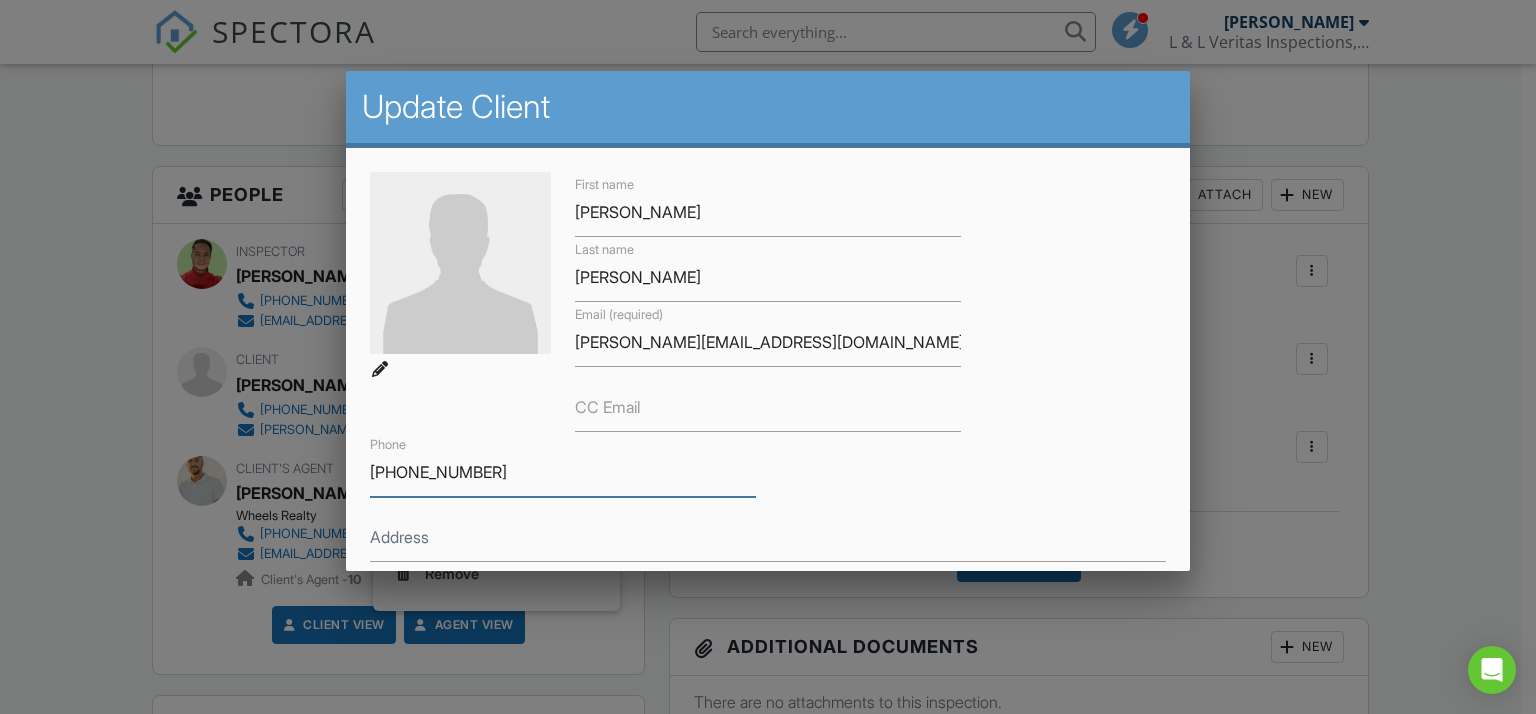 click on "717-979-7318" at bounding box center [563, 472] 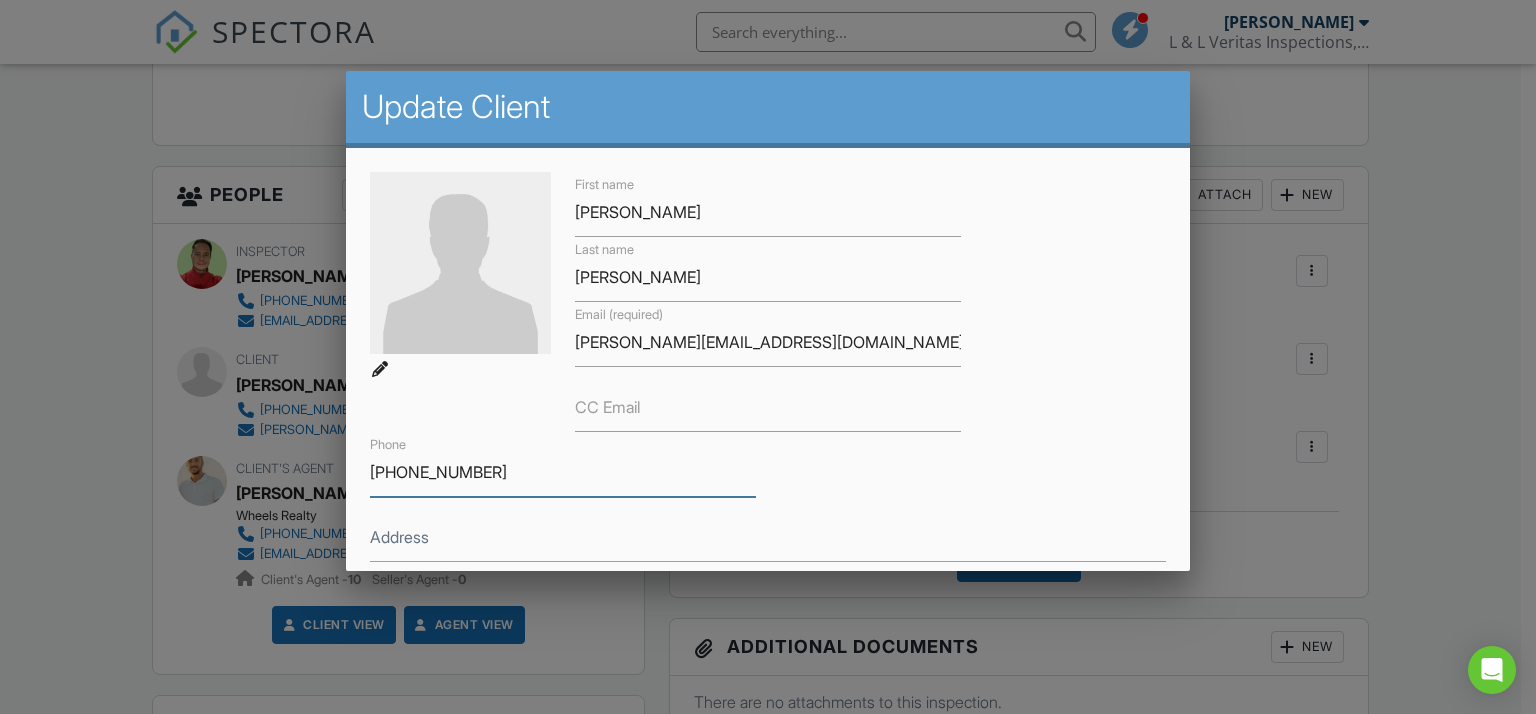 scroll, scrollTop: 412, scrollLeft: 0, axis: vertical 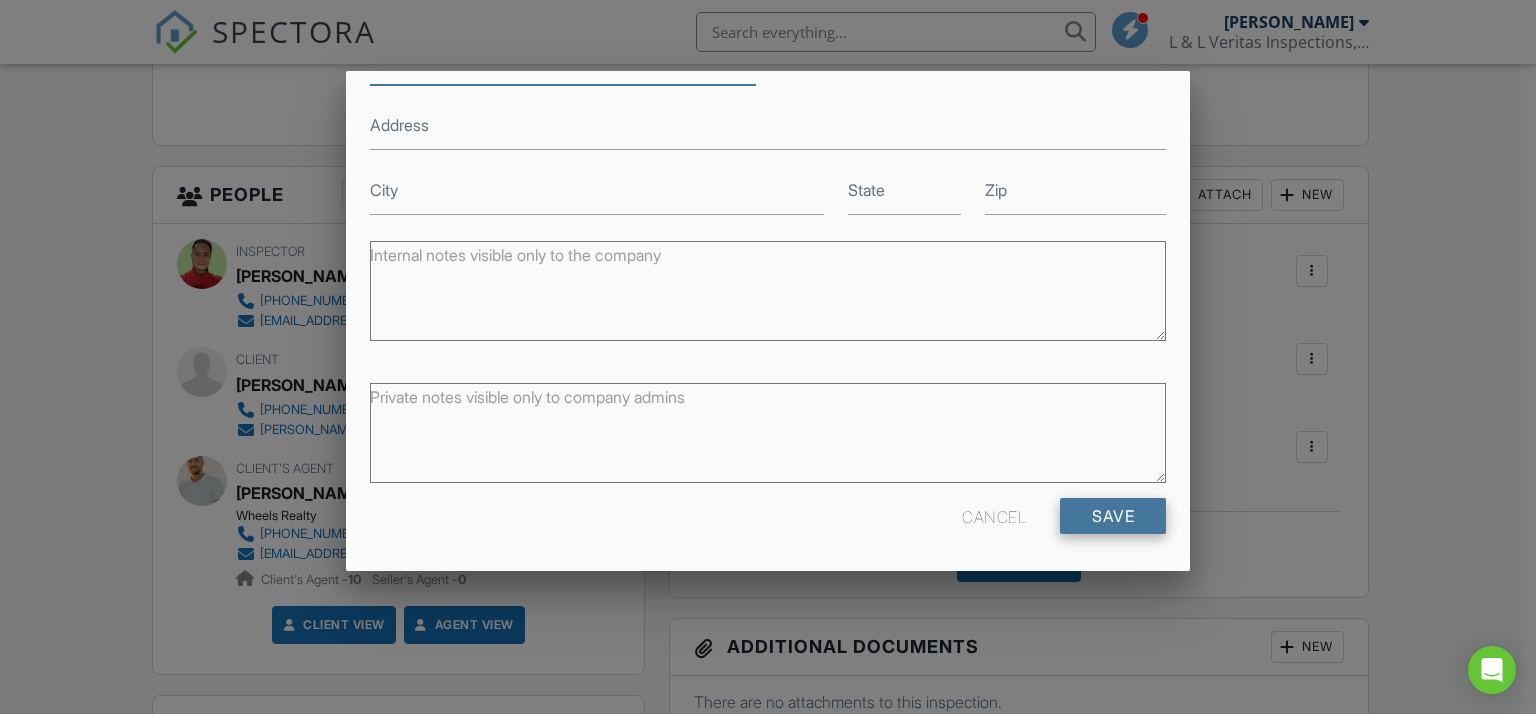 type on "[PHONE_NUMBER]" 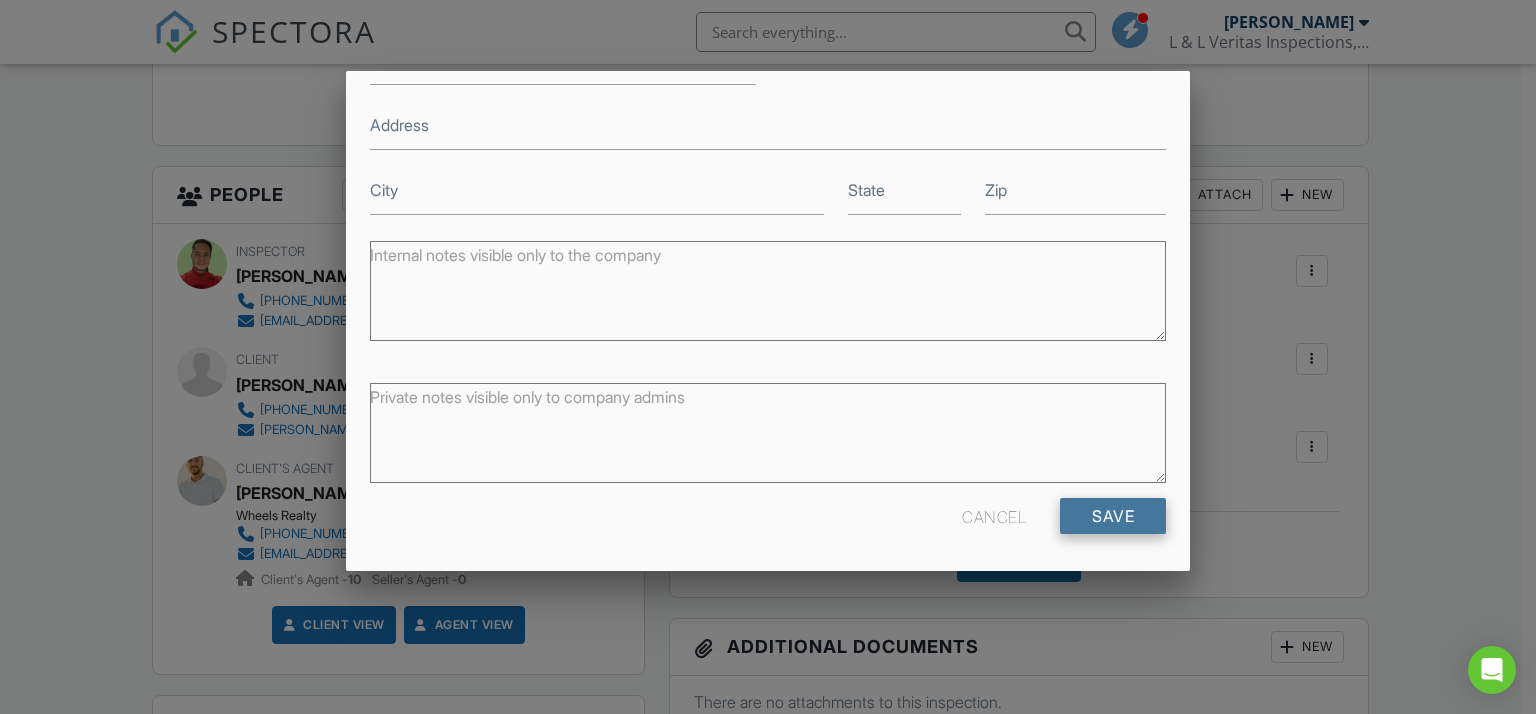 click on "Save" at bounding box center (1113, 516) 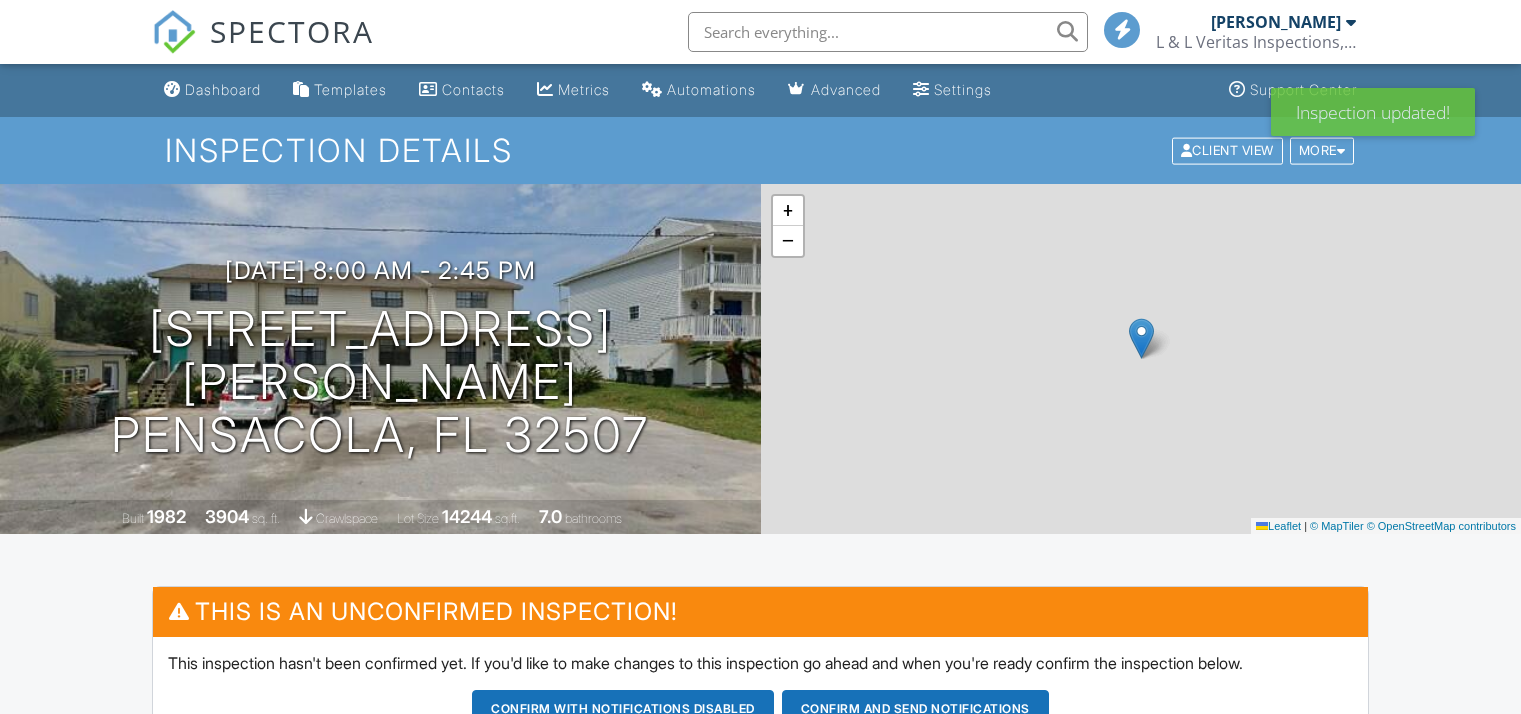 scroll, scrollTop: 0, scrollLeft: 0, axis: both 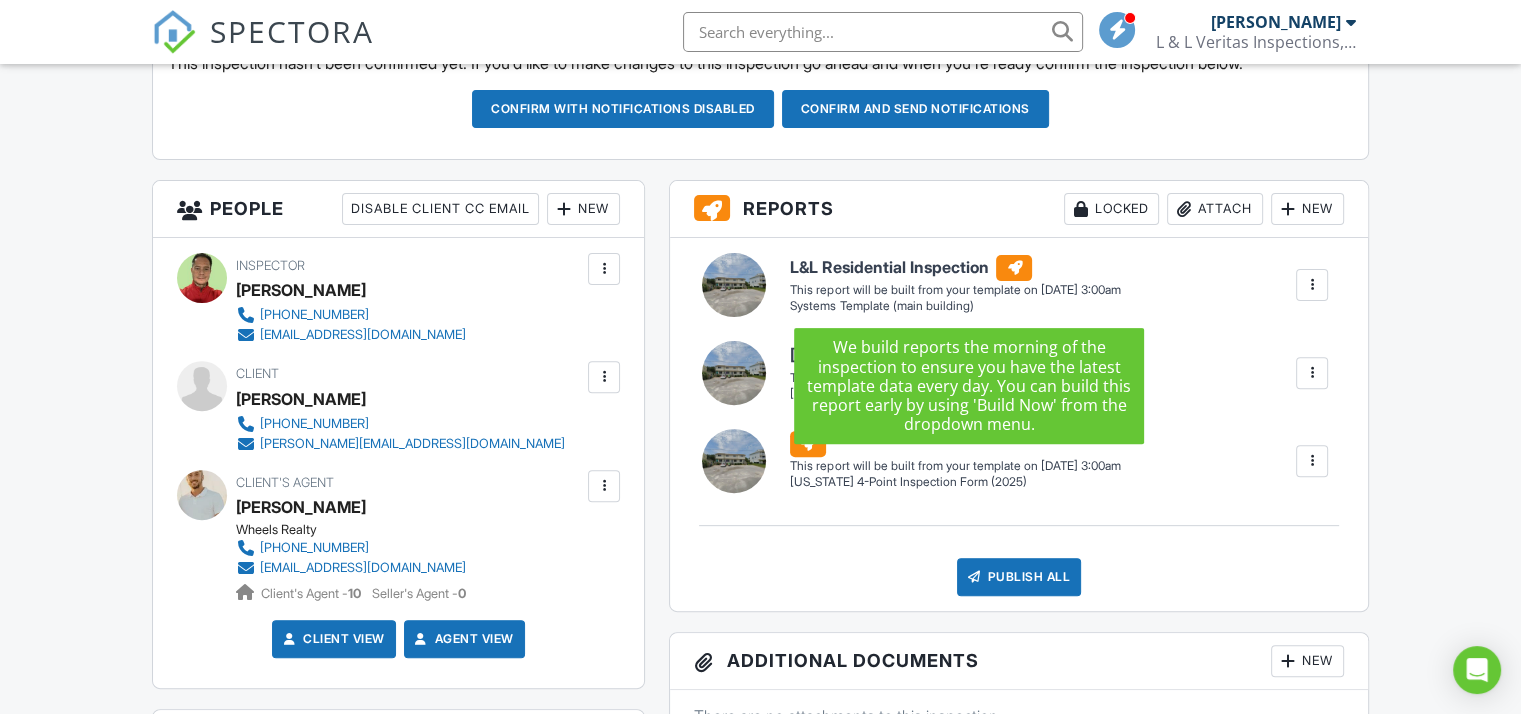 click on "Systems Template (main building)" at bounding box center (955, 306) 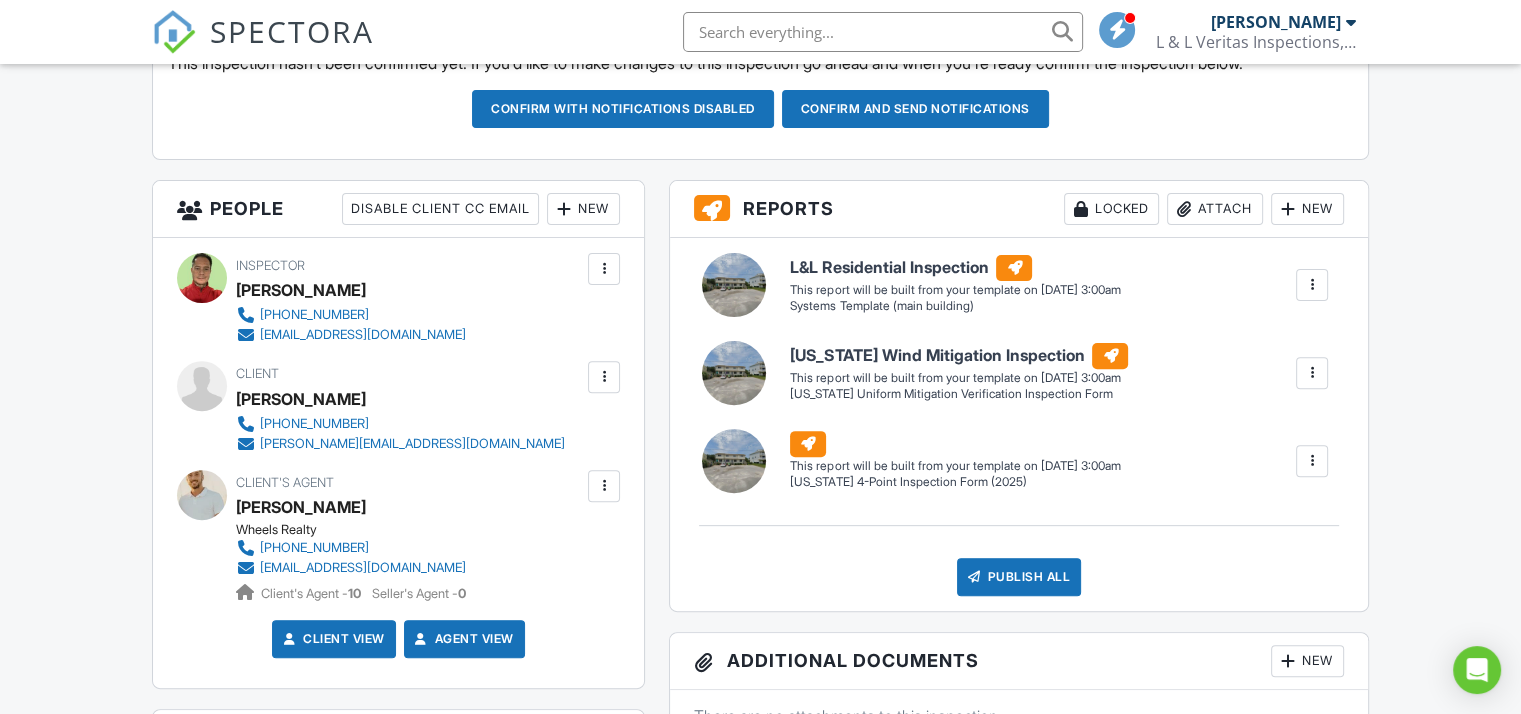 click at bounding box center [1312, 285] 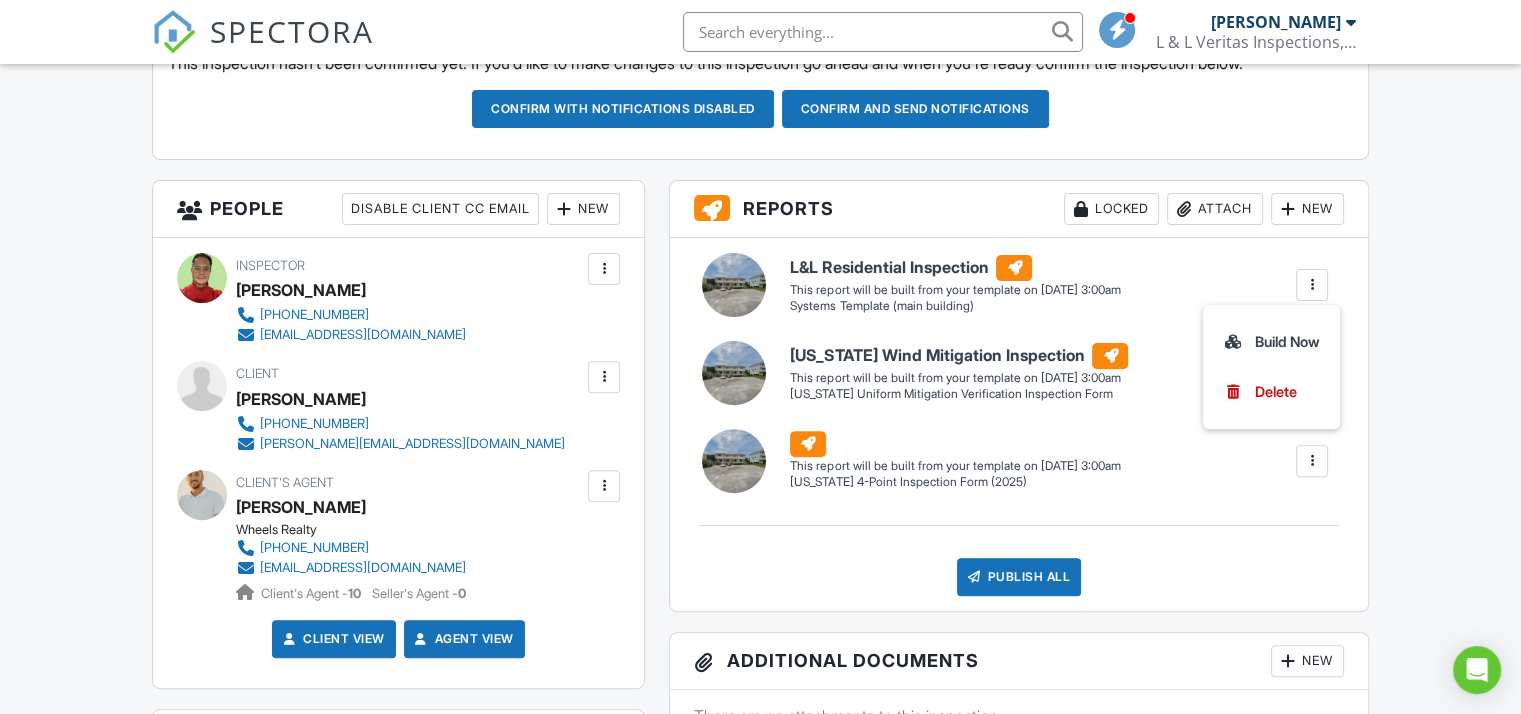 click at bounding box center (1288, 209) 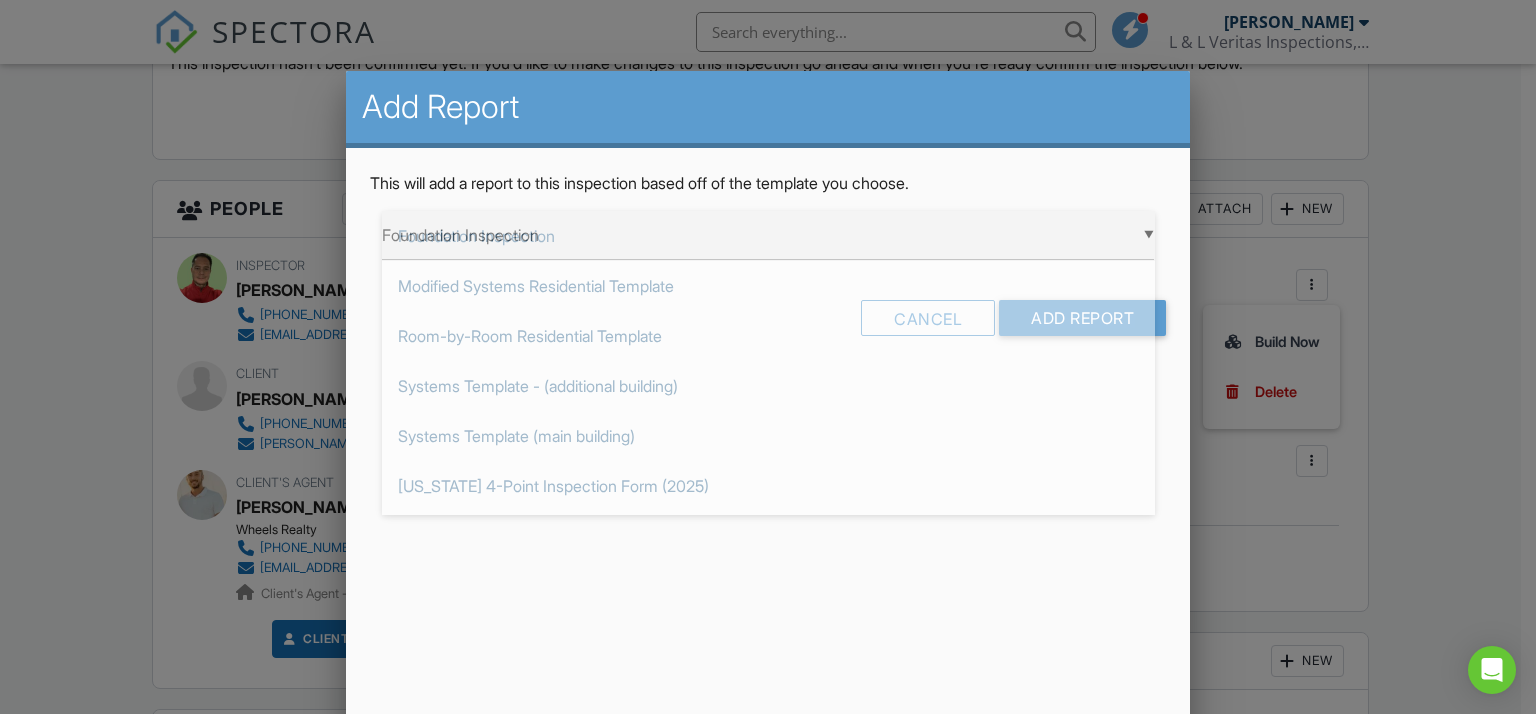 click on "▼ Foundation Inspection Foundation Inspection Modified Systems Residential Template Room-by-Room Residential Template Systems Template - (additional building) Systems Template (main building) [US_STATE] 4-Point Inspection Form (2025) [US_STATE] Citizens Roof Inspection Form [US_STATE] Uniform Mitigation Verification Inspection Form  Photos Template Foundation Inspection
Modified Systems Residential Template
Room-by-Room Residential Template
Systems Template - (additional building)
Systems Template (main building)
[US_STATE] 4-Point Inspection Form (2025)
[US_STATE] Citizens Roof Inspection Form
[US_STATE] Uniform Mitigation Verification Inspection Form
Photos Template" at bounding box center [768, 235] 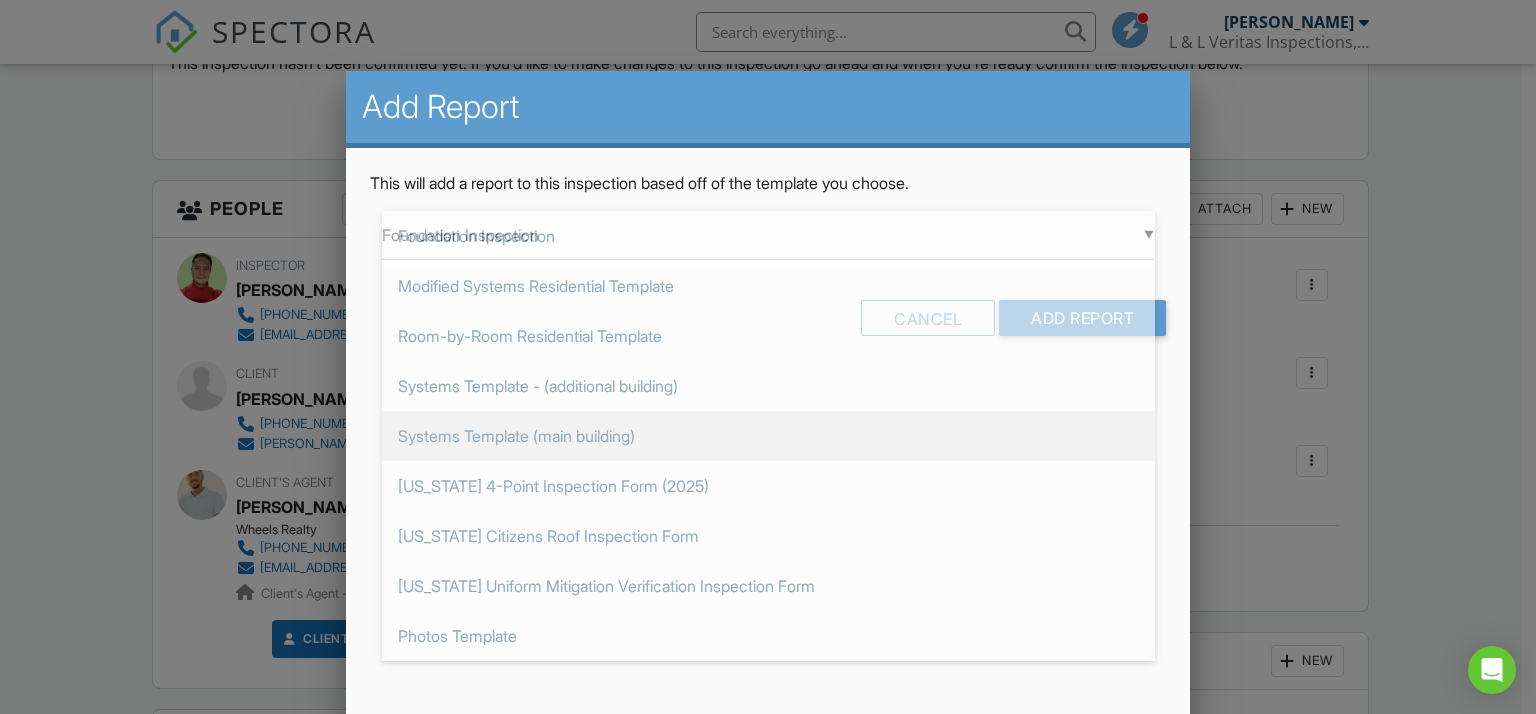 click on "Systems Template (main building)" at bounding box center [768, 436] 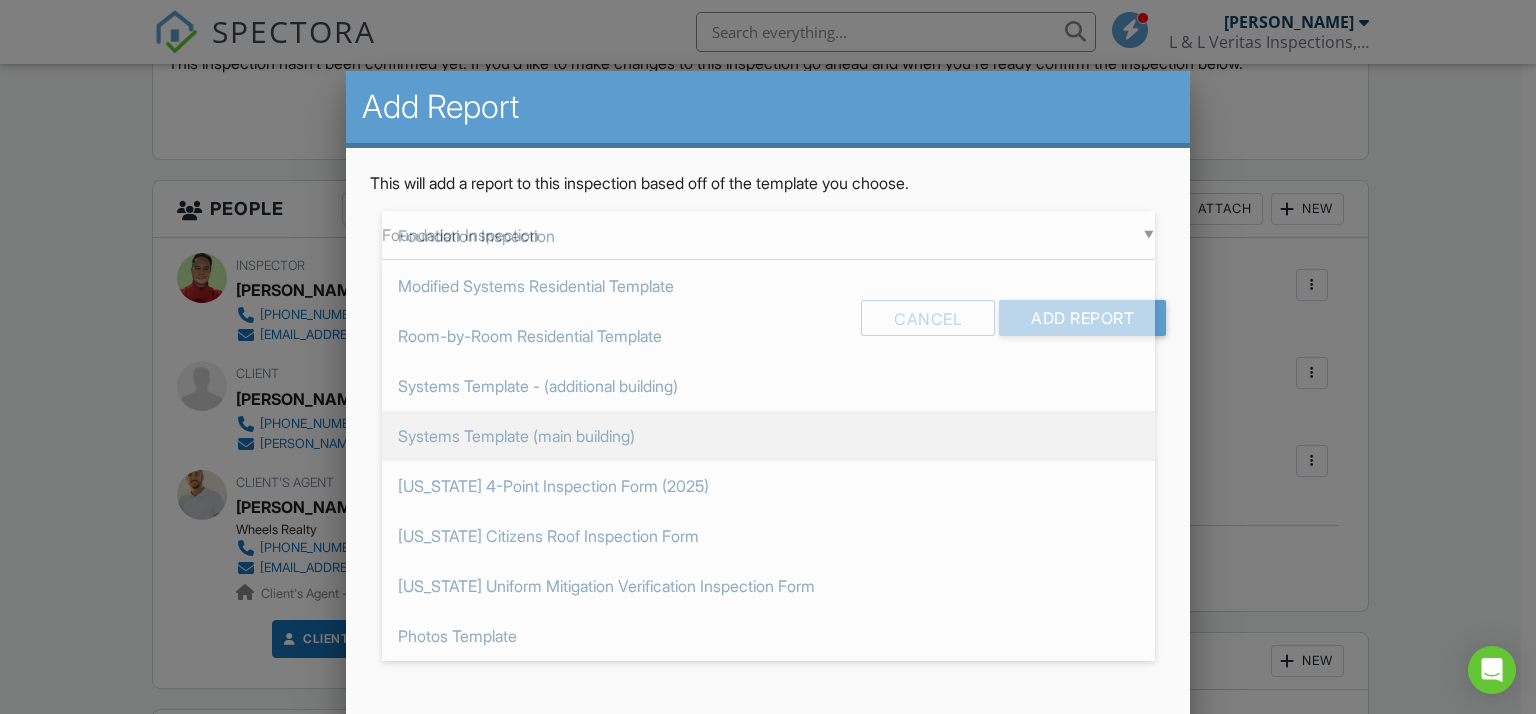 type on "Systems Template (main building)" 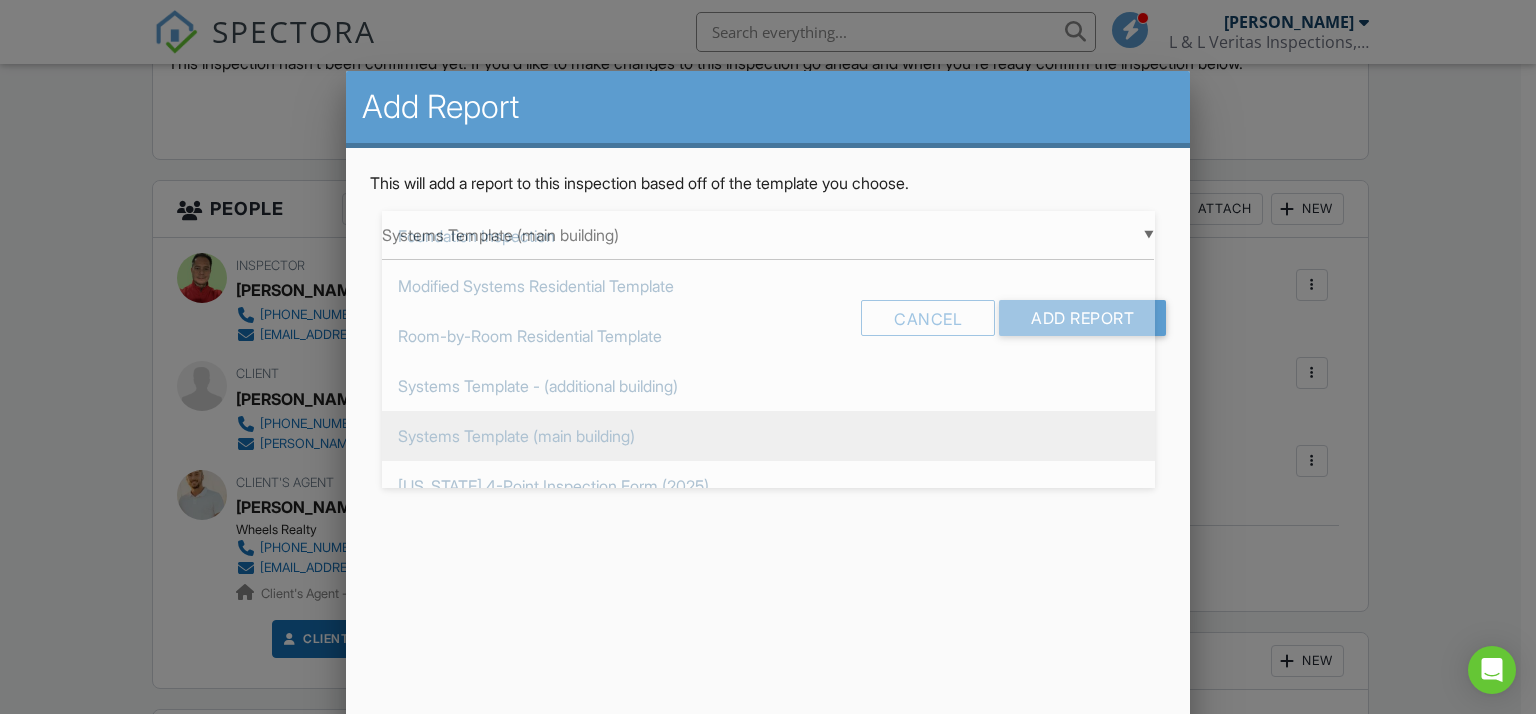 scroll, scrollTop: 12, scrollLeft: 0, axis: vertical 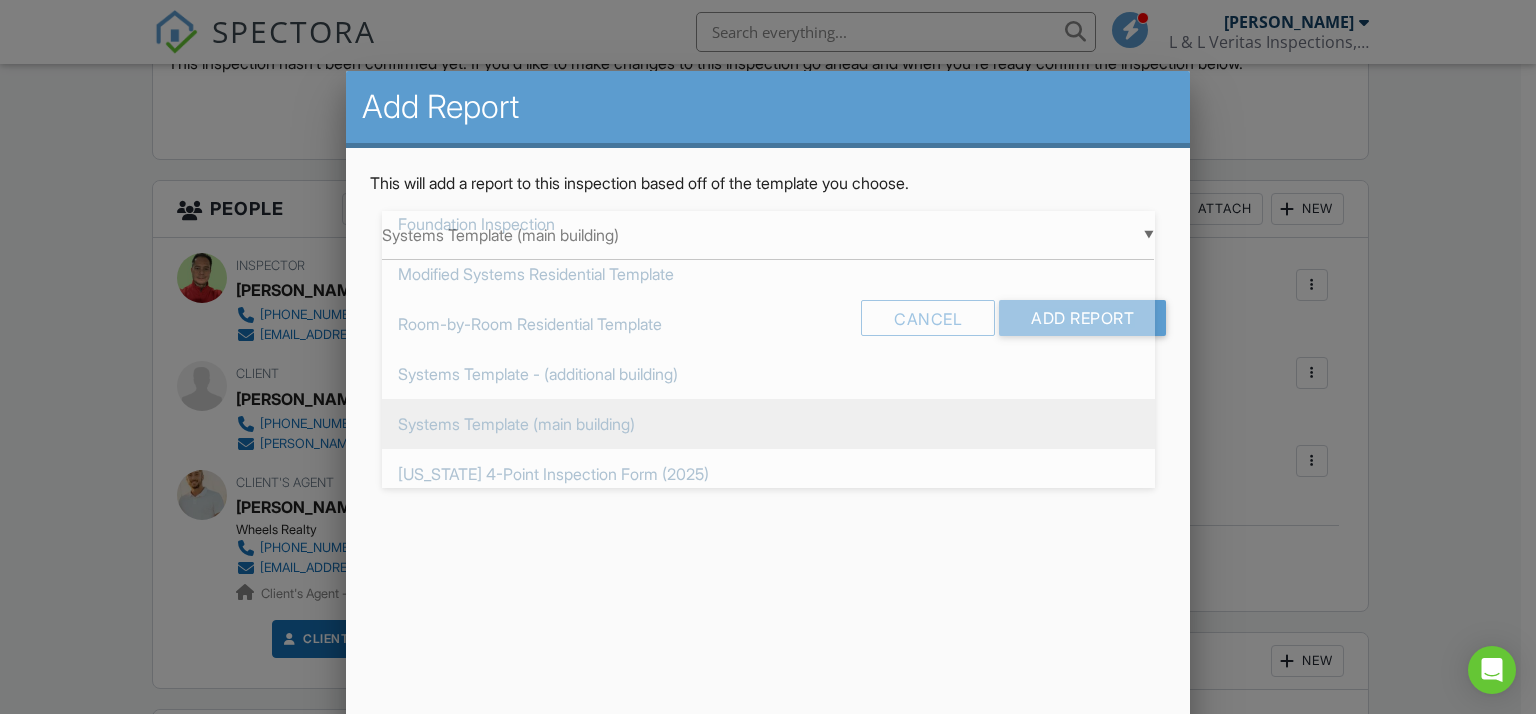 click on "▼ Systems Template (main building) Foundation Inspection Modified Systems Residential Template Room-by-Room Residential Template Systems Template - (additional building) Systems Template (main building) Florida 4-Point Inspection Form (2025) Florida Citizens Roof Inspection Form Florida Uniform Mitigation Verification Inspection Form  Photos Template Foundation Inspection
Modified Systems Residential Template
Room-by-Room Residential Template
Systems Template - (additional building)
Systems Template (main building)
Florida 4-Point Inspection Form (2025)
Florida Citizens Roof Inspection Form
Florida Uniform Mitigation Verification Inspection Form
Photos Template" at bounding box center [768, 235] 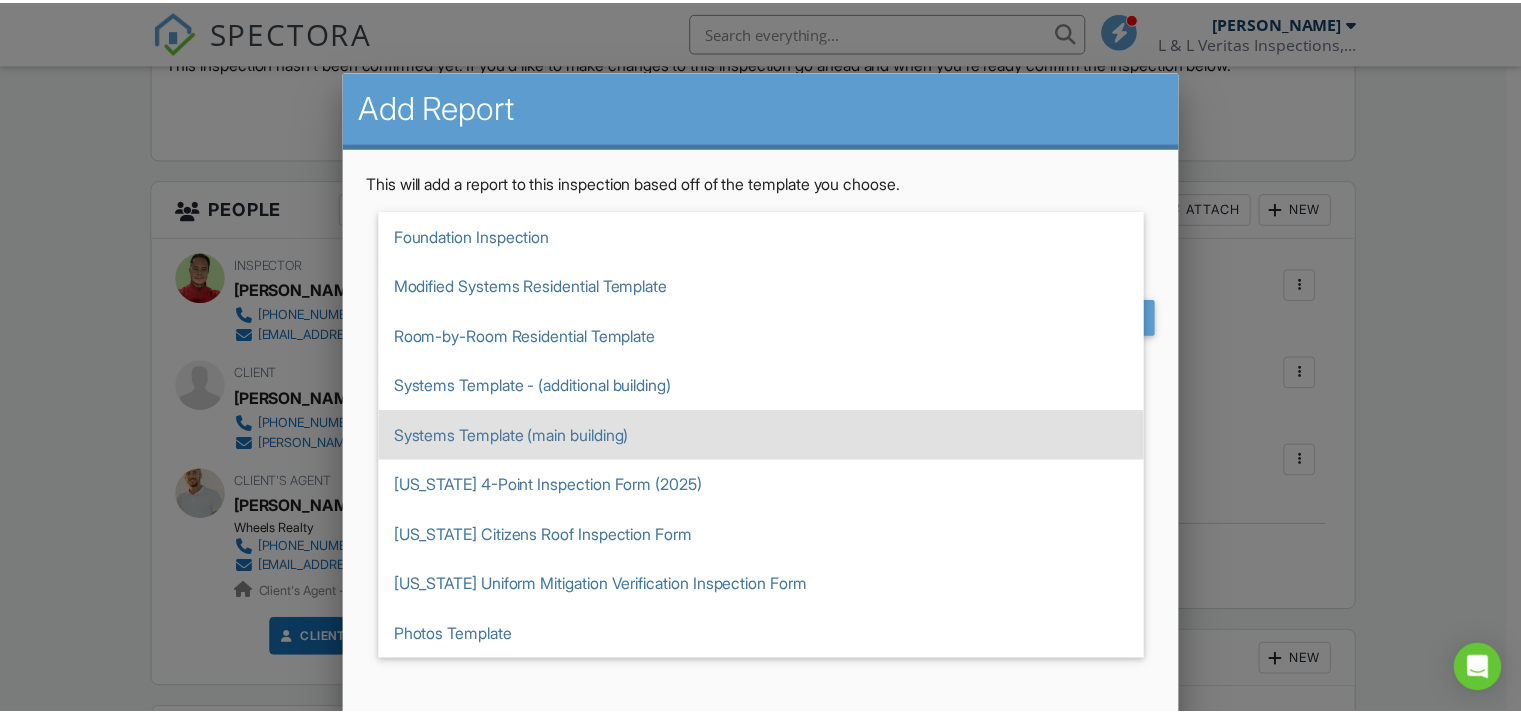 scroll, scrollTop: 0, scrollLeft: 0, axis: both 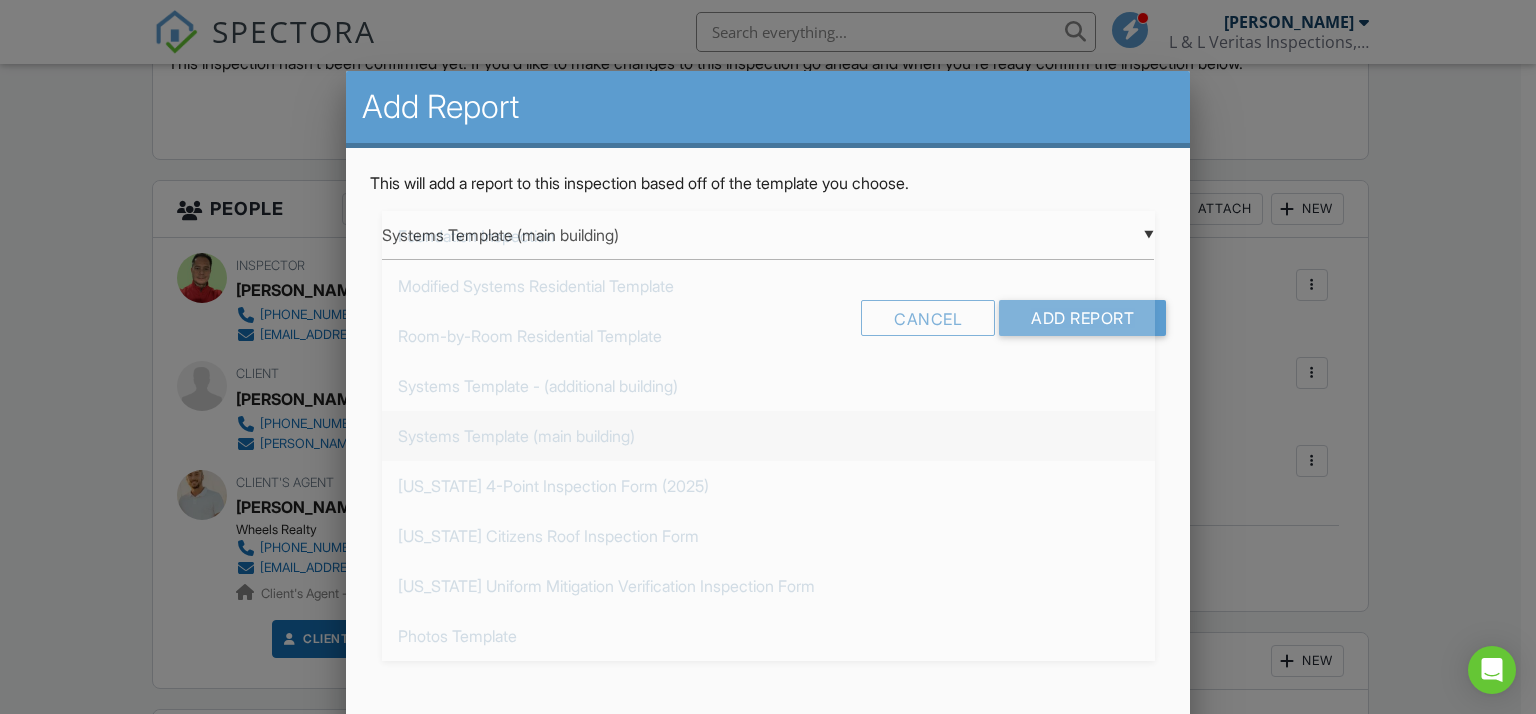 click at bounding box center [768, 346] 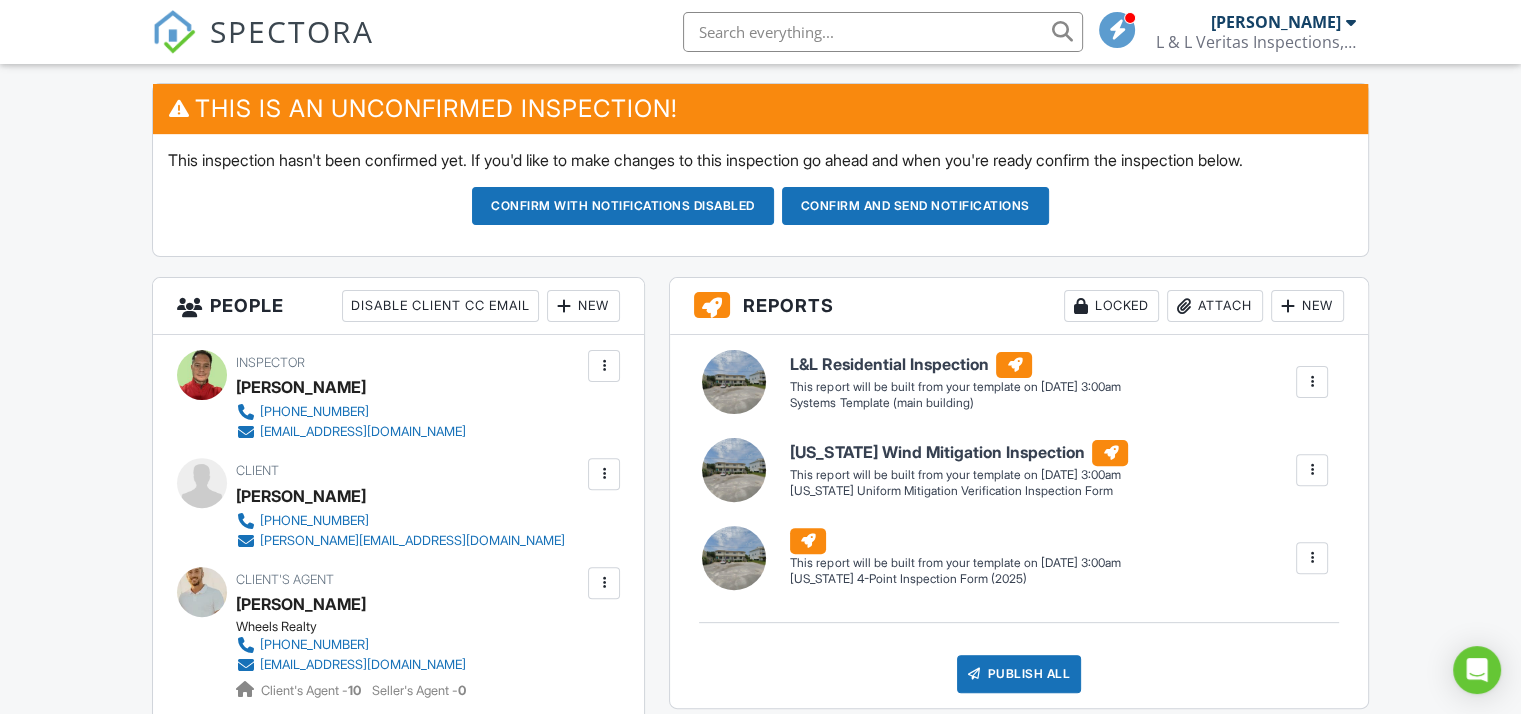 scroll, scrollTop: 504, scrollLeft: 0, axis: vertical 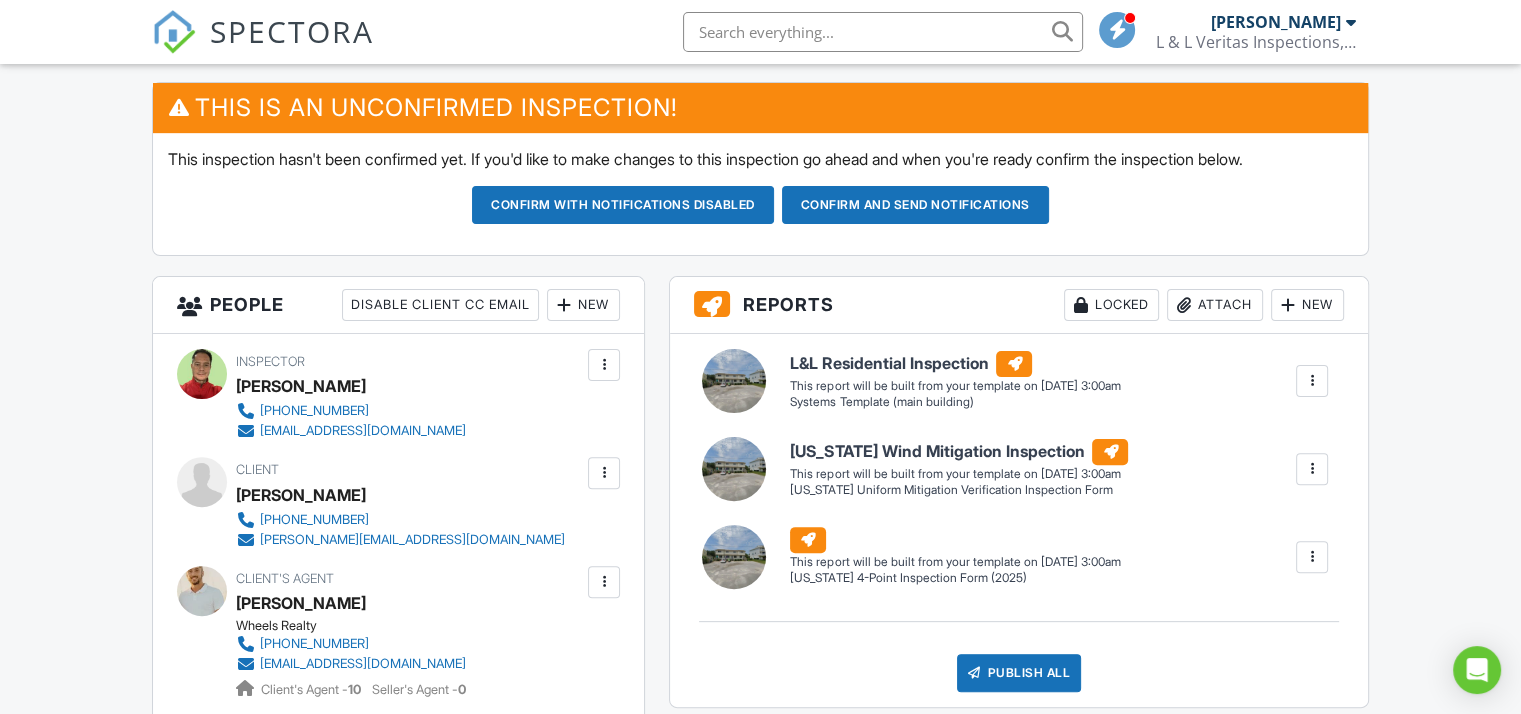 click on "New" at bounding box center [1307, 305] 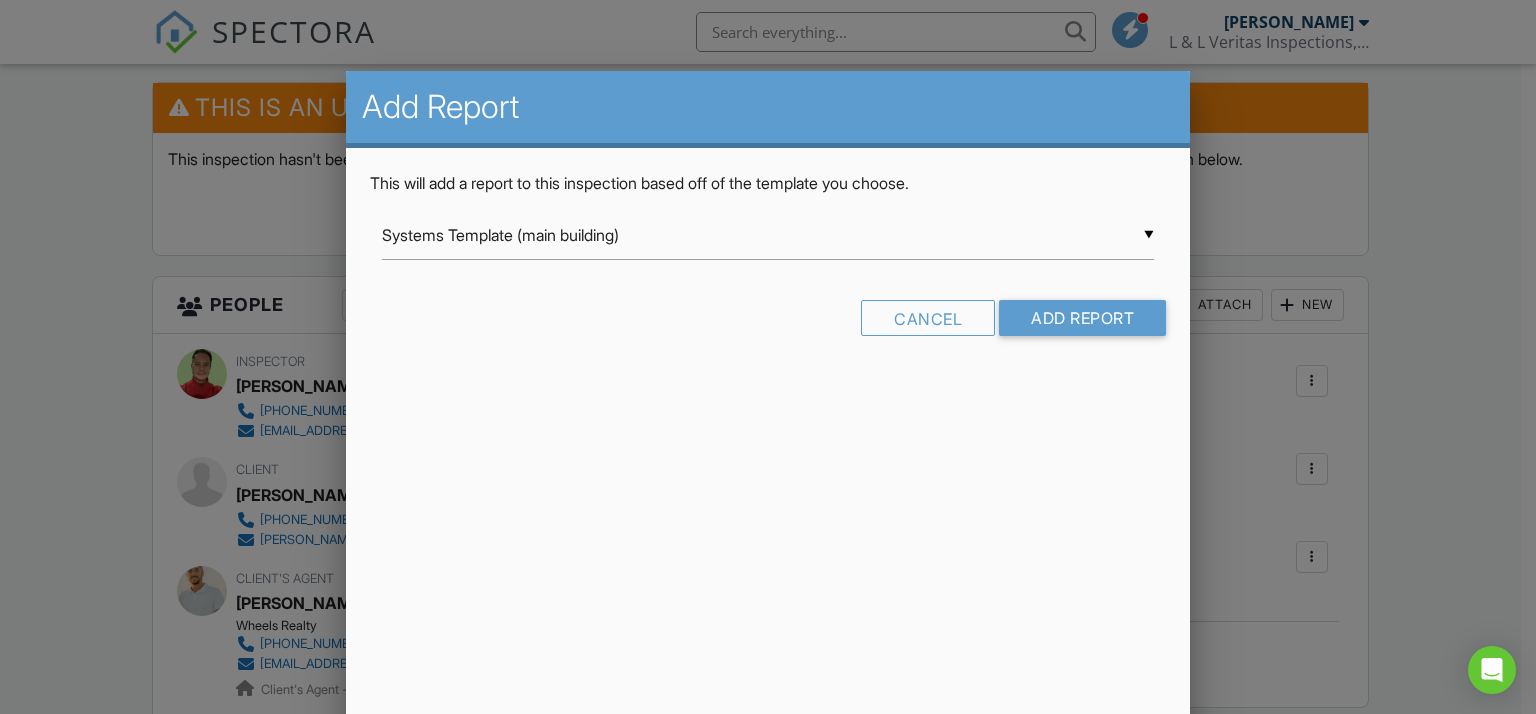 click at bounding box center (768, 346) 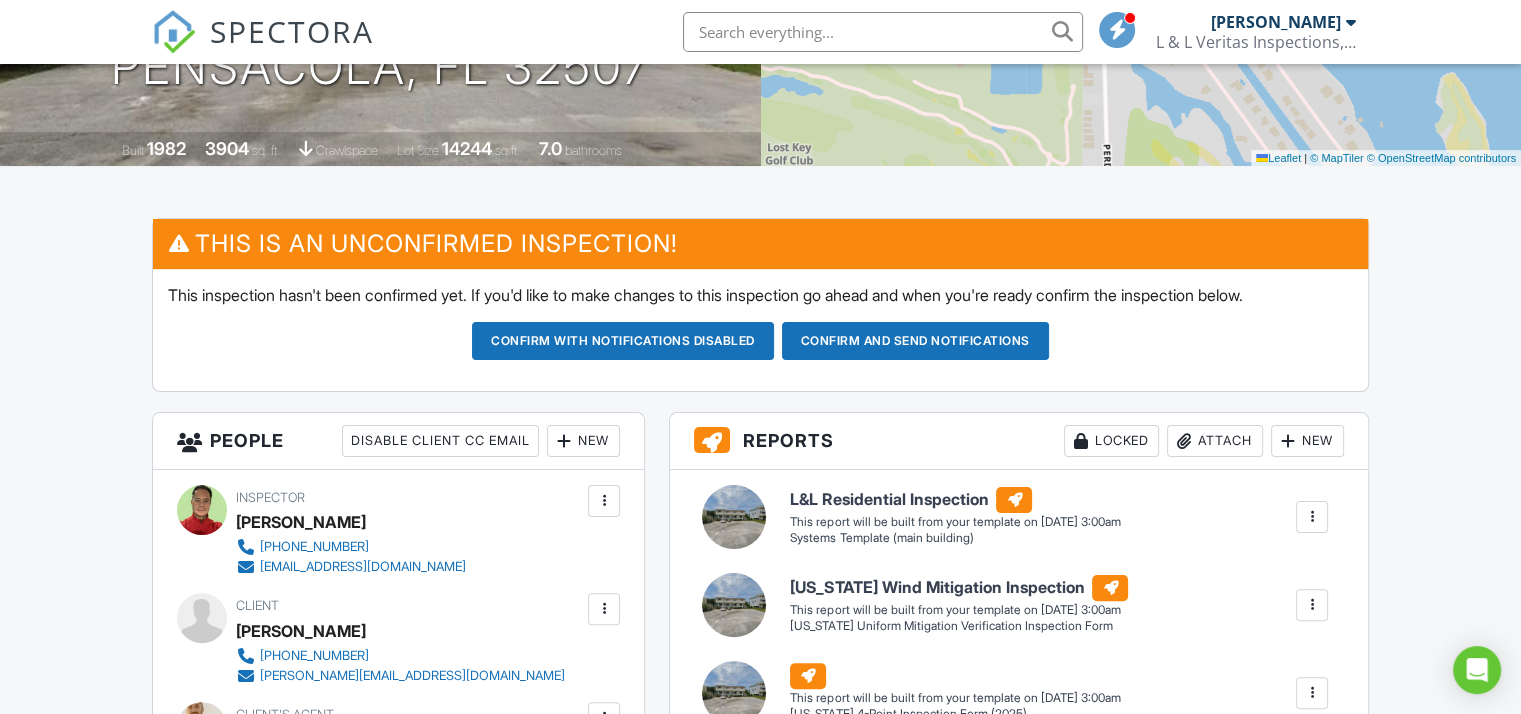 scroll, scrollTop: 0, scrollLeft: 0, axis: both 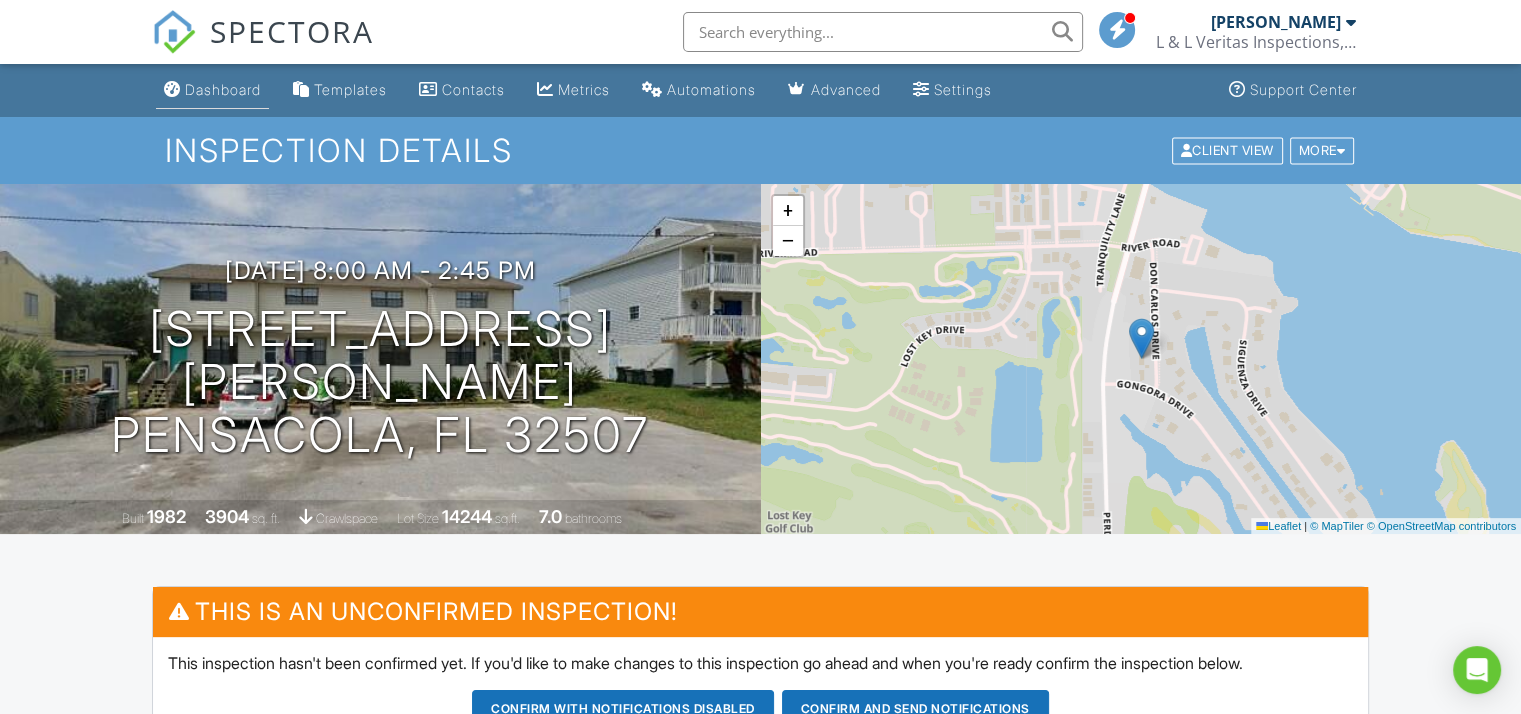 click on "Dashboard" at bounding box center [223, 89] 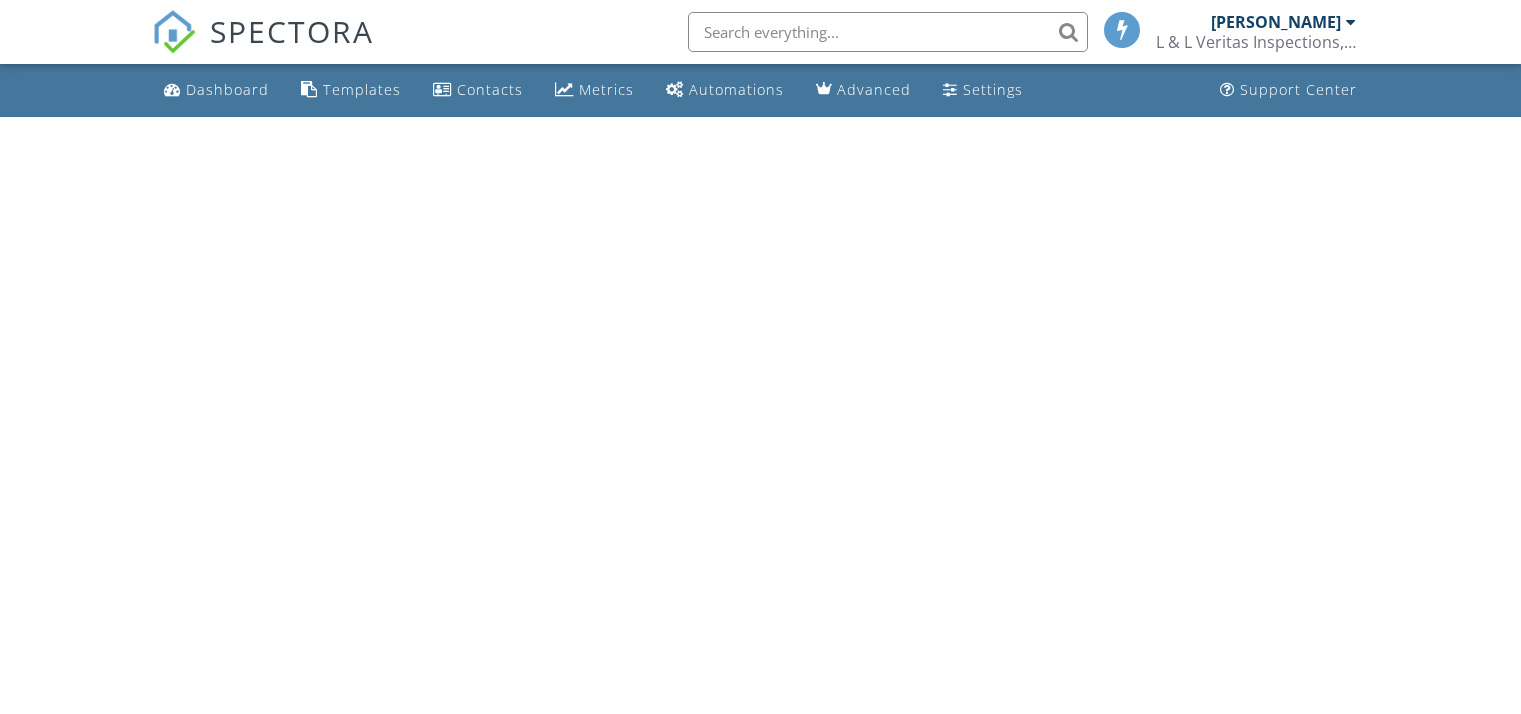 scroll, scrollTop: 0, scrollLeft: 0, axis: both 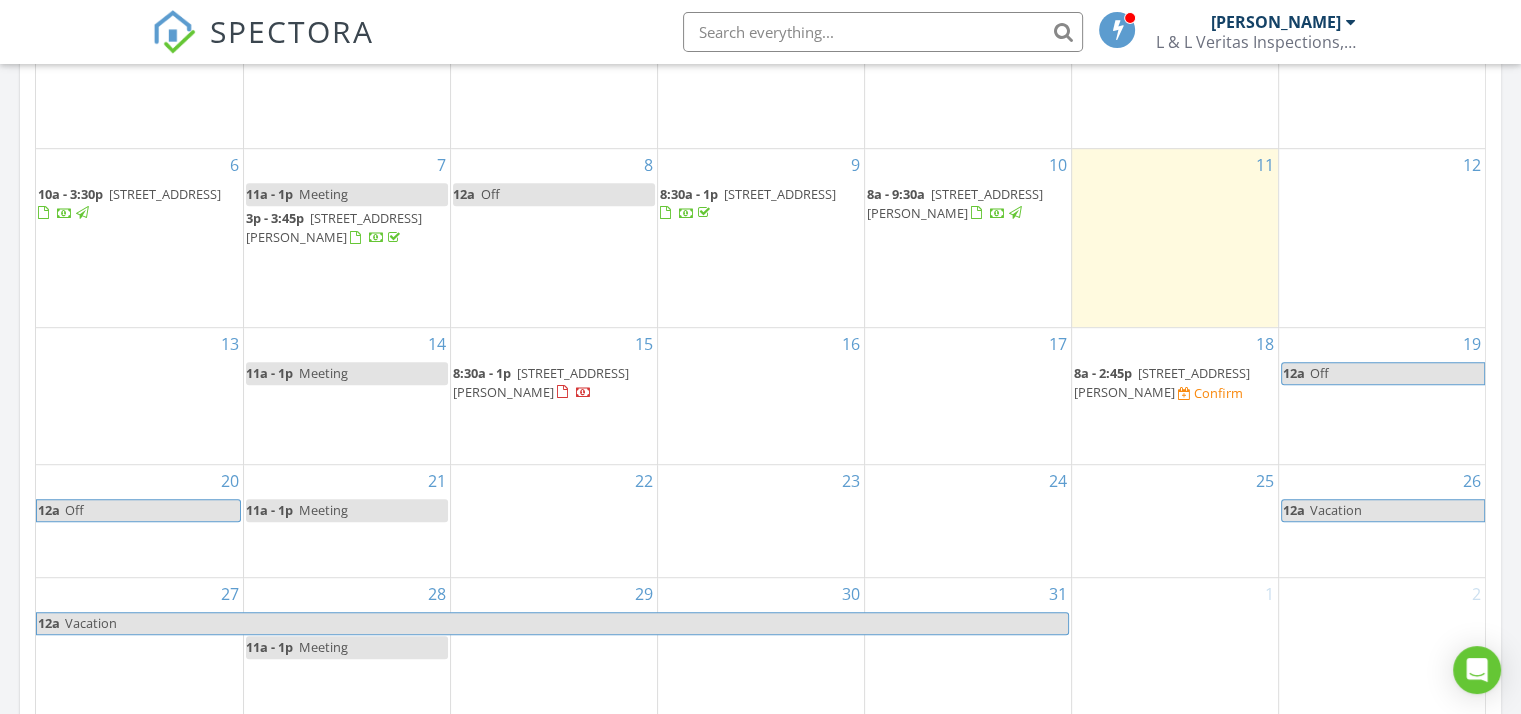 click at bounding box center (1184, 394) 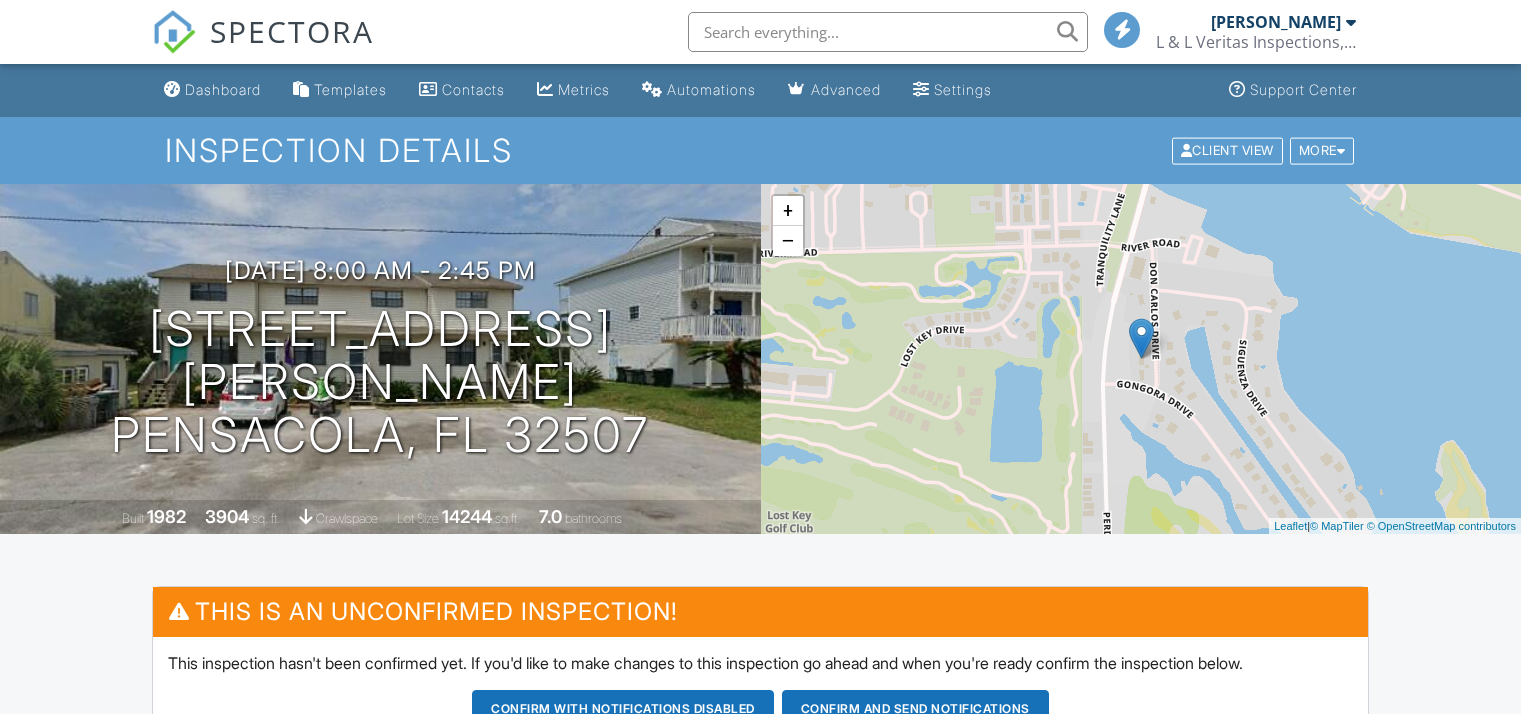 scroll, scrollTop: 218, scrollLeft: 0, axis: vertical 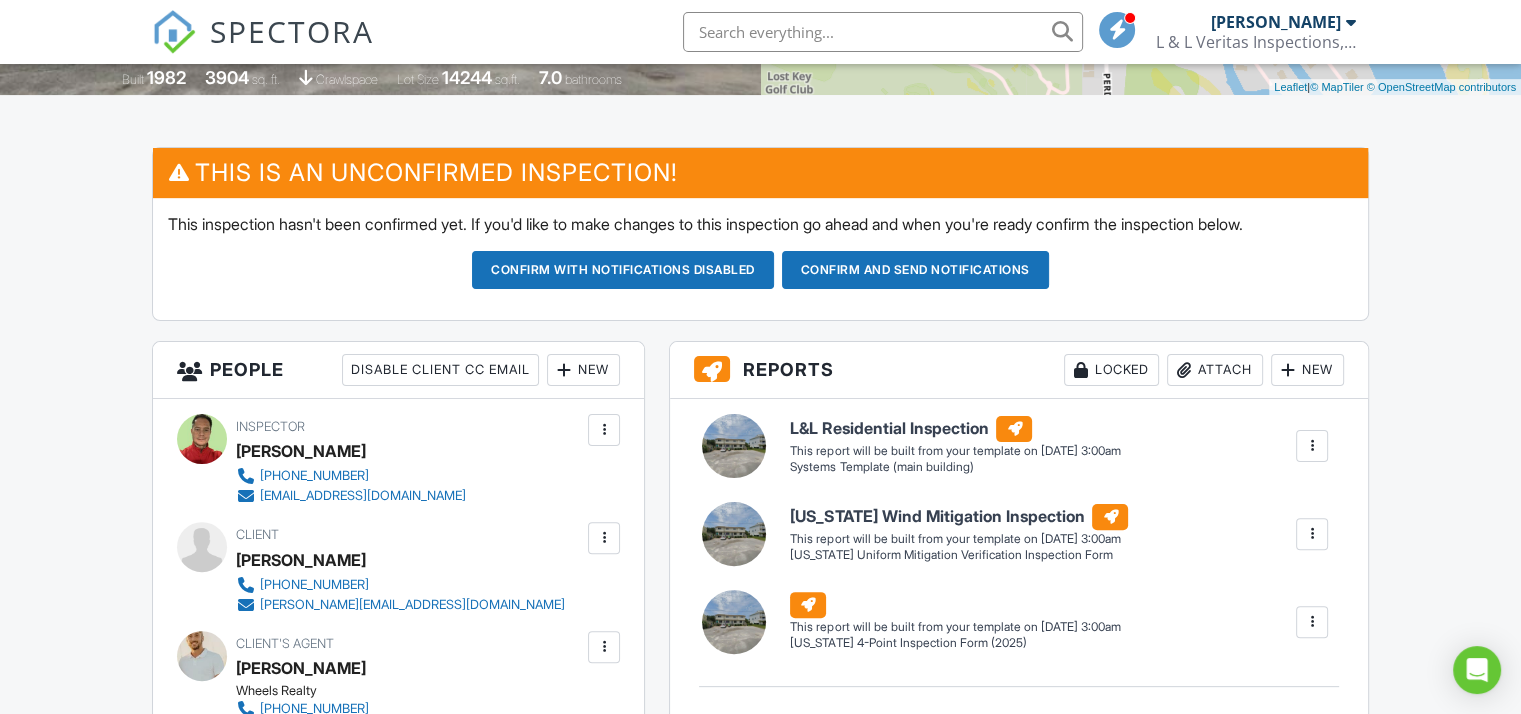 click on "New" at bounding box center (1307, 370) 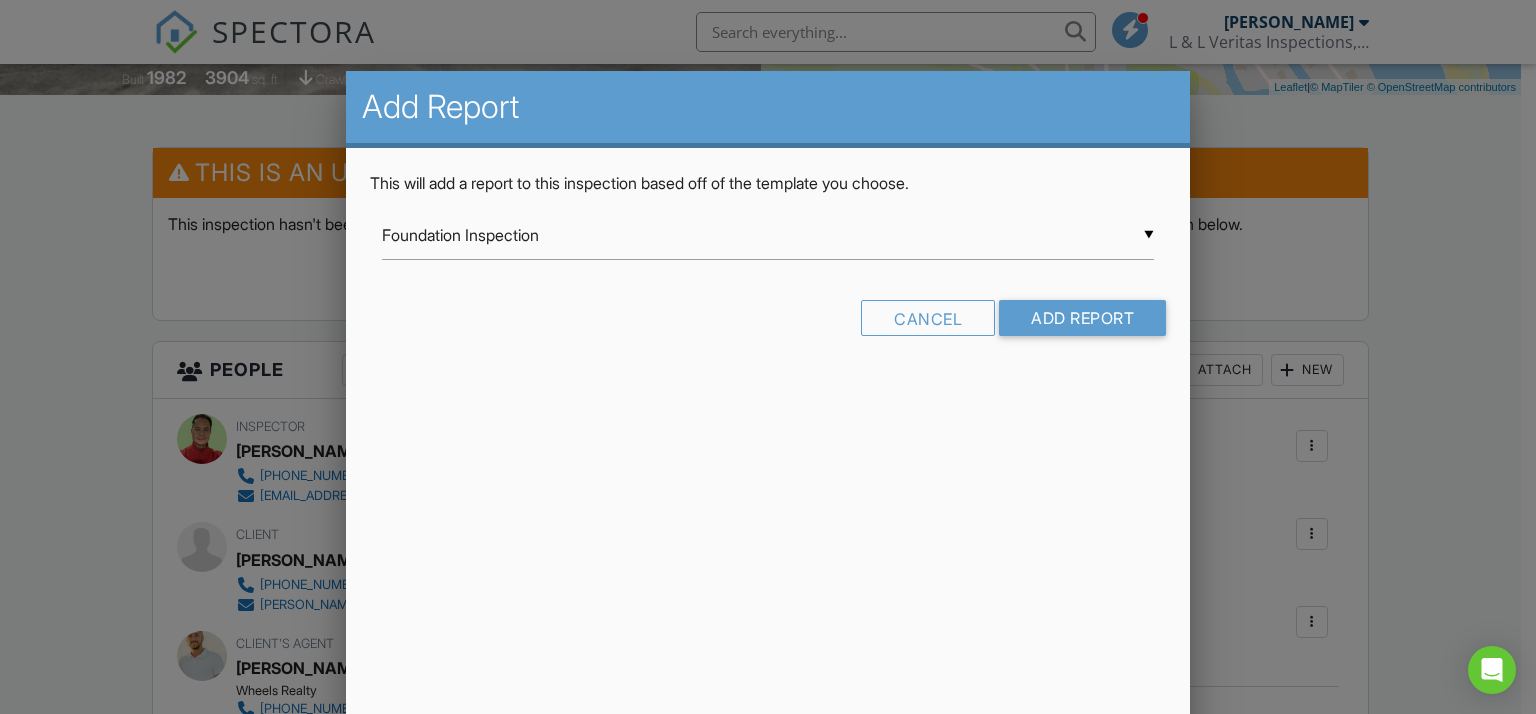 click on "▼ Foundation Inspection Foundation Inspection Modified Systems Residential Template Room-by-Room Residential Template Systems Template - (additional building) Systems Template (main building) [US_STATE] 4-Point Inspection Form (2025) [US_STATE] Citizens Roof Inspection Form [US_STATE] Uniform Mitigation Verification Inspection Form  Photos Template Foundation Inspection
Modified Systems Residential Template
Room-by-Room Residential Template
Systems Template - (additional building)
Systems Template (main building)
[US_STATE] 4-Point Inspection Form (2025)
[US_STATE] Citizens Roof Inspection Form
[US_STATE] Uniform Mitigation Verification Inspection Form
Photos Template" at bounding box center [768, 235] 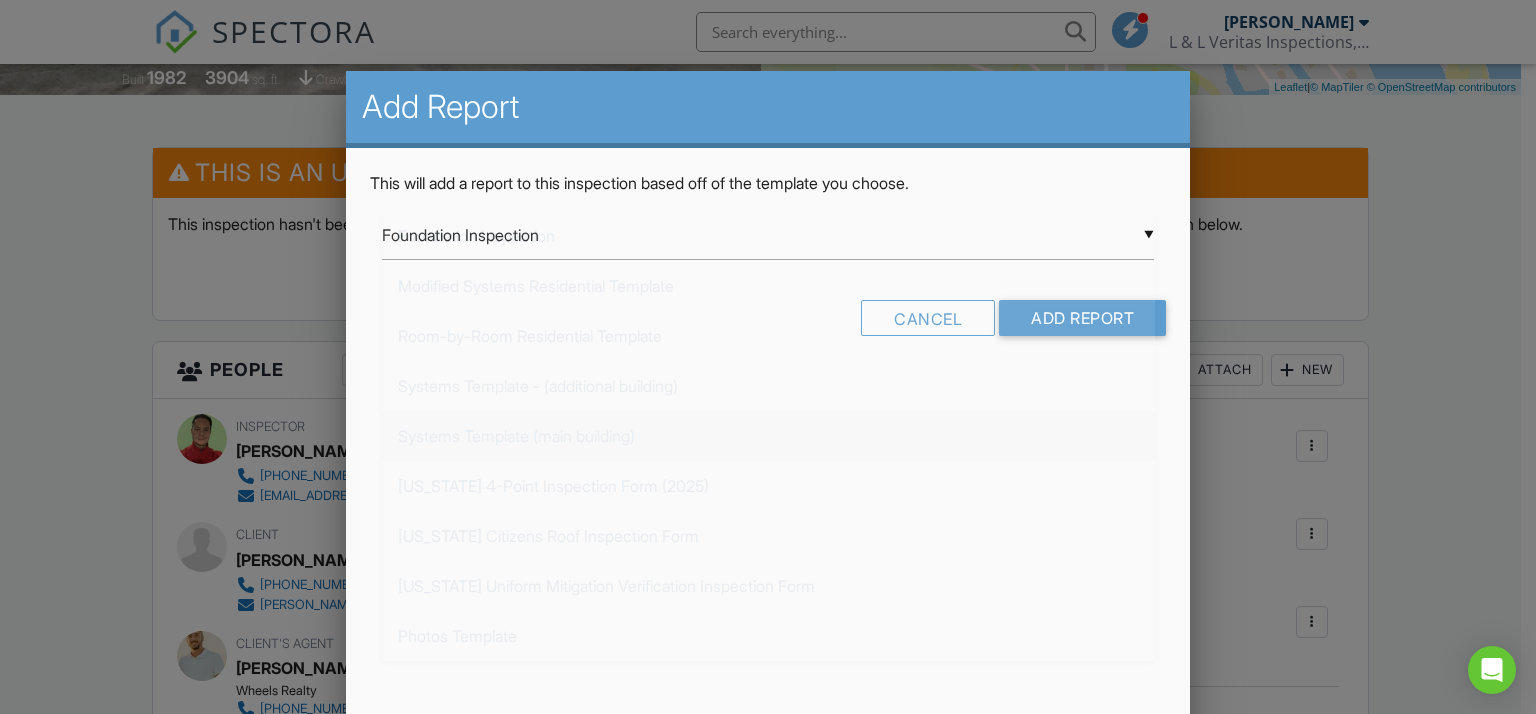 click on "Systems Template (main building)" at bounding box center [768, 436] 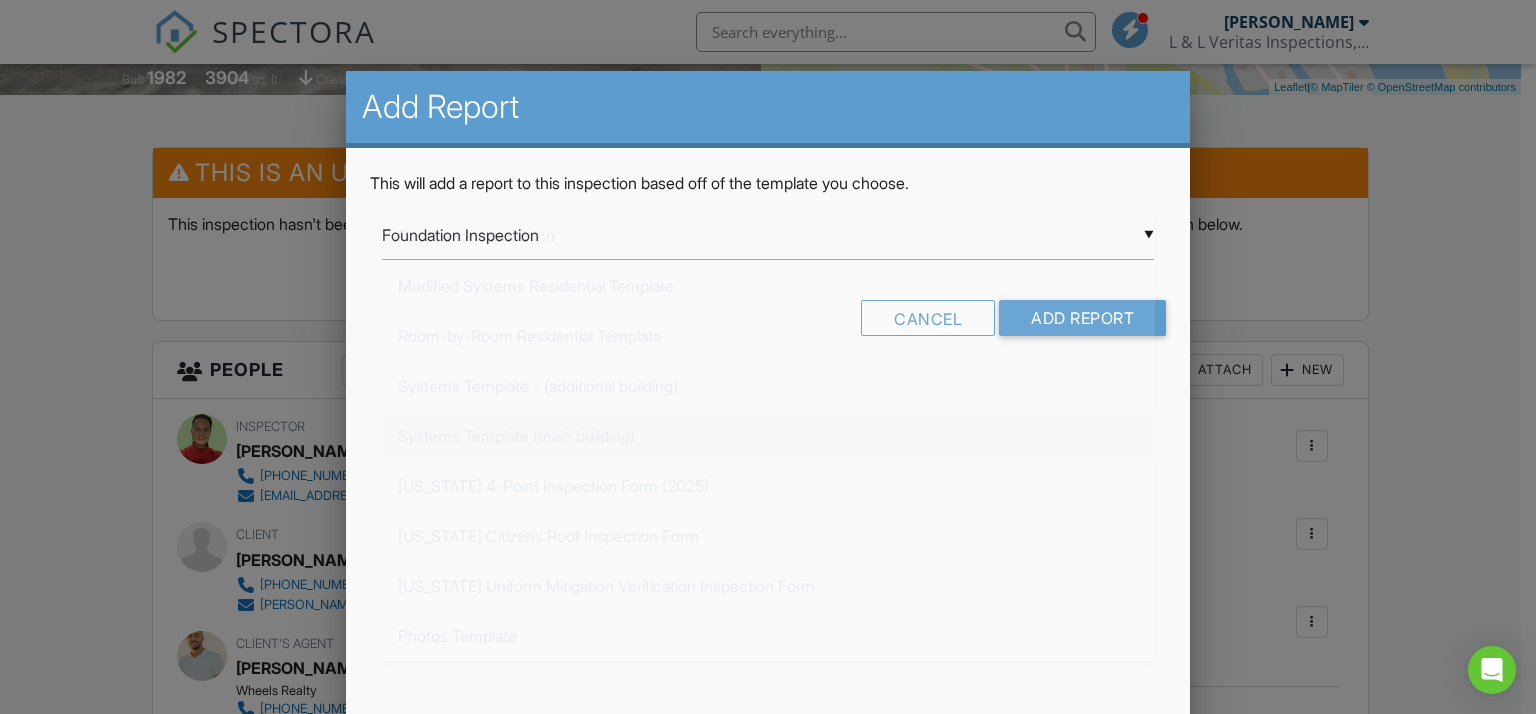 type on "Systems Template (main building)" 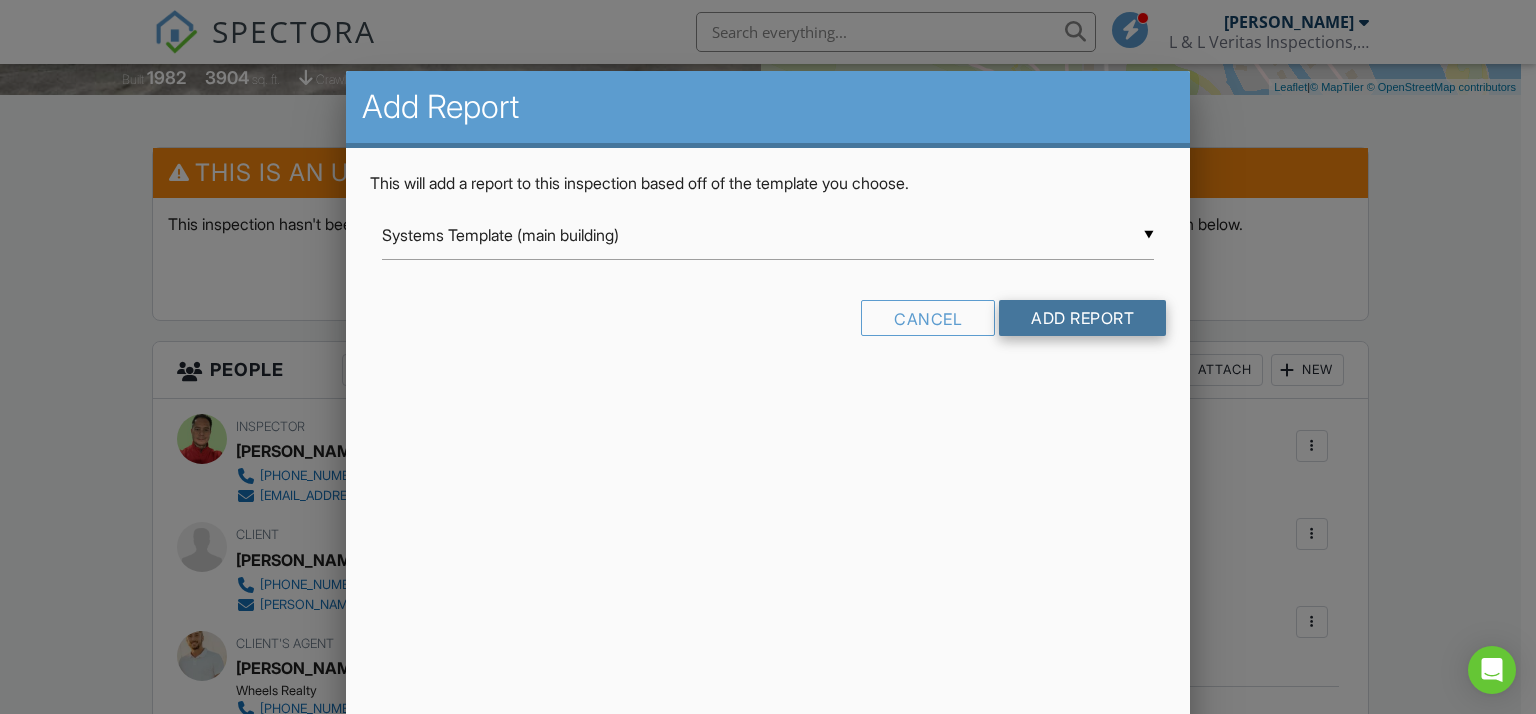 click on "Add Report" at bounding box center (1082, 318) 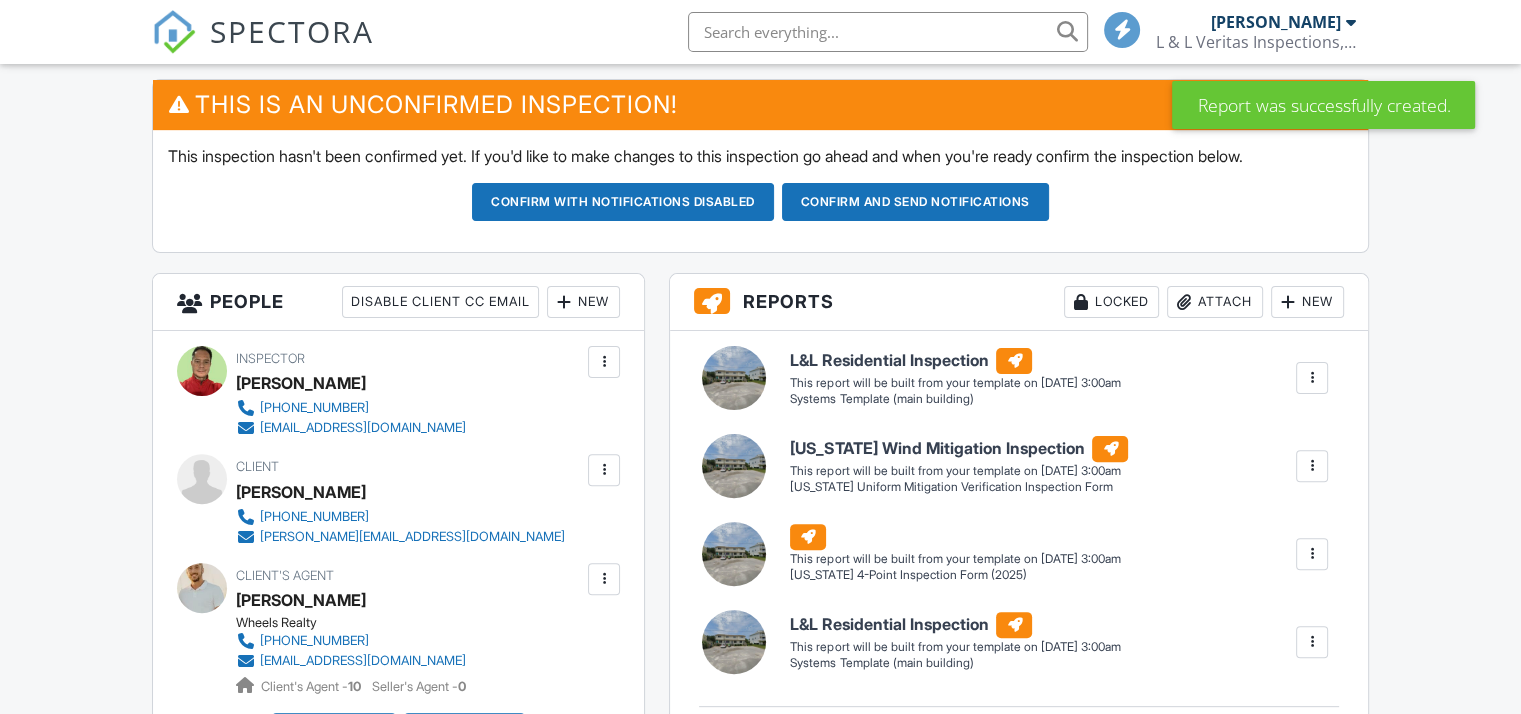 scroll, scrollTop: 522, scrollLeft: 0, axis: vertical 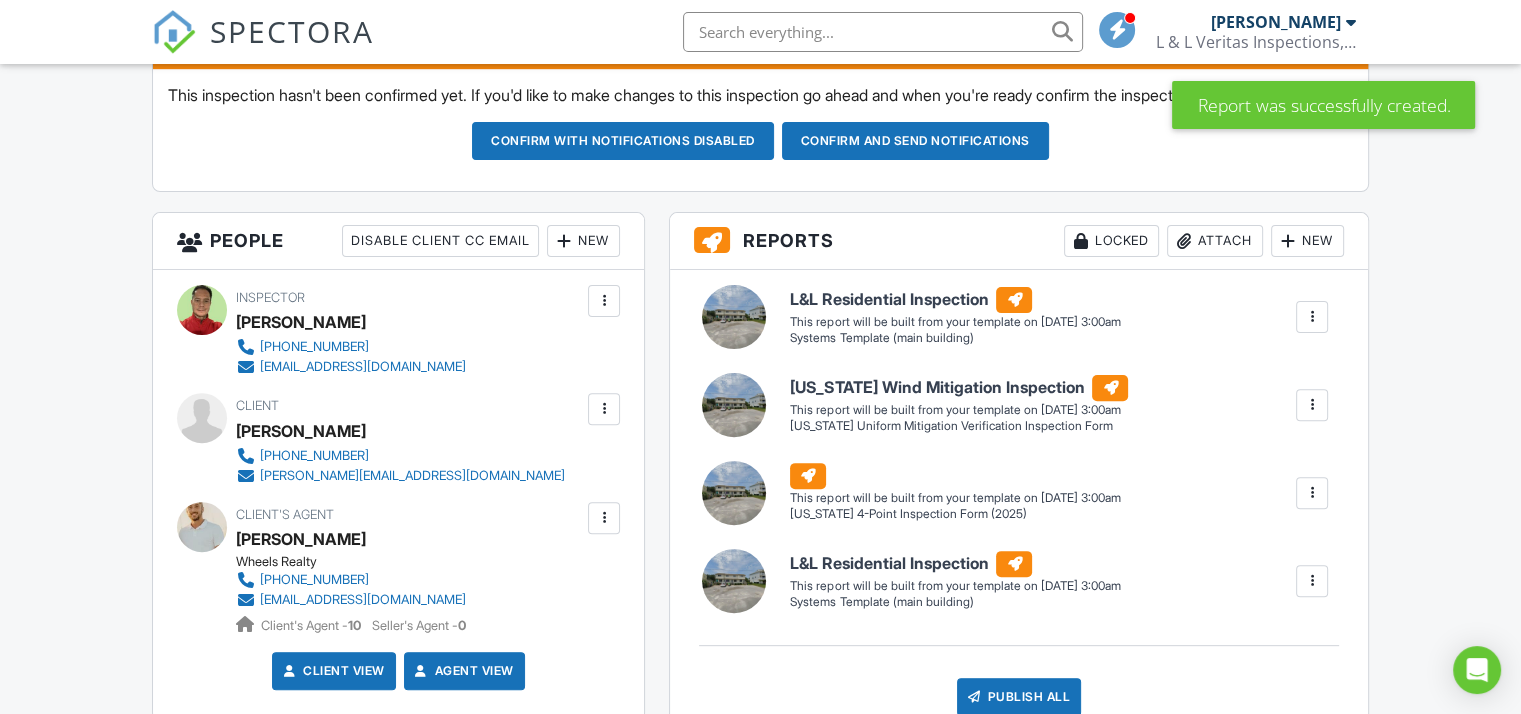 click at bounding box center (1312, 581) 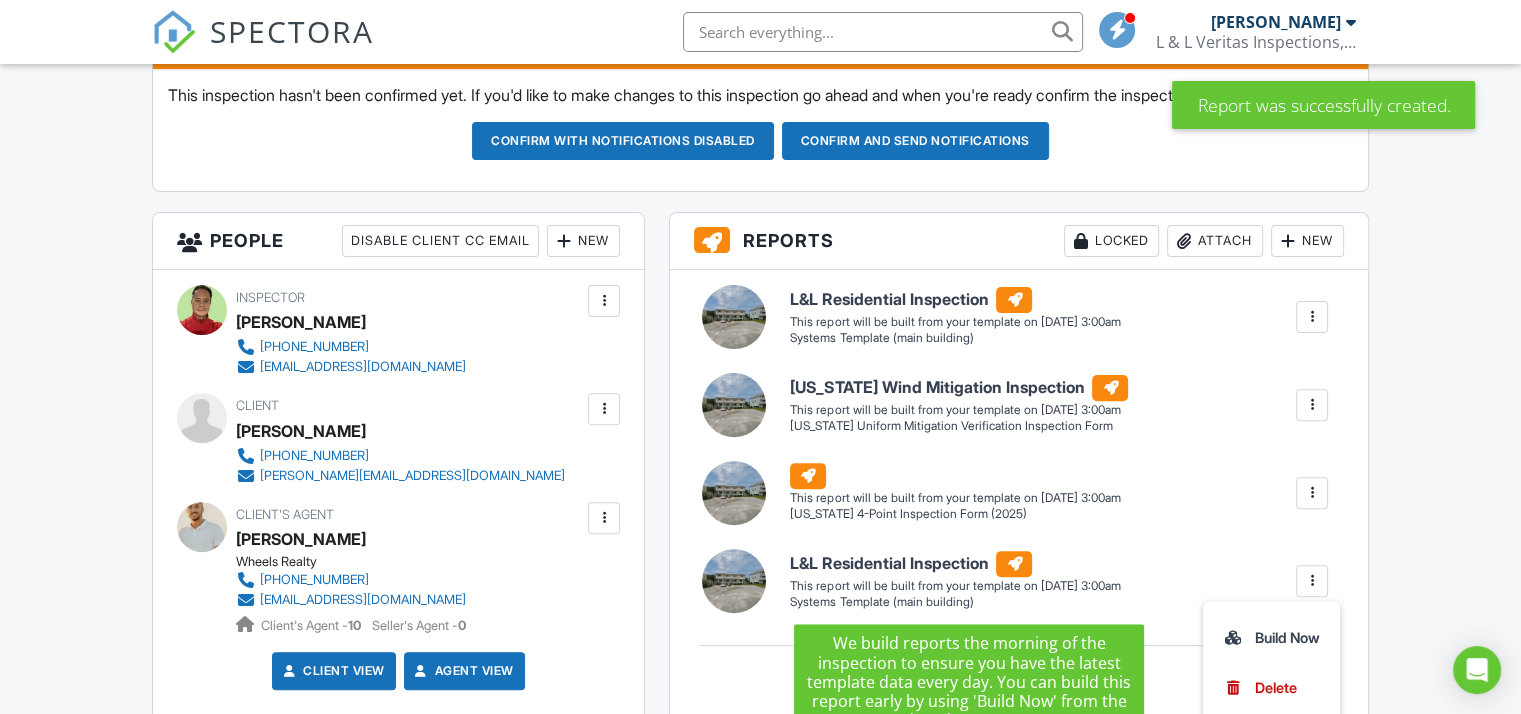 click on "This report will be built from your template on [DATE]  3:00am" at bounding box center [955, 322] 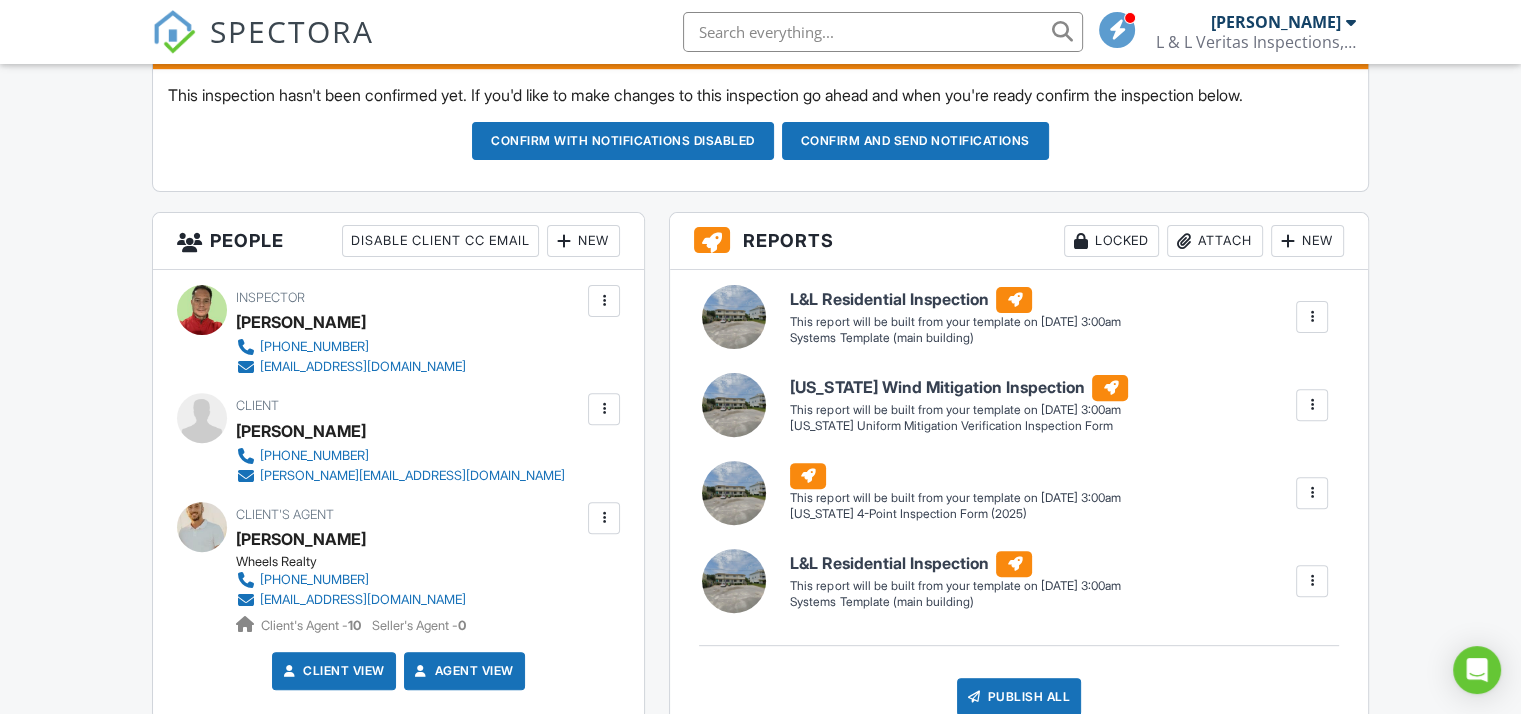 click on "New" at bounding box center [1307, 241] 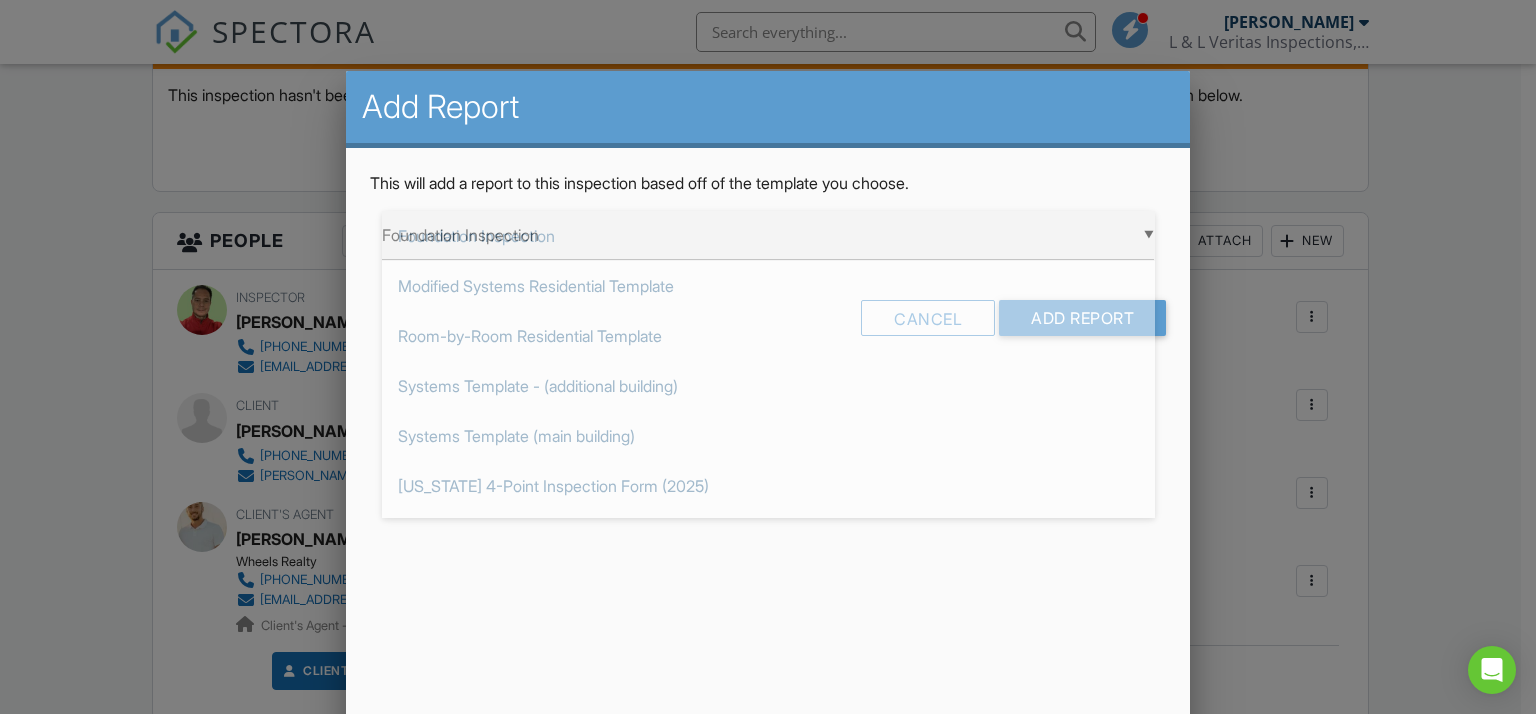 click on "▼ Foundation Inspection Foundation Inspection Modified Systems Residential Template Room-by-Room Residential Template Systems Template - (additional building) Systems Template (main building) [US_STATE] 4-Point Inspection Form (2025) [US_STATE] Citizens Roof Inspection Form [US_STATE] Uniform Mitigation Verification Inspection Form  Photos Template Foundation Inspection
Modified Systems Residential Template
Room-by-Room Residential Template
Systems Template - (additional building)
Systems Template (main building)
[US_STATE] 4-Point Inspection Form (2025)
[US_STATE] Citizens Roof Inspection Form
[US_STATE] Uniform Mitigation Verification Inspection Form
Photos Template" at bounding box center [768, 235] 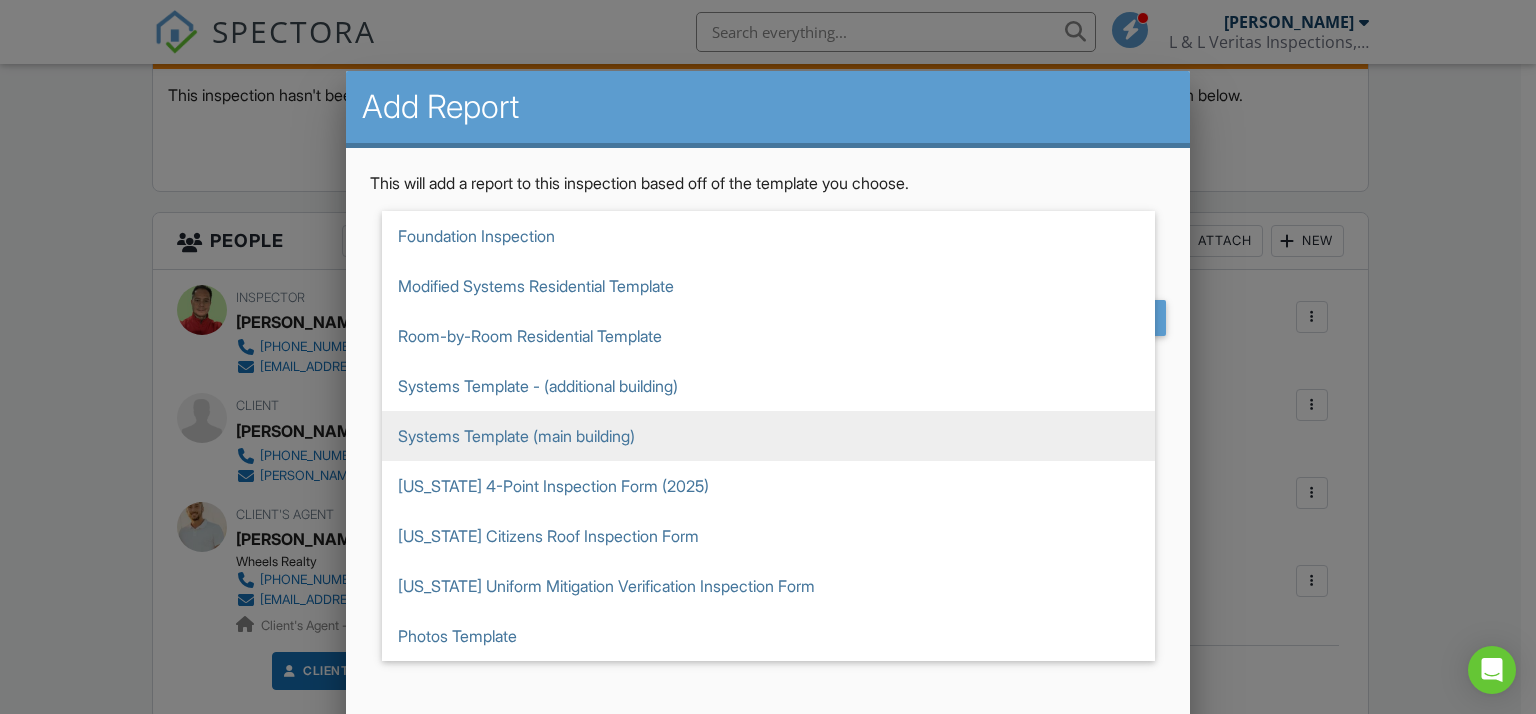 click on "Add Report
This will add a report to this inspection based off of the template you choose.
▼ Foundation Inspection Foundation Inspection Modified Systems Residential Template Room-by-Room Residential Template Systems Template - (additional building) Systems Template (main building) Florida 4-Point Inspection Form (2025) Florida Citizens Roof Inspection Form Florida Uniform Mitigation Verification Inspection Form  Photos Template Foundation Inspection
Modified Systems Residential Template
Room-by-Room Residential Template
Systems Template - (additional building)
Systems Template (main building)
Florida 4-Point Inspection Form (2025)
Florida Citizens Roof Inspection Form
Florida Uniform Mitigation Verification Inspection Form
Photos Template
Cancel
Add Report" at bounding box center (768, 408) 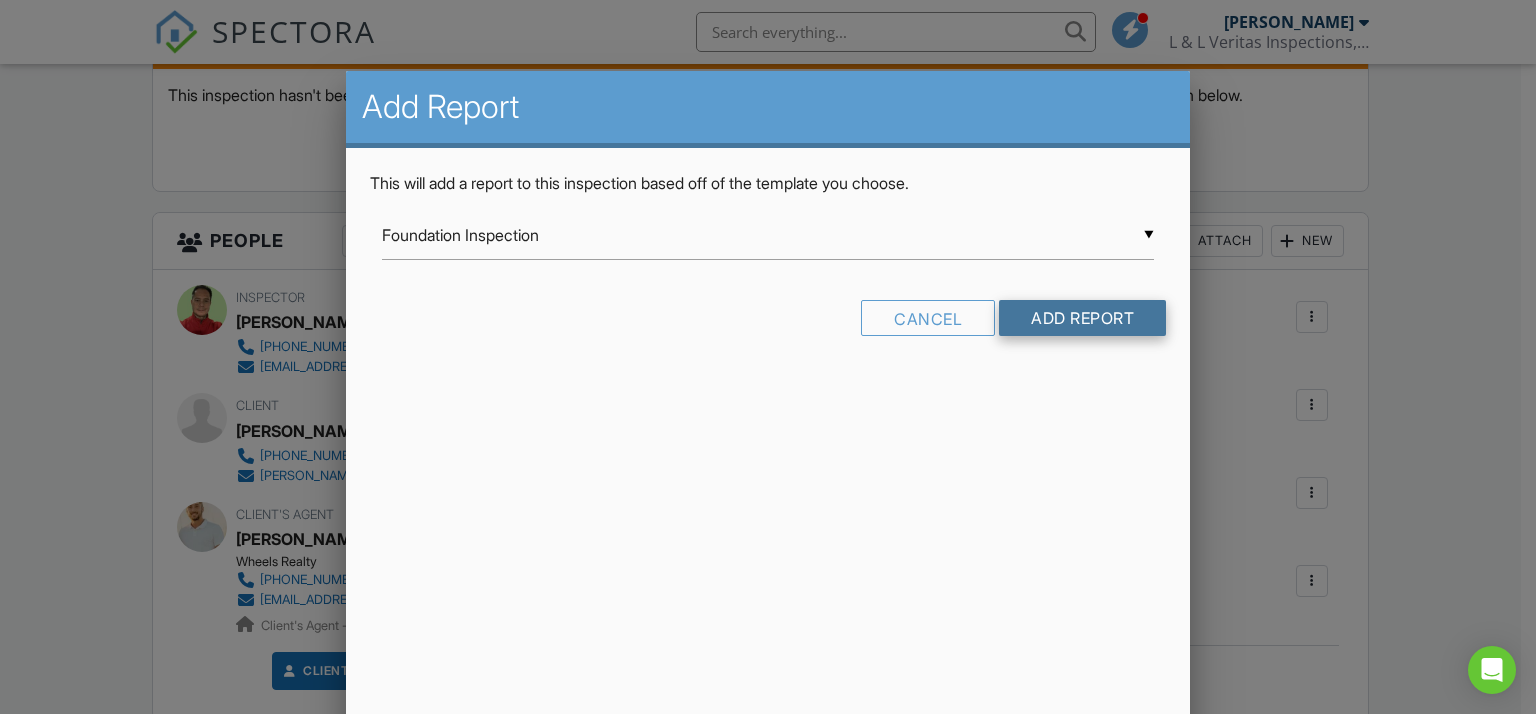 click on "Add Report" at bounding box center (1082, 318) 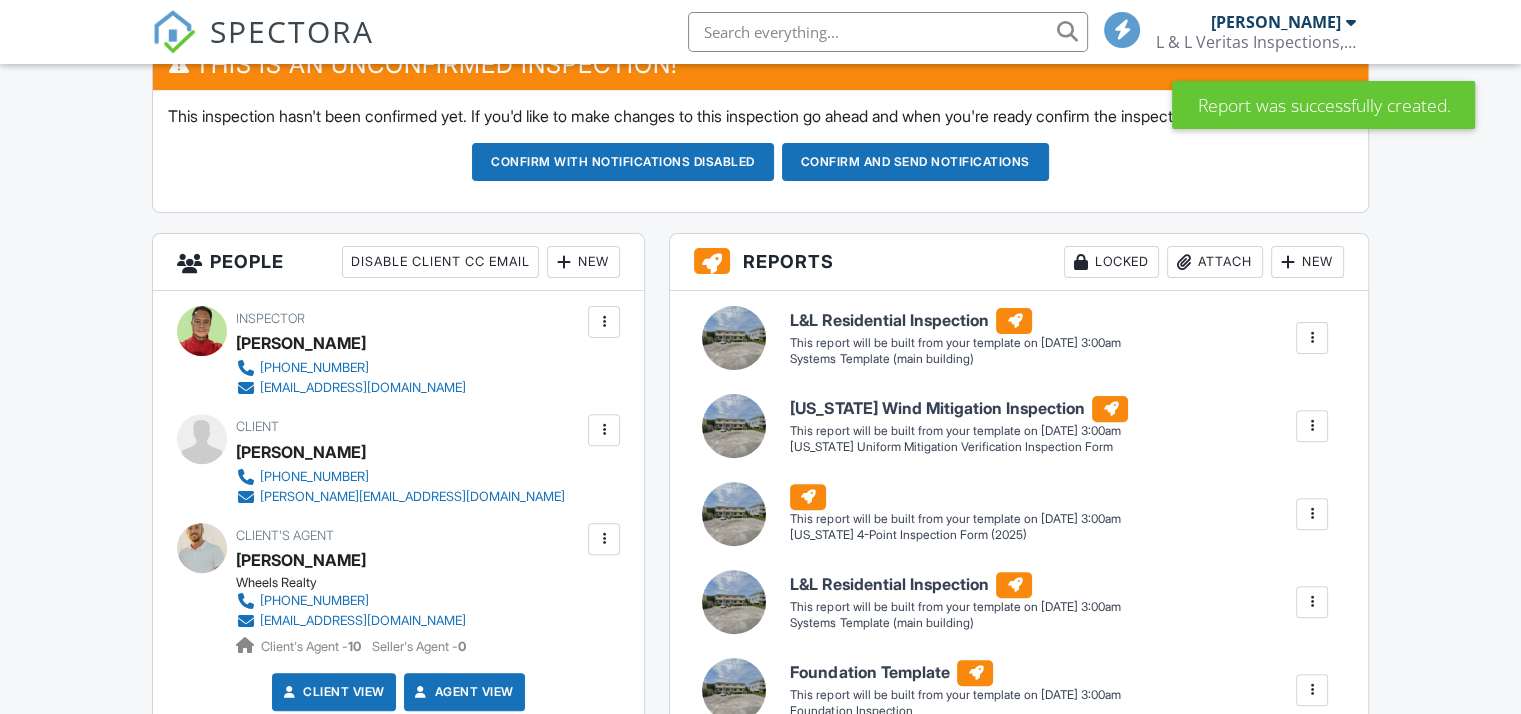 scroll, scrollTop: 664, scrollLeft: 0, axis: vertical 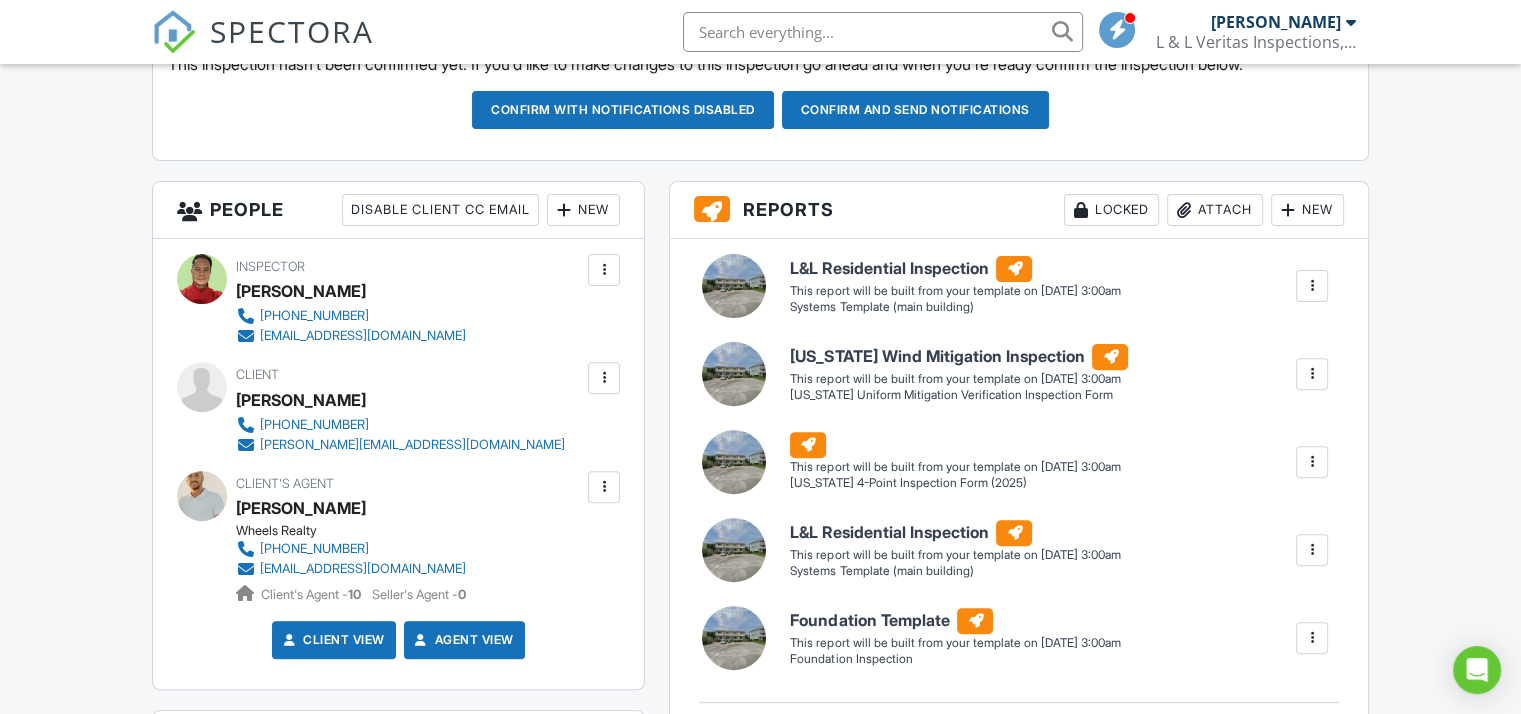 click on "New" at bounding box center (1307, 210) 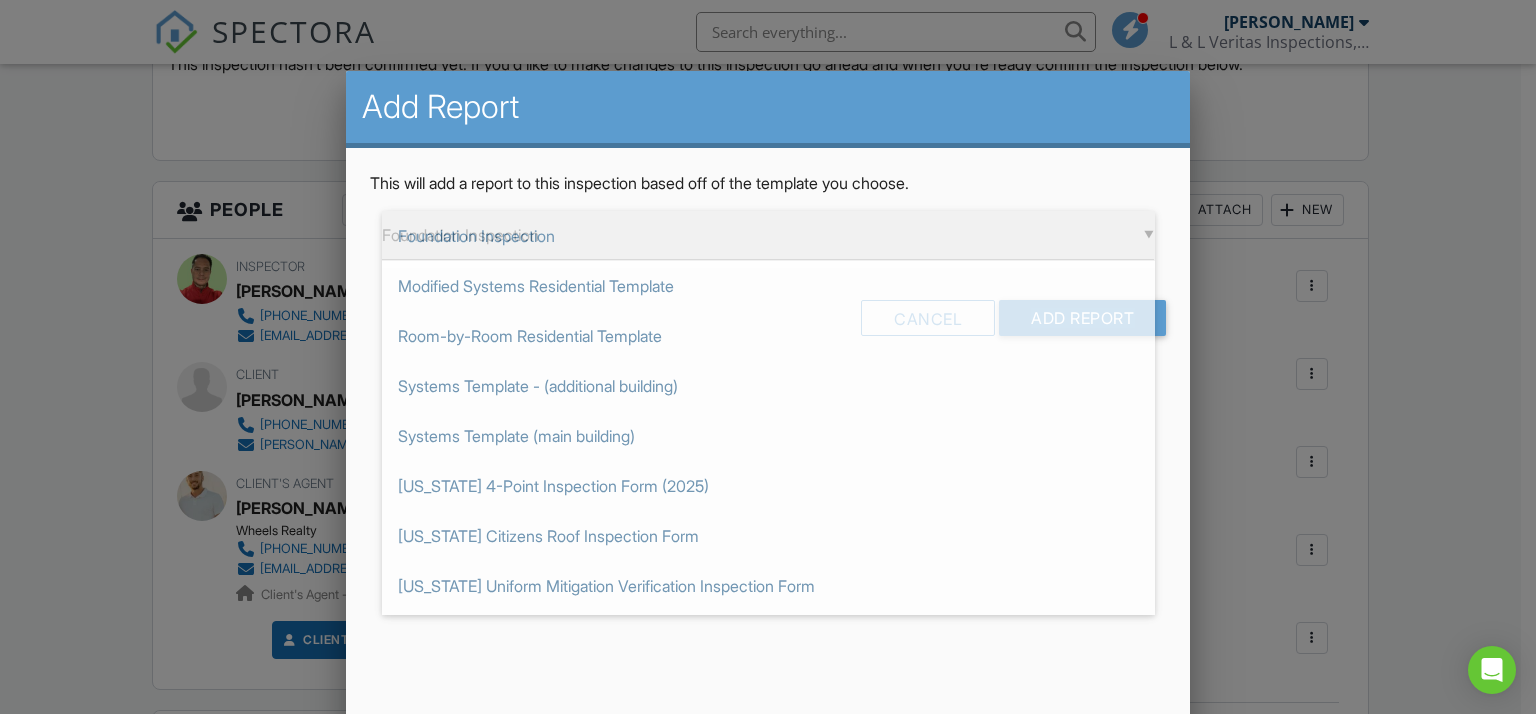 click on "▼ Foundation Inspection Foundation Inspection Modified Systems Residential Template Room-by-Room Residential Template Systems Template - (additional building) Systems Template (main building) [US_STATE] 4-Point Inspection Form (2025) [US_STATE] Citizens Roof Inspection Form [US_STATE] Uniform Mitigation Verification Inspection Form  Photos Template Foundation Inspection
Modified Systems Residential Template
Room-by-Room Residential Template
Systems Template - (additional building)
Systems Template (main building)
[US_STATE] 4-Point Inspection Form (2025)
[US_STATE] Citizens Roof Inspection Form
[US_STATE] Uniform Mitigation Verification Inspection Form
Photos Template" at bounding box center (768, 235) 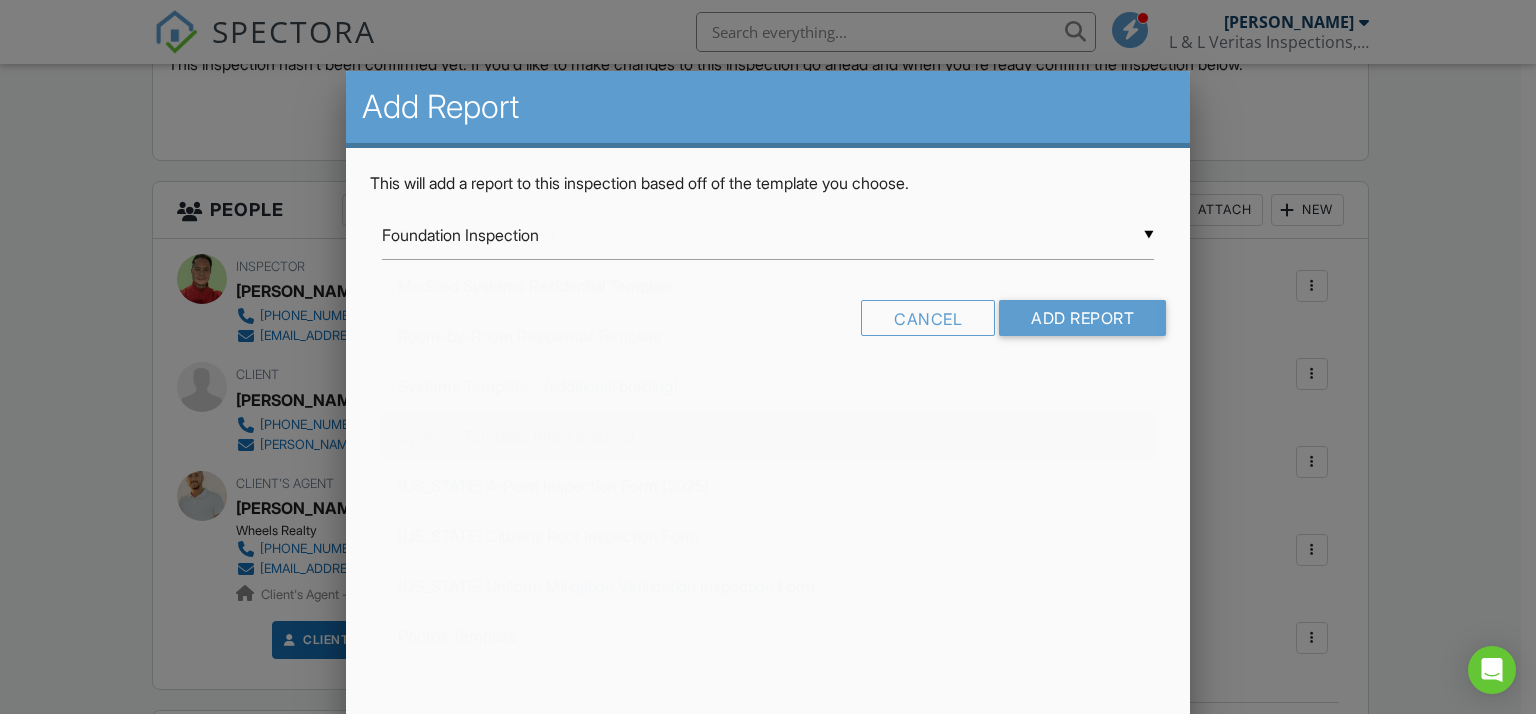 click on "Systems Template (main building)" at bounding box center [768, 436] 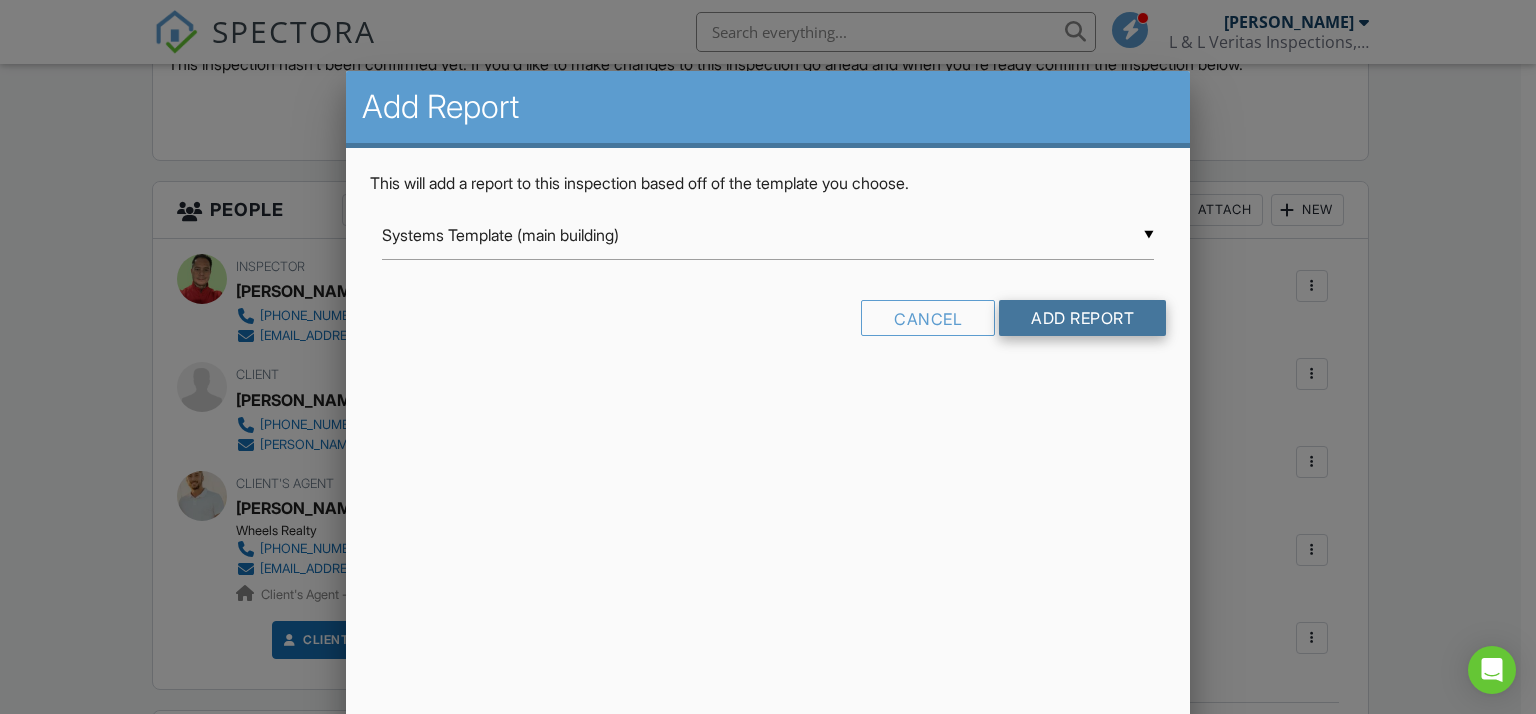 click on "Add Report" at bounding box center (1082, 318) 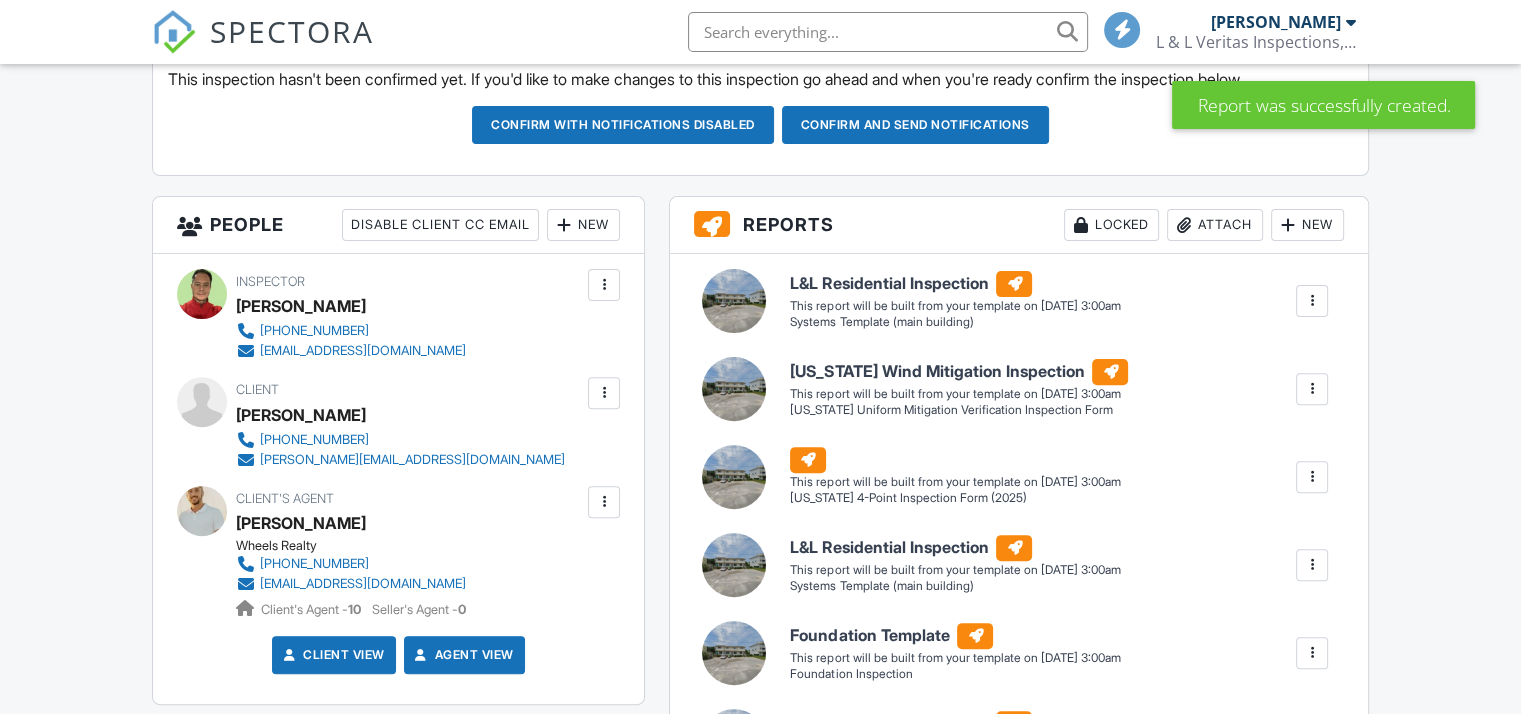 scroll, scrollTop: 584, scrollLeft: 0, axis: vertical 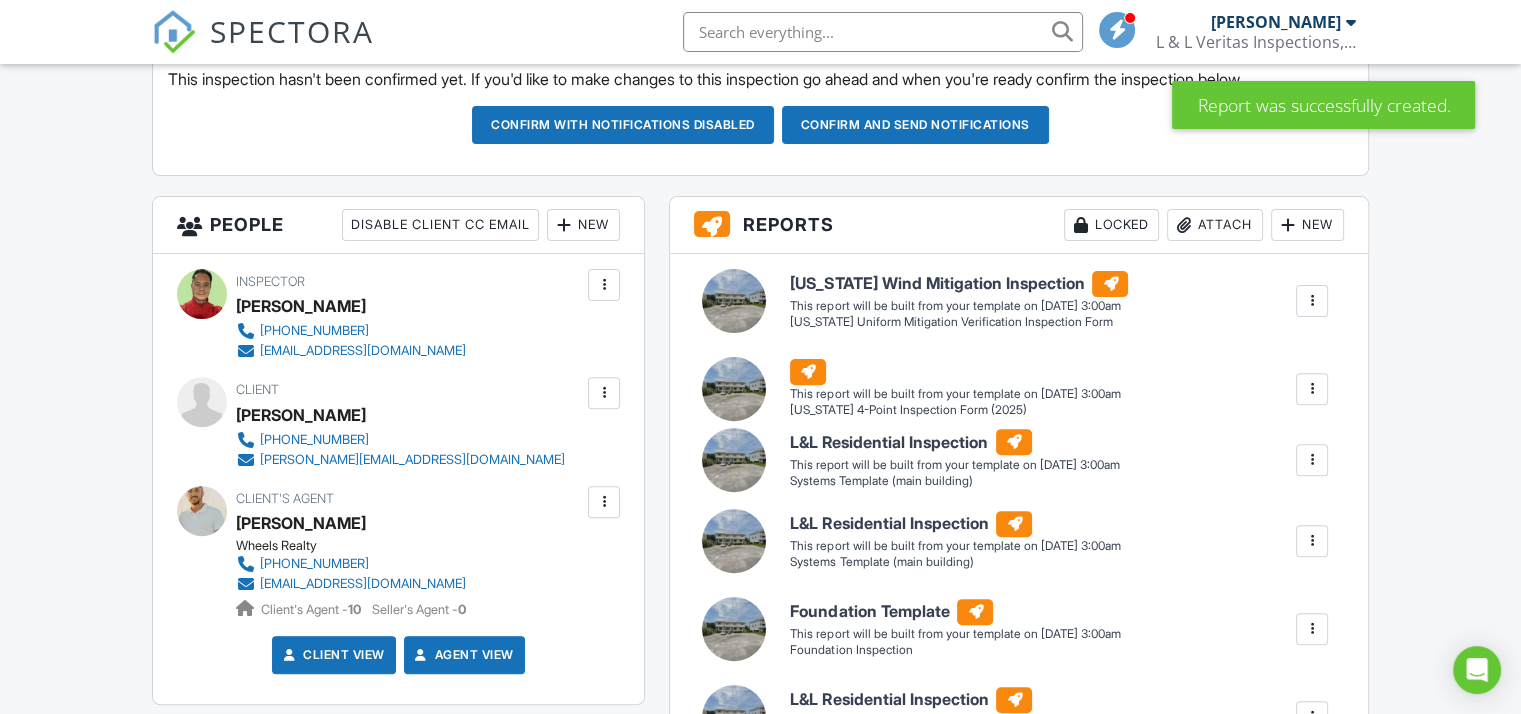 drag, startPoint x: 1207, startPoint y: 310, endPoint x: 1206, endPoint y: 468, distance: 158.00316 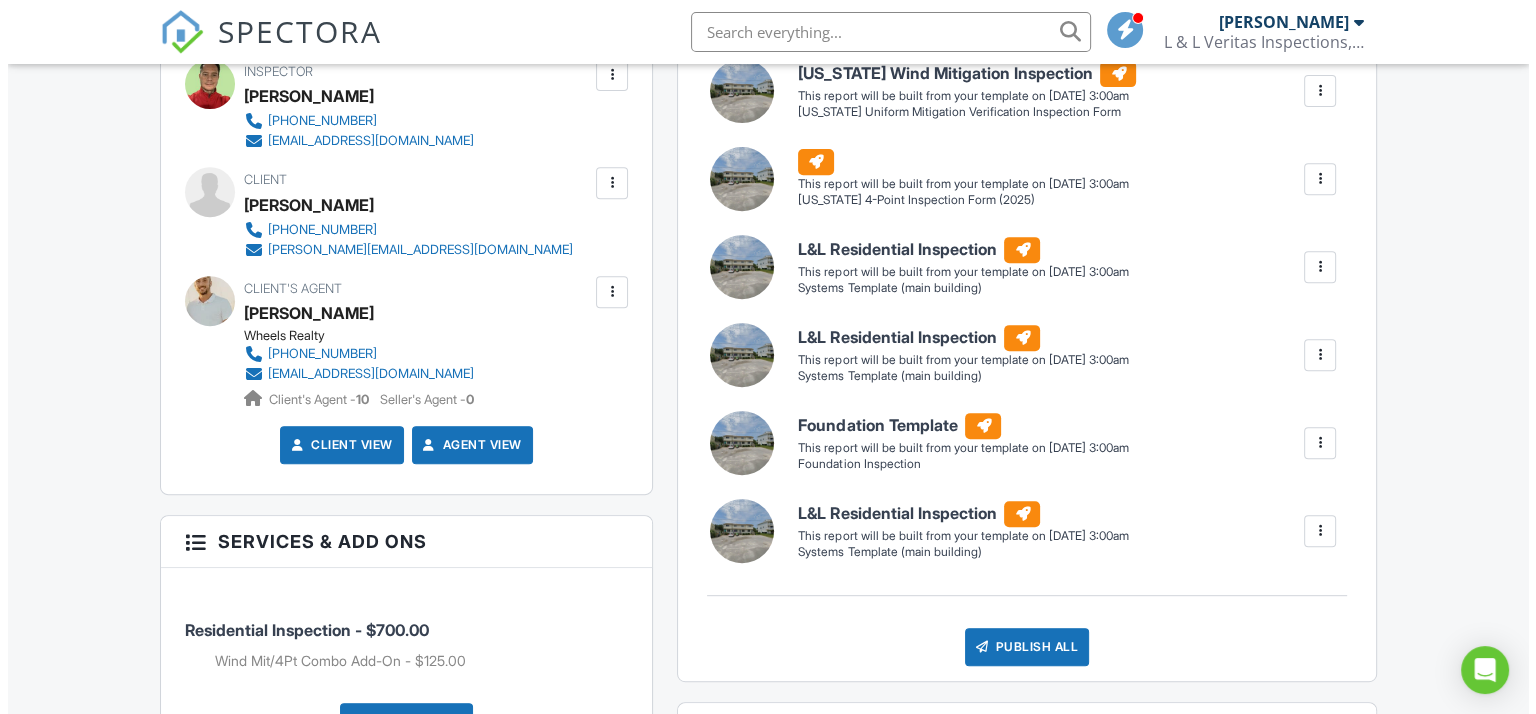 scroll, scrollTop: 796, scrollLeft: 0, axis: vertical 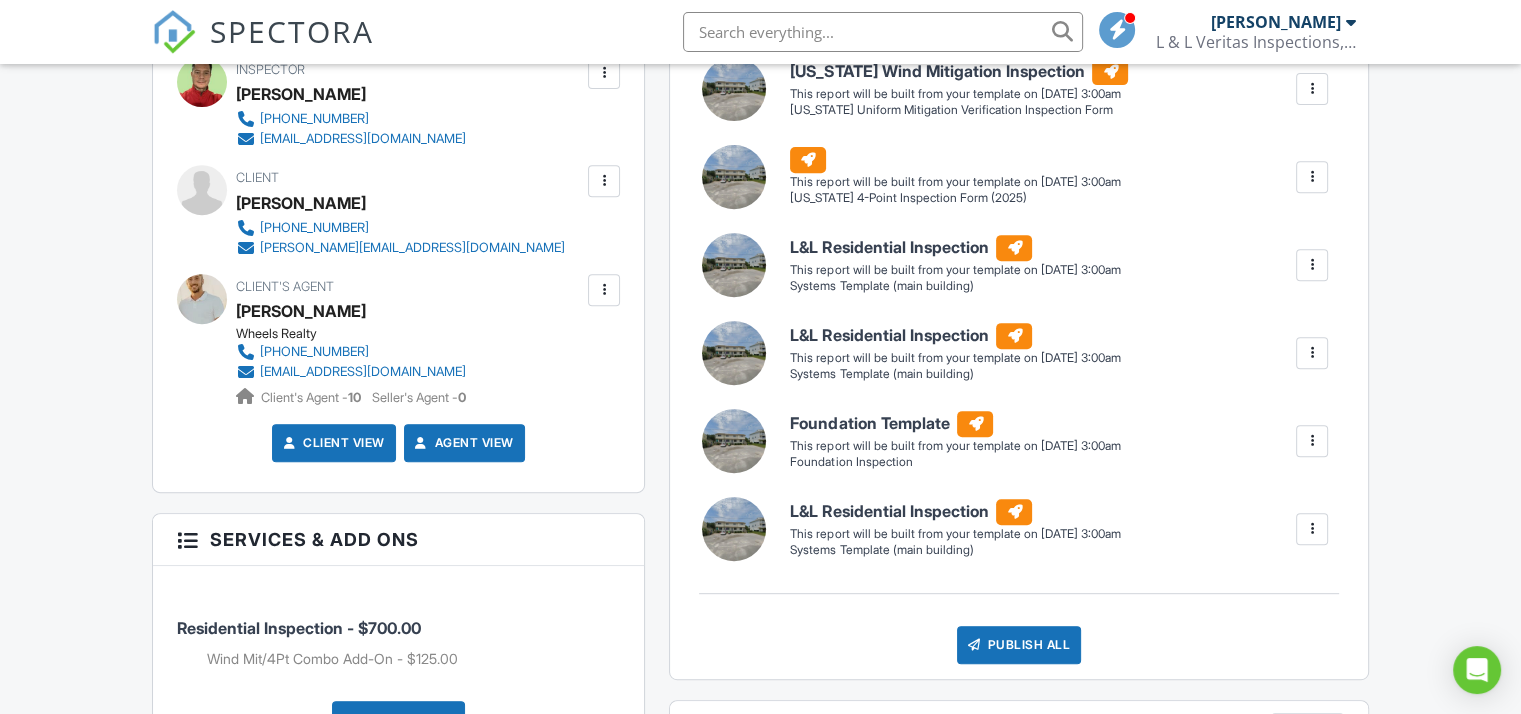 click at bounding box center (1312, 441) 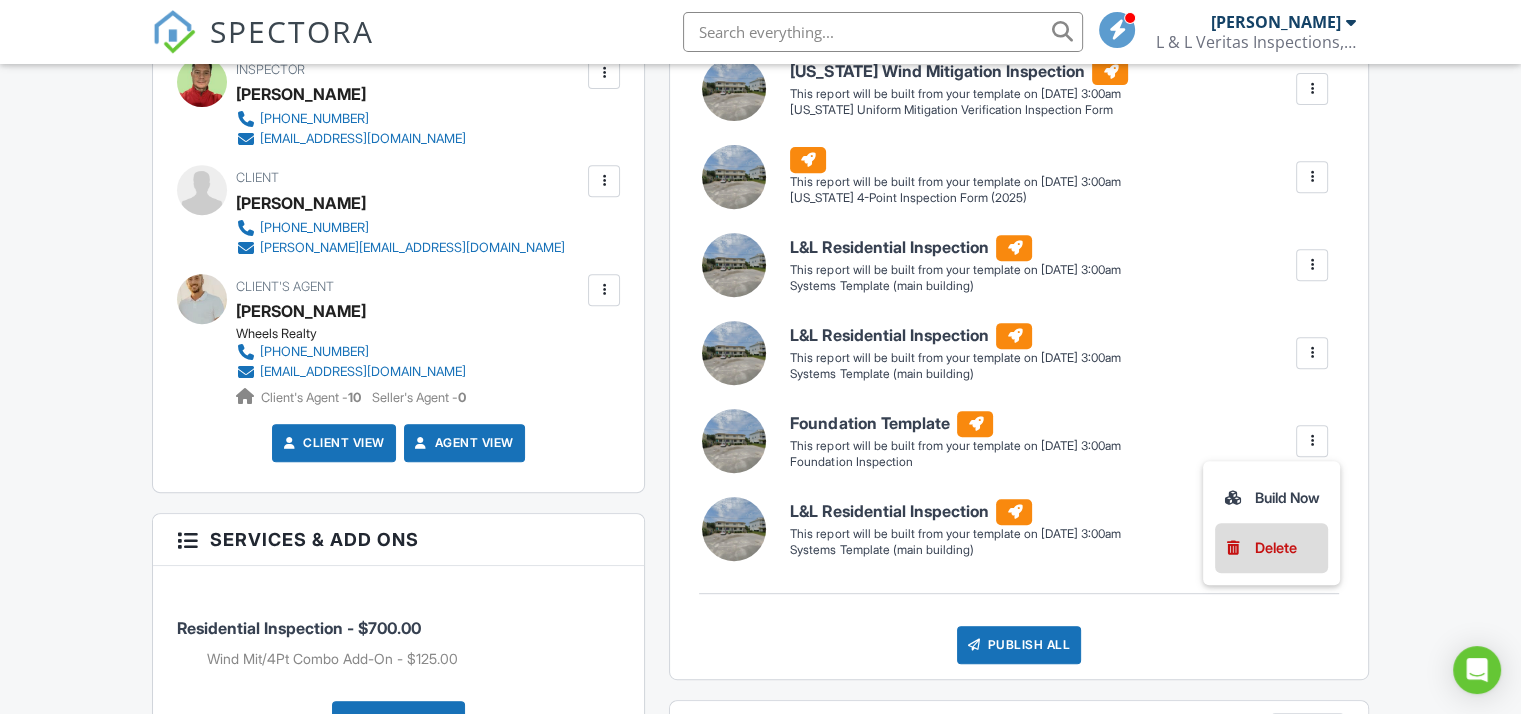 click on "Delete" at bounding box center [1276, 548] 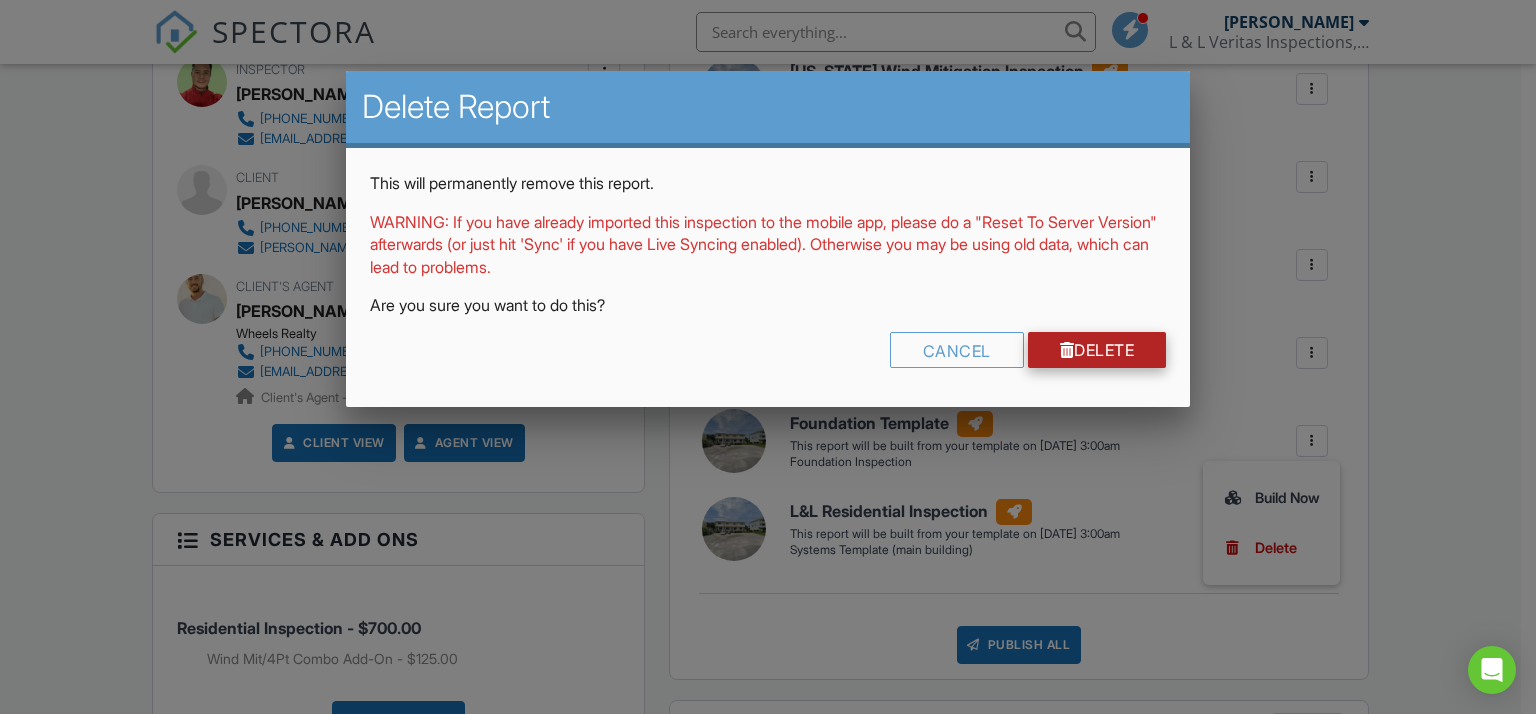 click on "Delete" at bounding box center (1097, 350) 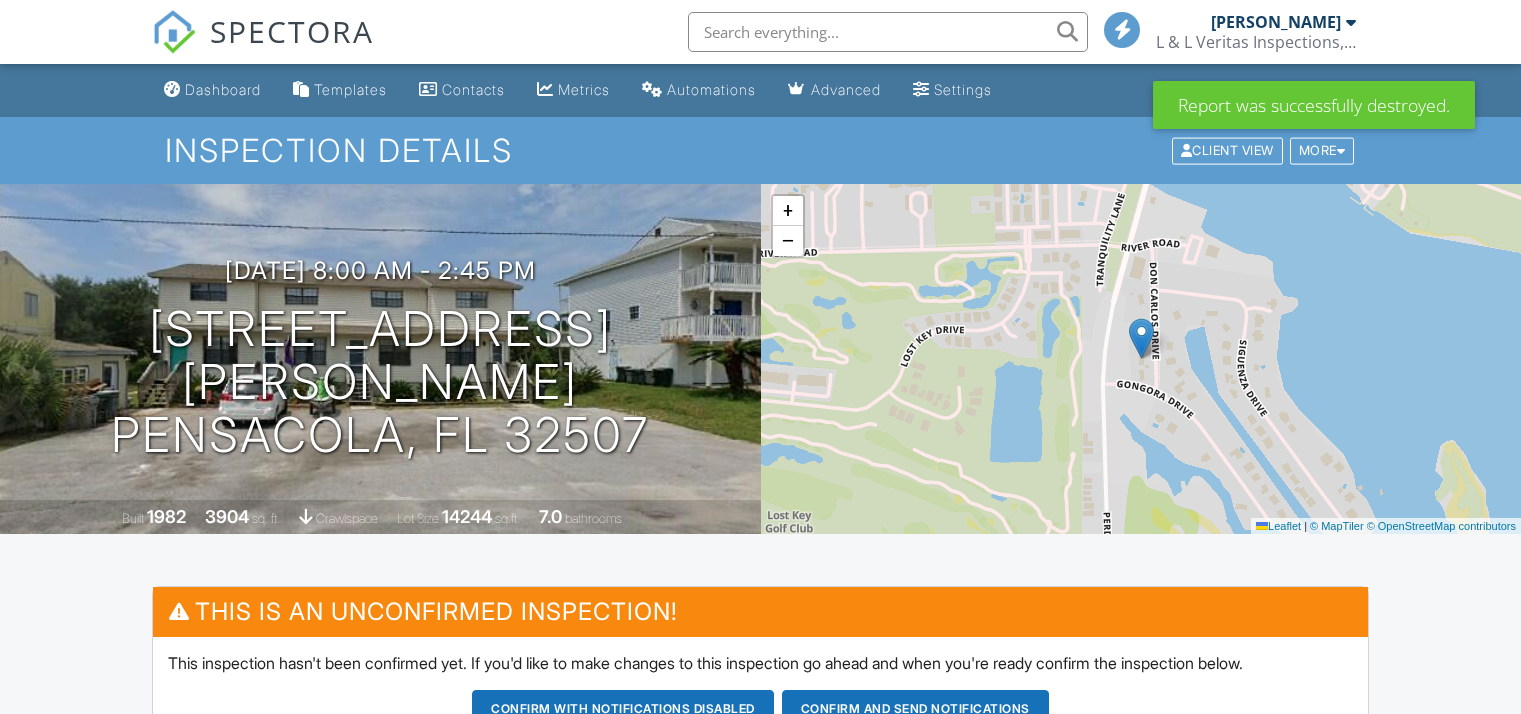 scroll, scrollTop: 616, scrollLeft: 0, axis: vertical 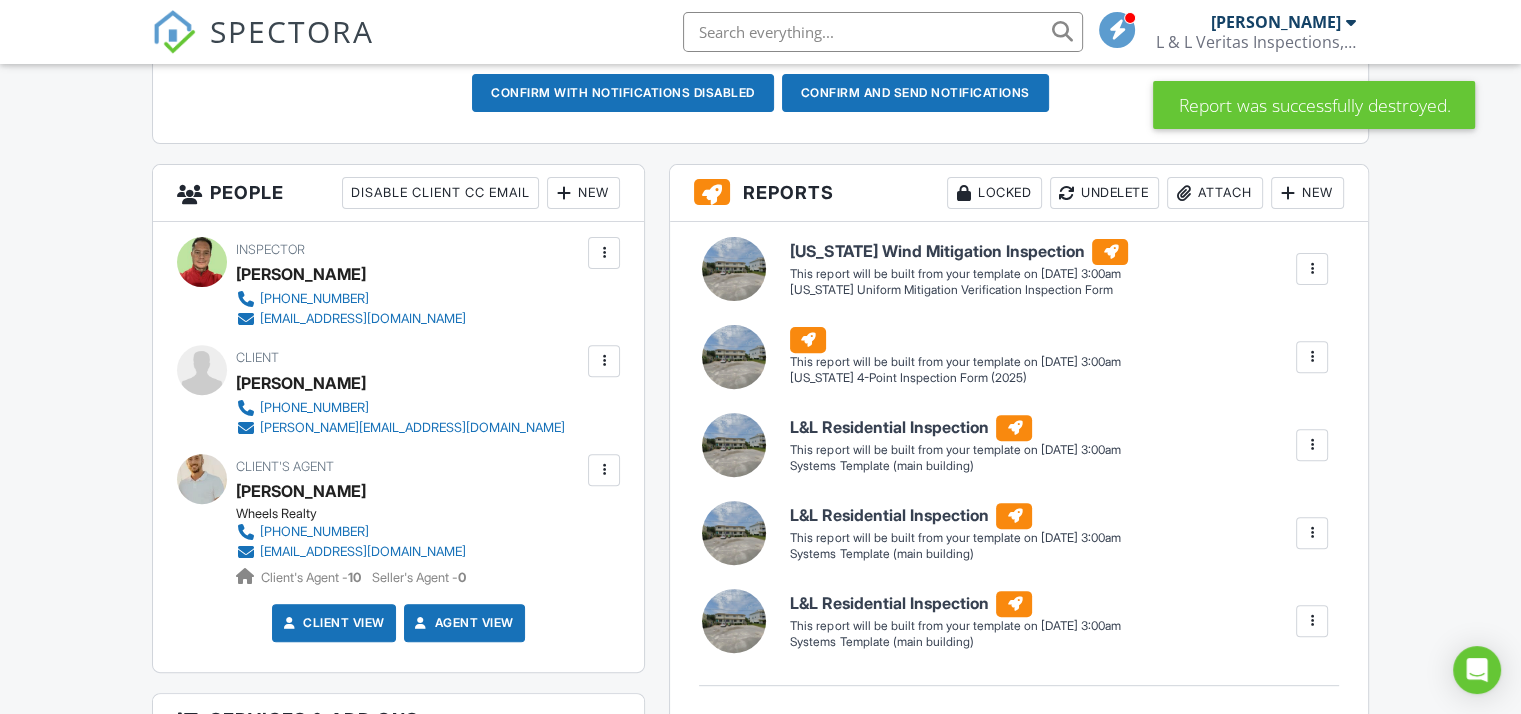 click on "New" at bounding box center [1307, 193] 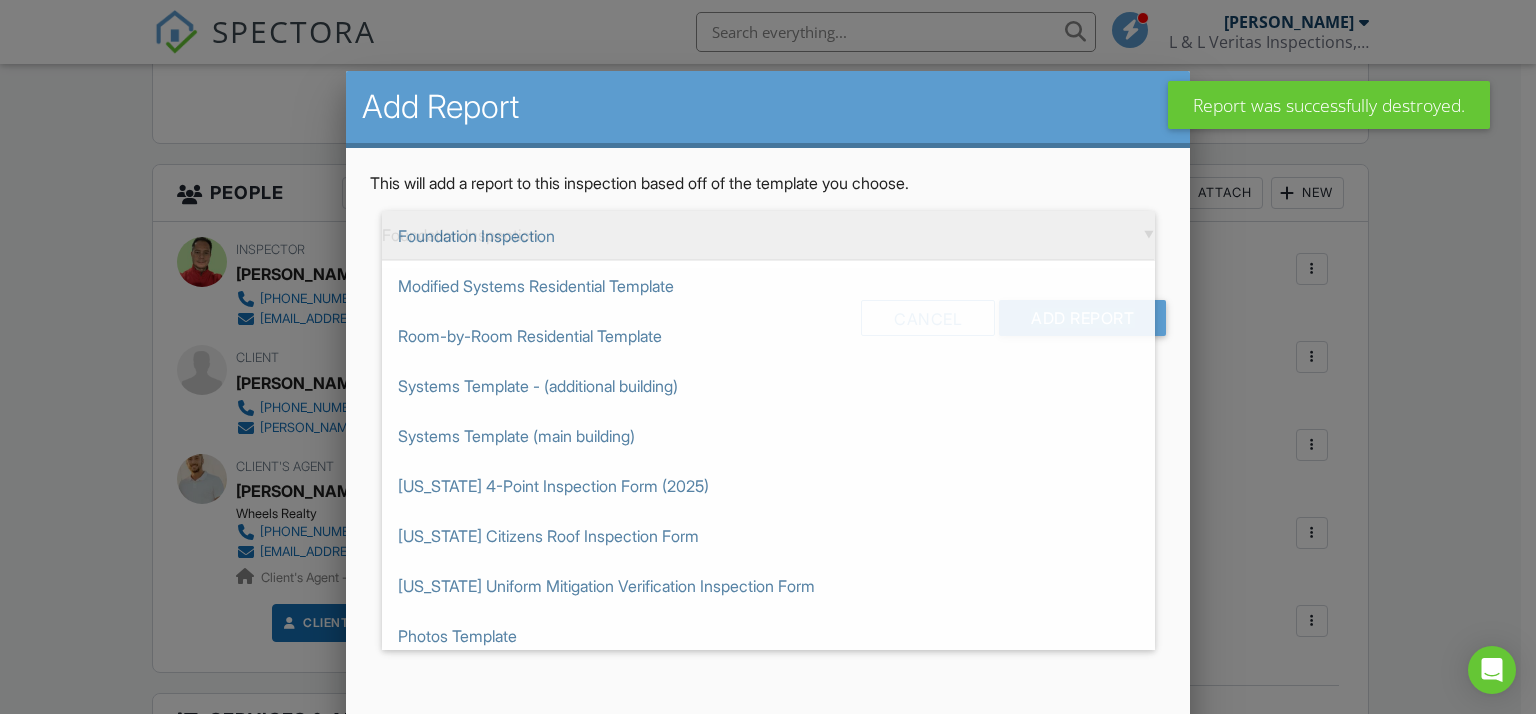 click on "▼ Foundation Inspection Foundation Inspection Modified Systems Residential Template Room-by-Room Residential Template Systems Template - (additional building) Systems Template (main building) Florida 4-Point Inspection Form (2025) Florida Citizens Roof Inspection Form Florida Uniform Mitigation Verification Inspection Form  Photos Template Foundation Inspection
Modified Systems Residential Template
Room-by-Room Residential Template
Systems Template - (additional building)
Systems Template (main building)
Florida 4-Point Inspection Form (2025)
Florida Citizens Roof Inspection Form
Florida Uniform Mitigation Verification Inspection Form
Photos Template" at bounding box center (768, 235) 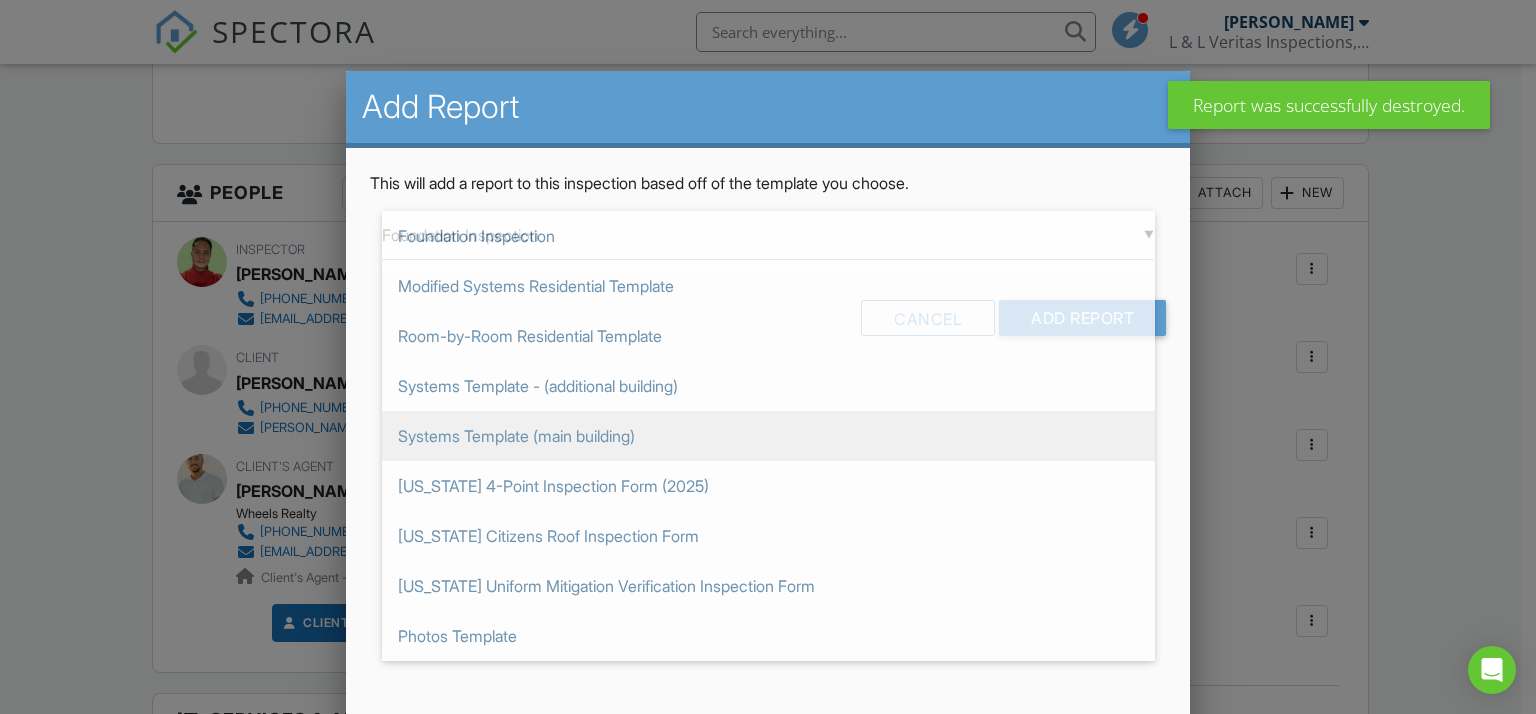 click on "Add Report
This will add a report to this inspection based off of the template you choose.
▼ Foundation Inspection Foundation Inspection Modified Systems Residential Template Room-by-Room Residential Template Systems Template - (additional building) Systems Template (main building) Florida 4-Point Inspection Form (2025) Florida Citizens Roof Inspection Form Florida Uniform Mitigation Verification Inspection Form  Photos Template Foundation Inspection
Modified Systems Residential Template
Room-by-Room Residential Template
Systems Template - (additional building)
Systems Template (main building)
Florida 4-Point Inspection Form (2025)
Florida Citizens Roof Inspection Form
Florida Uniform Mitigation Verification Inspection Form
Photos Template
Cancel
Add Report" at bounding box center (768, 408) 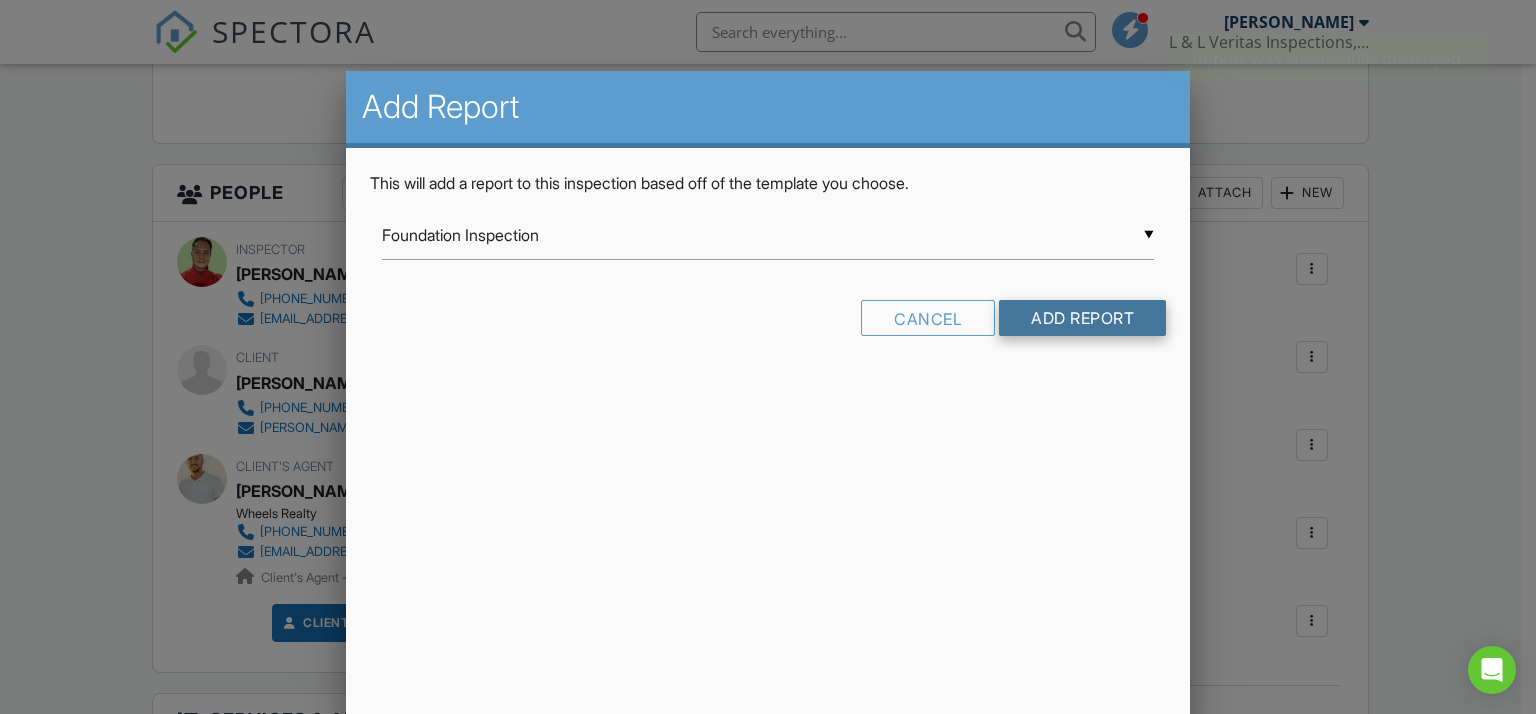 click on "Add Report" at bounding box center (1082, 318) 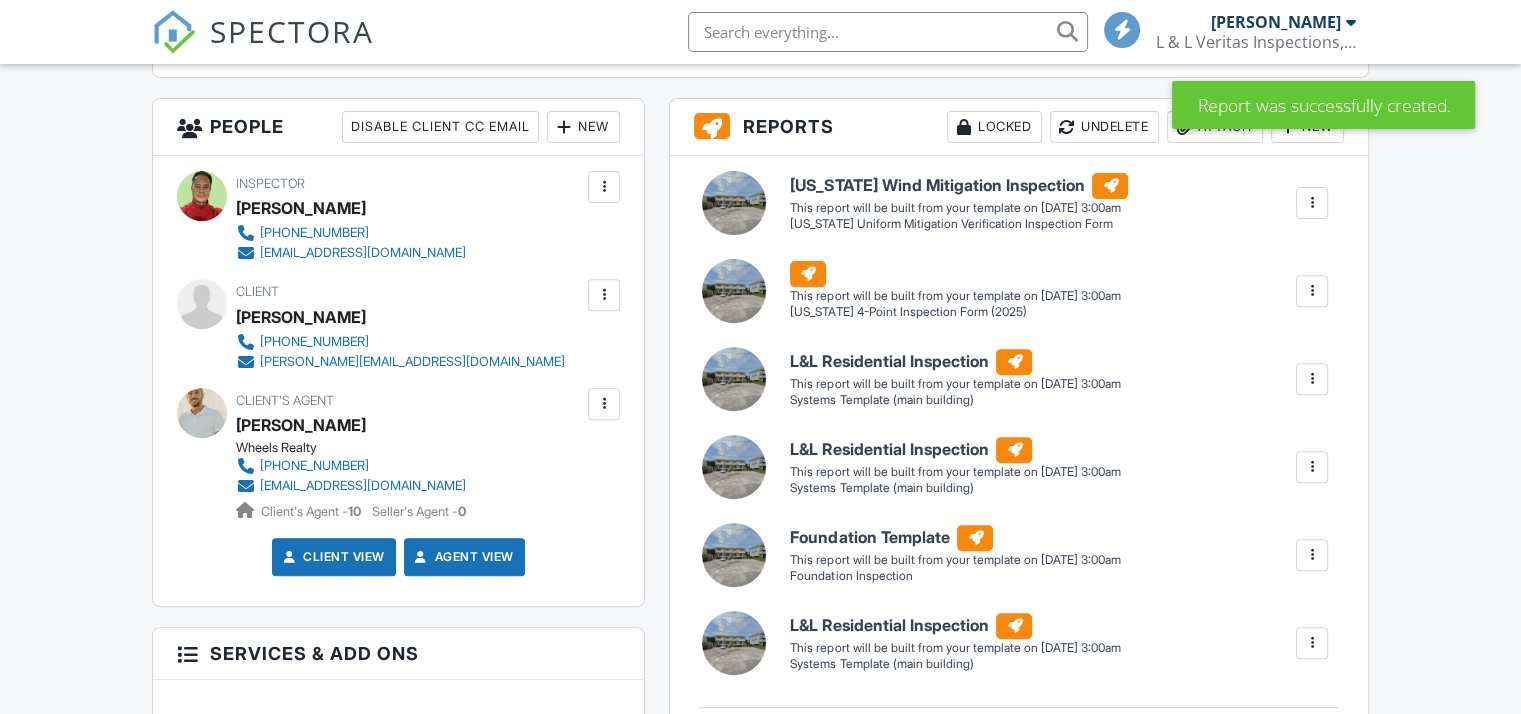scroll, scrollTop: 682, scrollLeft: 0, axis: vertical 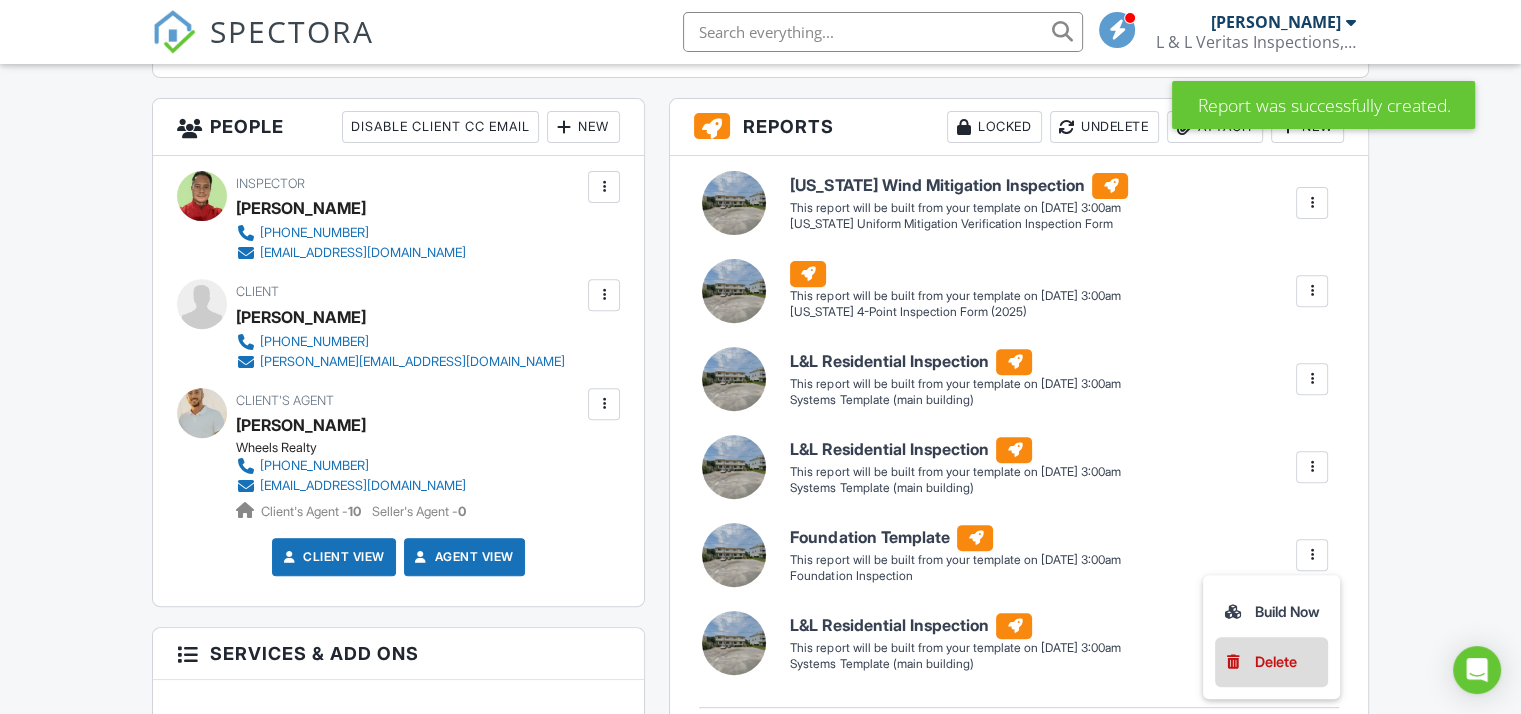 click on "Delete" at bounding box center (1276, 662) 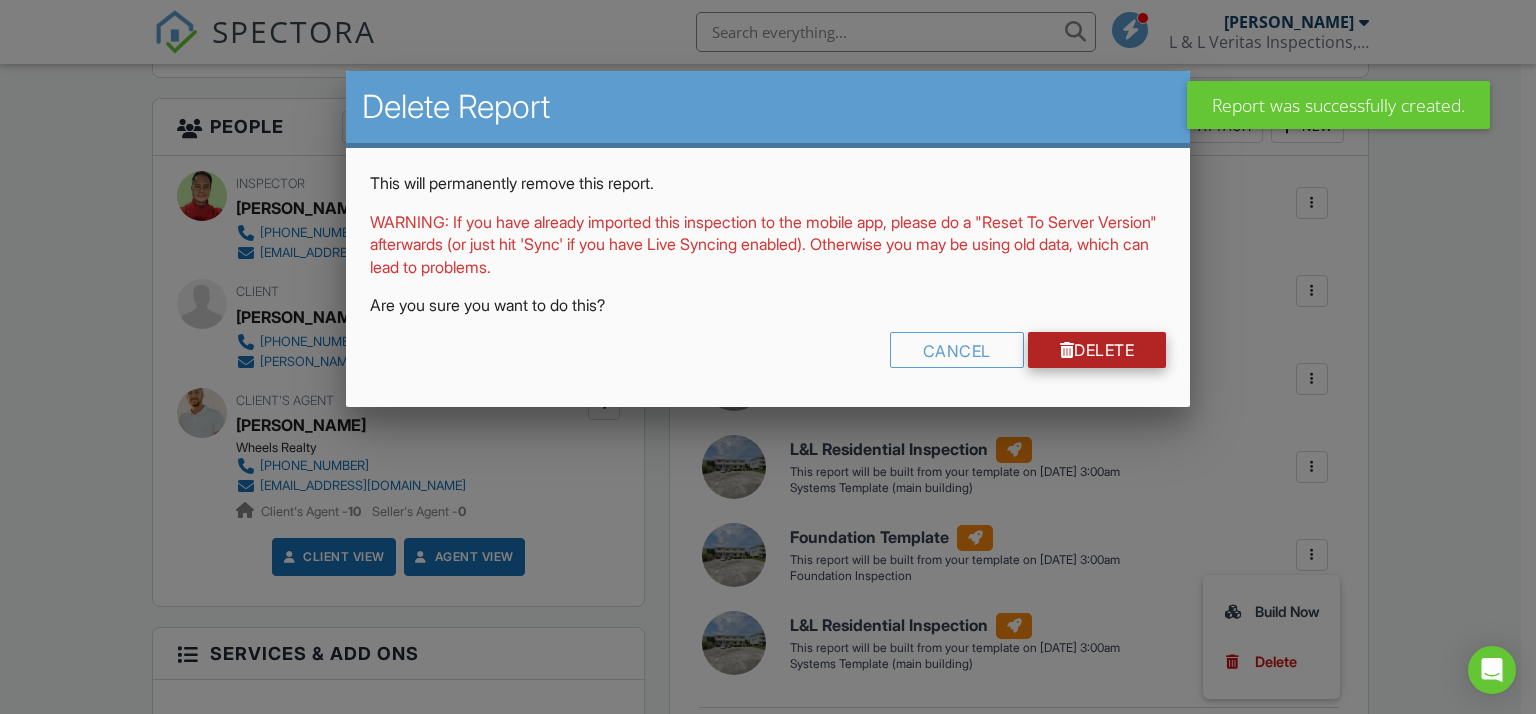 click on "Delete" at bounding box center (1097, 350) 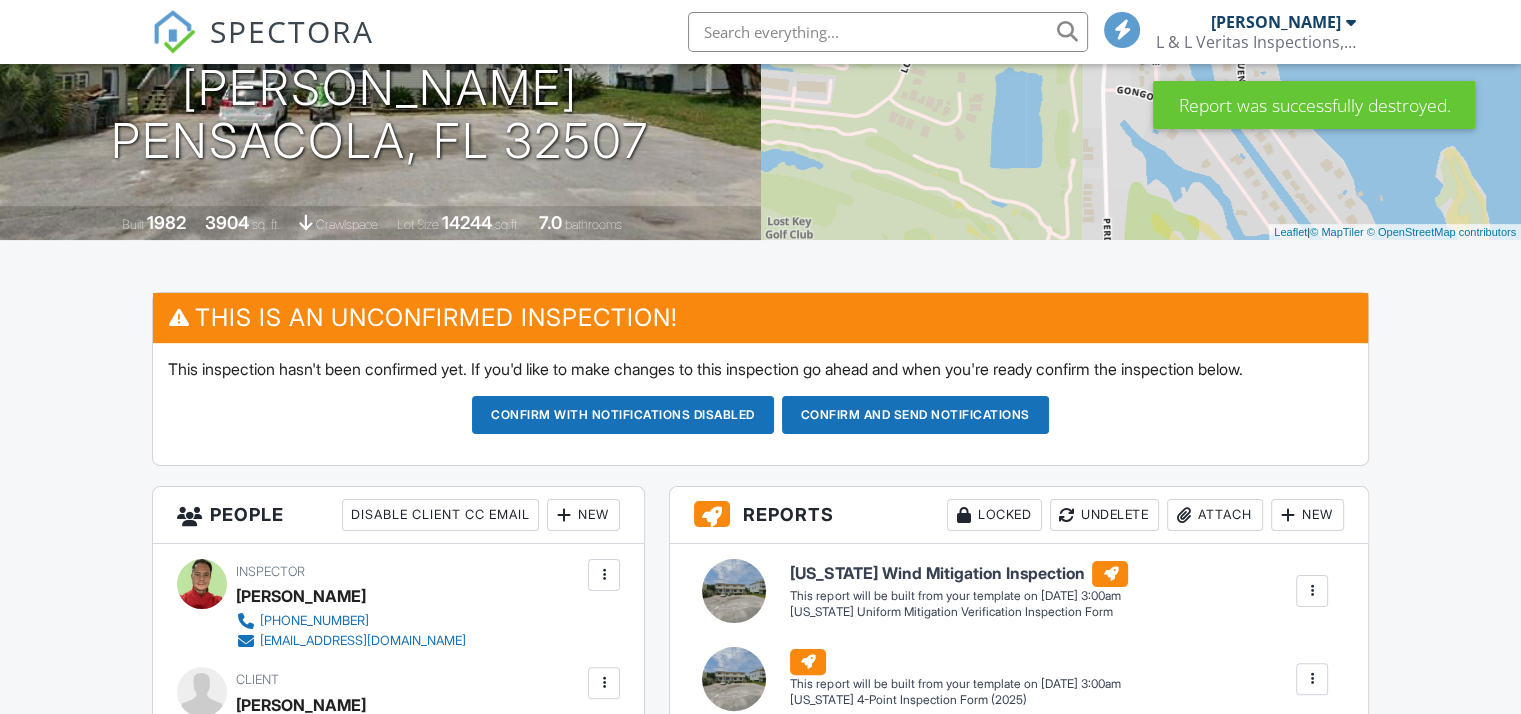 scroll, scrollTop: 500, scrollLeft: 0, axis: vertical 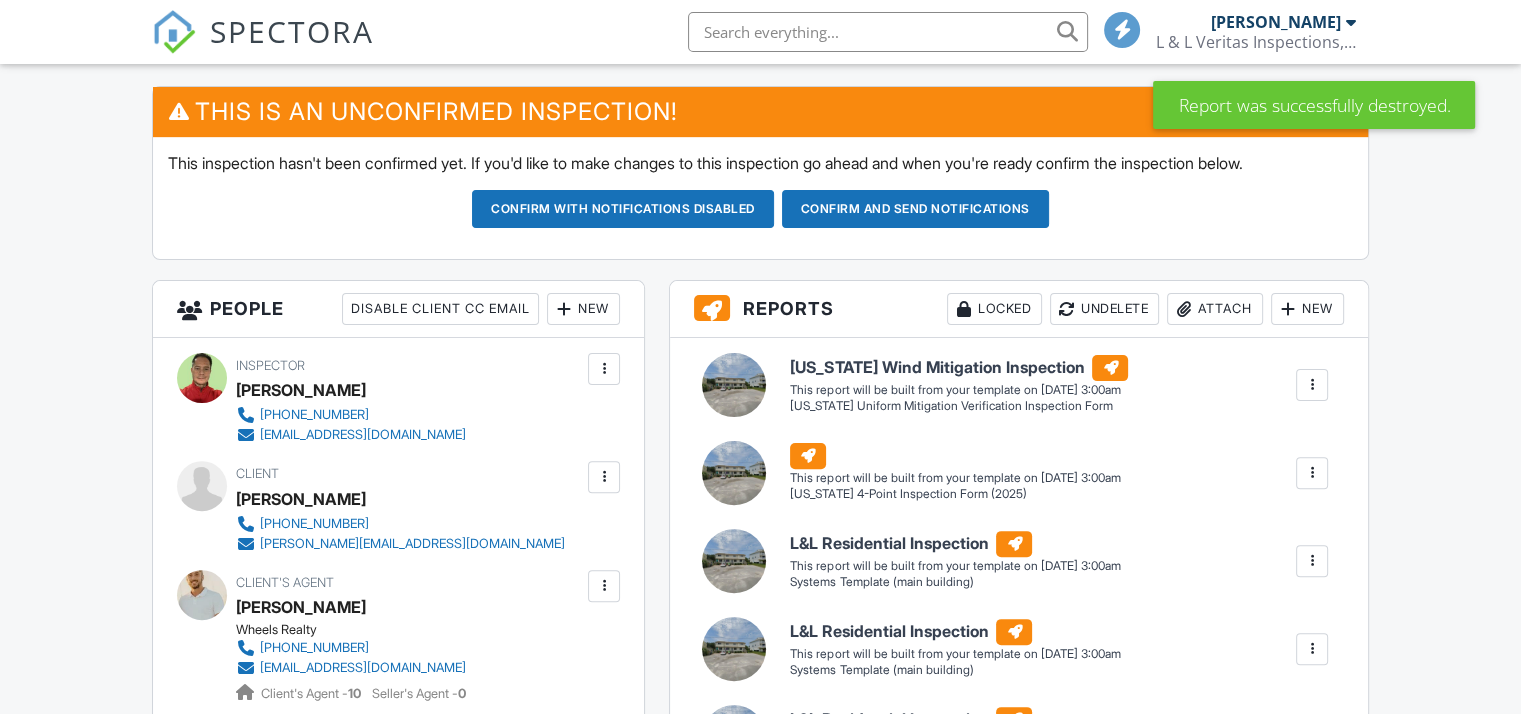 click on "New" at bounding box center [1307, 309] 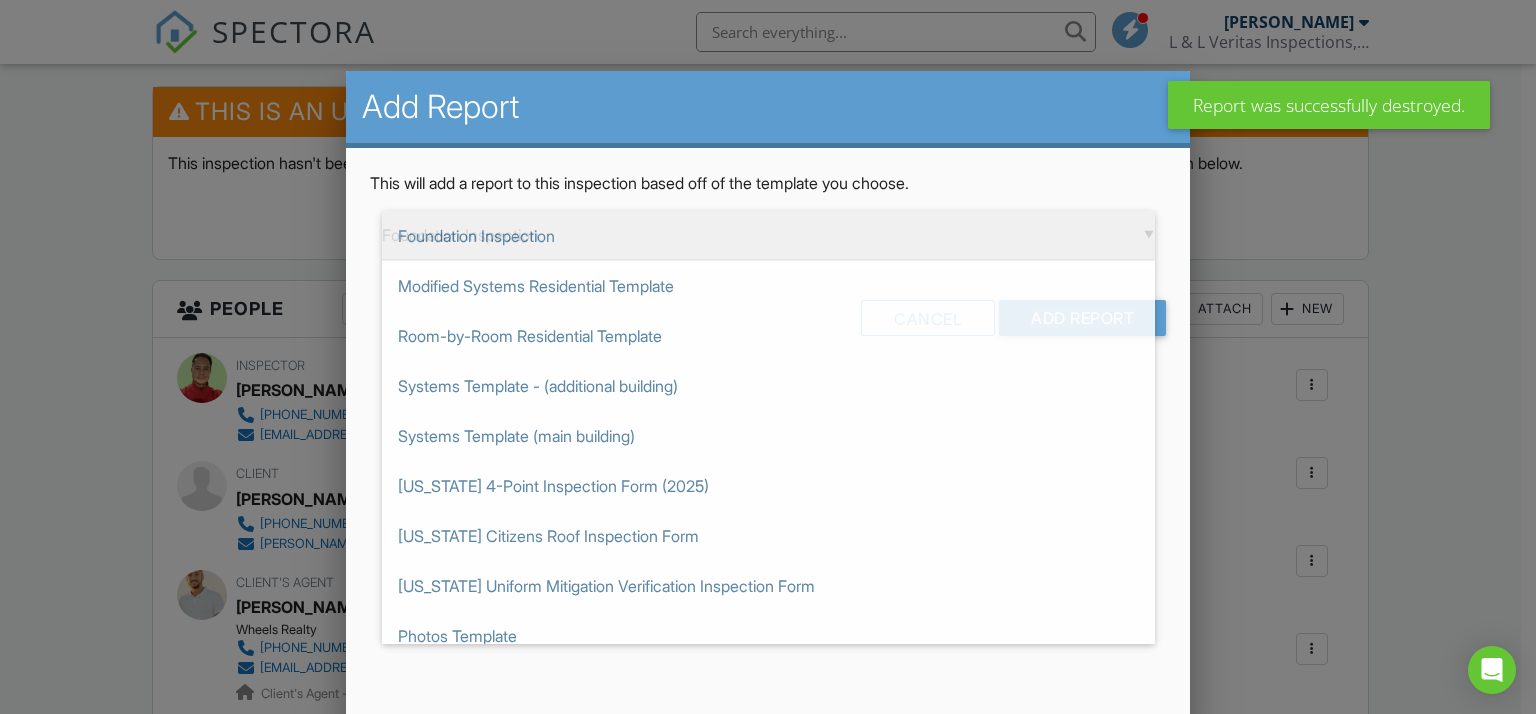 click on "▼ Foundation Inspection Foundation Inspection Modified Systems Residential Template Room-by-Room Residential Template Systems Template - (additional building) Systems Template (main building) Florida 4-Point Inspection Form (2025) Florida Citizens Roof Inspection Form Florida Uniform Mitigation Verification Inspection Form  Photos Template Foundation Inspection
Modified Systems Residential Template
Room-by-Room Residential Template
Systems Template - (additional building)
Systems Template (main building)
Florida 4-Point Inspection Form (2025)
Florida Citizens Roof Inspection Form
Florida Uniform Mitigation Verification Inspection Form
Photos Template" at bounding box center [768, 235] 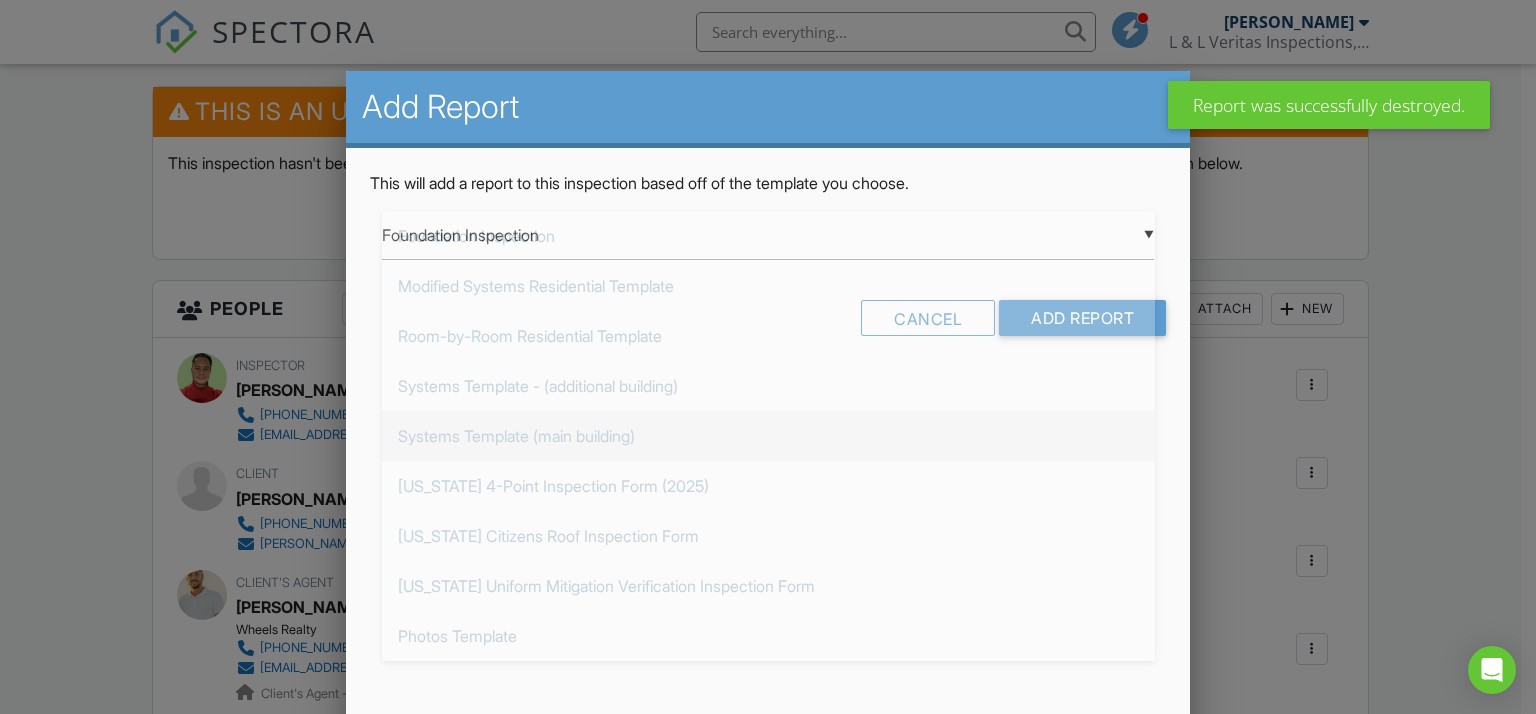 click on "Systems Template (main building)" at bounding box center (768, 436) 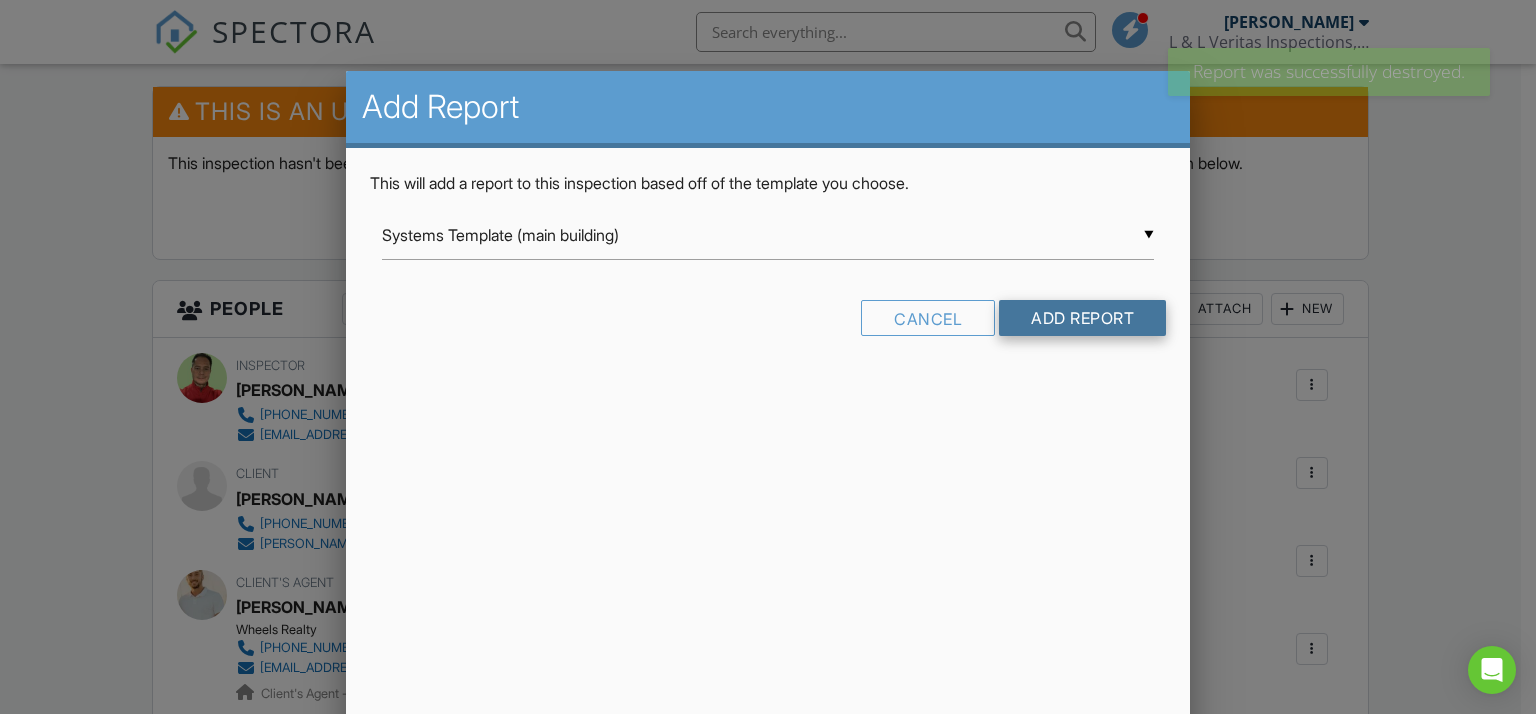click on "Add Report" at bounding box center (1082, 318) 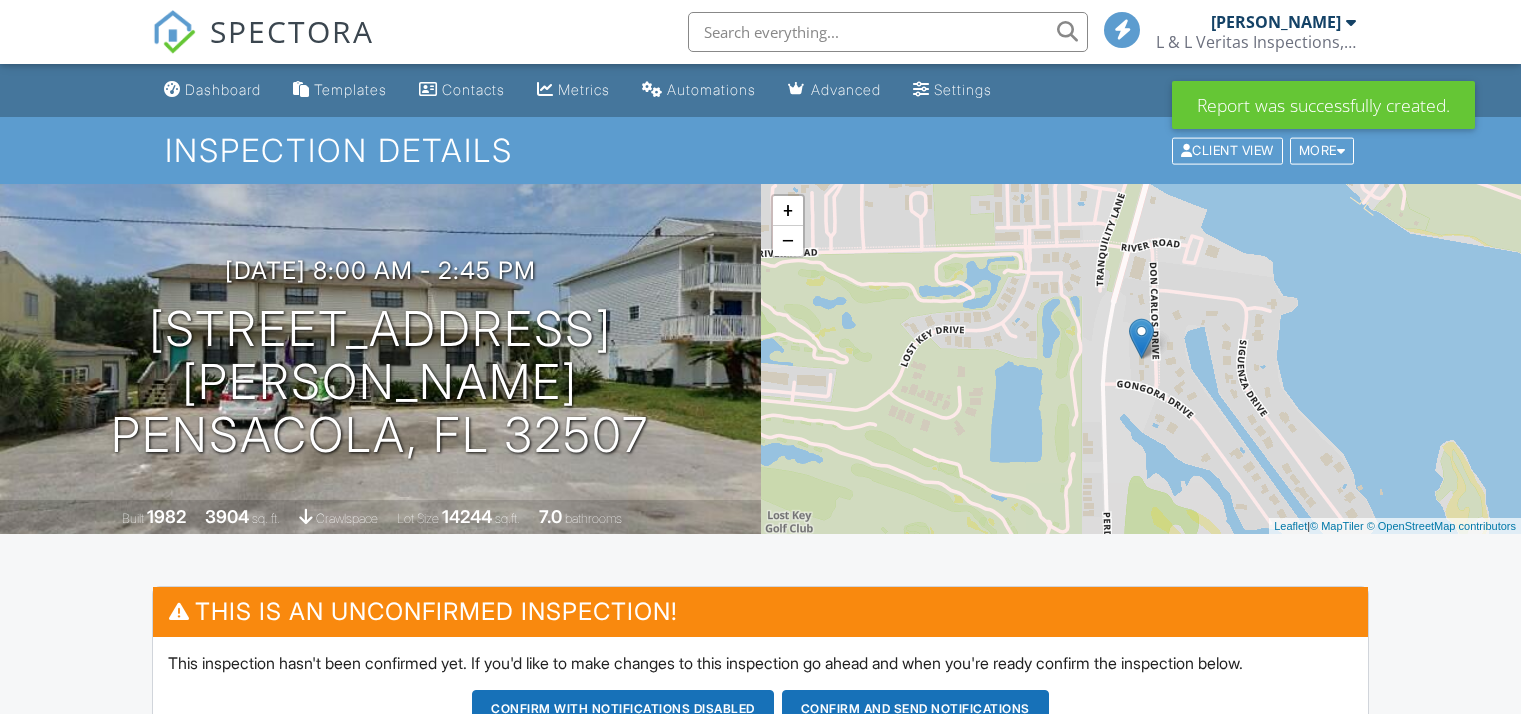 scroll, scrollTop: 0, scrollLeft: 0, axis: both 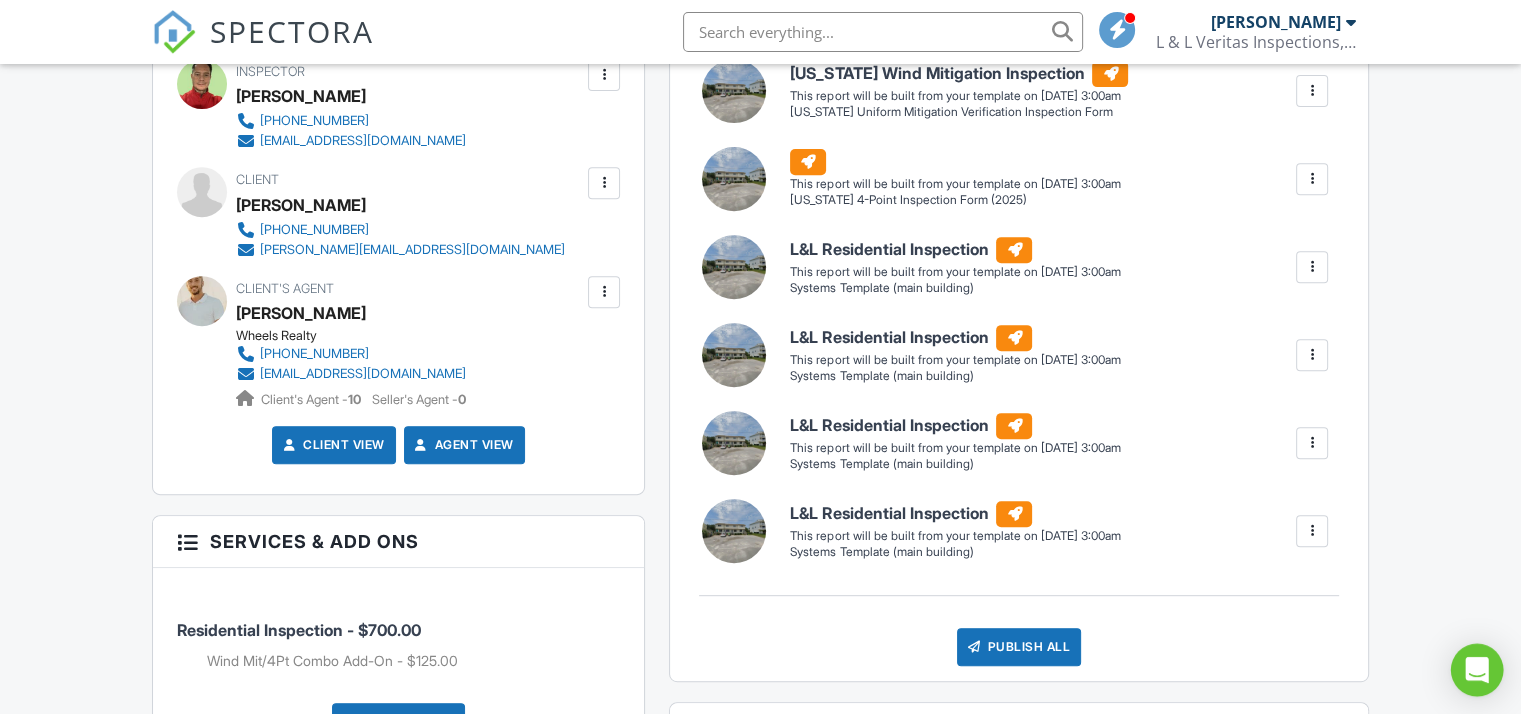 click 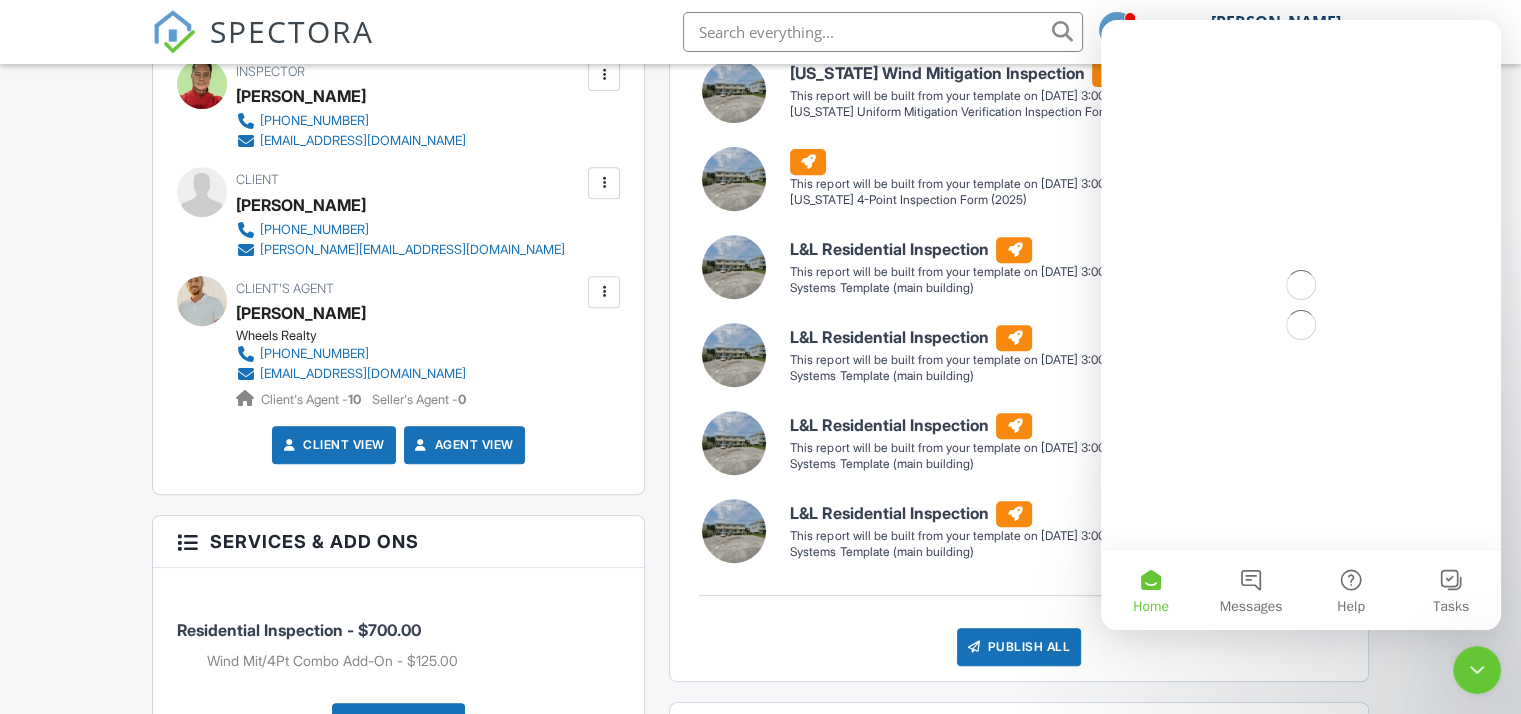 scroll, scrollTop: 0, scrollLeft: 0, axis: both 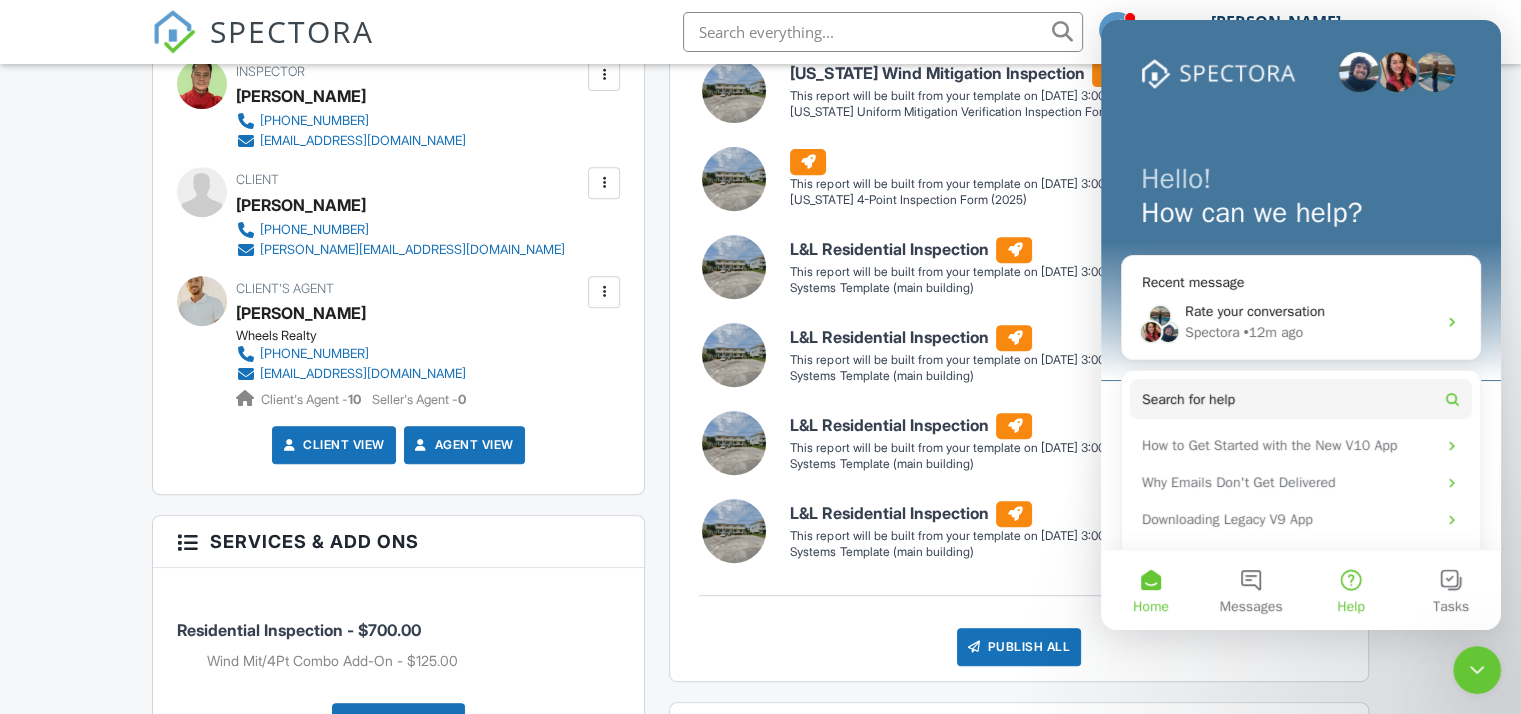 click on "Help" at bounding box center [1351, 590] 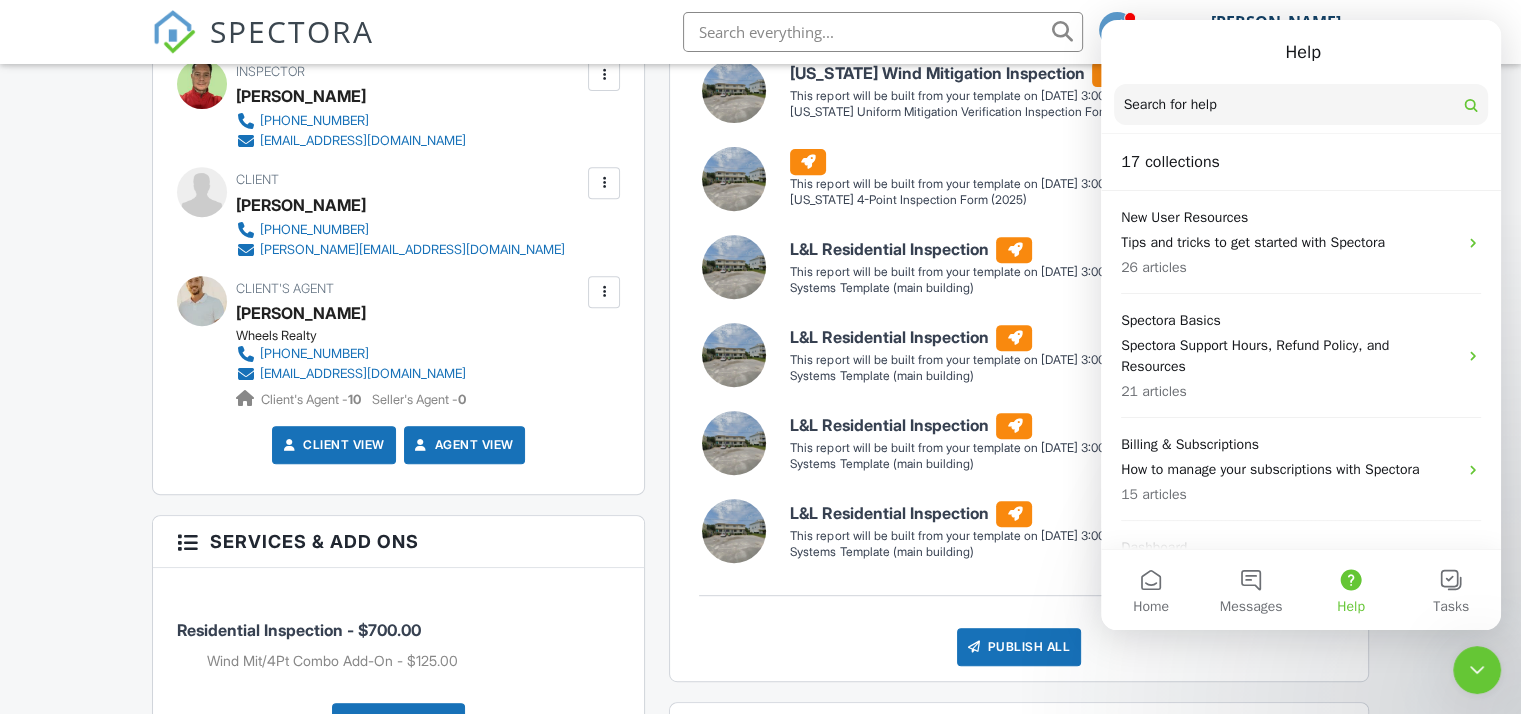 click on "Search for help" at bounding box center [1301, 105] 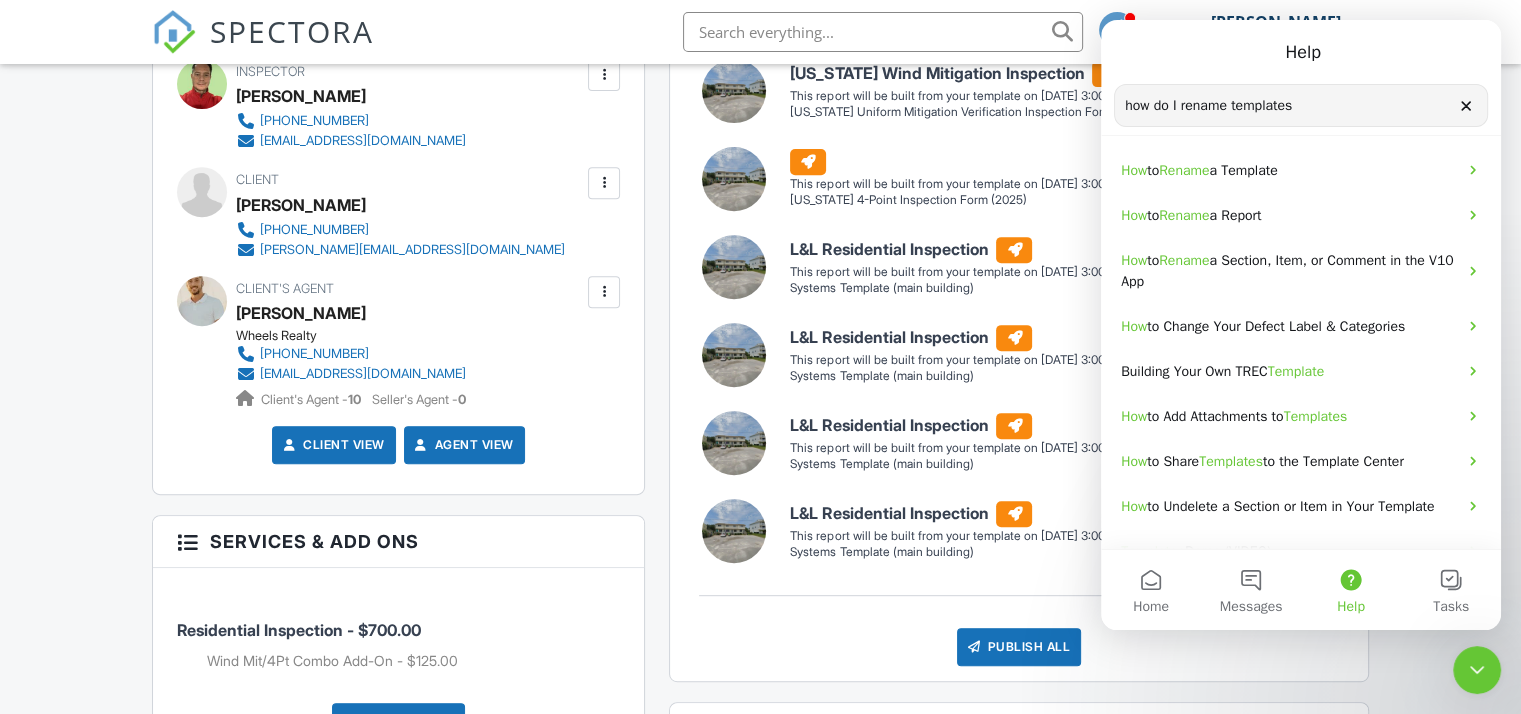 type on "how do I rename templates" 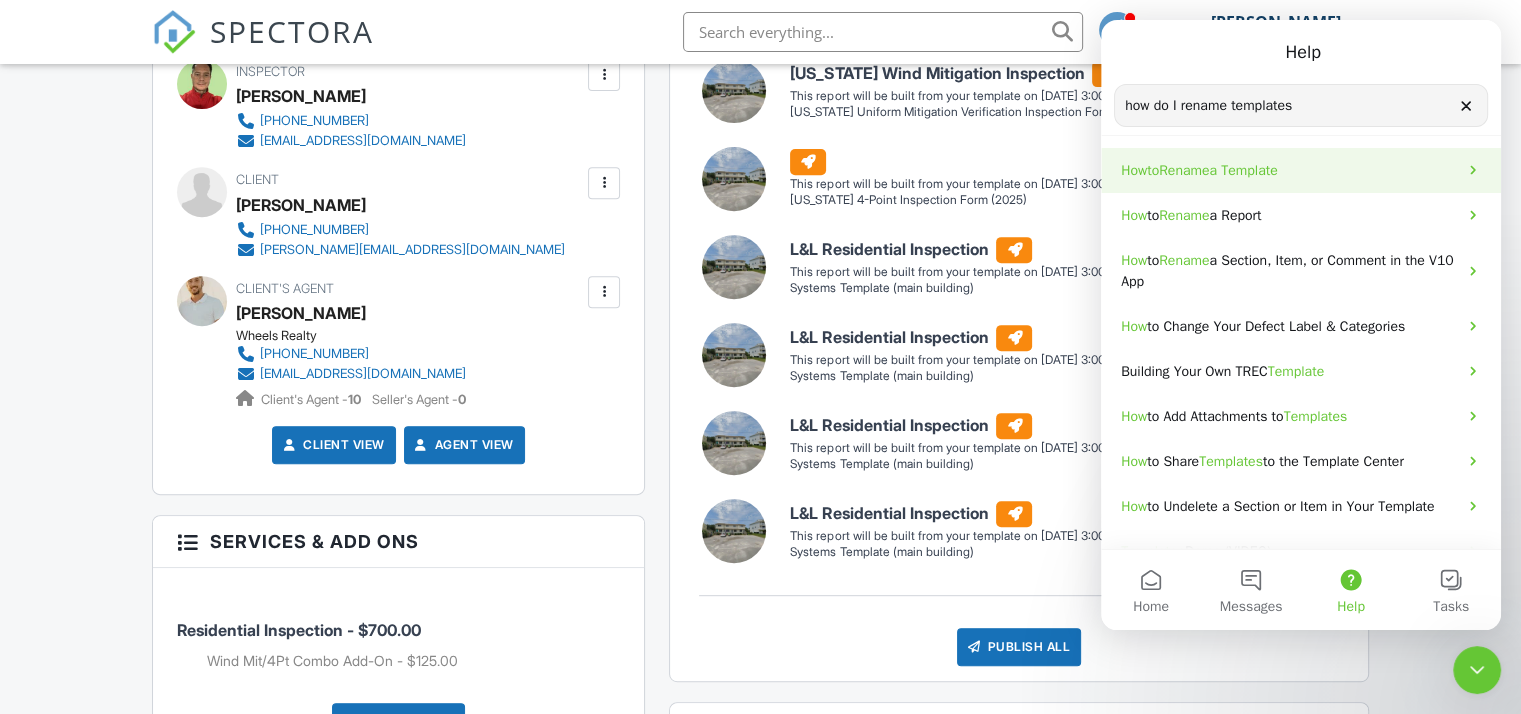 click on "a Template" at bounding box center (1243, 170) 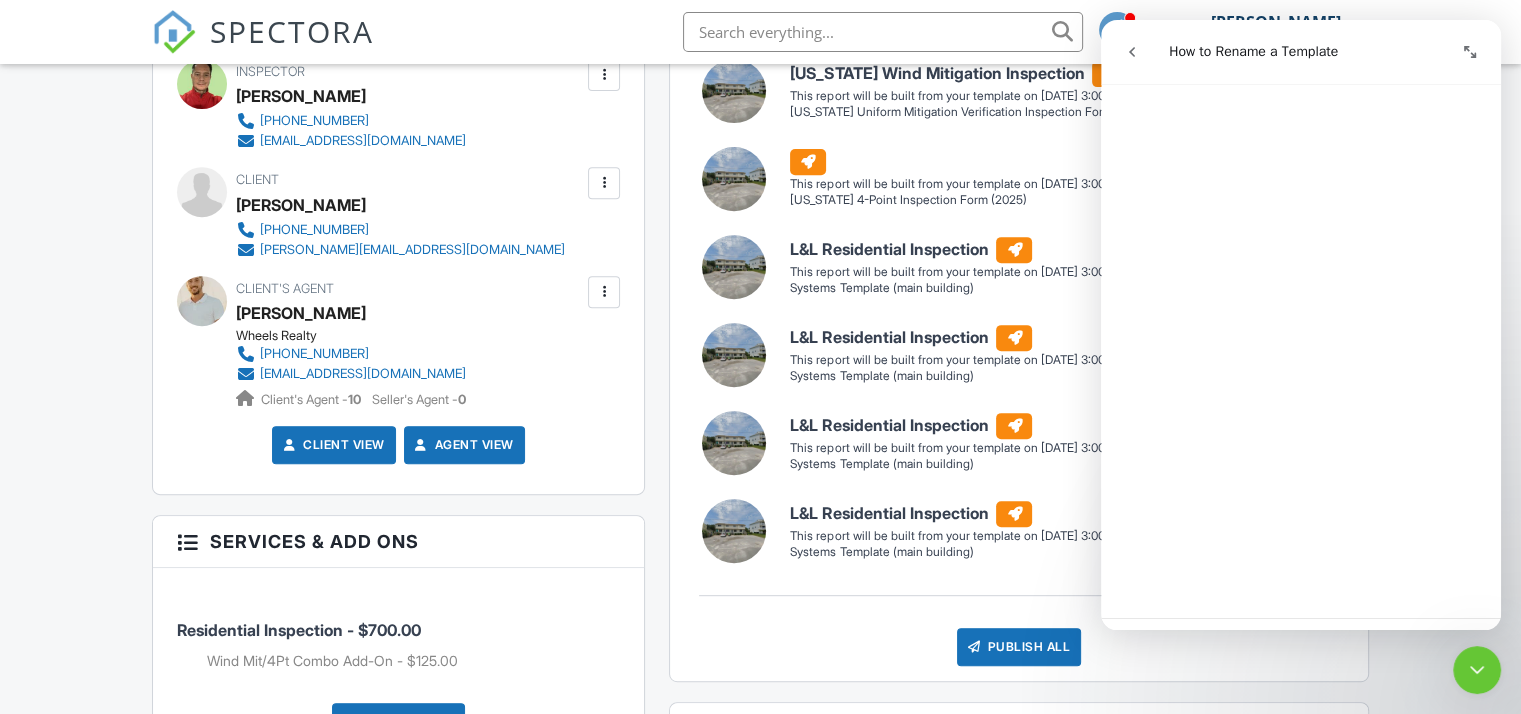 scroll, scrollTop: 1423, scrollLeft: 0, axis: vertical 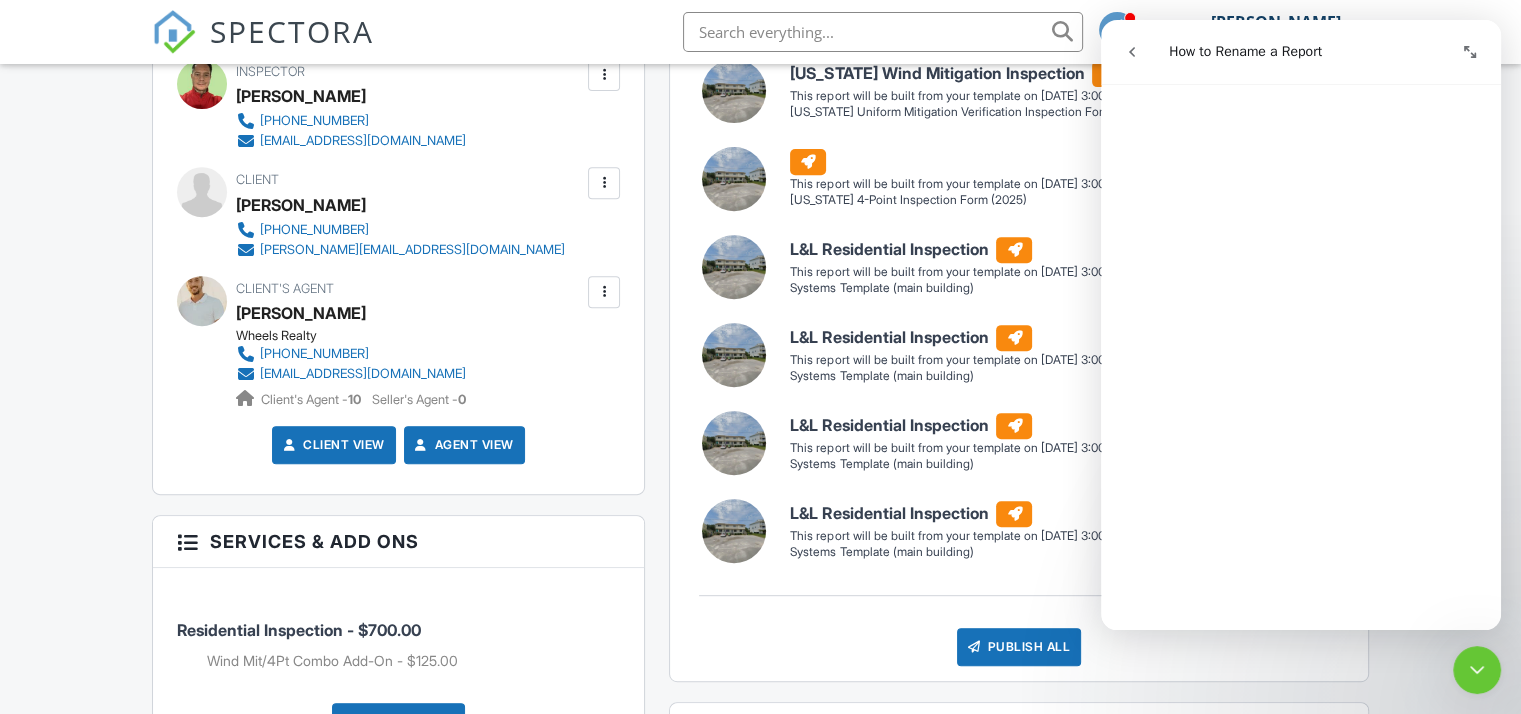 click 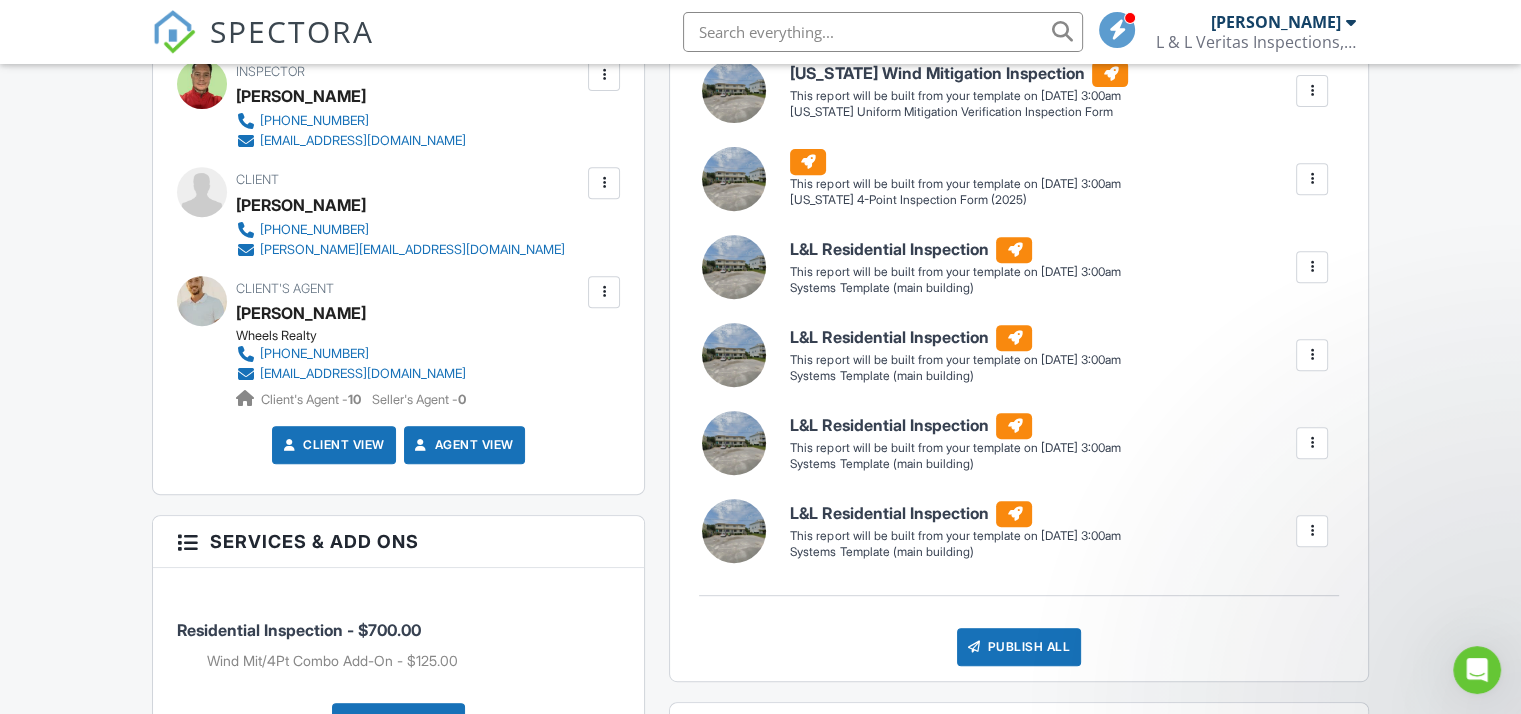 scroll, scrollTop: 0, scrollLeft: 0, axis: both 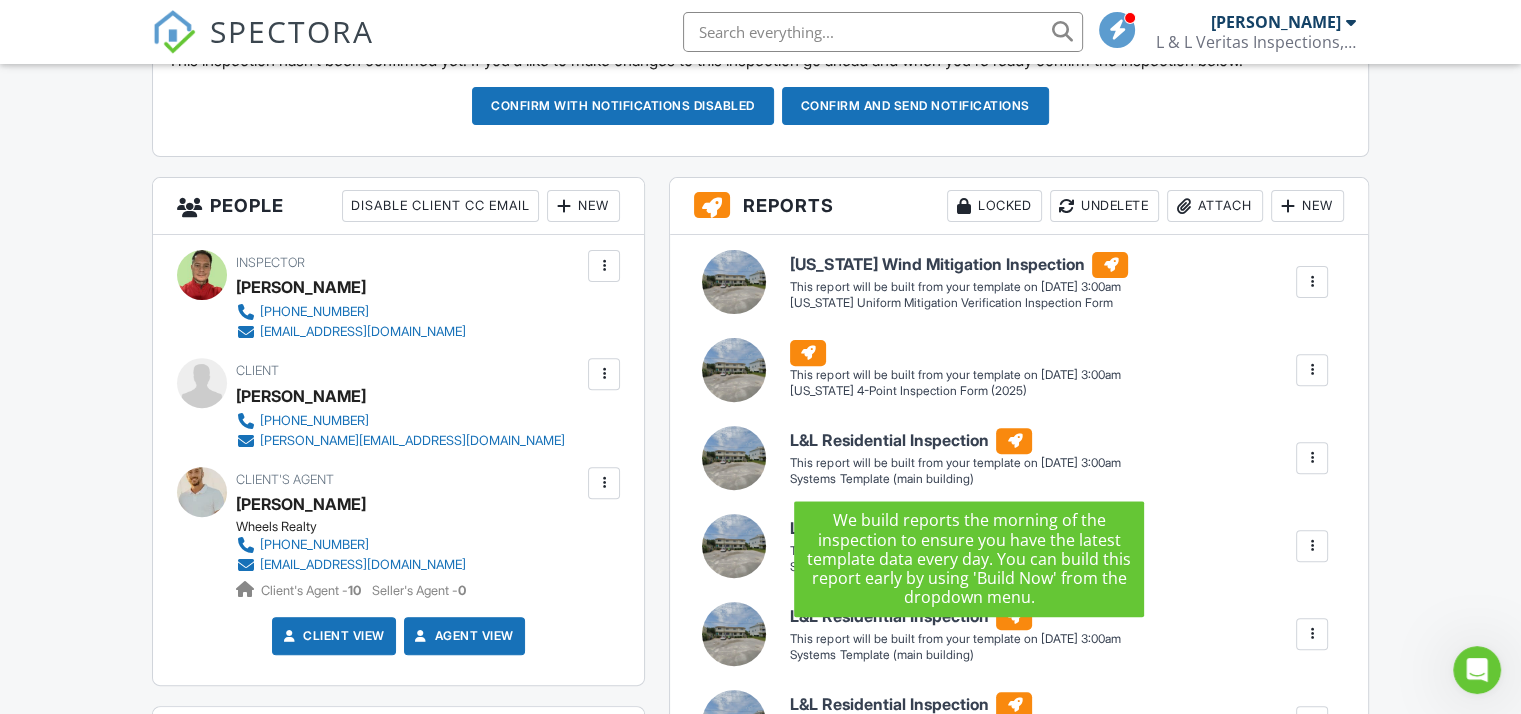 click on "L&L Residential Inspection" at bounding box center [959, 265] 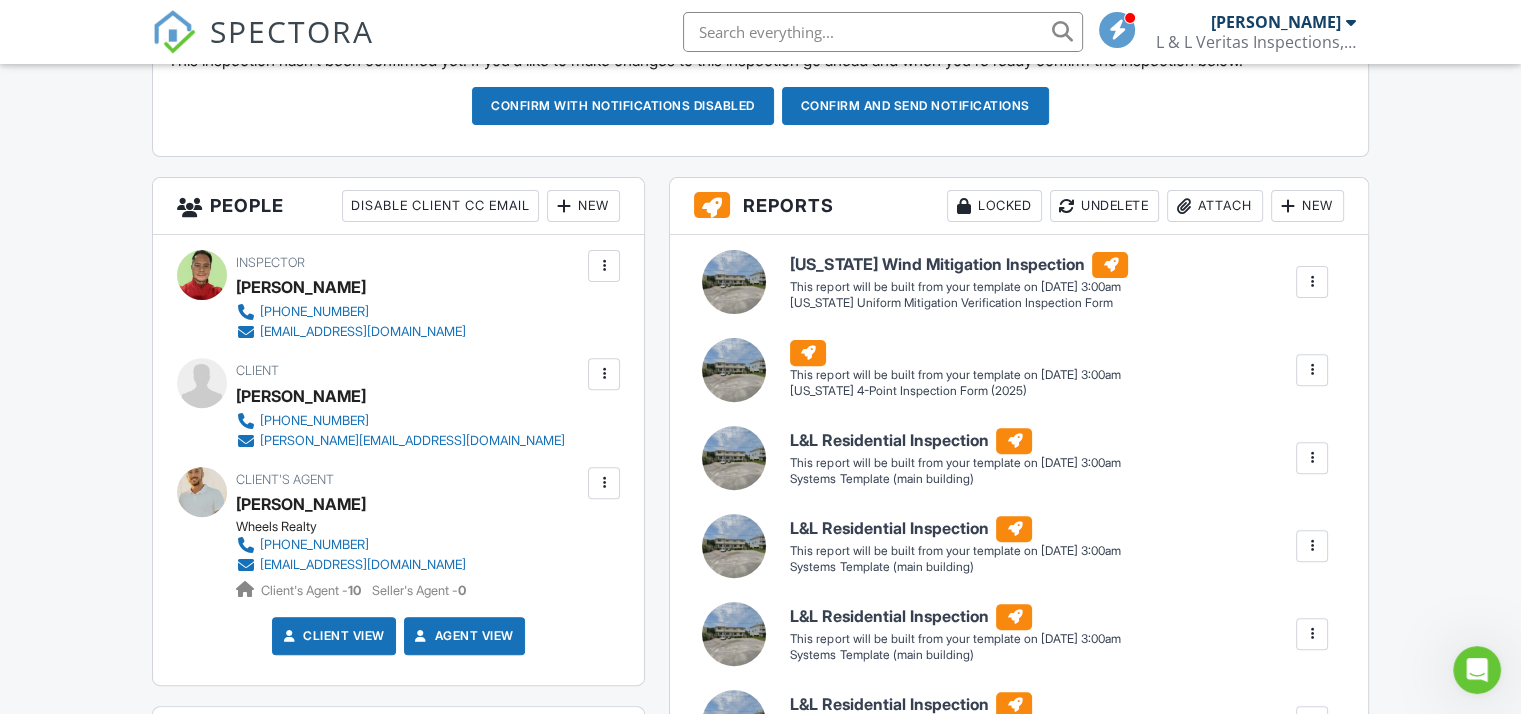 click at bounding box center [1312, 458] 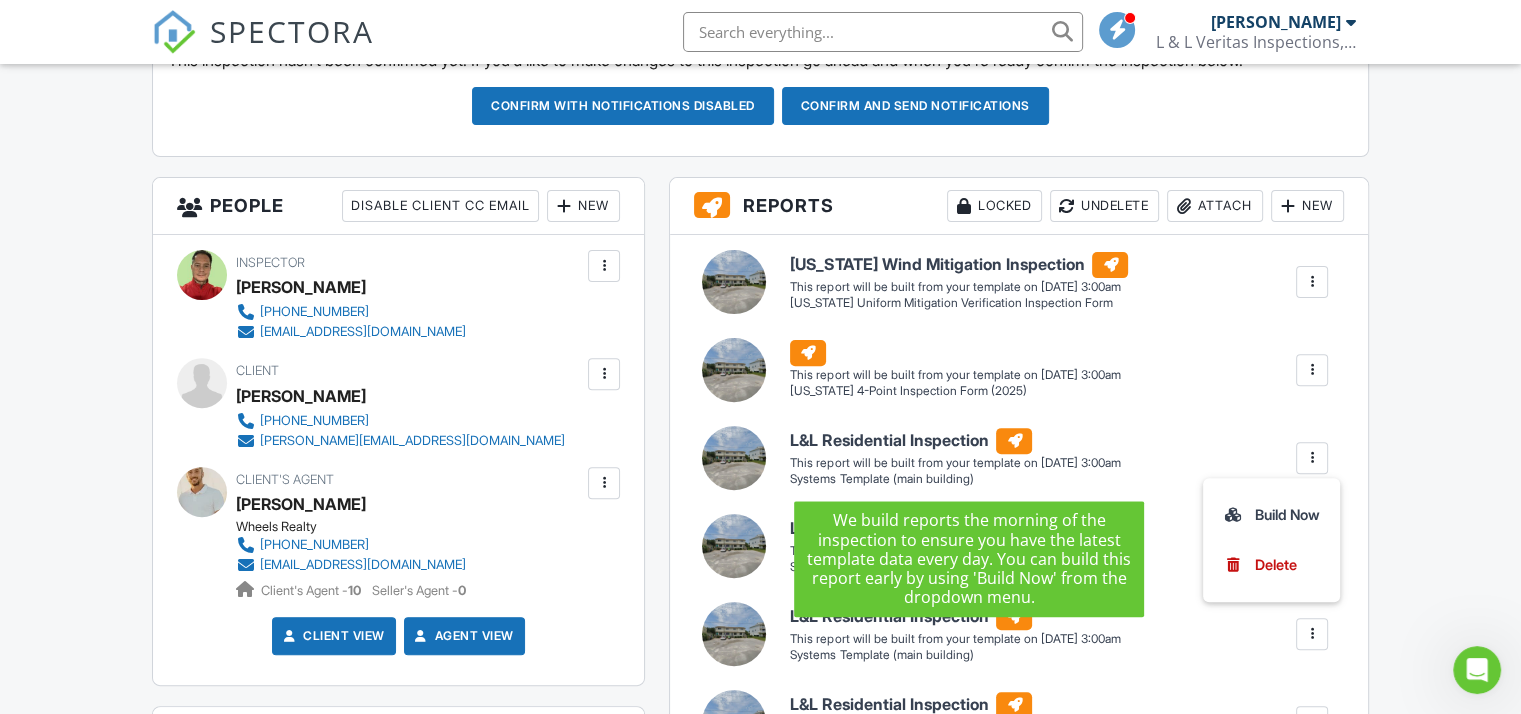 click on "This report will be built from your template on [DATE]  3:00am" at bounding box center (959, 287) 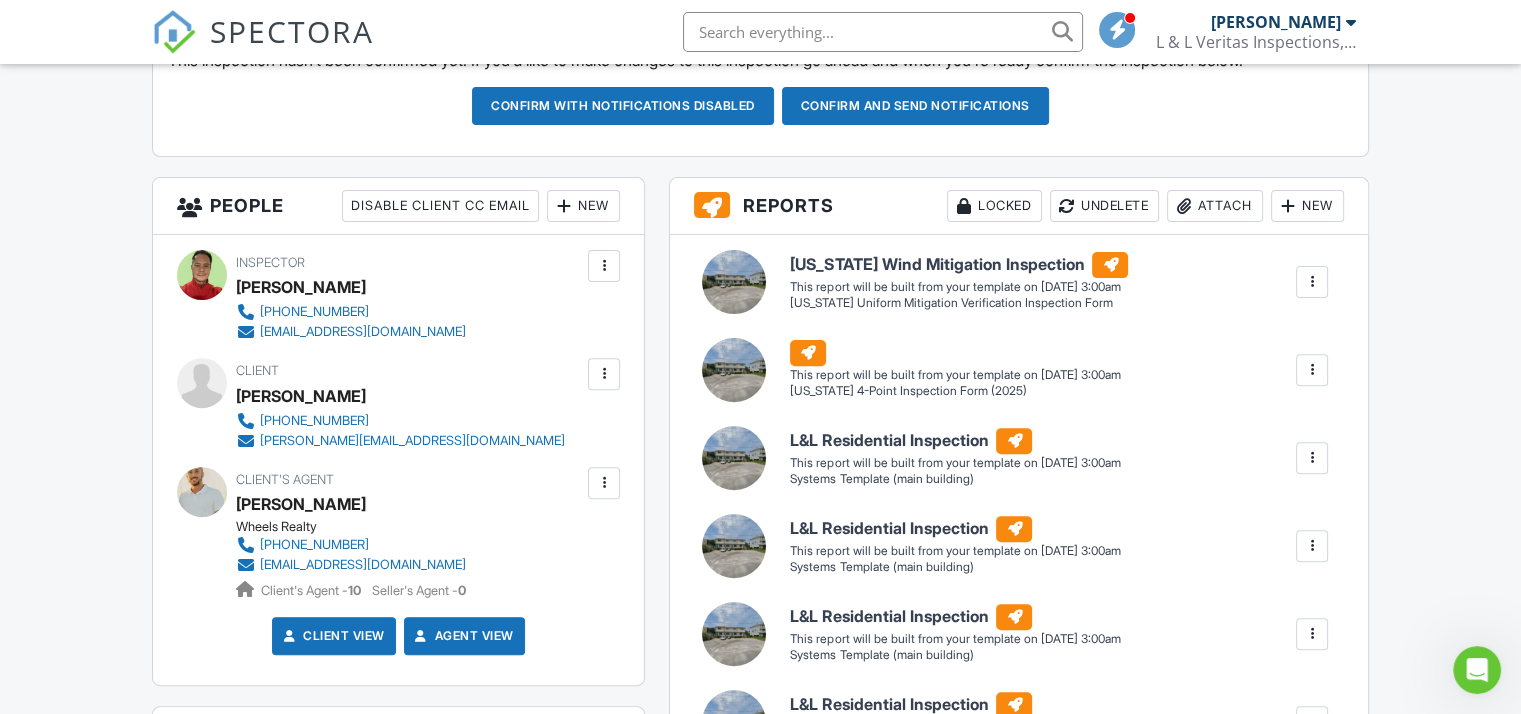click 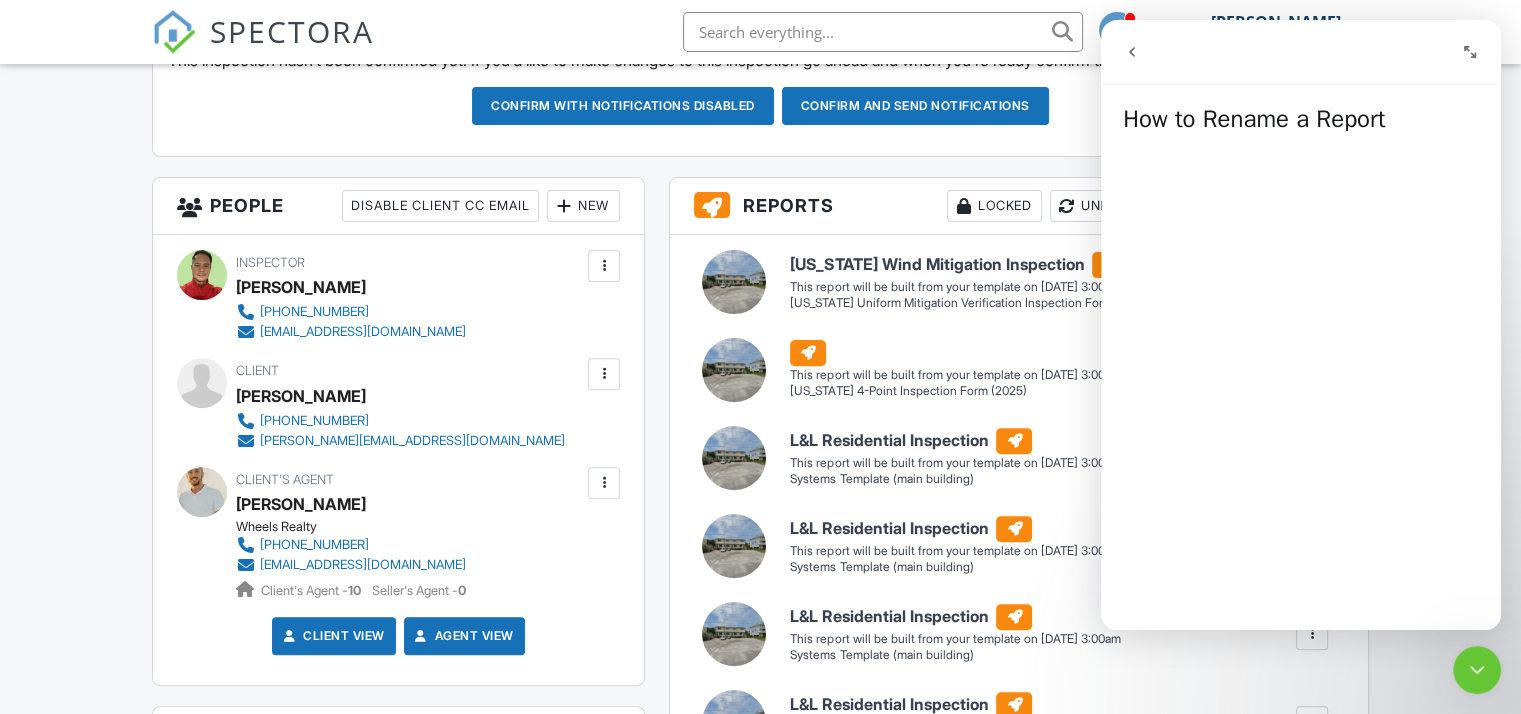 click 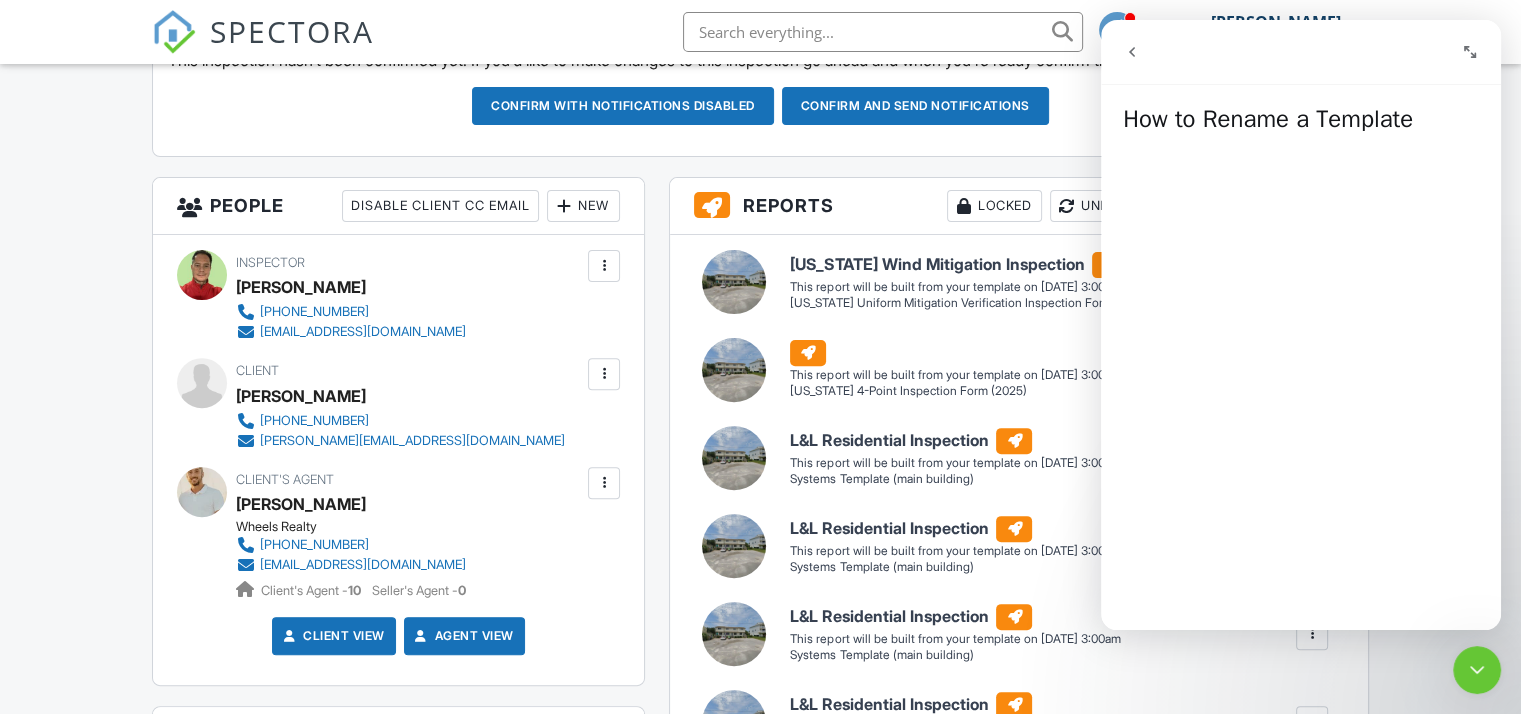 click 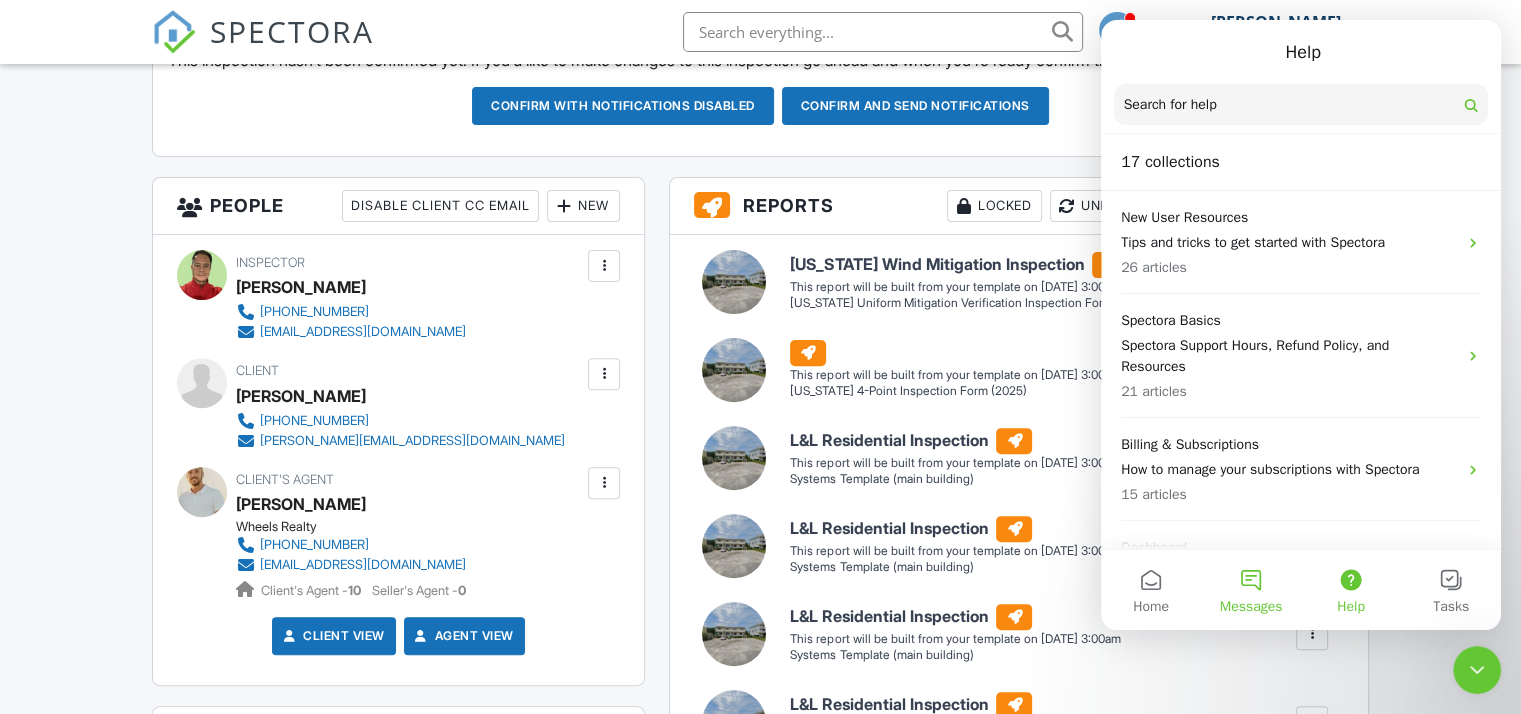 click on "Messages" at bounding box center (1251, 590) 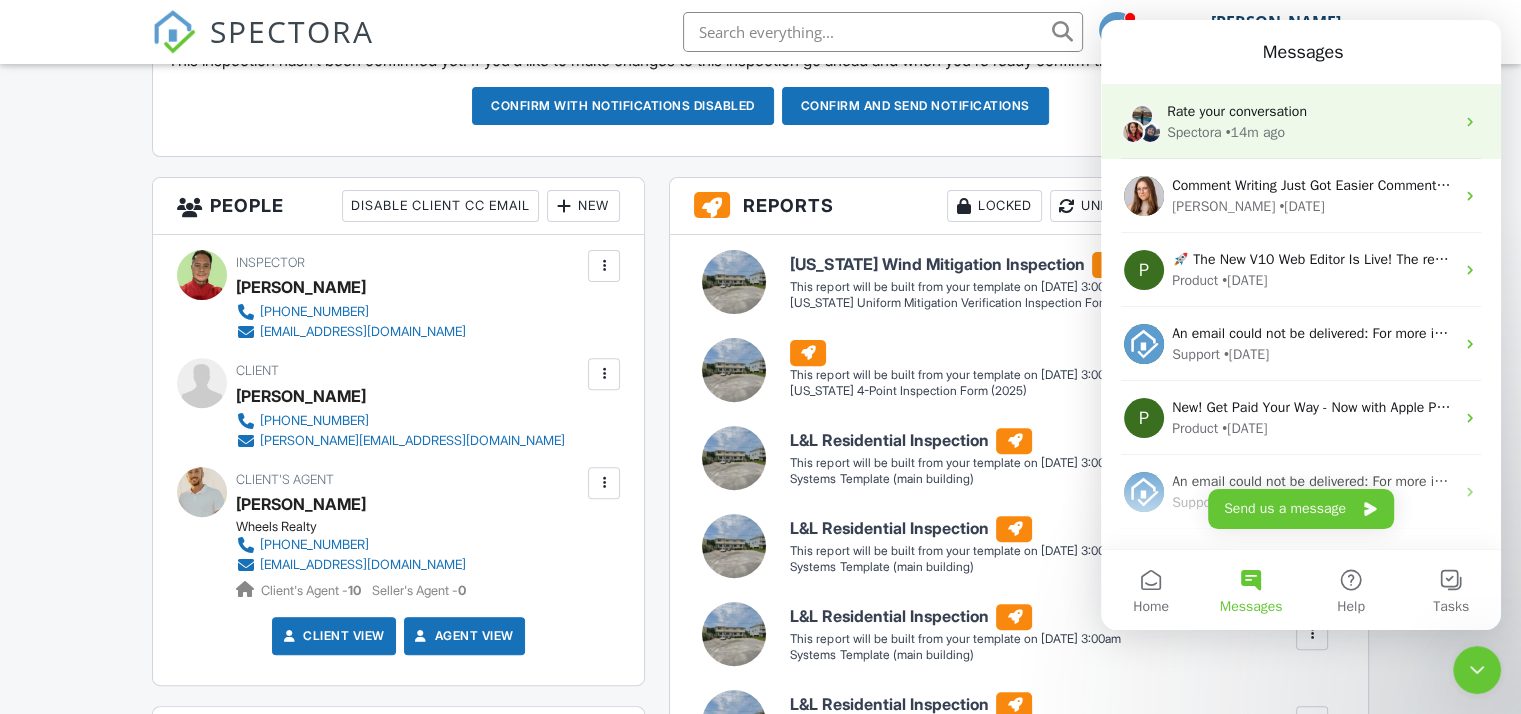 click on "•  14m ago" at bounding box center [1255, 132] 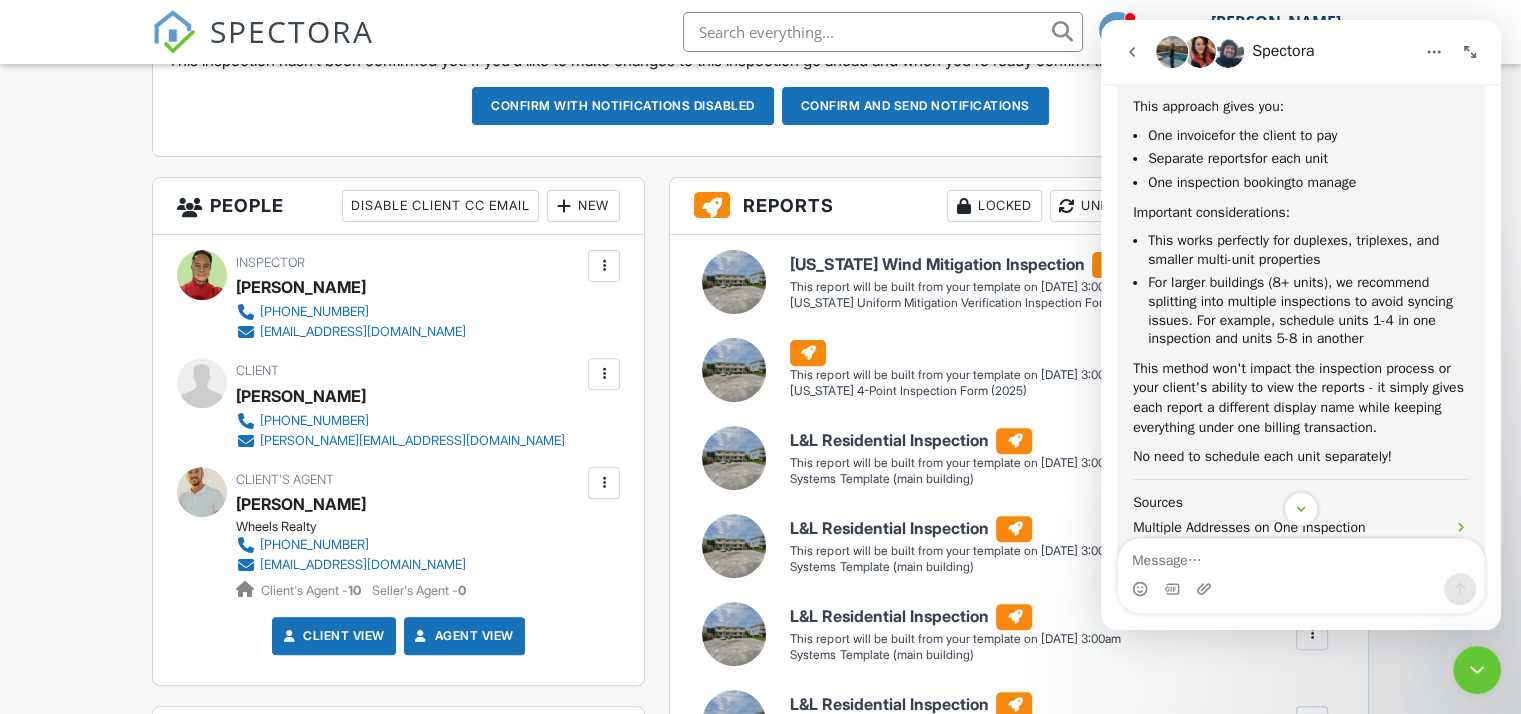 scroll, scrollTop: 1062, scrollLeft: 0, axis: vertical 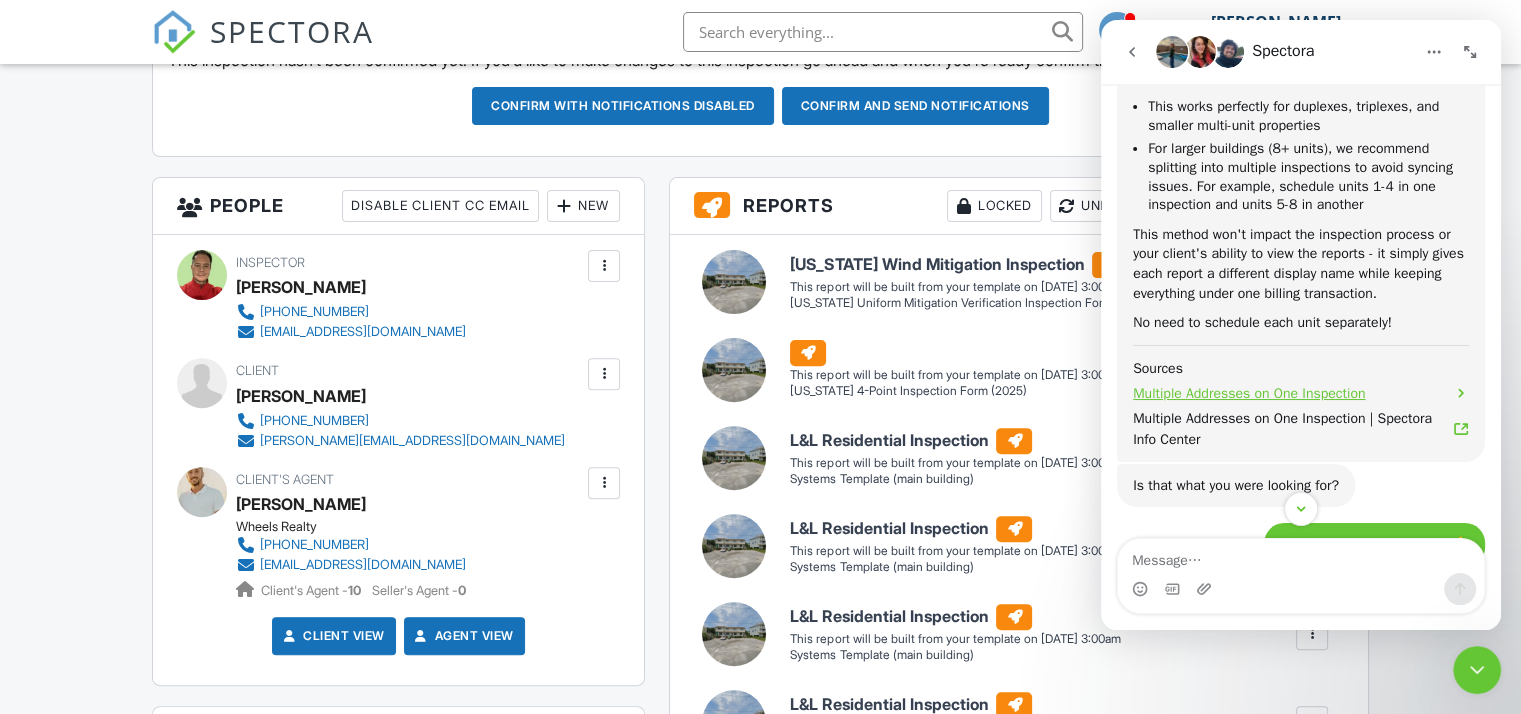 click on "Multiple Addresses on One Inspection" at bounding box center [1249, 393] 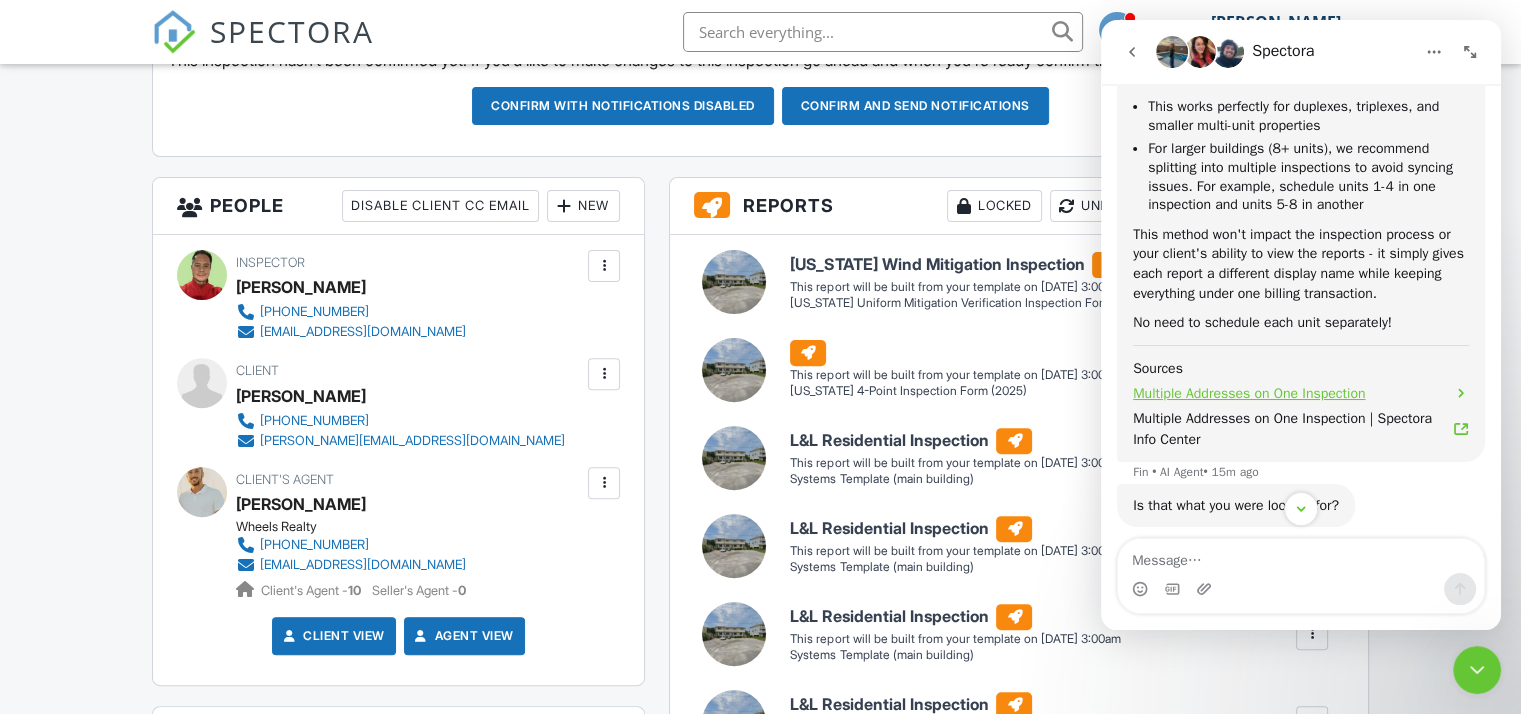 scroll, scrollTop: 0, scrollLeft: 0, axis: both 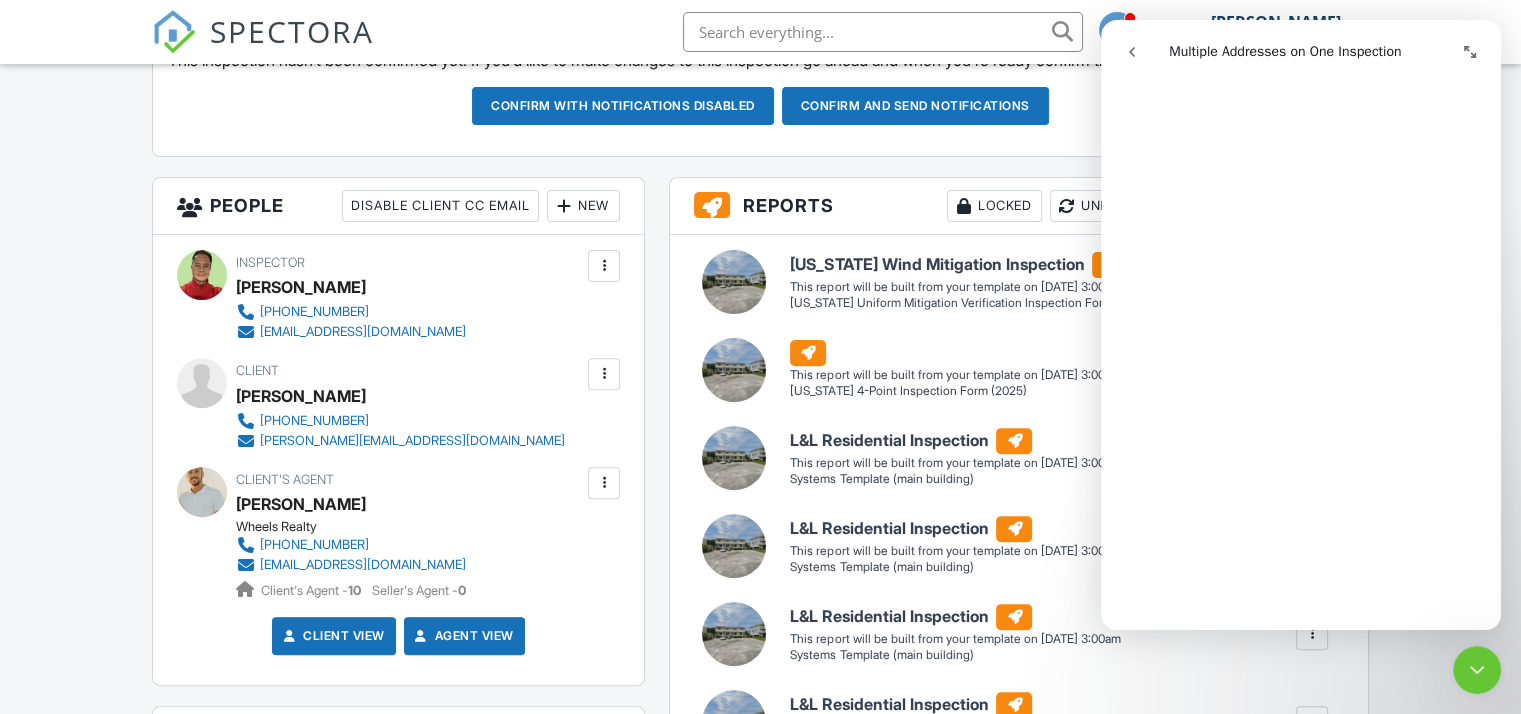 click 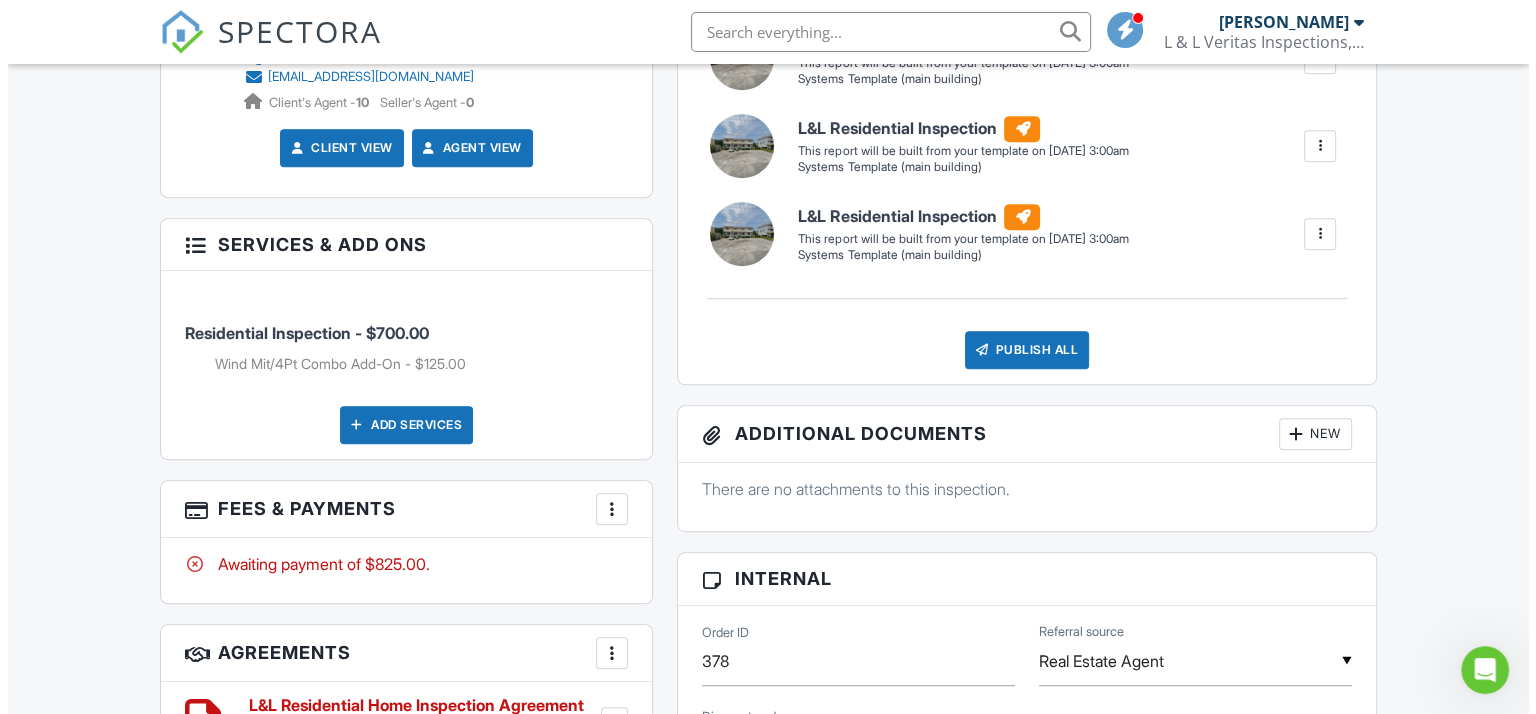 scroll, scrollTop: 1094, scrollLeft: 0, axis: vertical 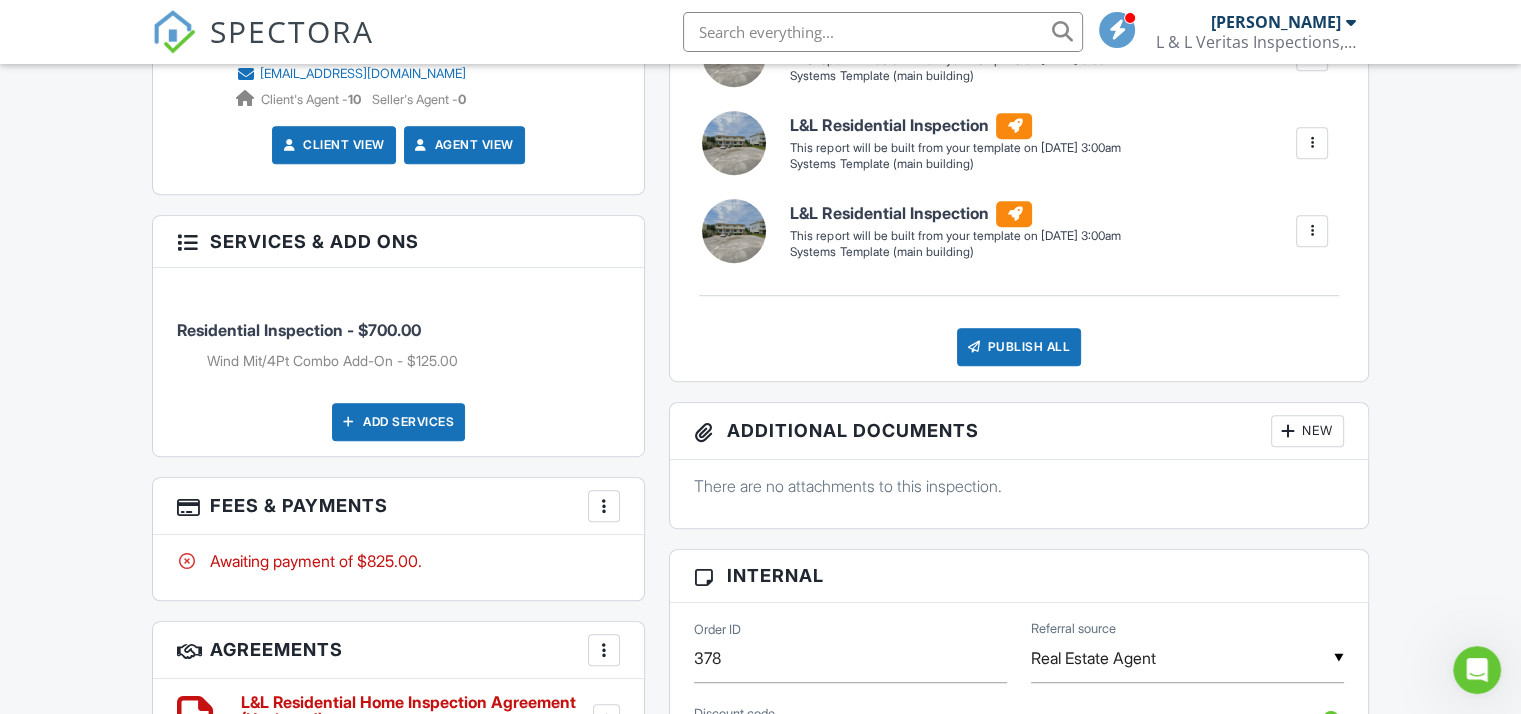 click at bounding box center [604, 506] 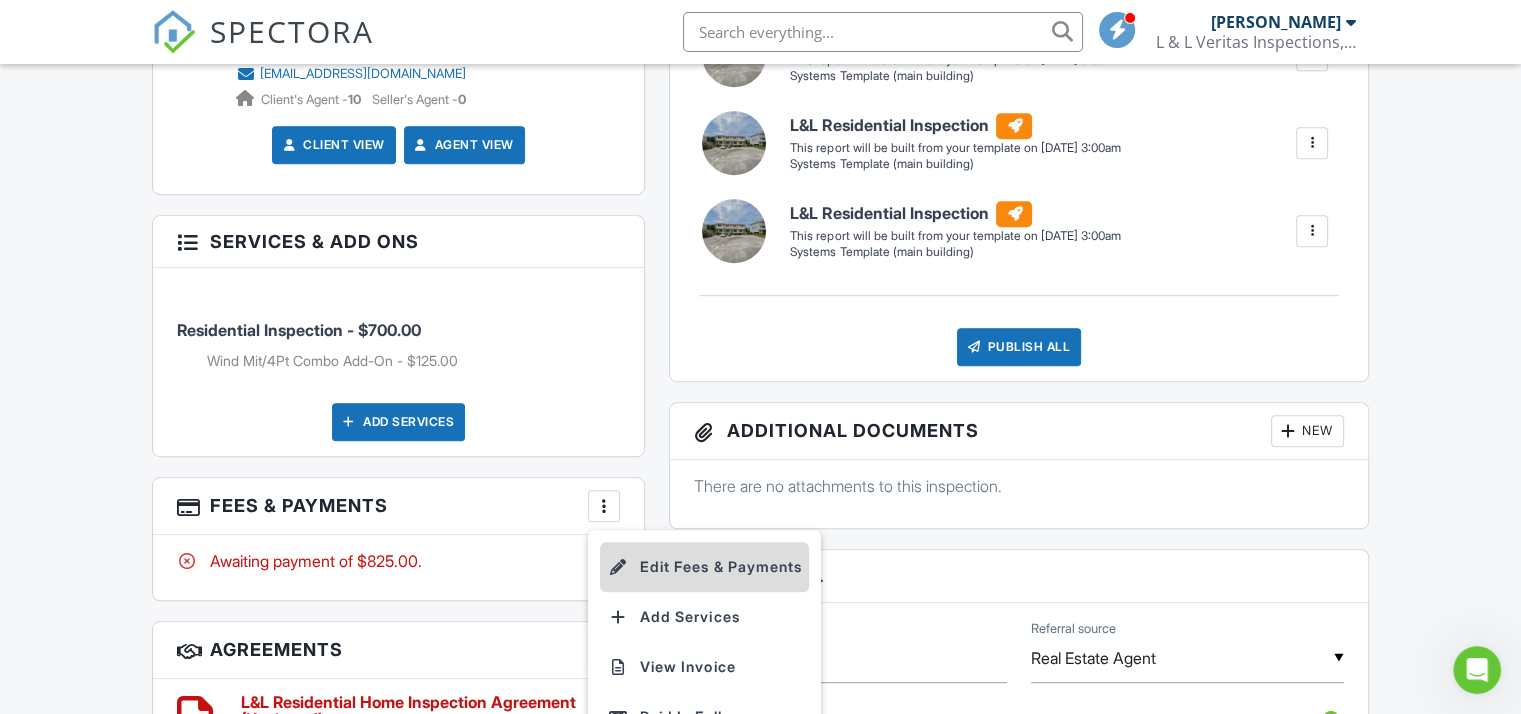 click on "Edit Fees & Payments" at bounding box center [704, 567] 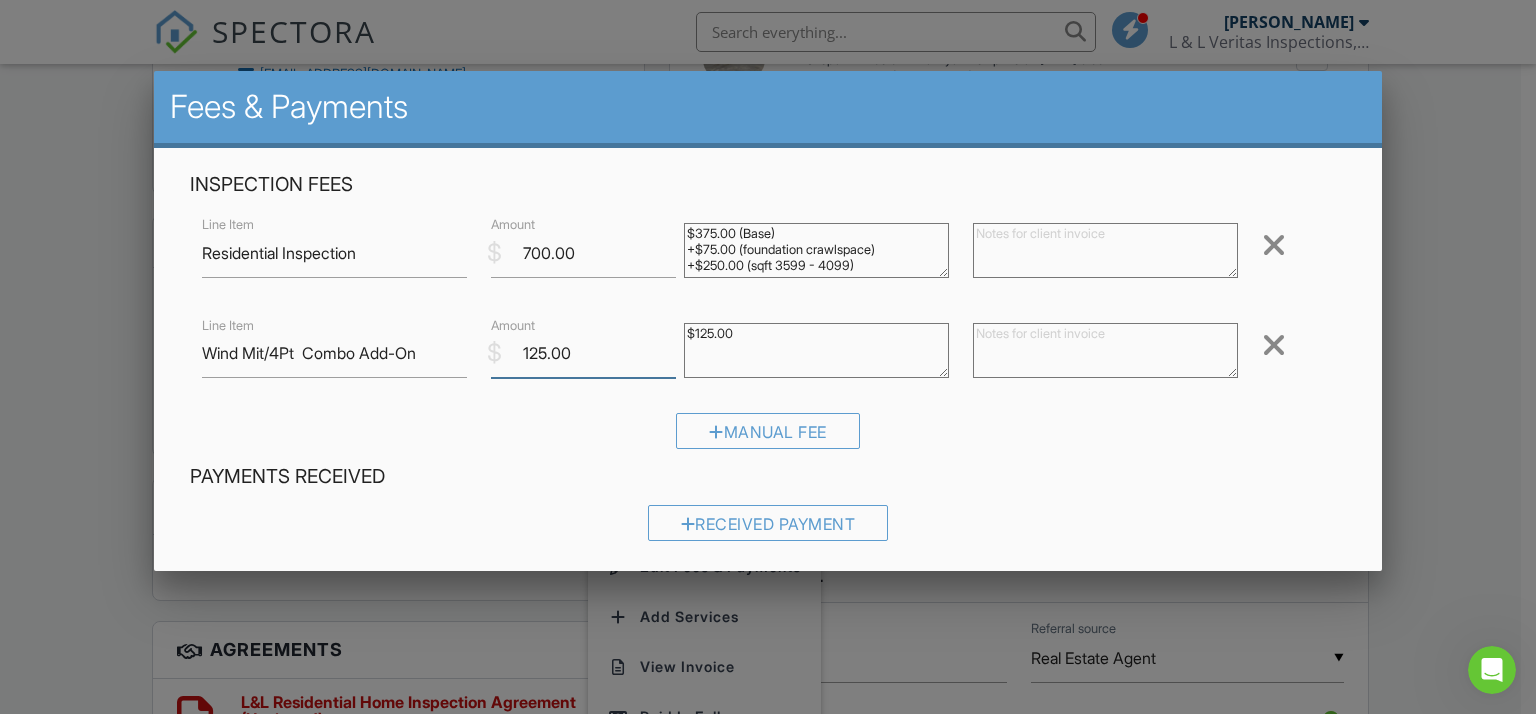 click on "125.00" at bounding box center (583, 353) 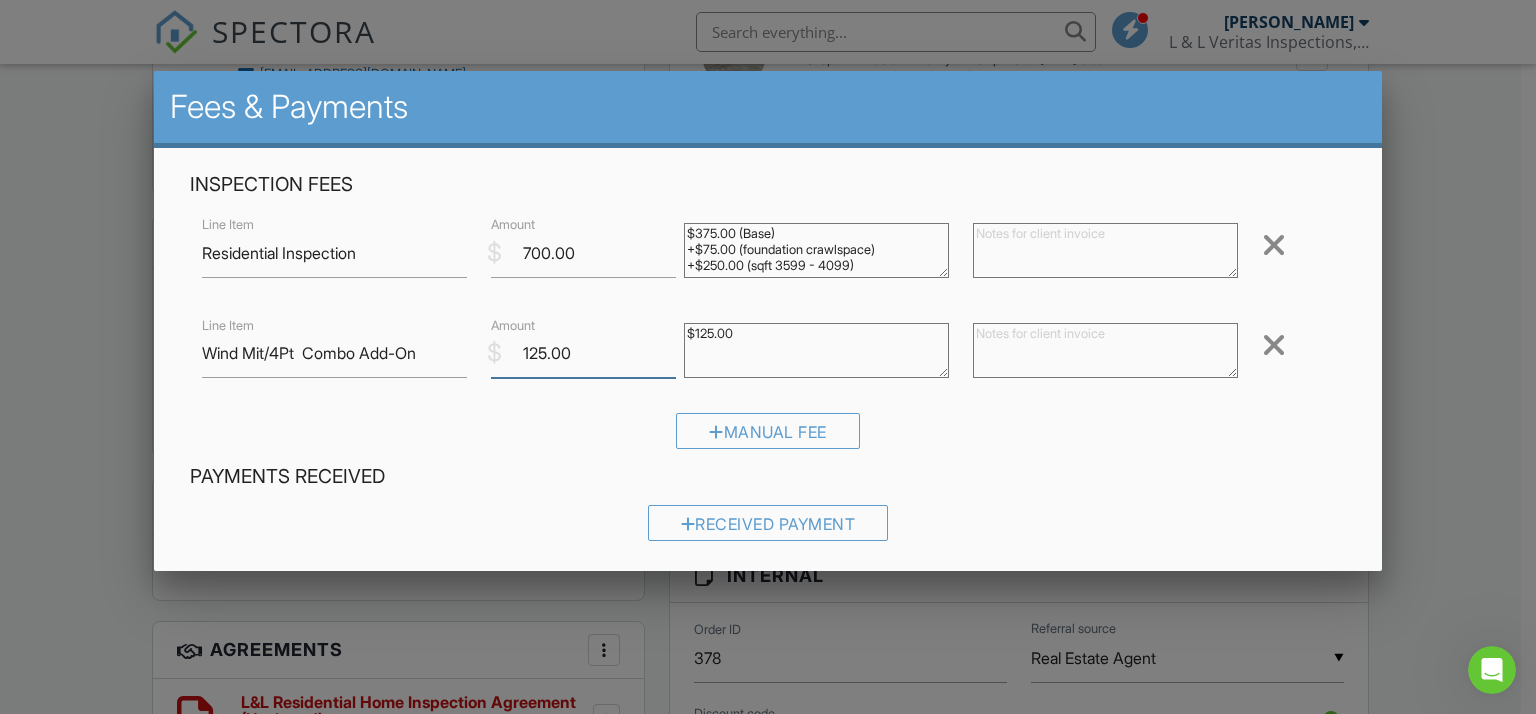 click on "125.00" at bounding box center [583, 353] 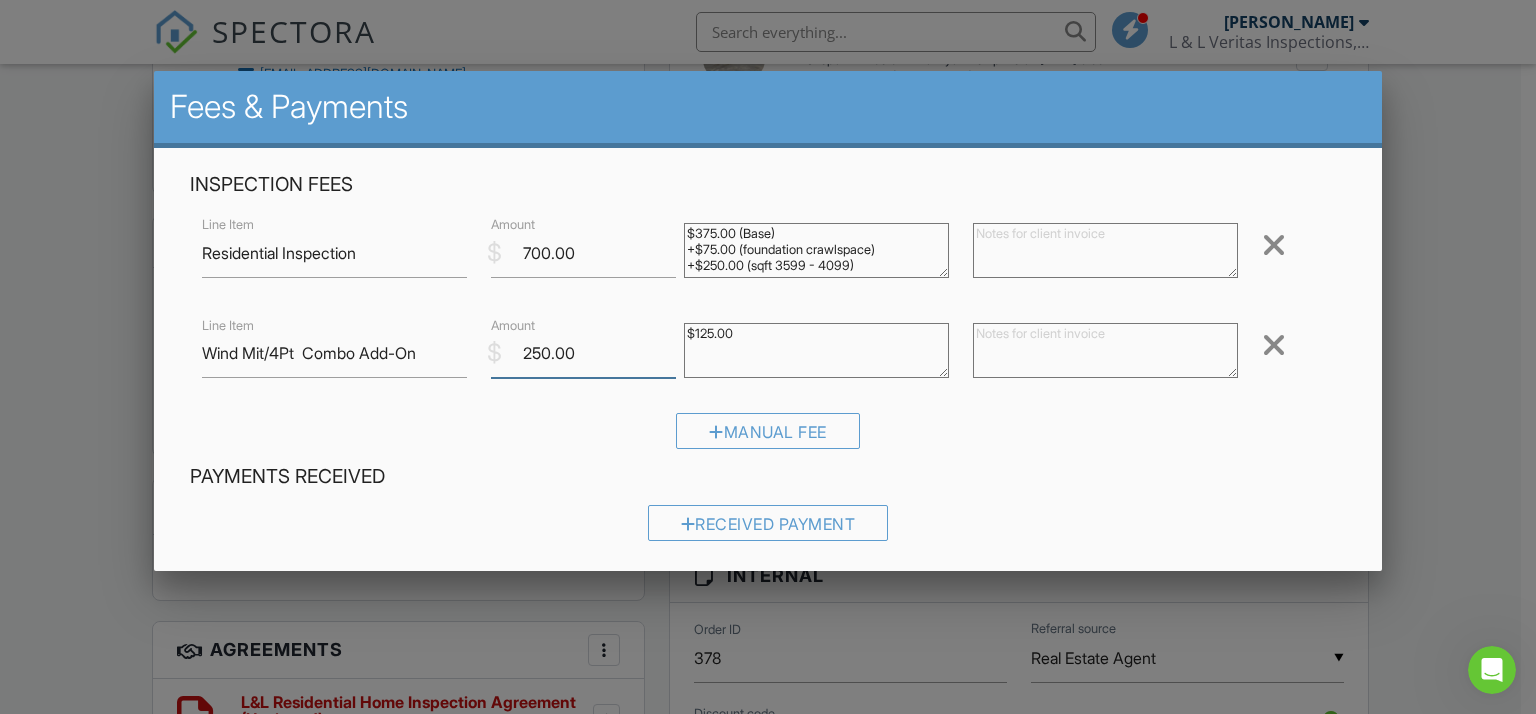 type on "250.00" 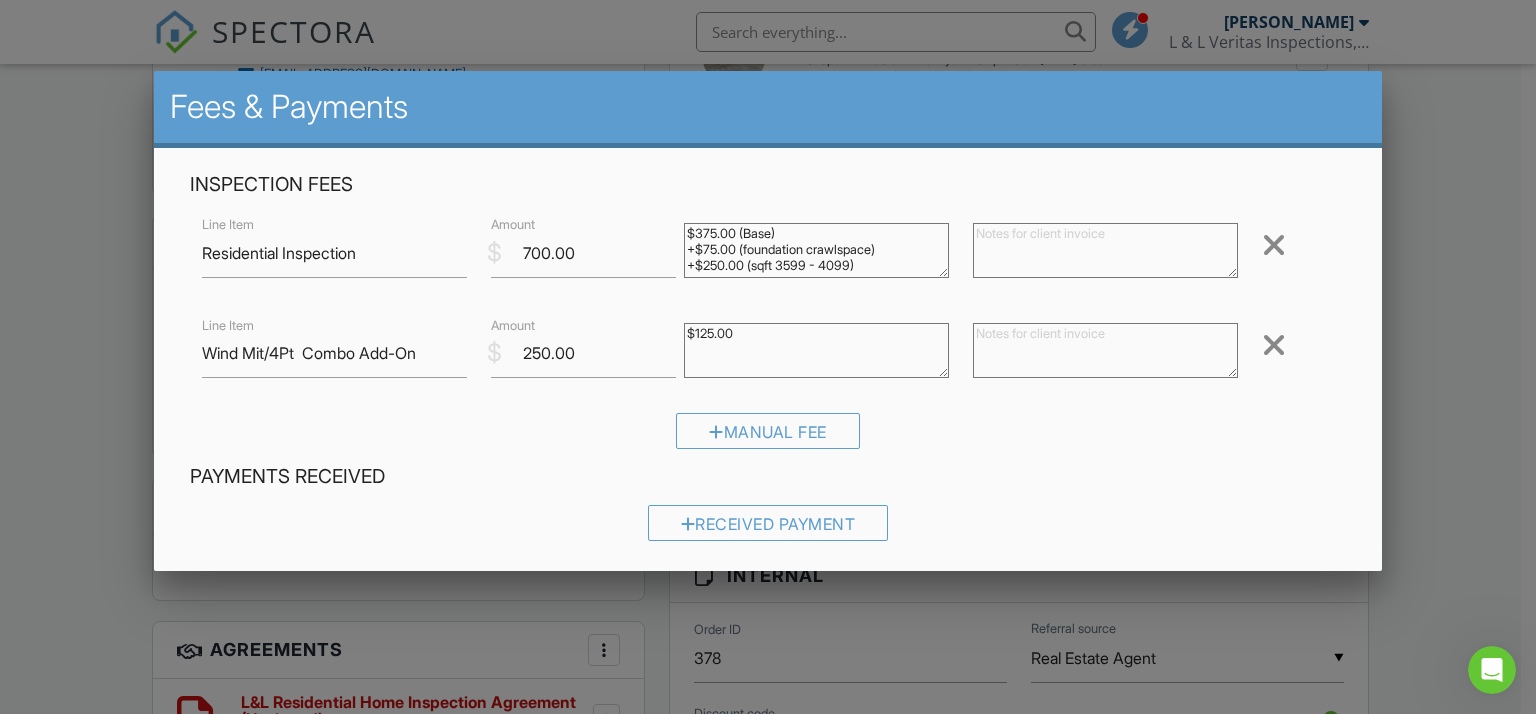 click on "Payments Received" at bounding box center (768, 477) 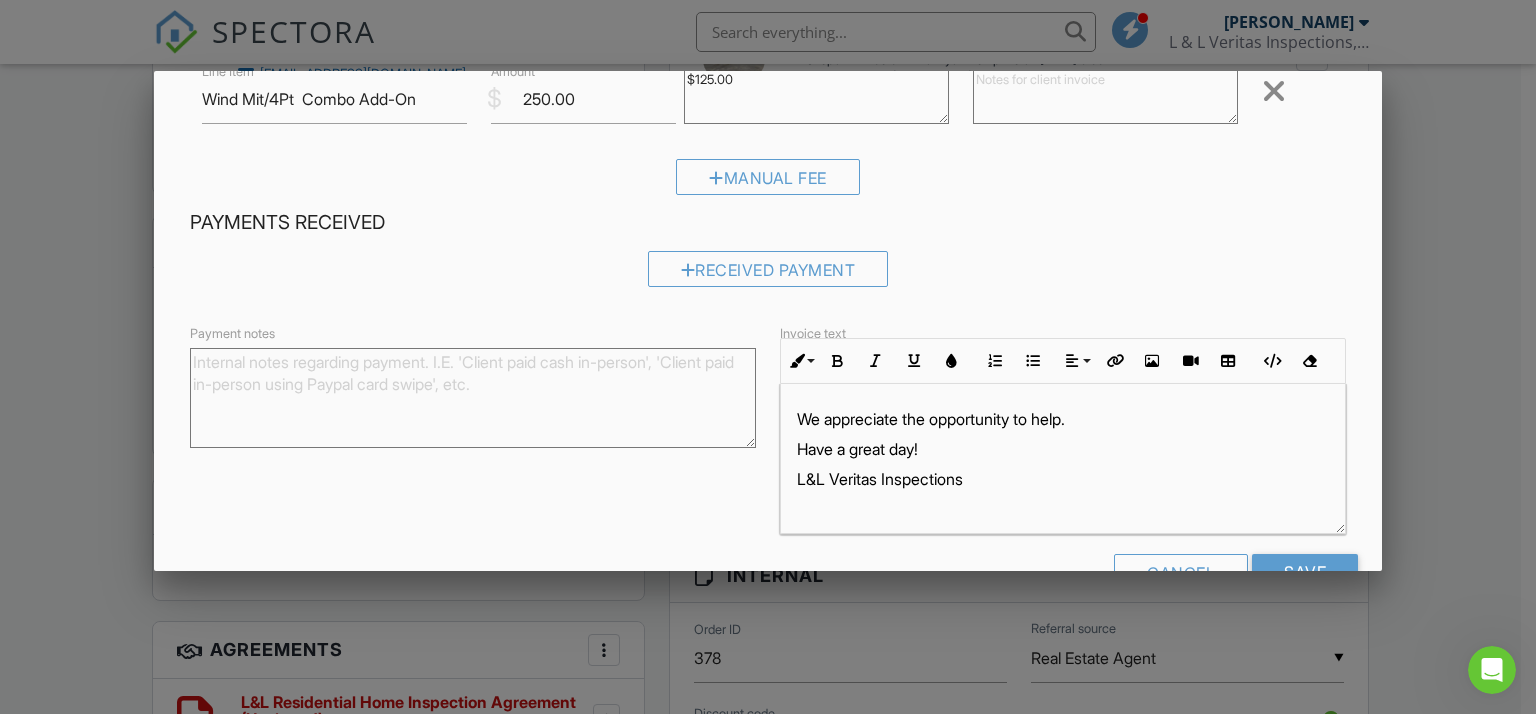 scroll, scrollTop: 311, scrollLeft: 0, axis: vertical 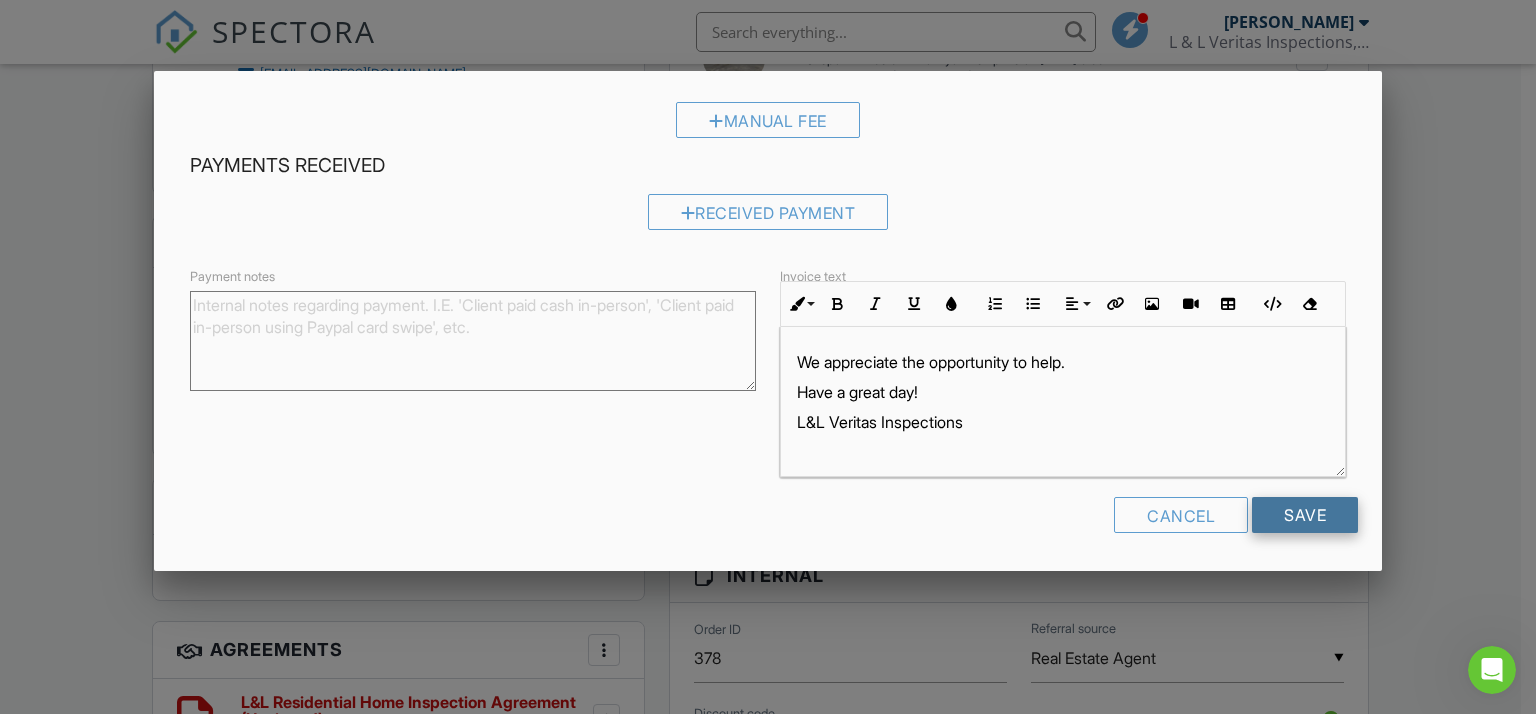 click on "Save" at bounding box center [1305, 515] 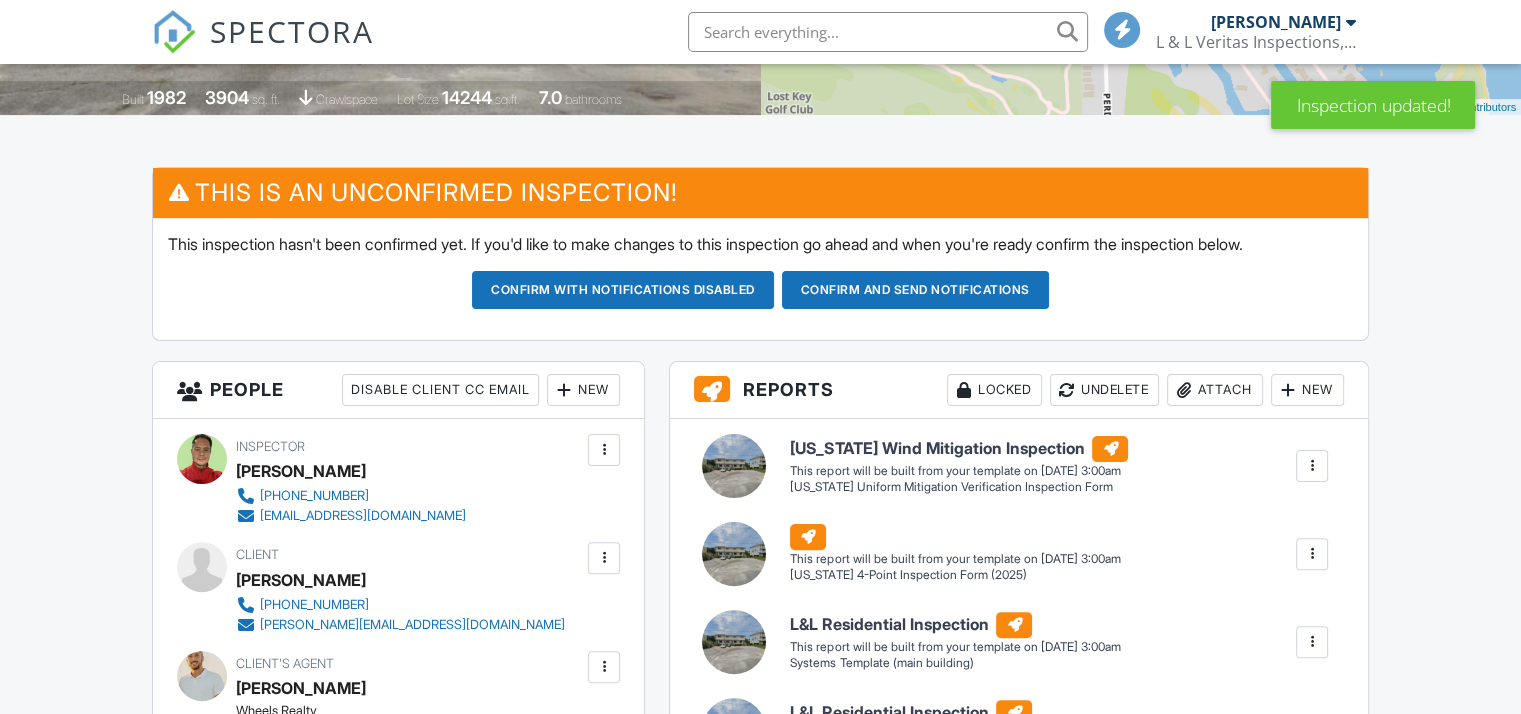 scroll, scrollTop: 1084, scrollLeft: 0, axis: vertical 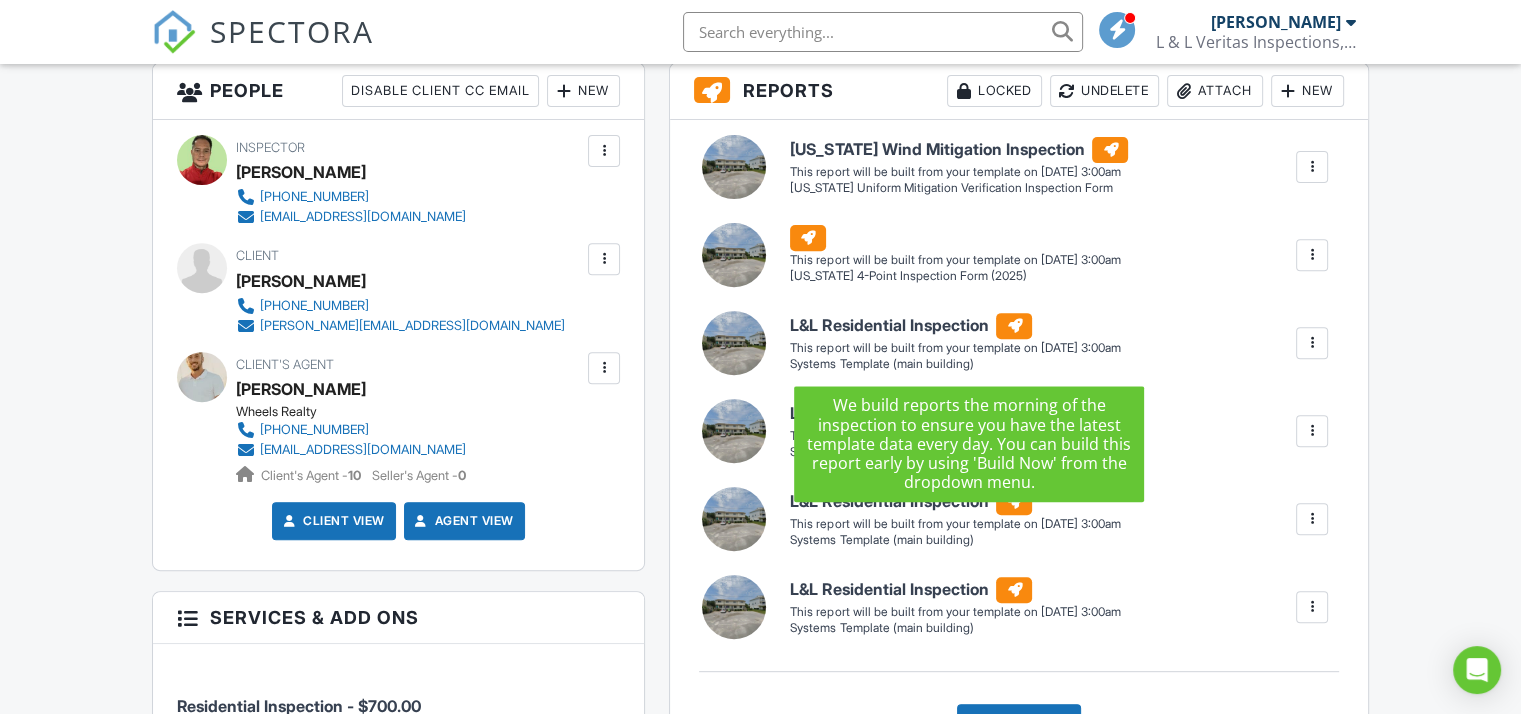 click on "L&L Residential Inspection" at bounding box center (959, 150) 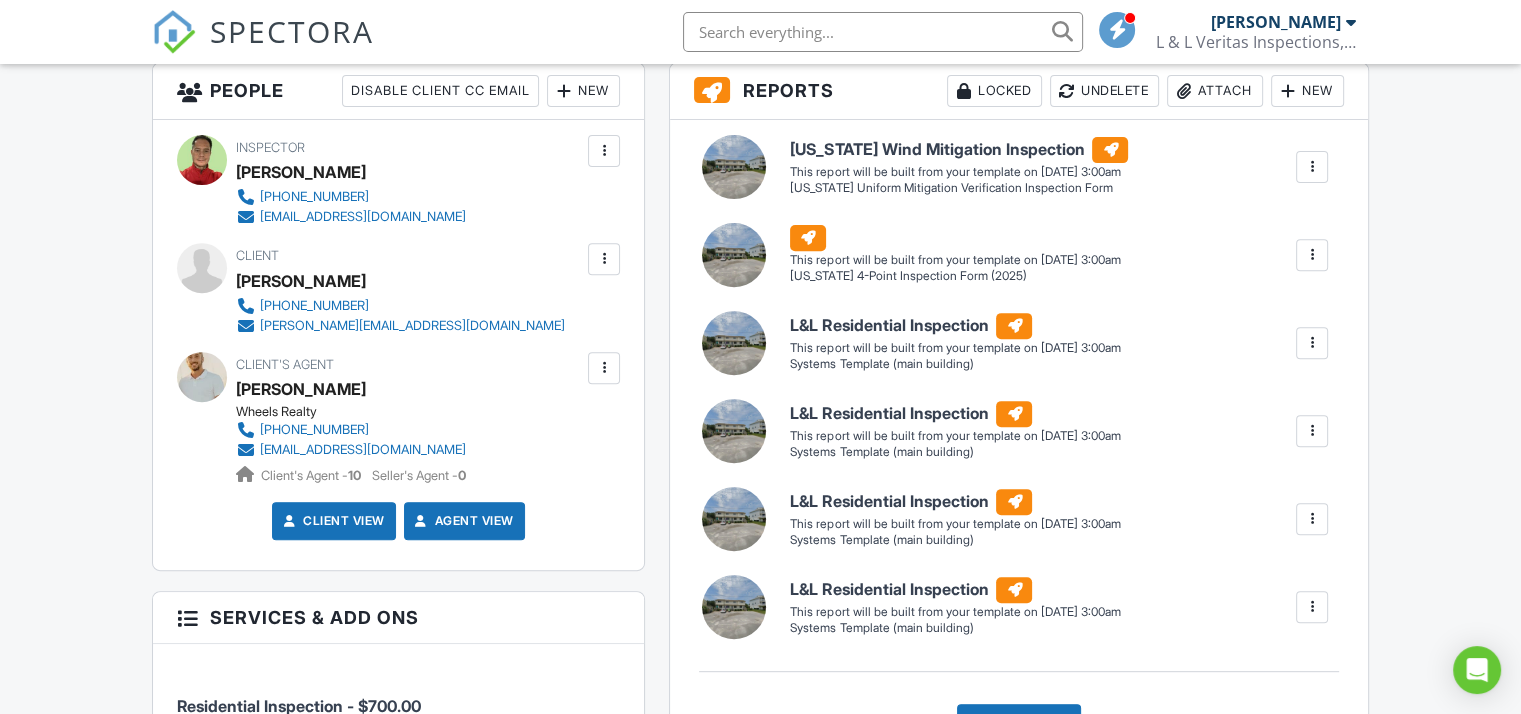 click at bounding box center (734, 343) 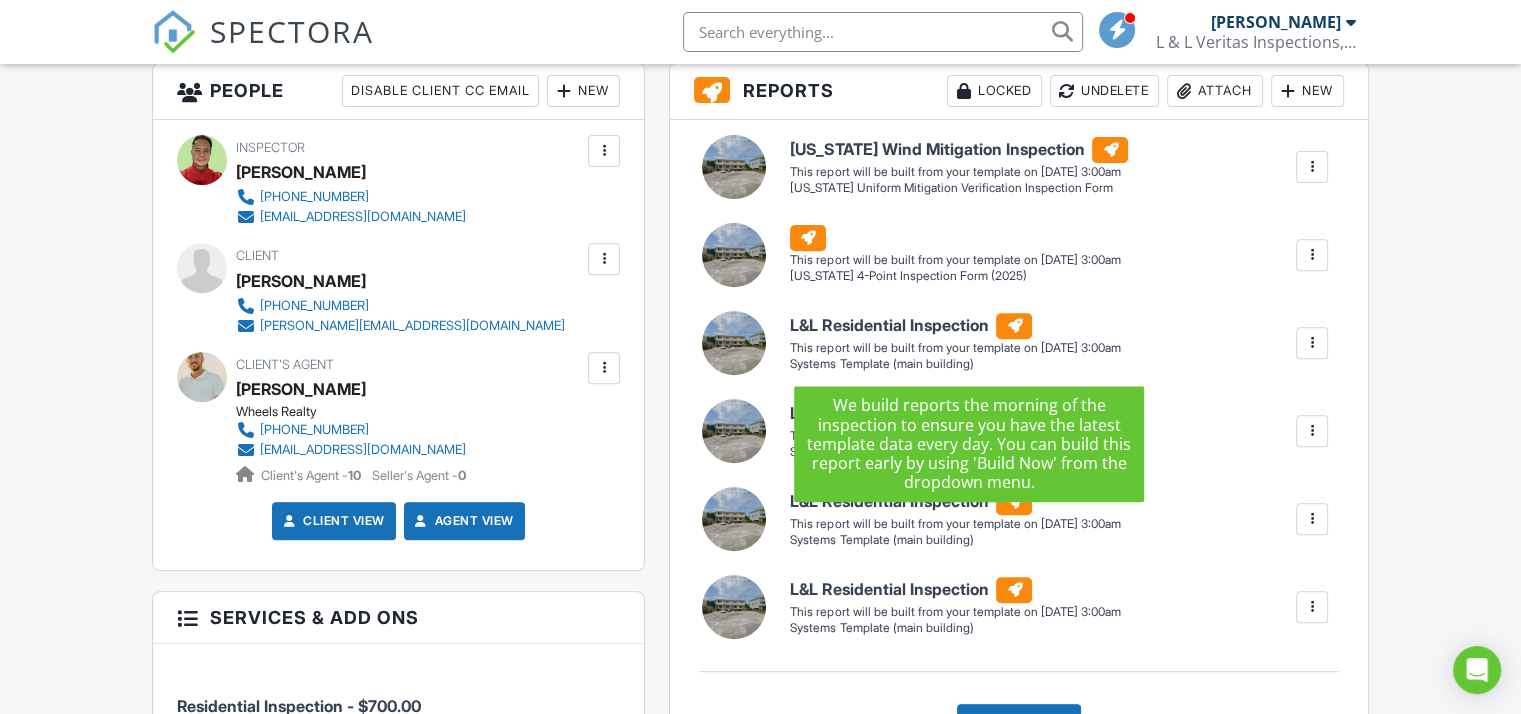 click on "L&L Residential Inspection" at bounding box center (959, 150) 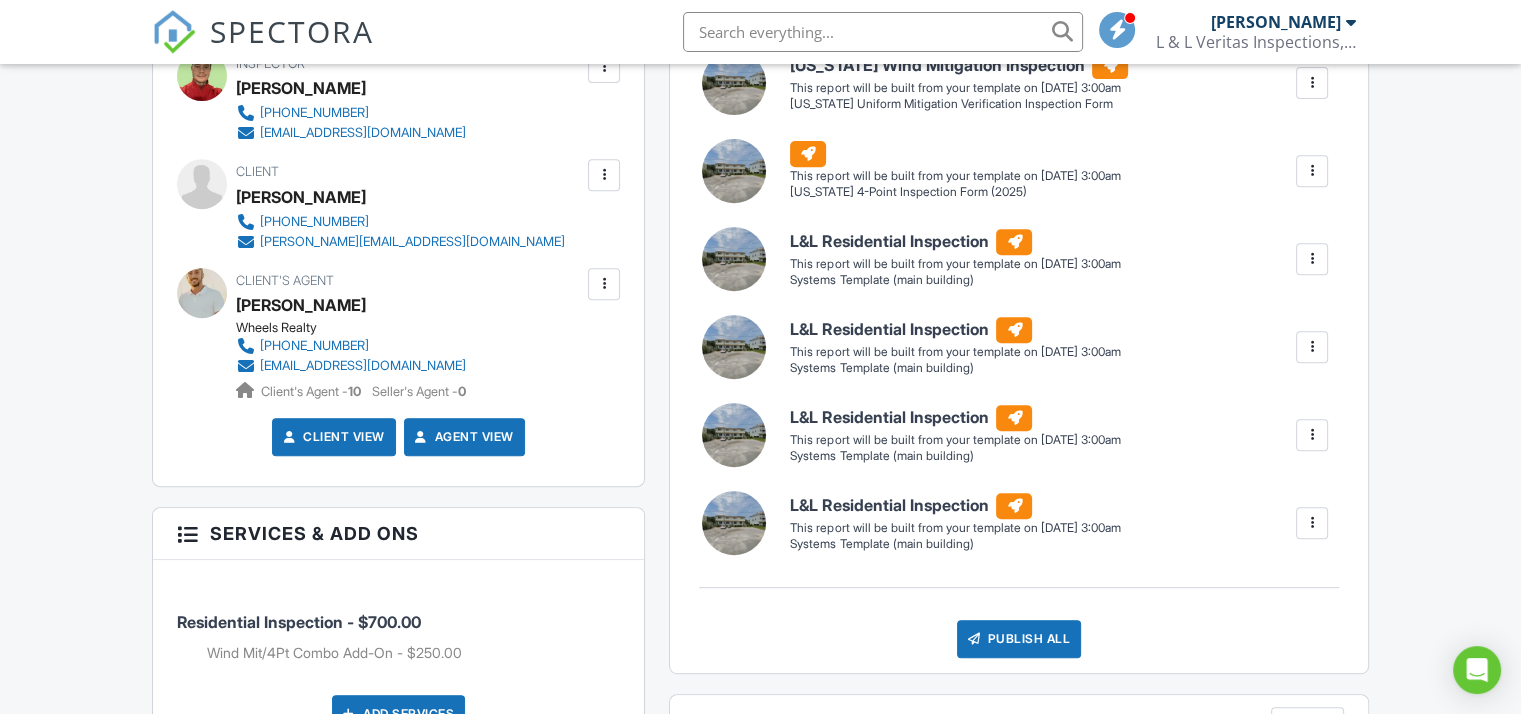 scroll, scrollTop: 800, scrollLeft: 0, axis: vertical 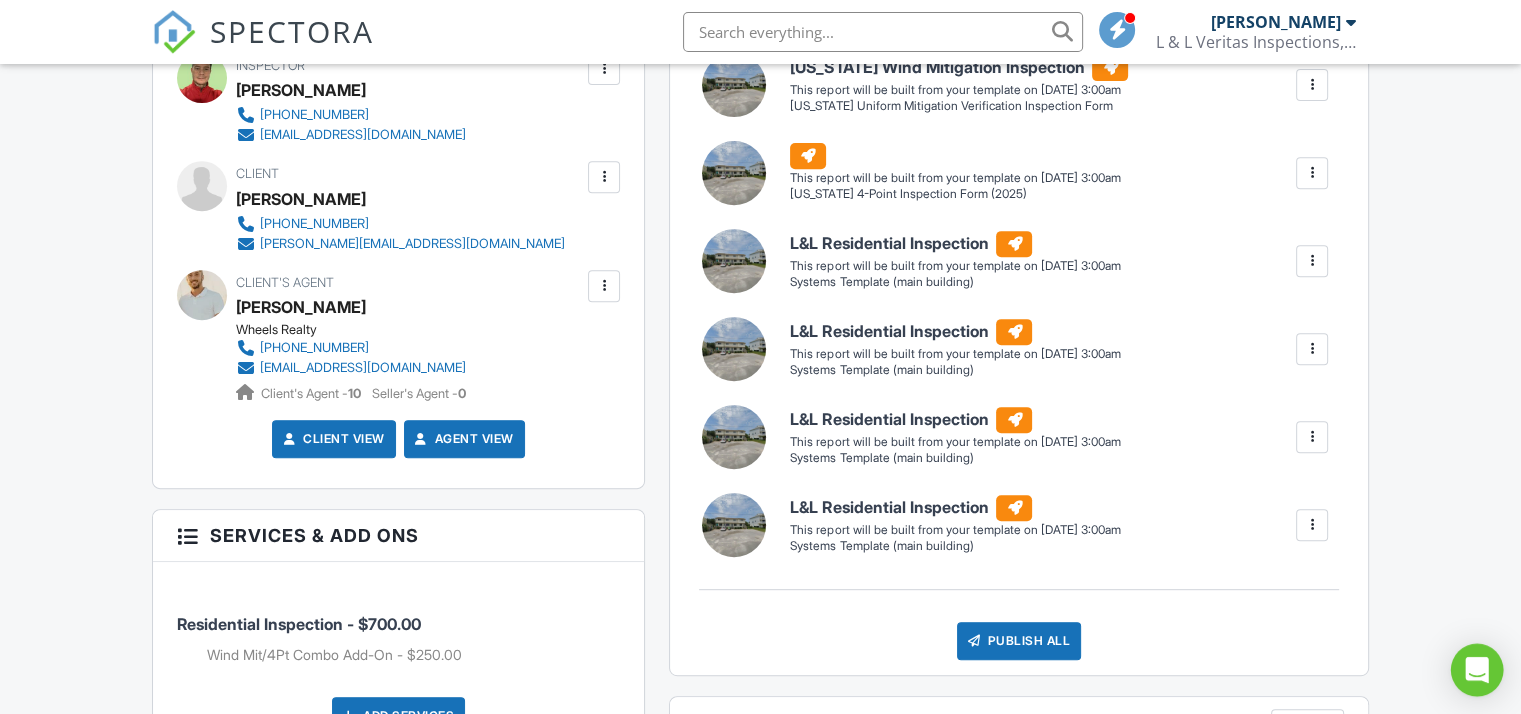 click 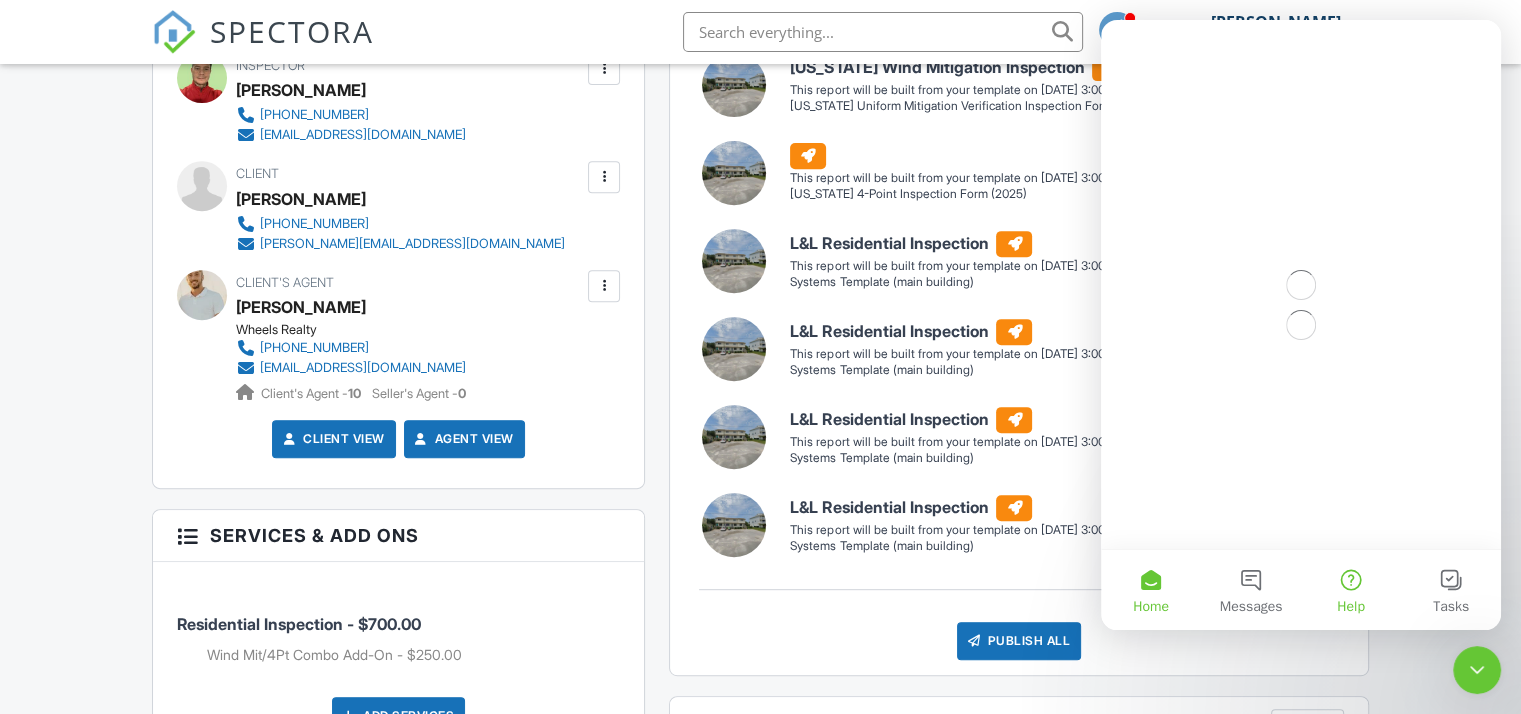 scroll, scrollTop: 0, scrollLeft: 0, axis: both 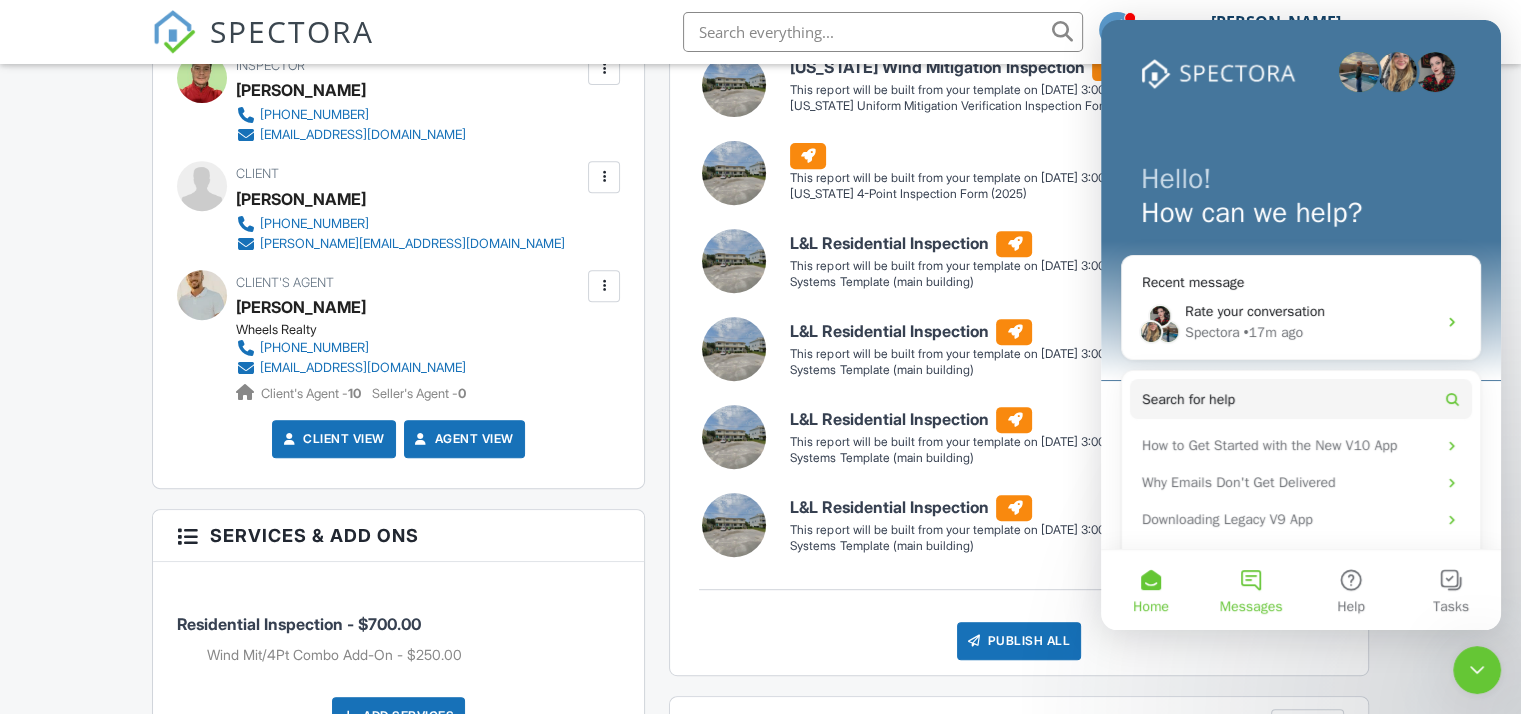 click on "Messages" at bounding box center (1251, 590) 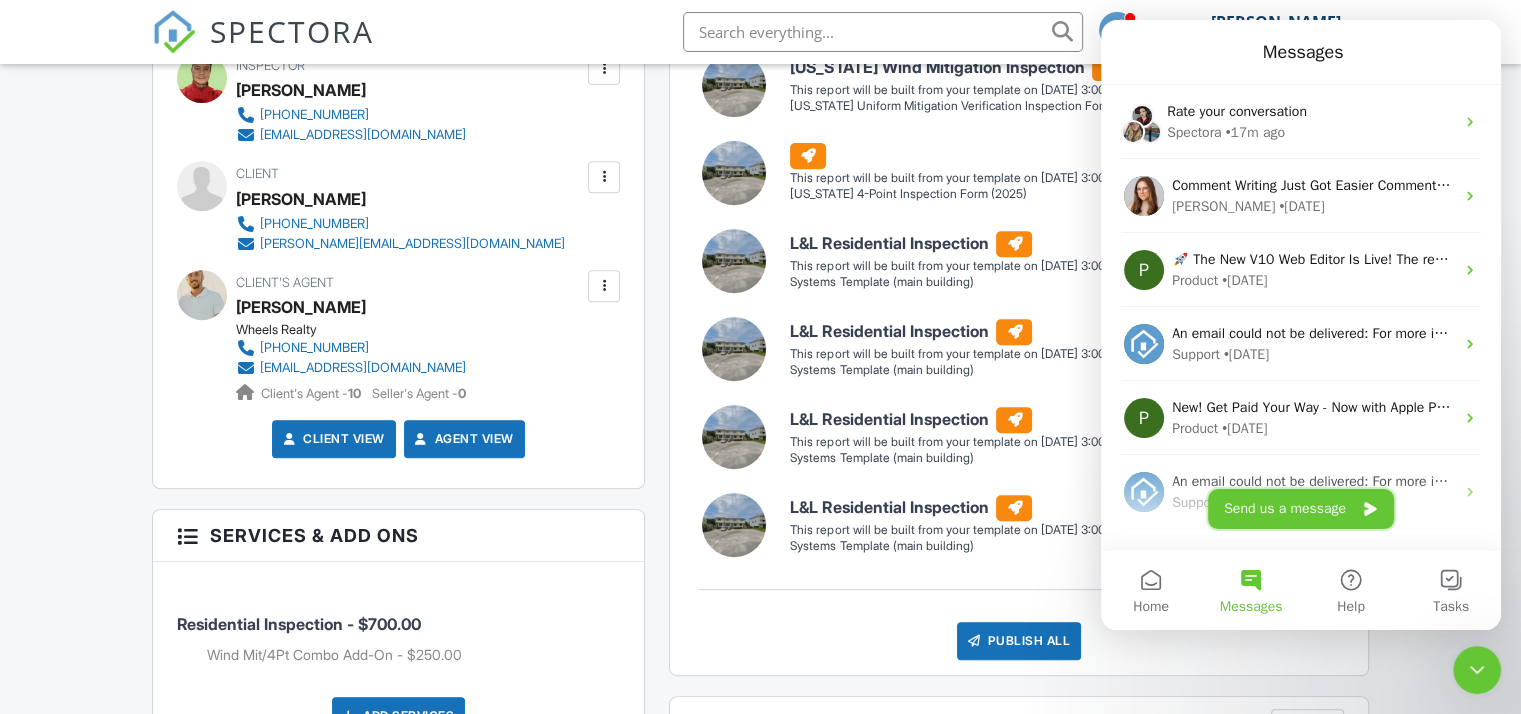 click on "Send us a message" at bounding box center (1301, 509) 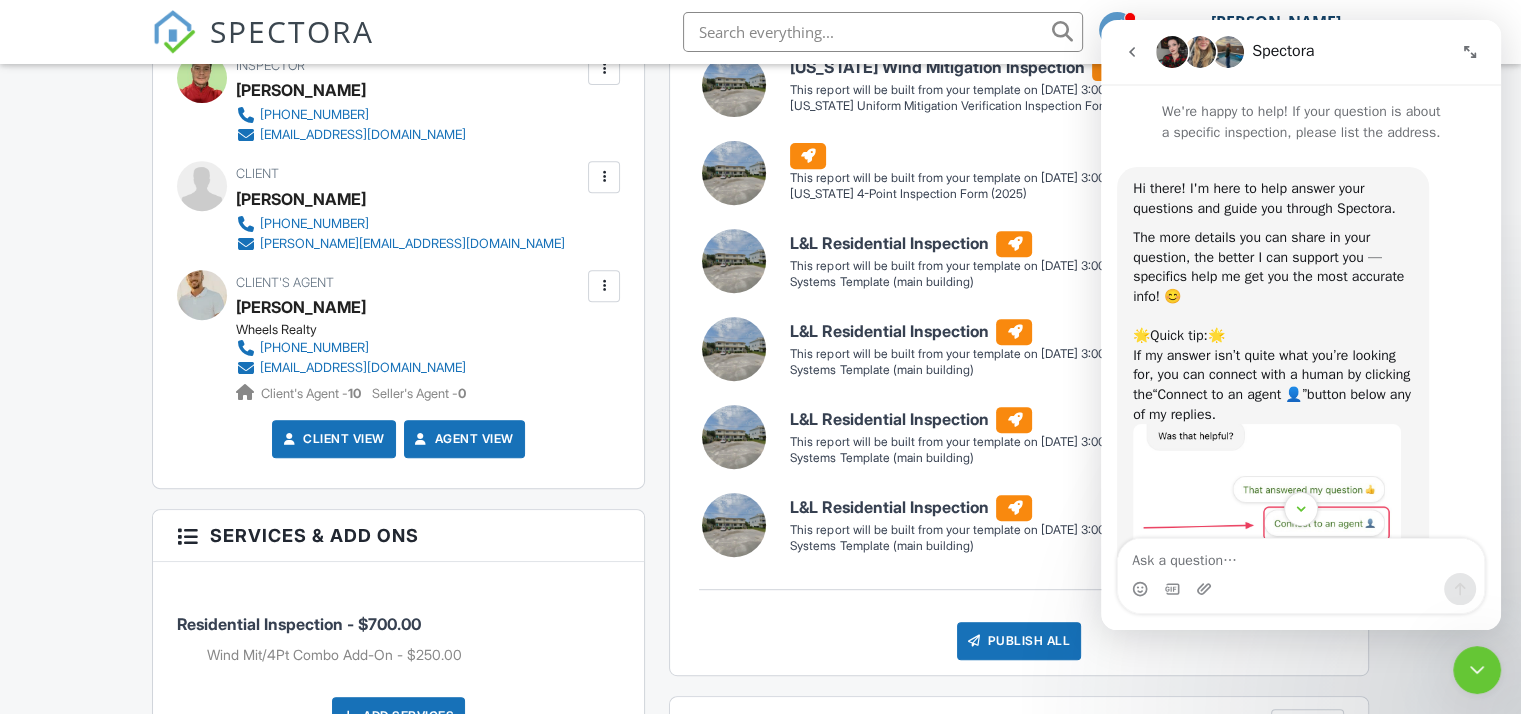click at bounding box center (1301, 556) 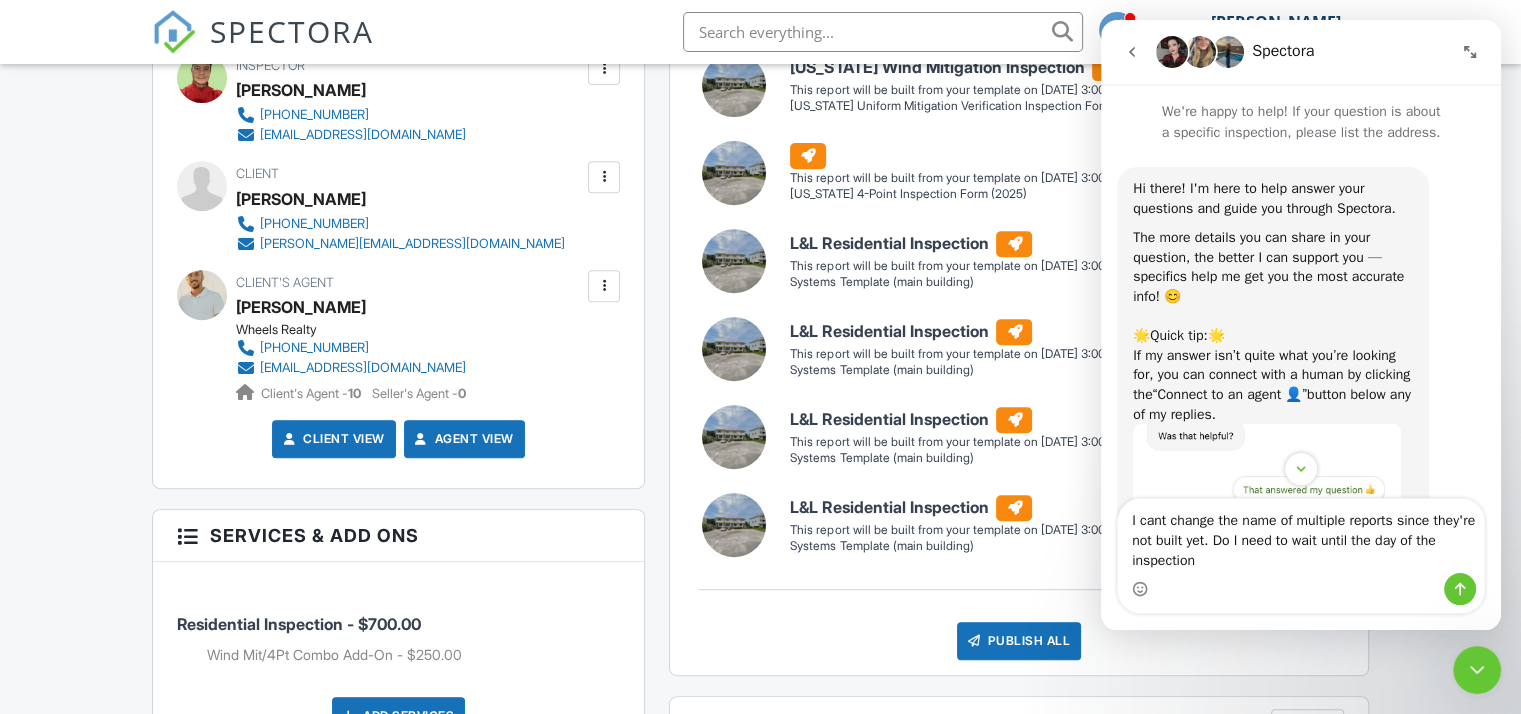 type on "I cant change the name of multiple reports since they're not built yet. Do I need to wait until the day of the inspection?" 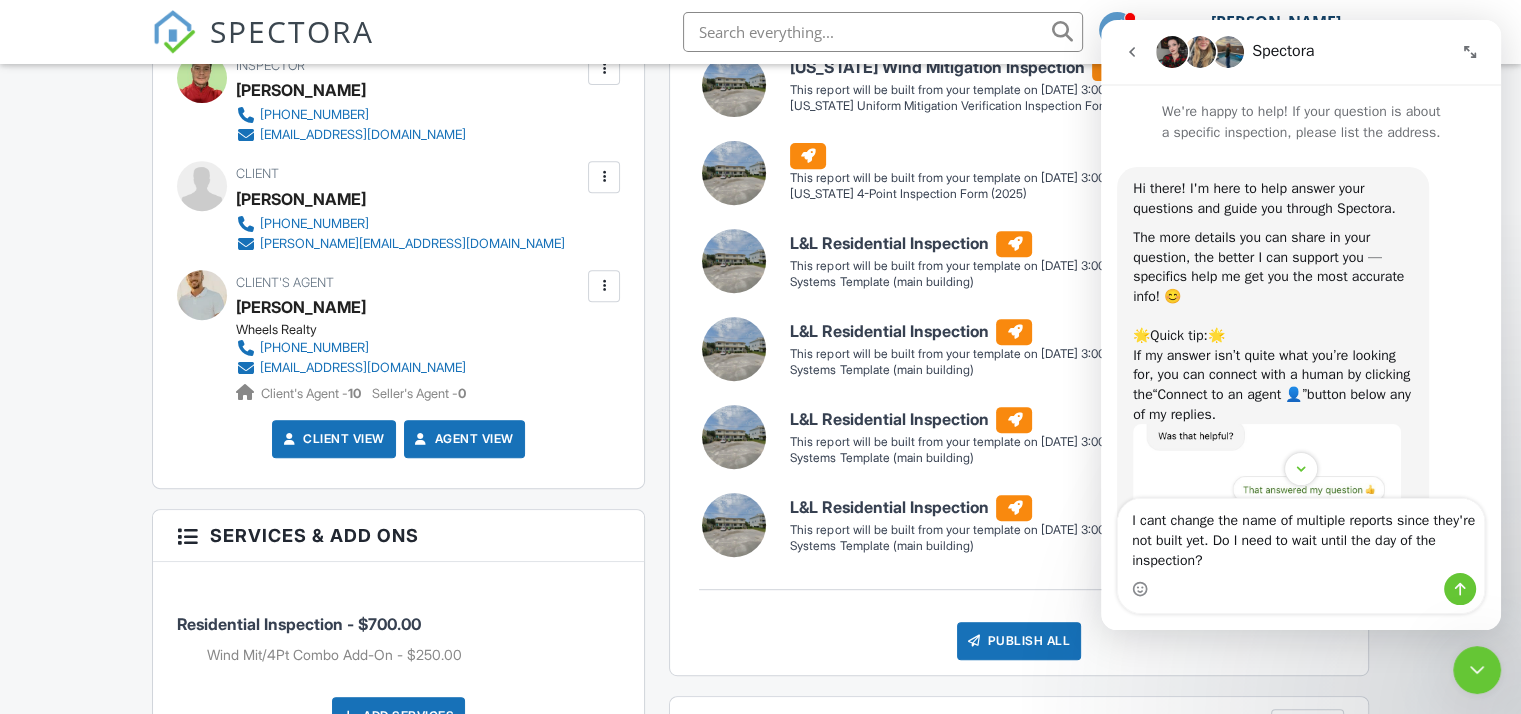 type 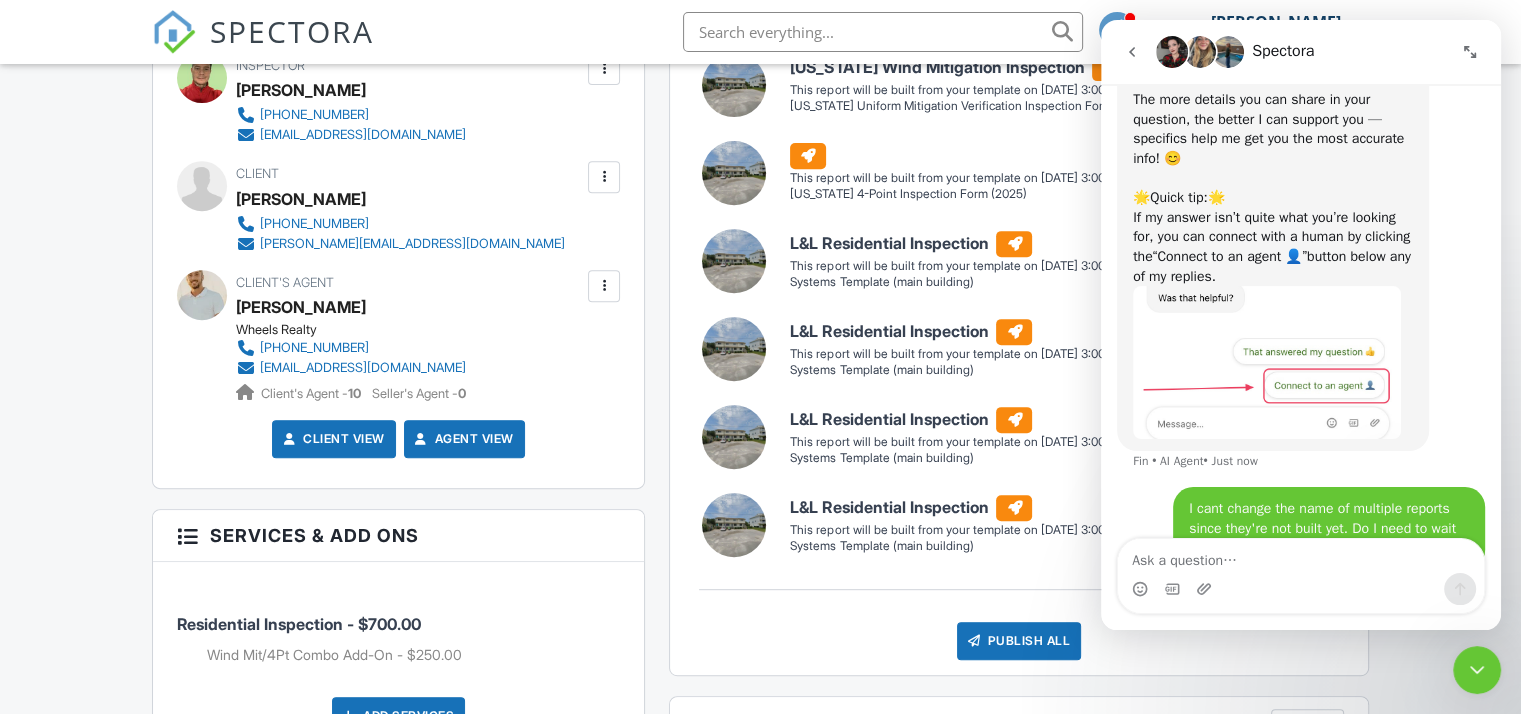 scroll, scrollTop: 0, scrollLeft: 0, axis: both 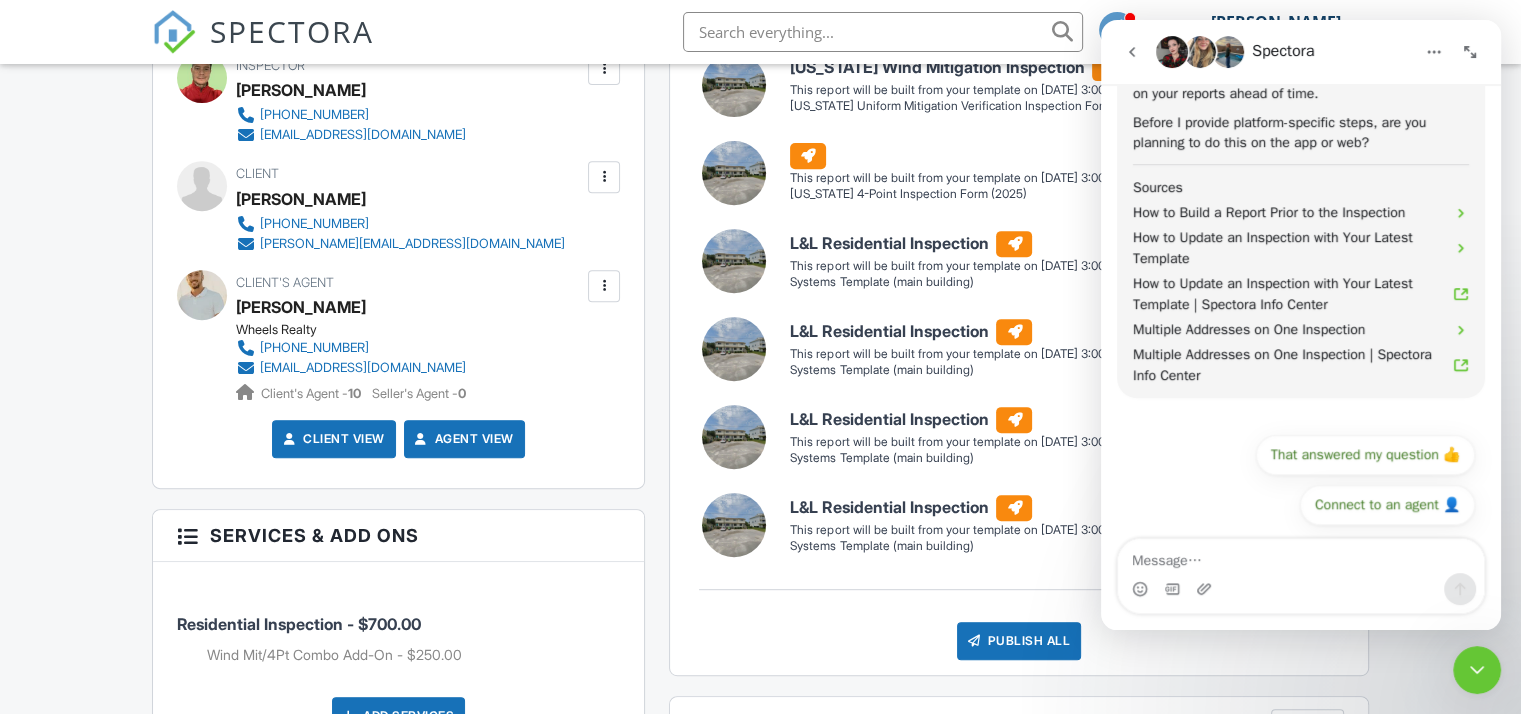 click 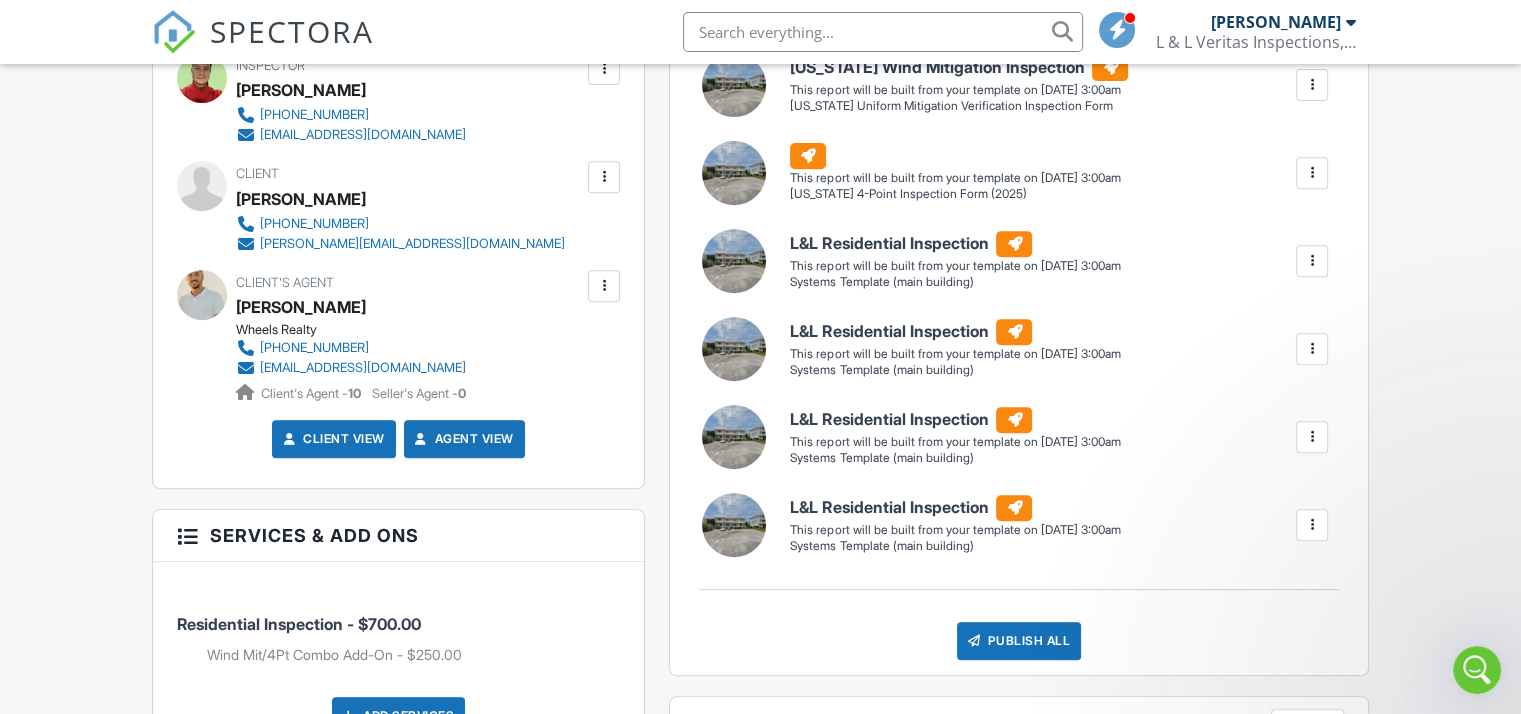 scroll, scrollTop: 0, scrollLeft: 0, axis: both 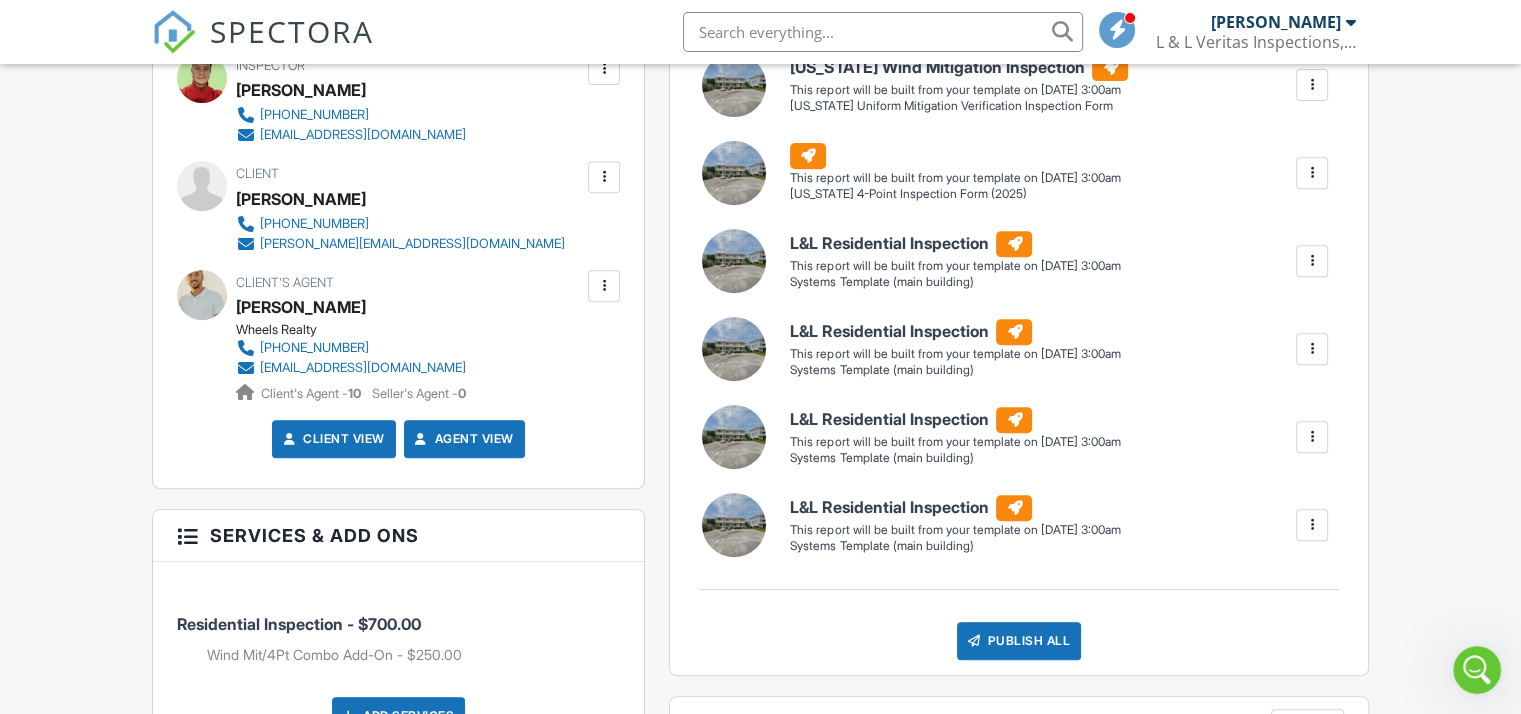 click at bounding box center [1312, 261] 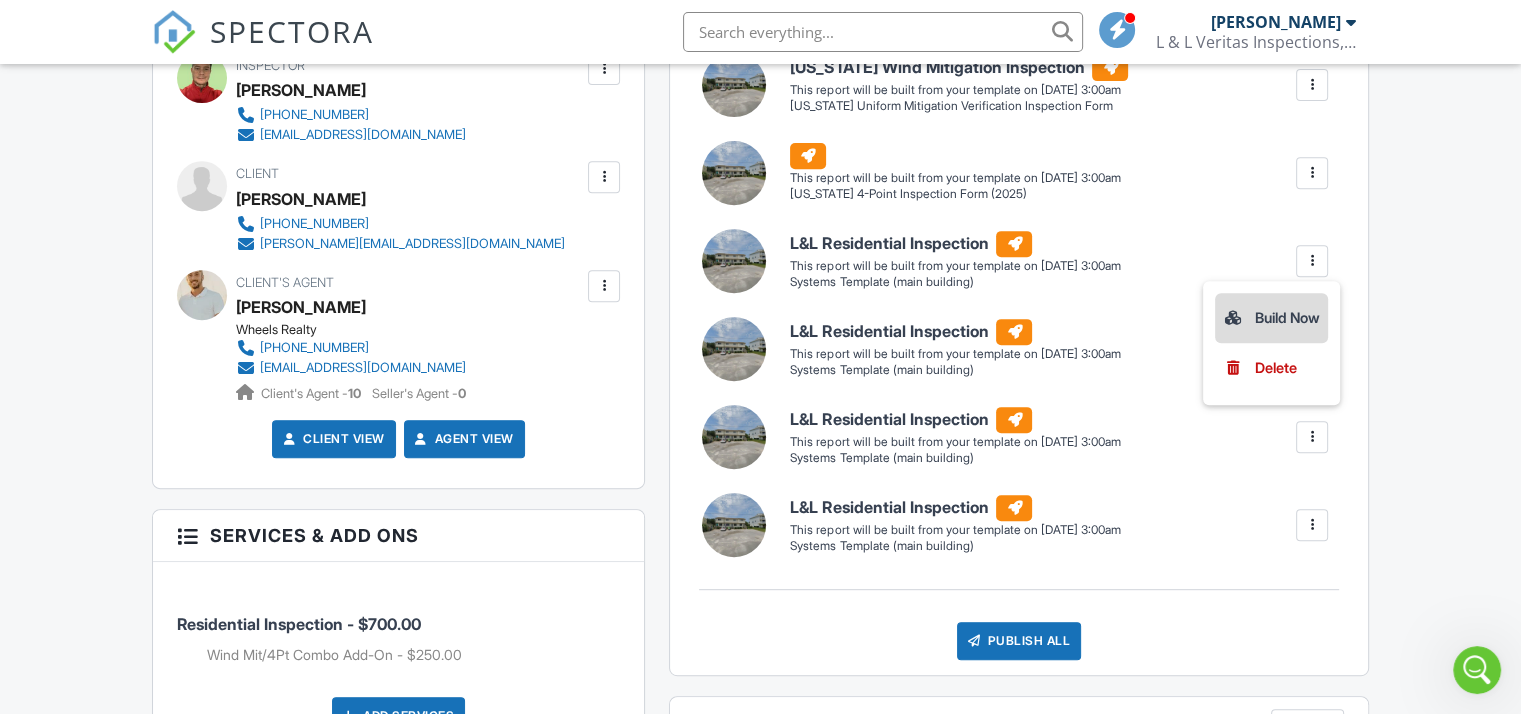 click on "Build Now" at bounding box center (1271, 318) 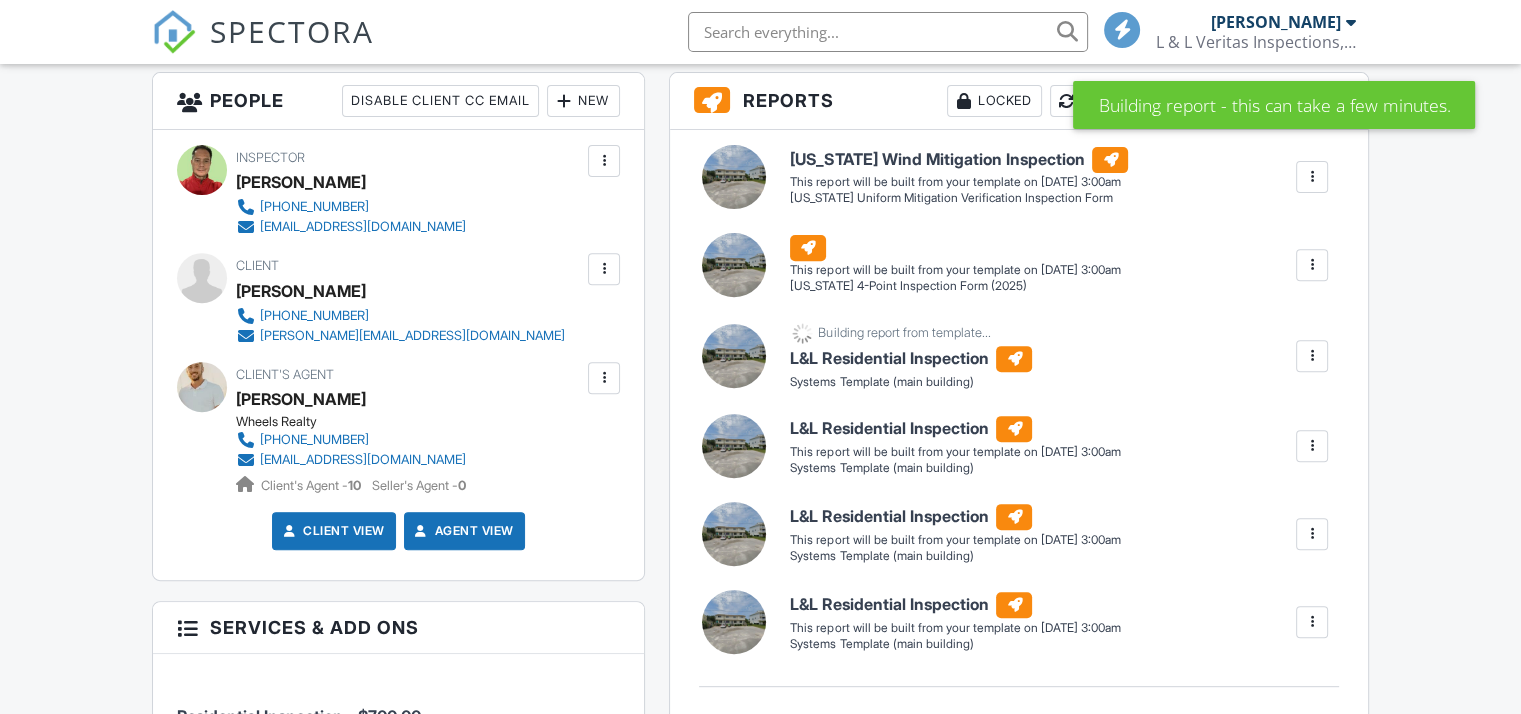 scroll, scrollTop: 732, scrollLeft: 0, axis: vertical 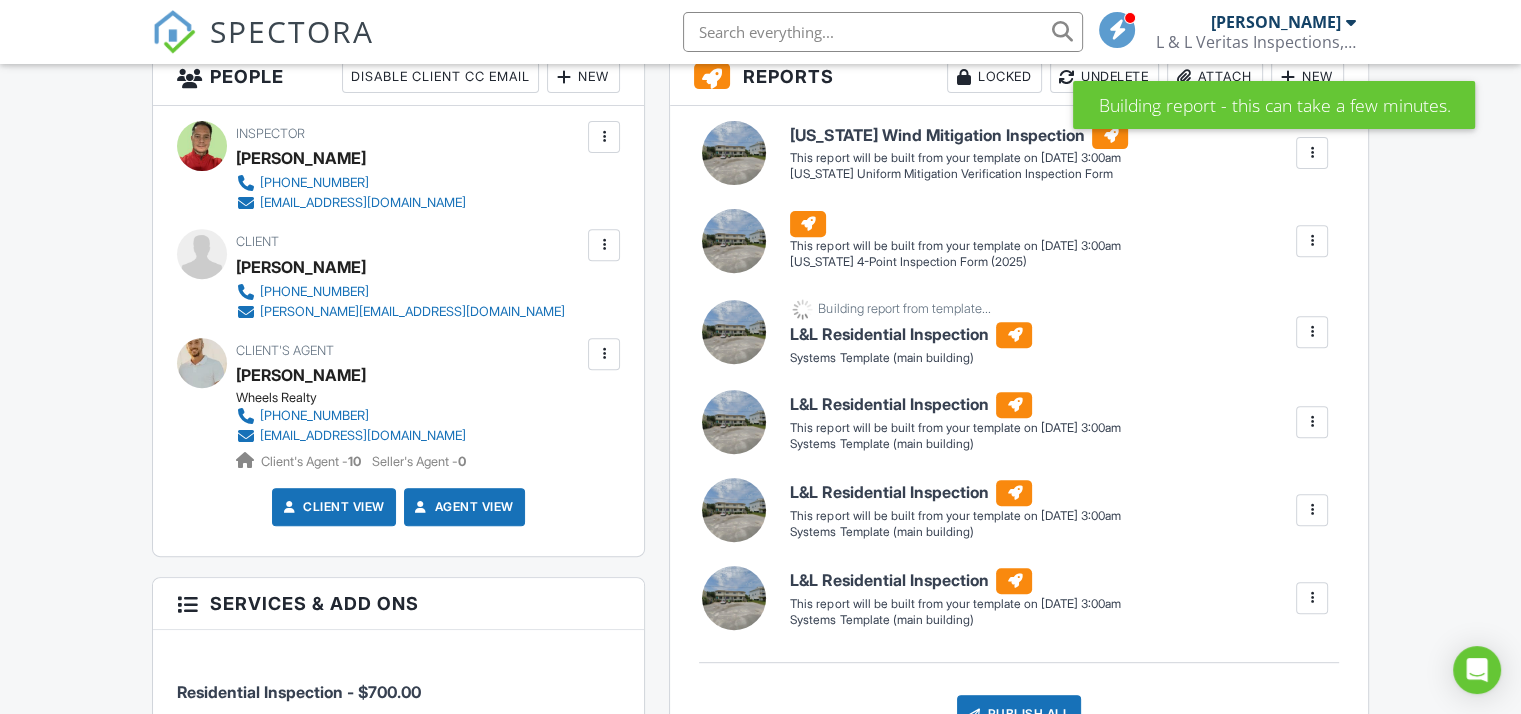click at bounding box center [1312, 422] 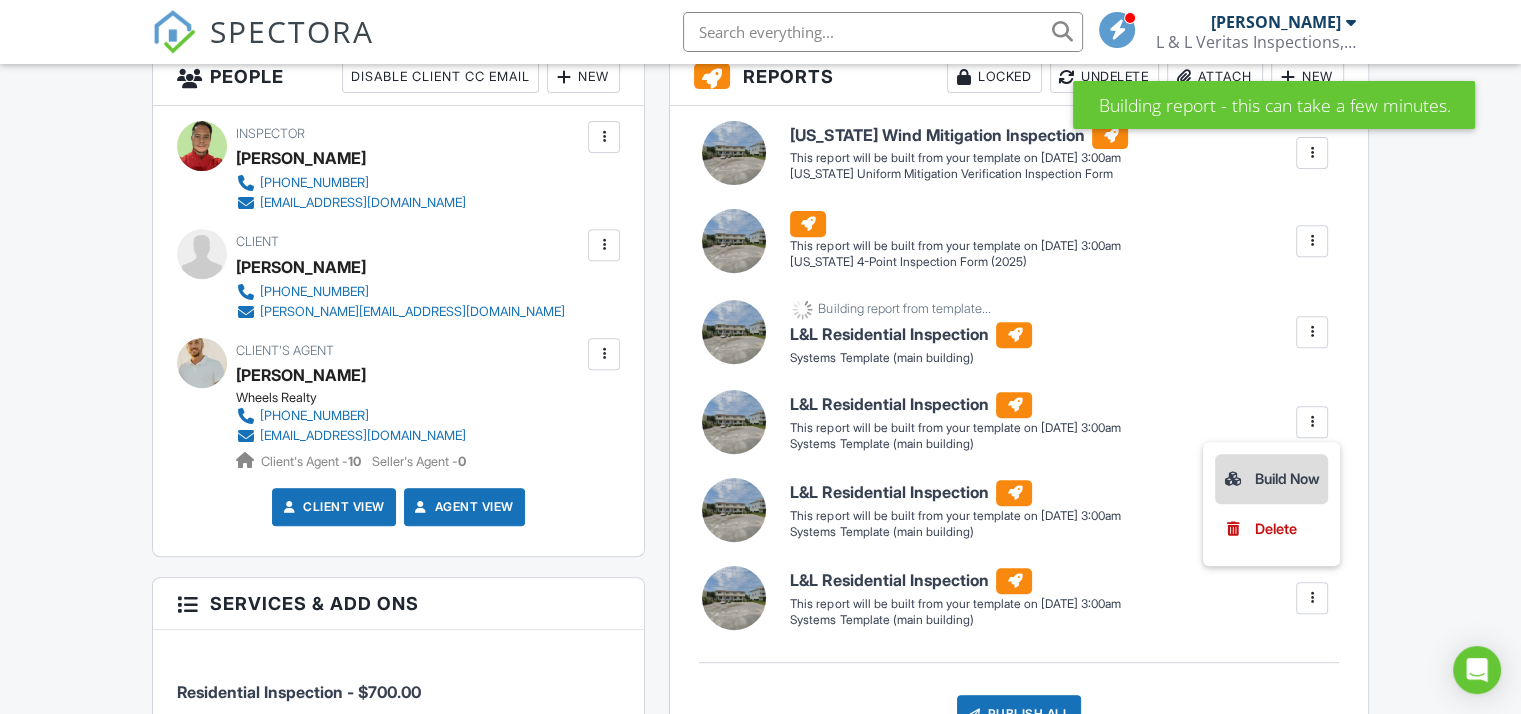 click on "Build Now" at bounding box center [1271, 479] 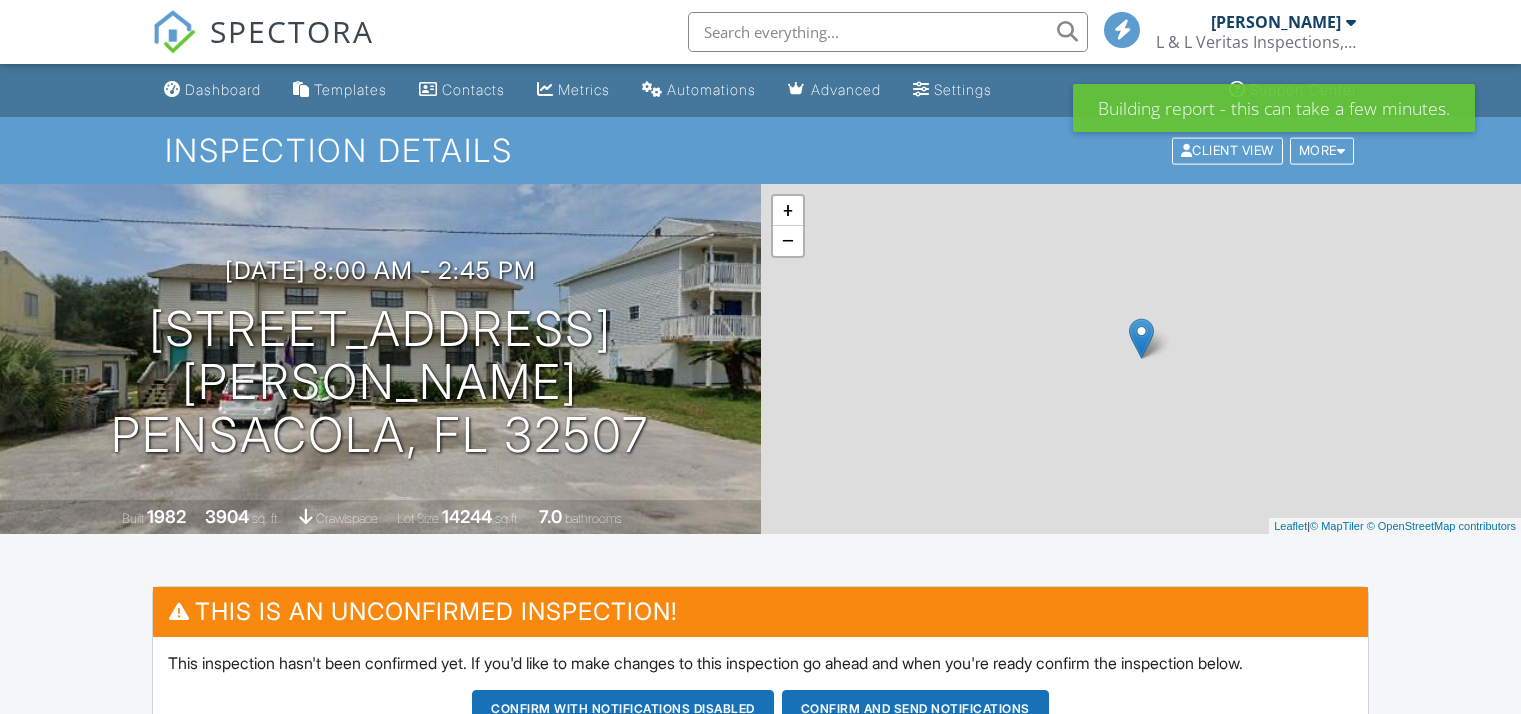 scroll, scrollTop: 463, scrollLeft: 0, axis: vertical 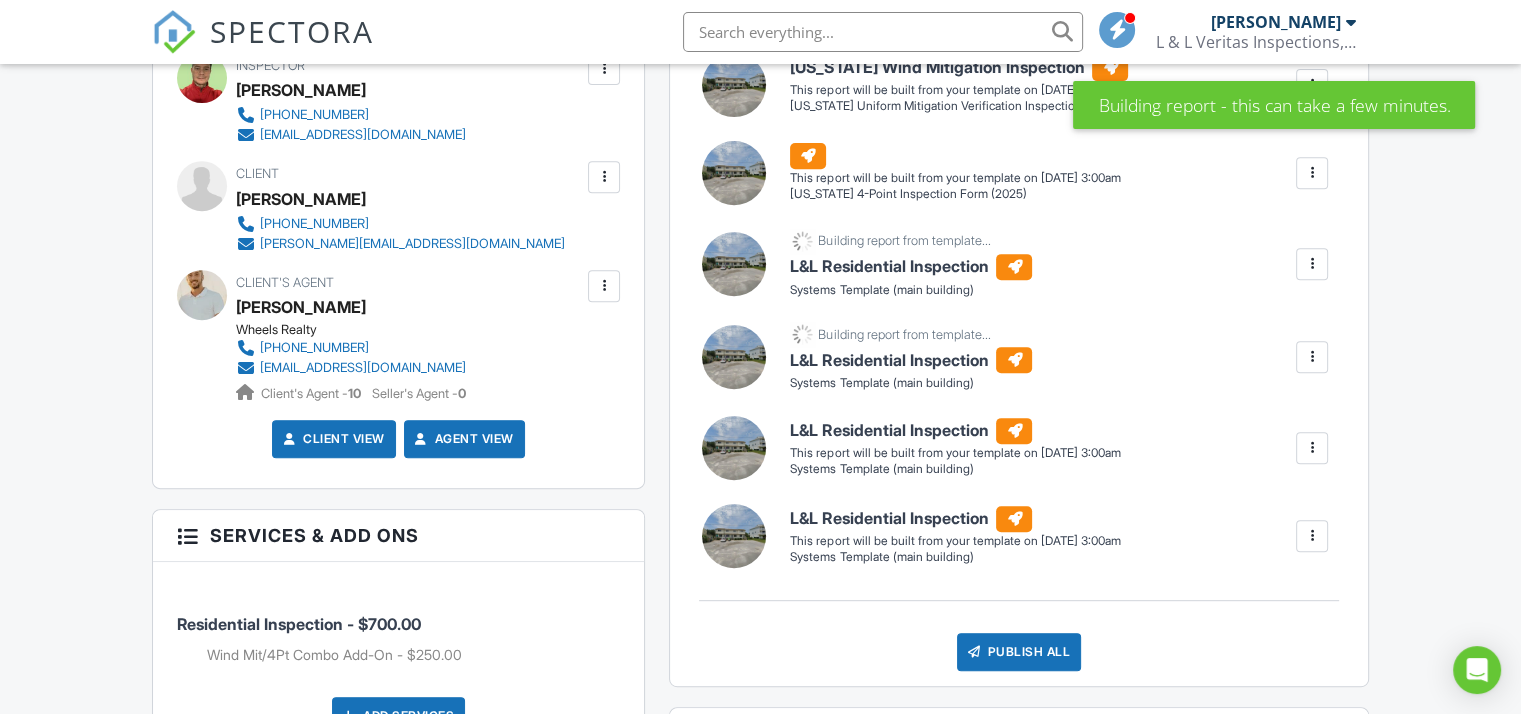 click at bounding box center [1312, 448] 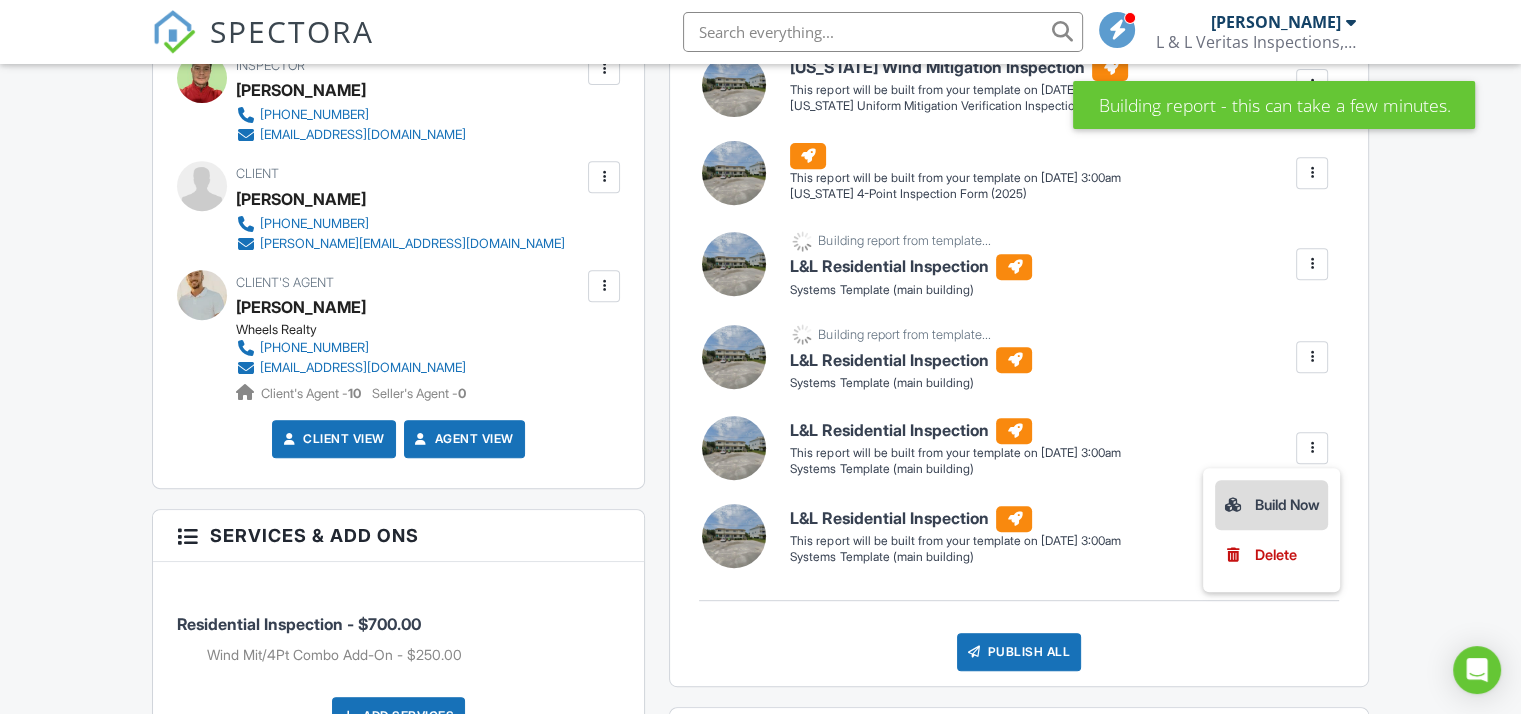 click on "Build Now" at bounding box center (1271, 505) 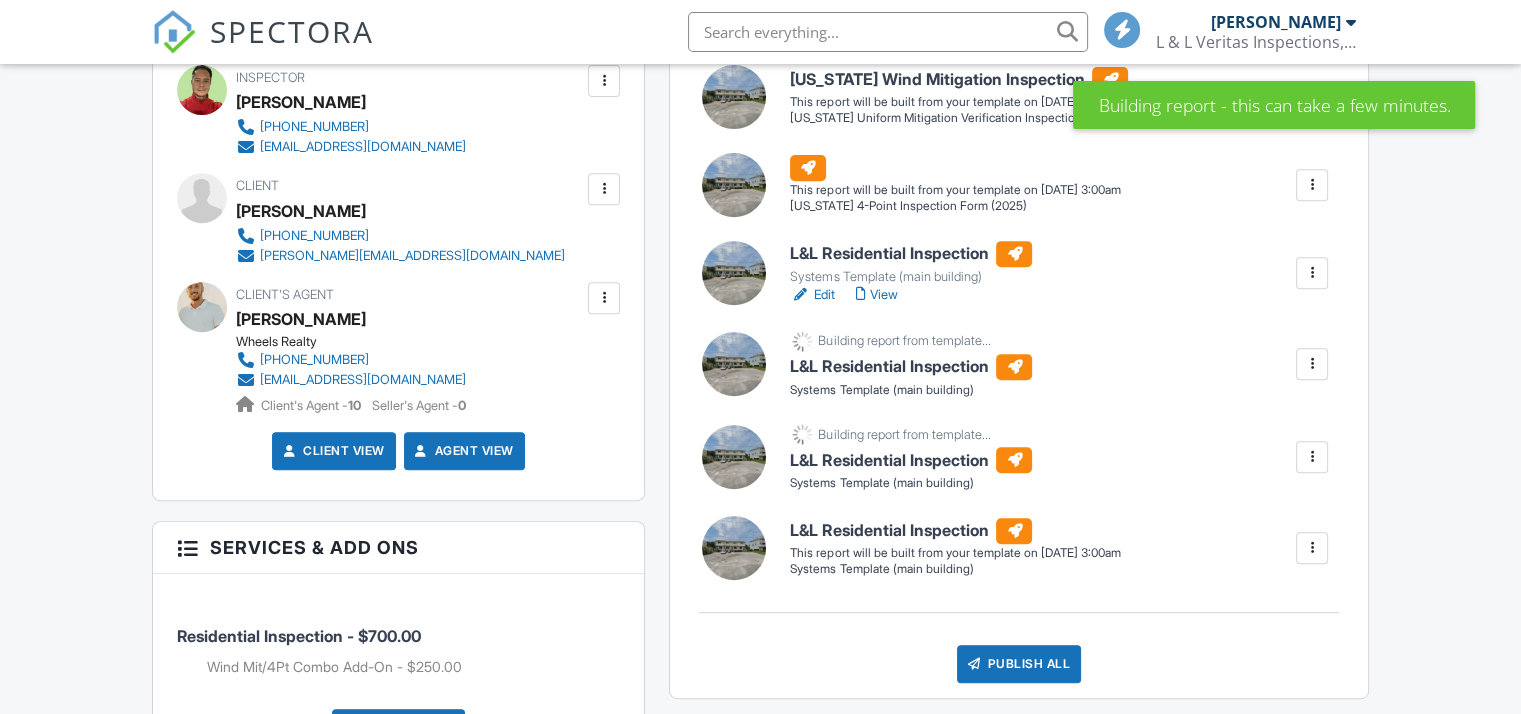 scroll, scrollTop: 0, scrollLeft: 0, axis: both 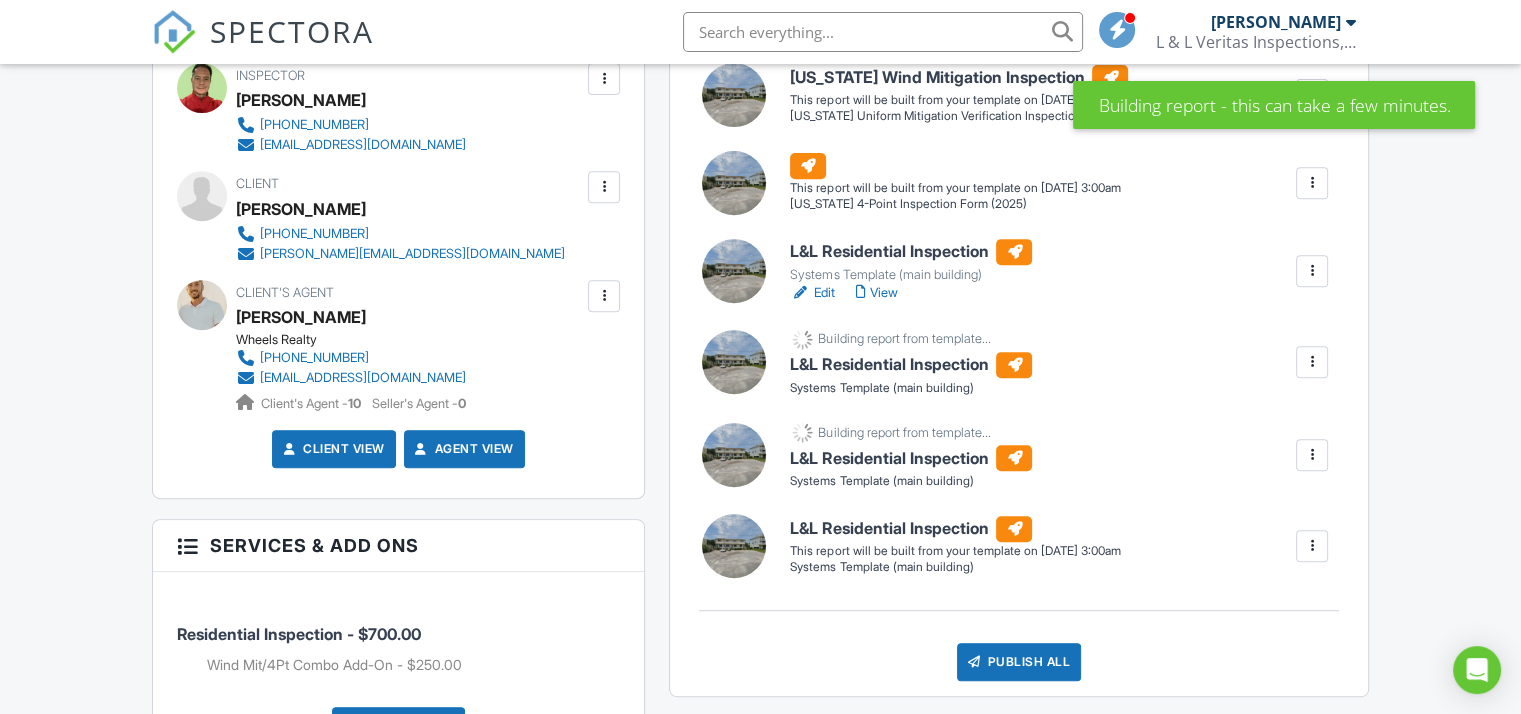 click at bounding box center (1312, 546) 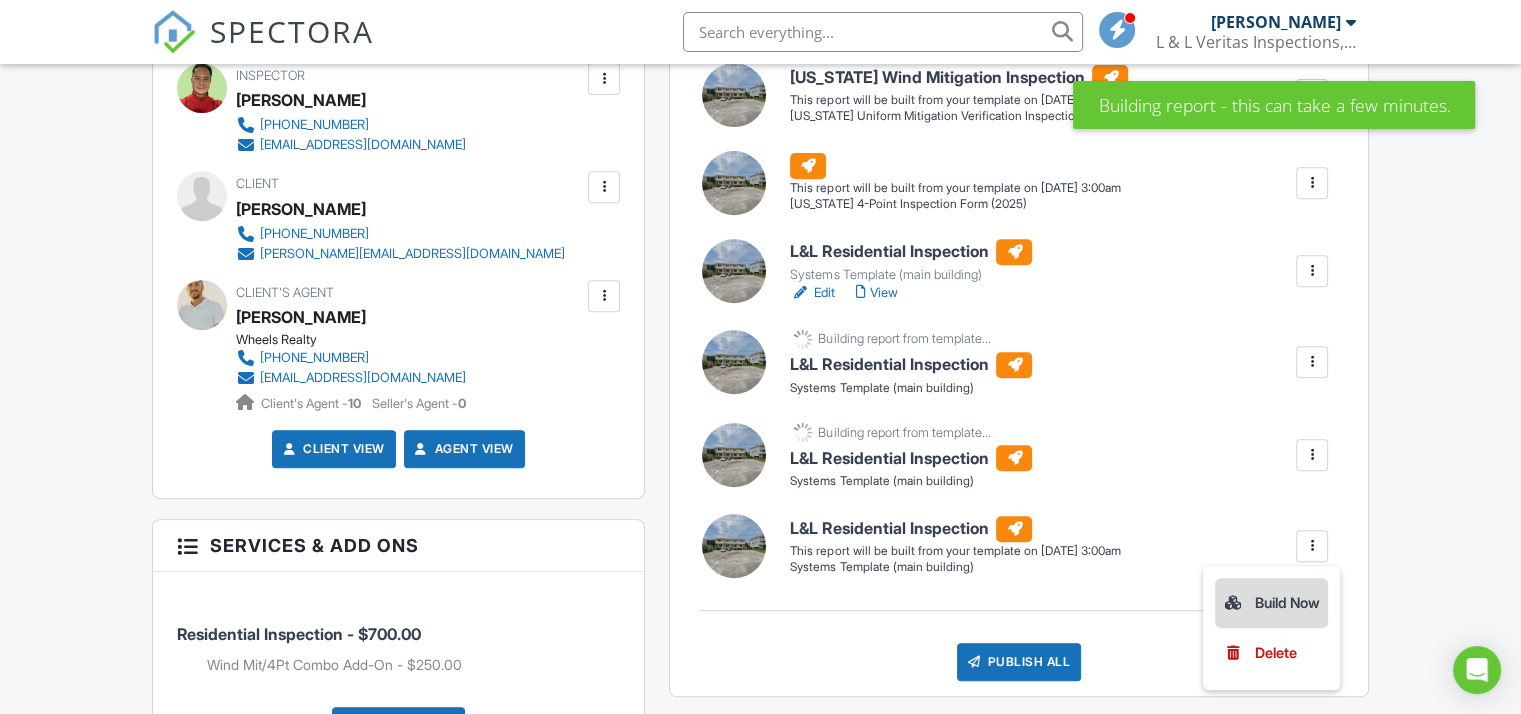 click on "Build Now" at bounding box center [1271, 603] 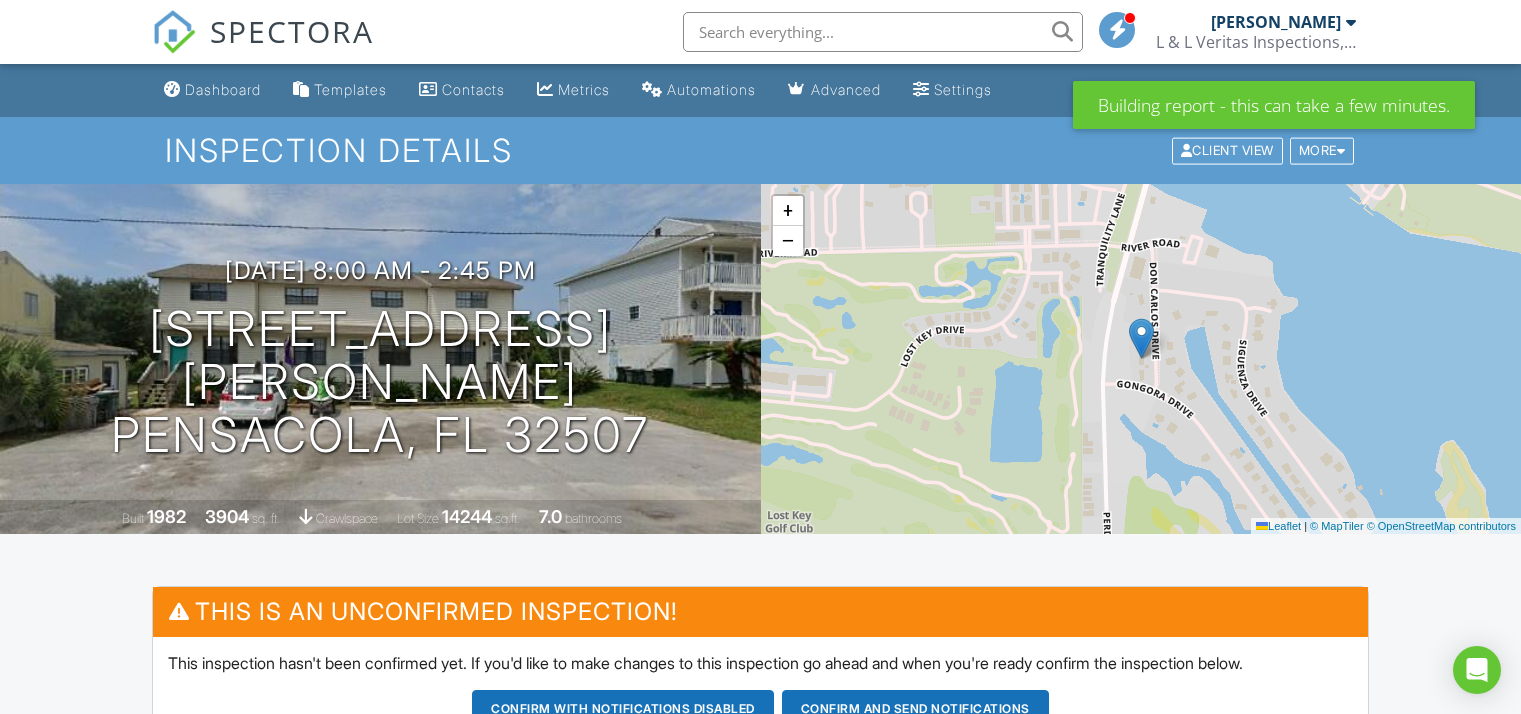 scroll, scrollTop: 0, scrollLeft: 0, axis: both 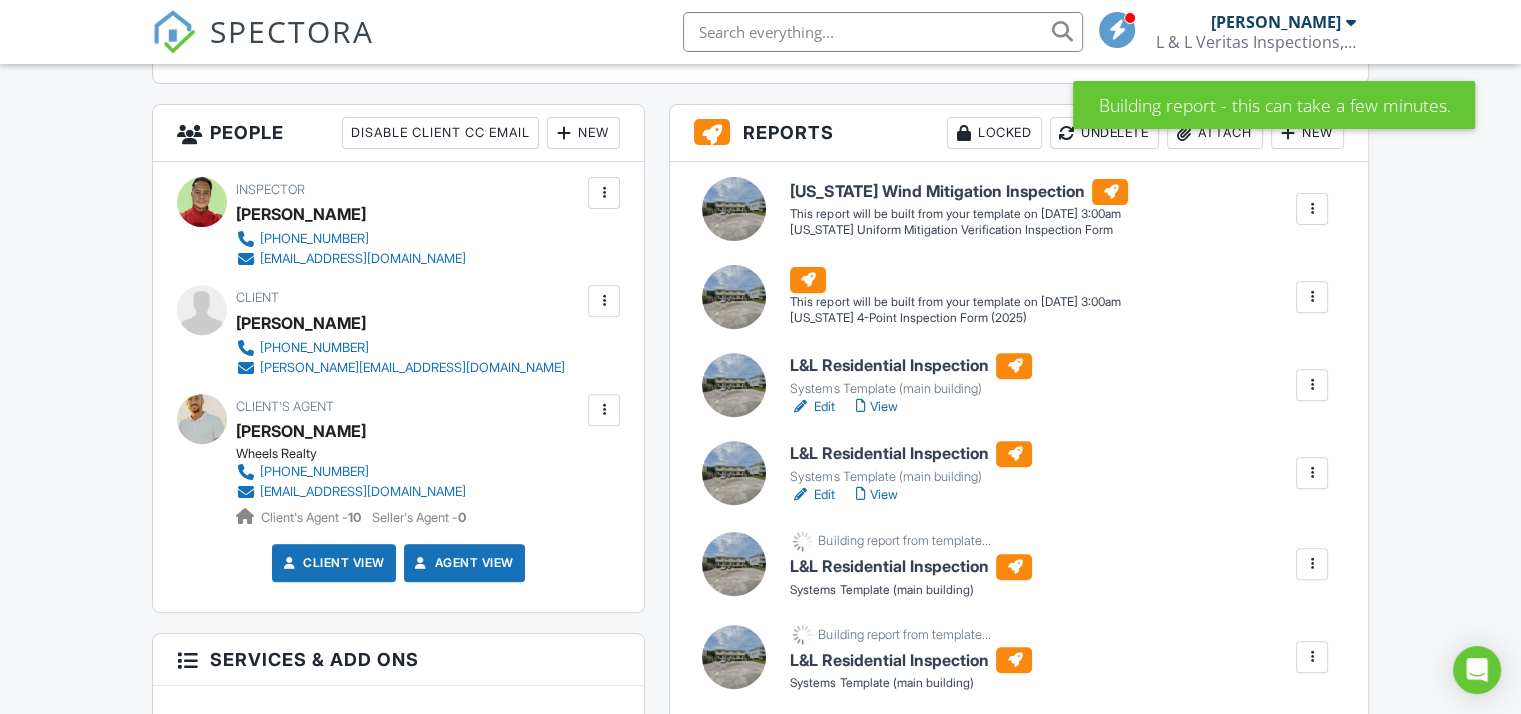 click on "Edit" at bounding box center (812, 407) 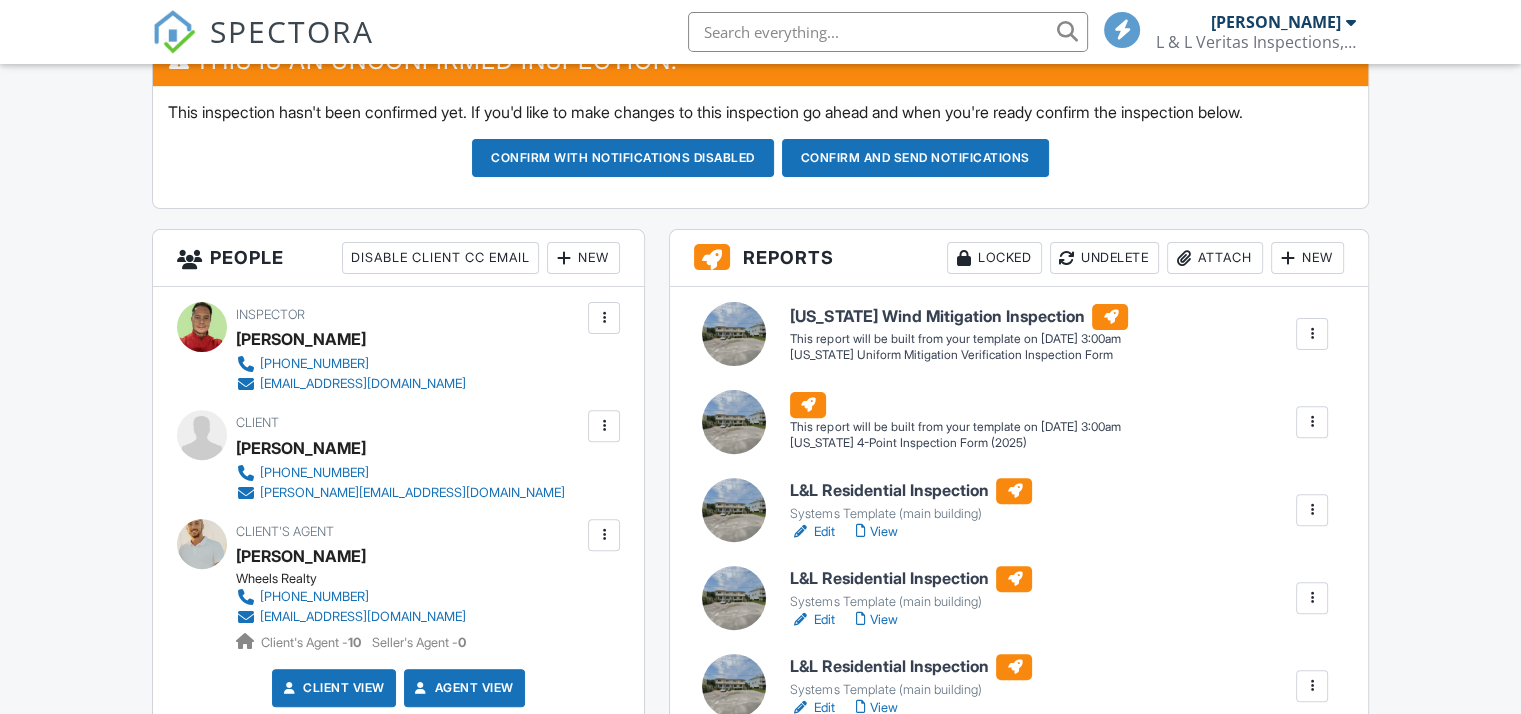 scroll, scrollTop: 668, scrollLeft: 0, axis: vertical 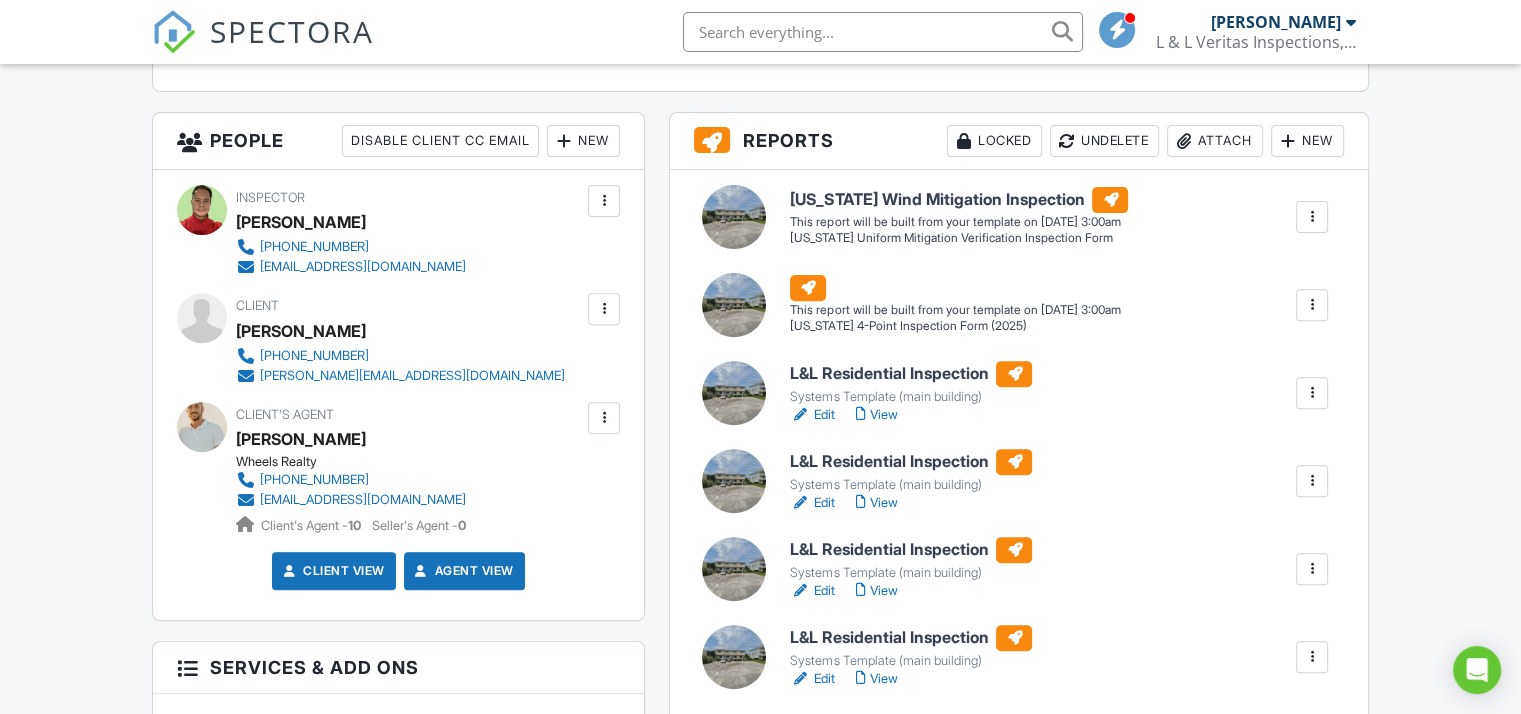 click on "L&L Residential Inspection" at bounding box center [911, 374] 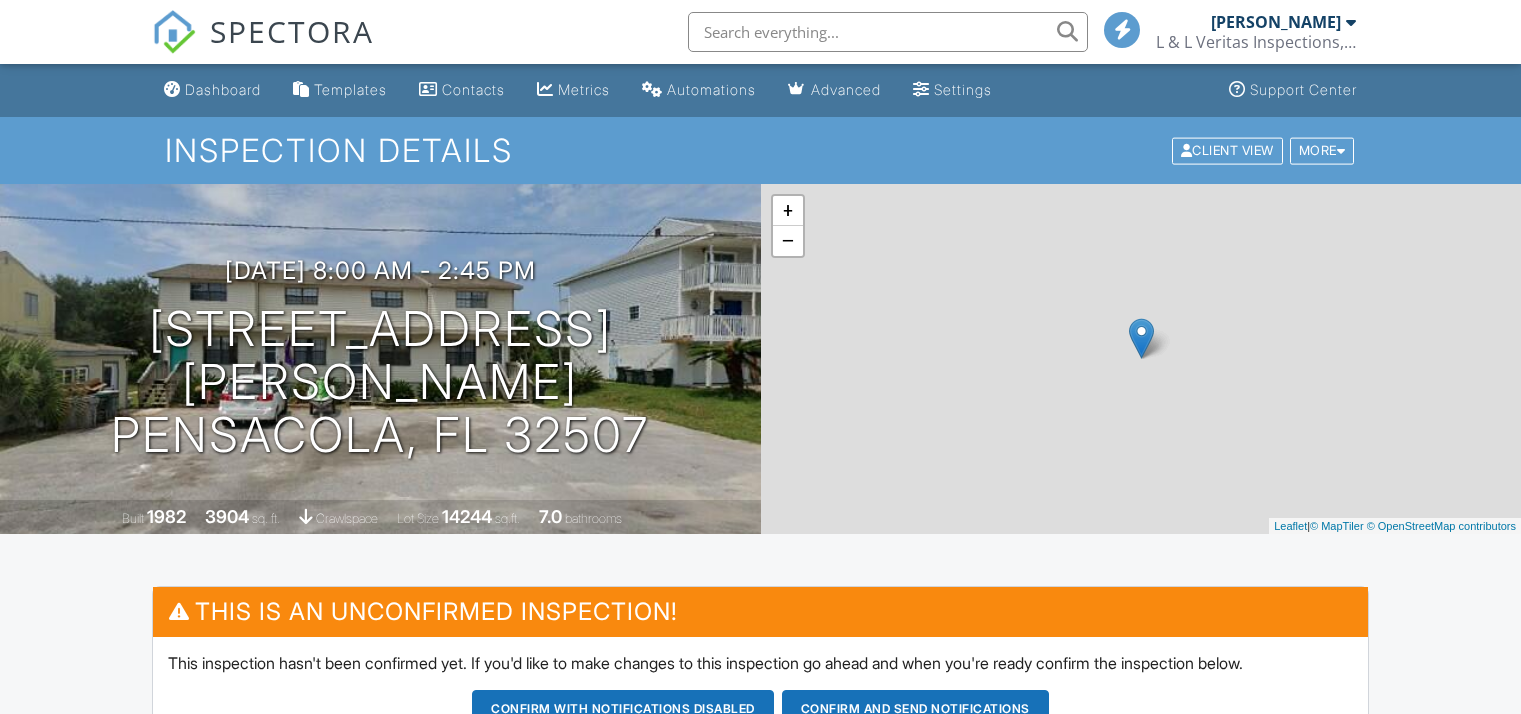 scroll, scrollTop: 0, scrollLeft: 0, axis: both 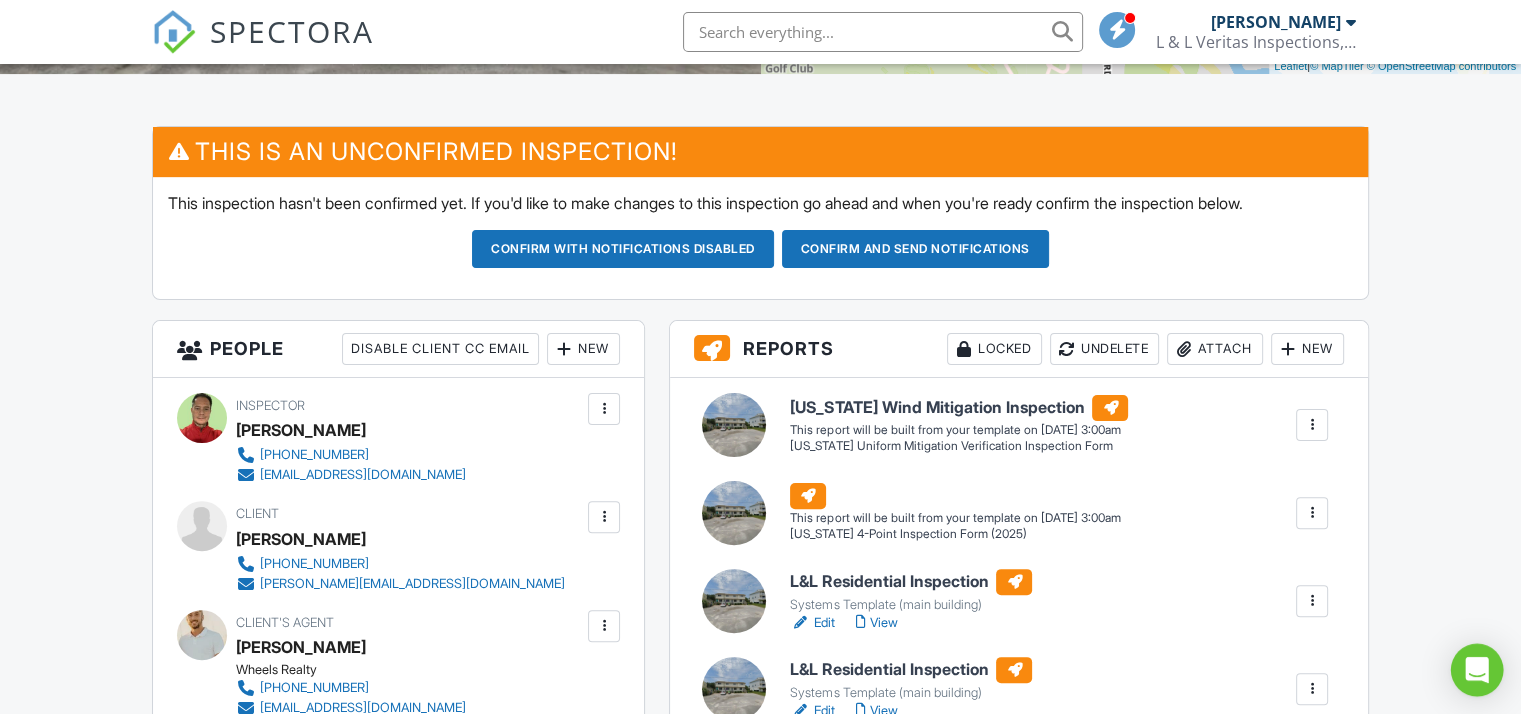 click 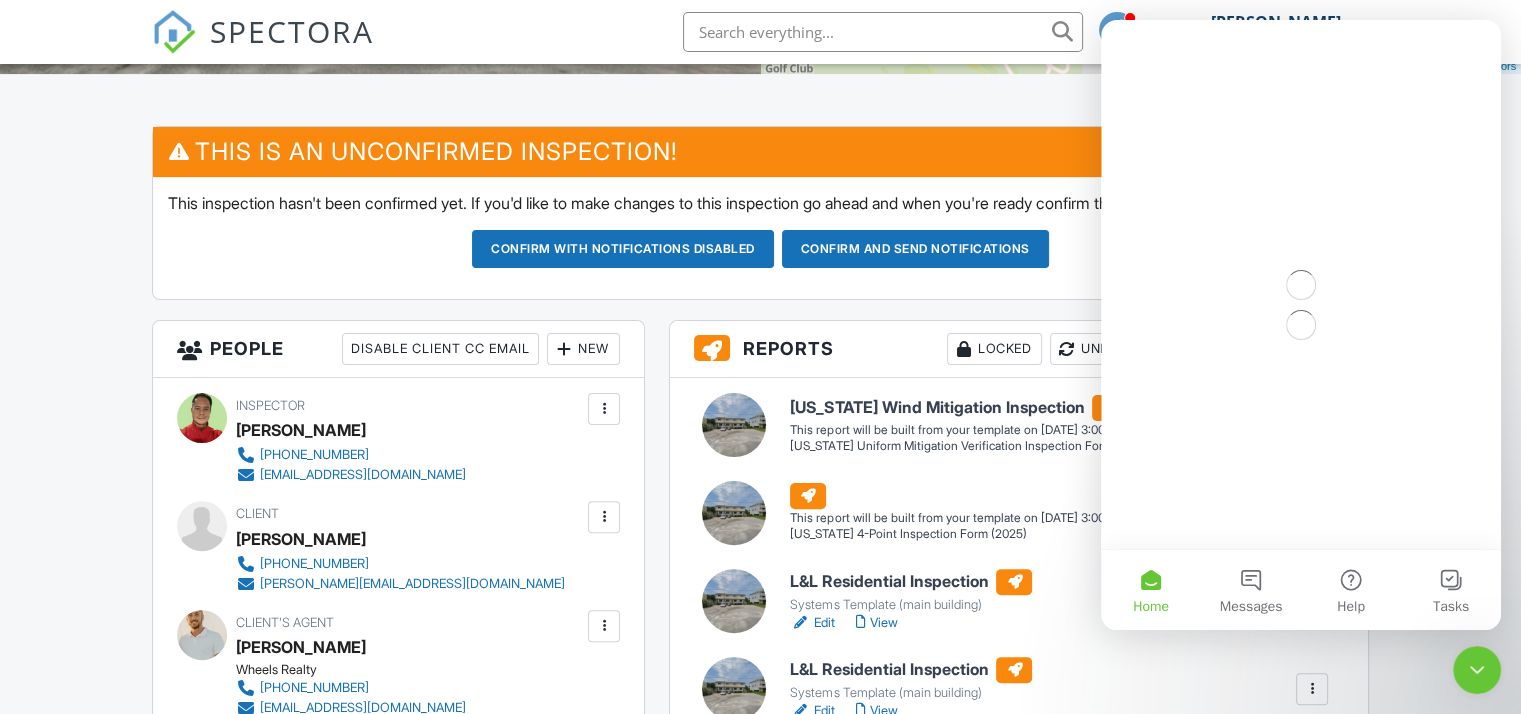 scroll, scrollTop: 0, scrollLeft: 0, axis: both 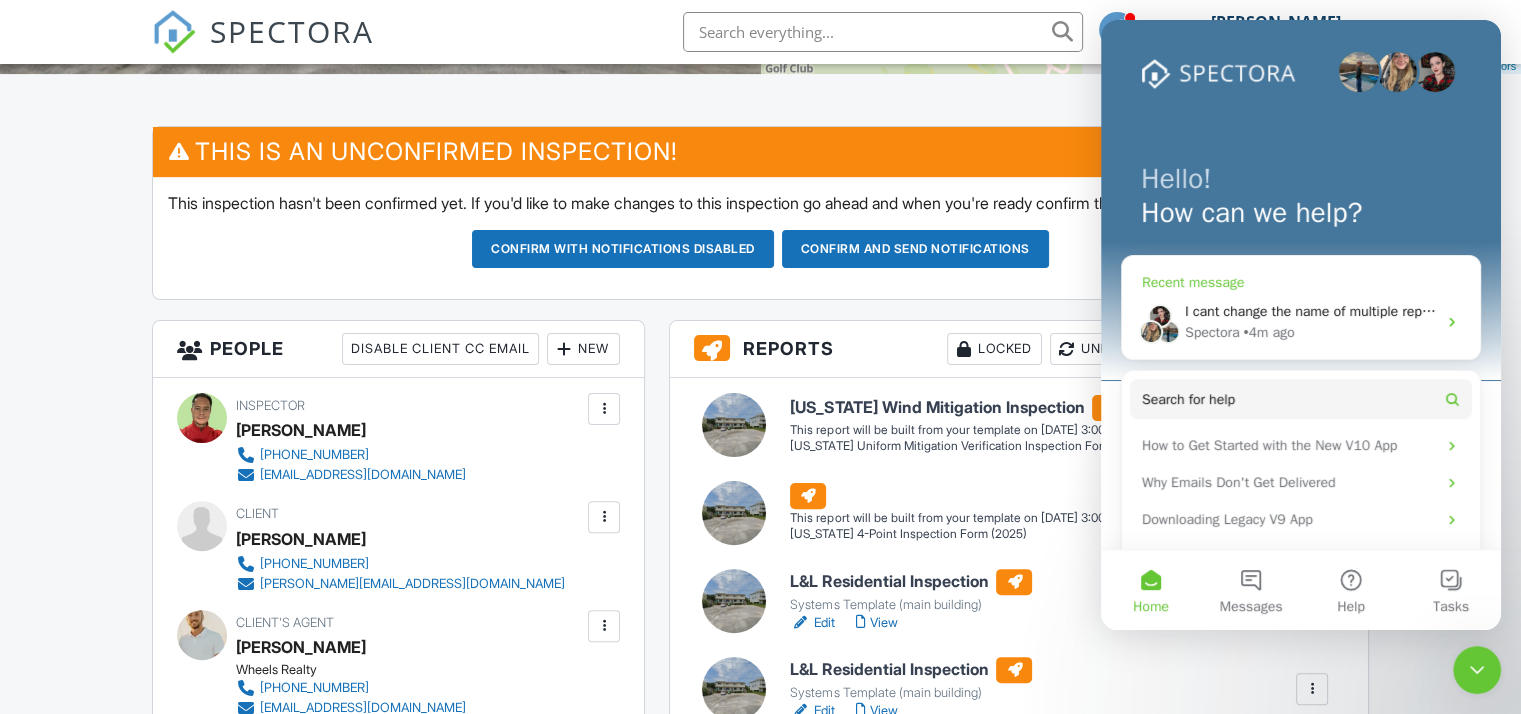 click on "•  4m ago" at bounding box center [1269, 332] 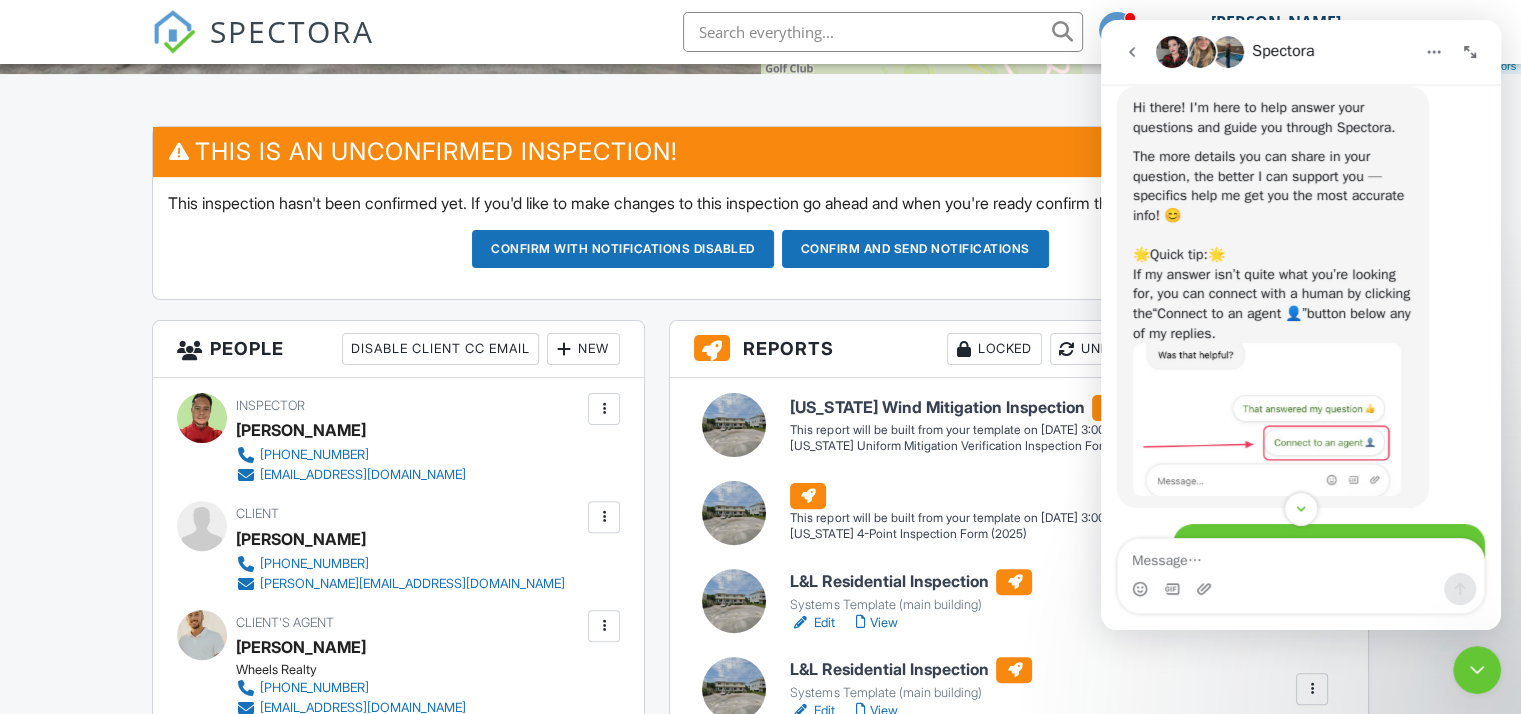 scroll, scrollTop: 0, scrollLeft: 0, axis: both 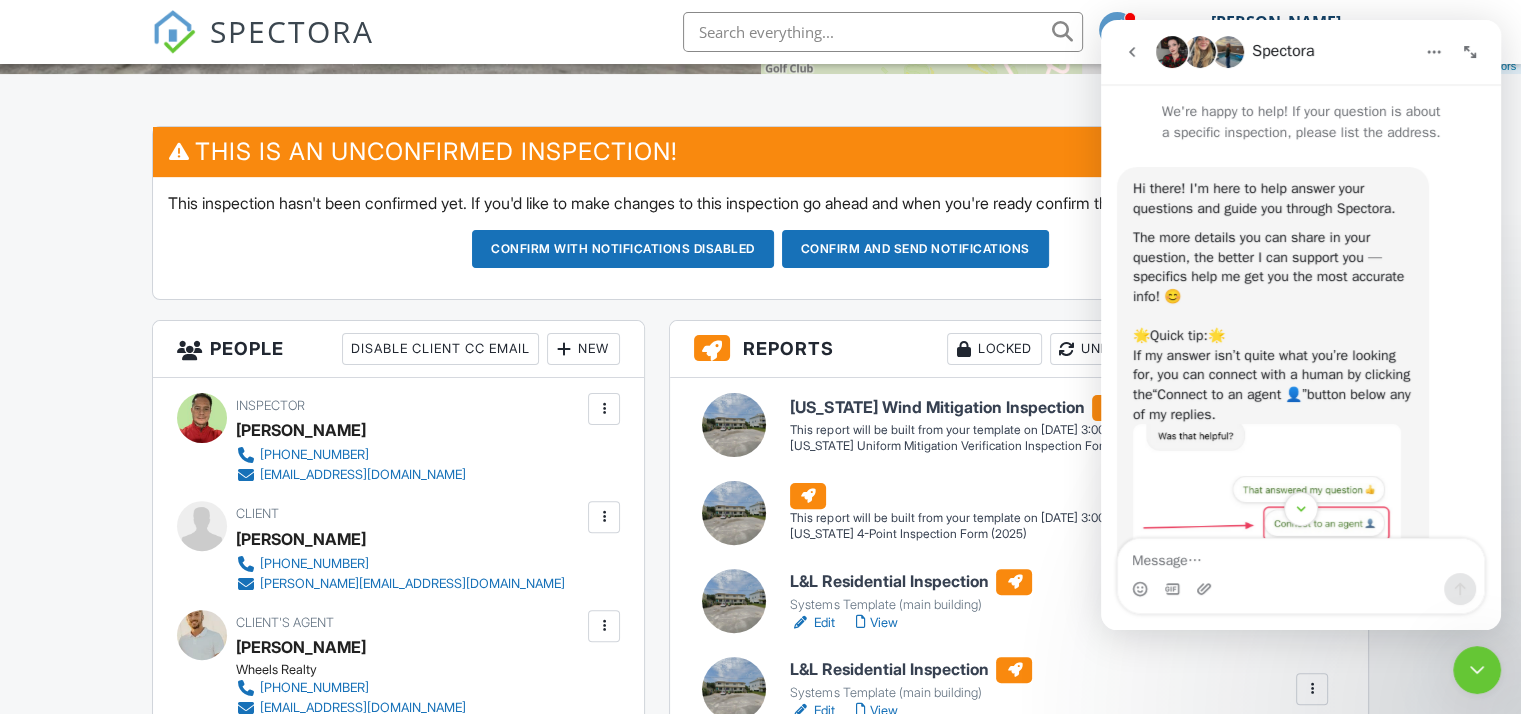 click 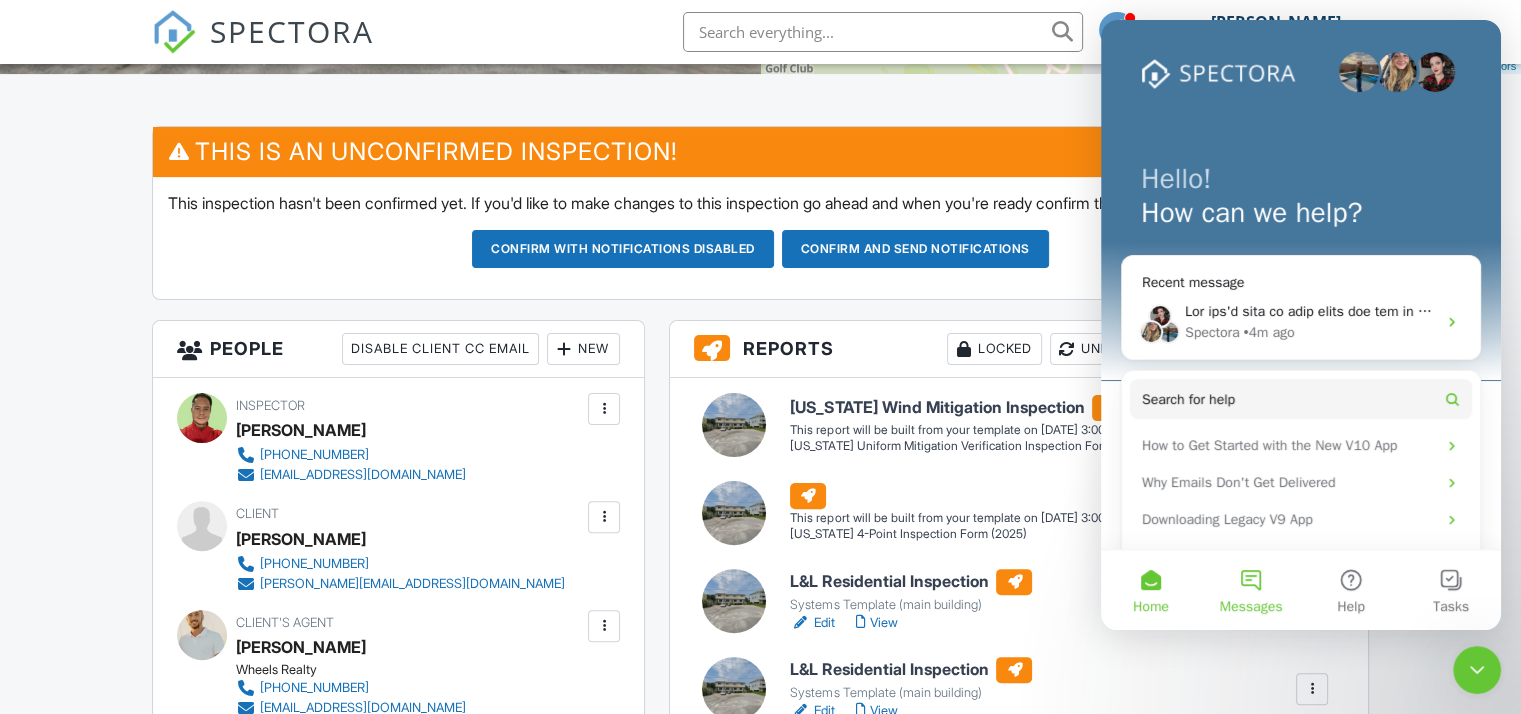 click on "Messages" at bounding box center [1251, 590] 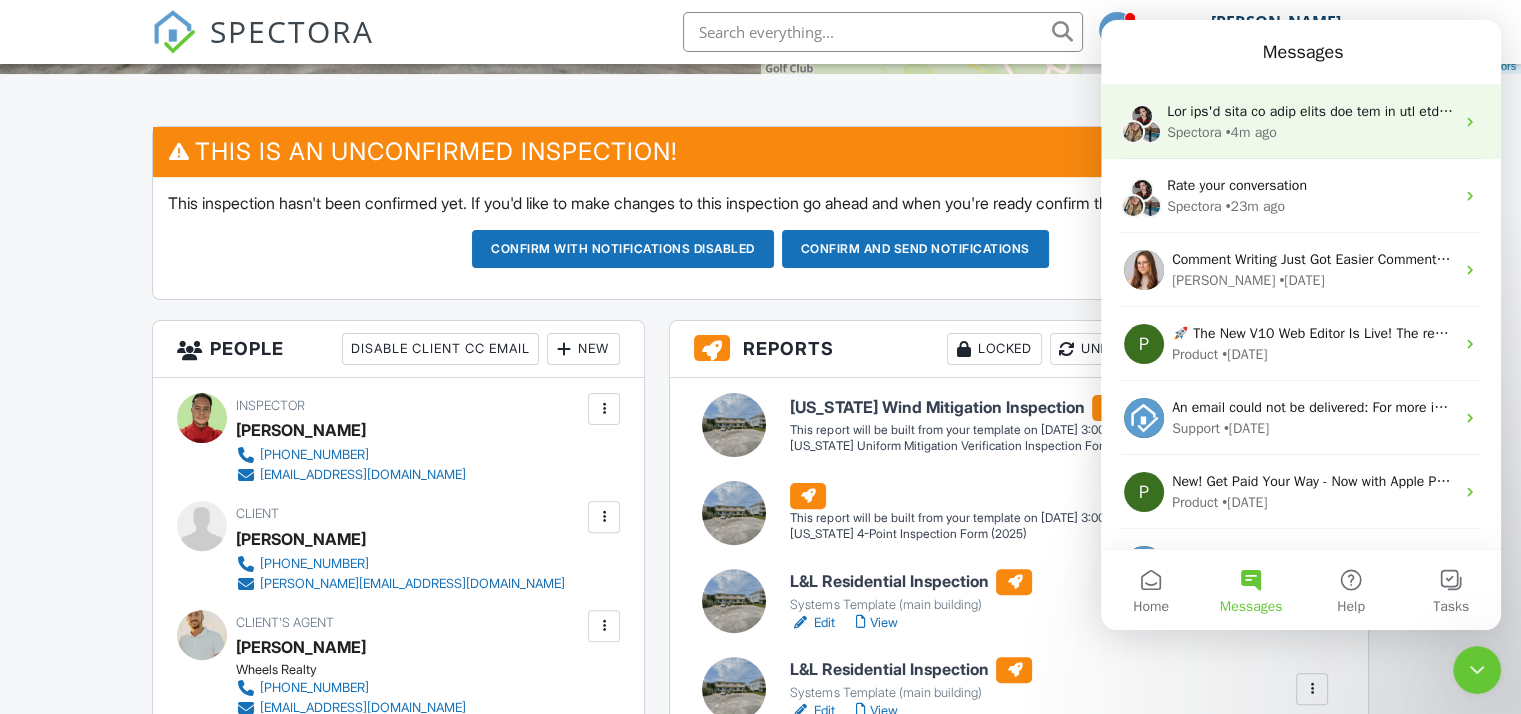 click at bounding box center (4352, 111) 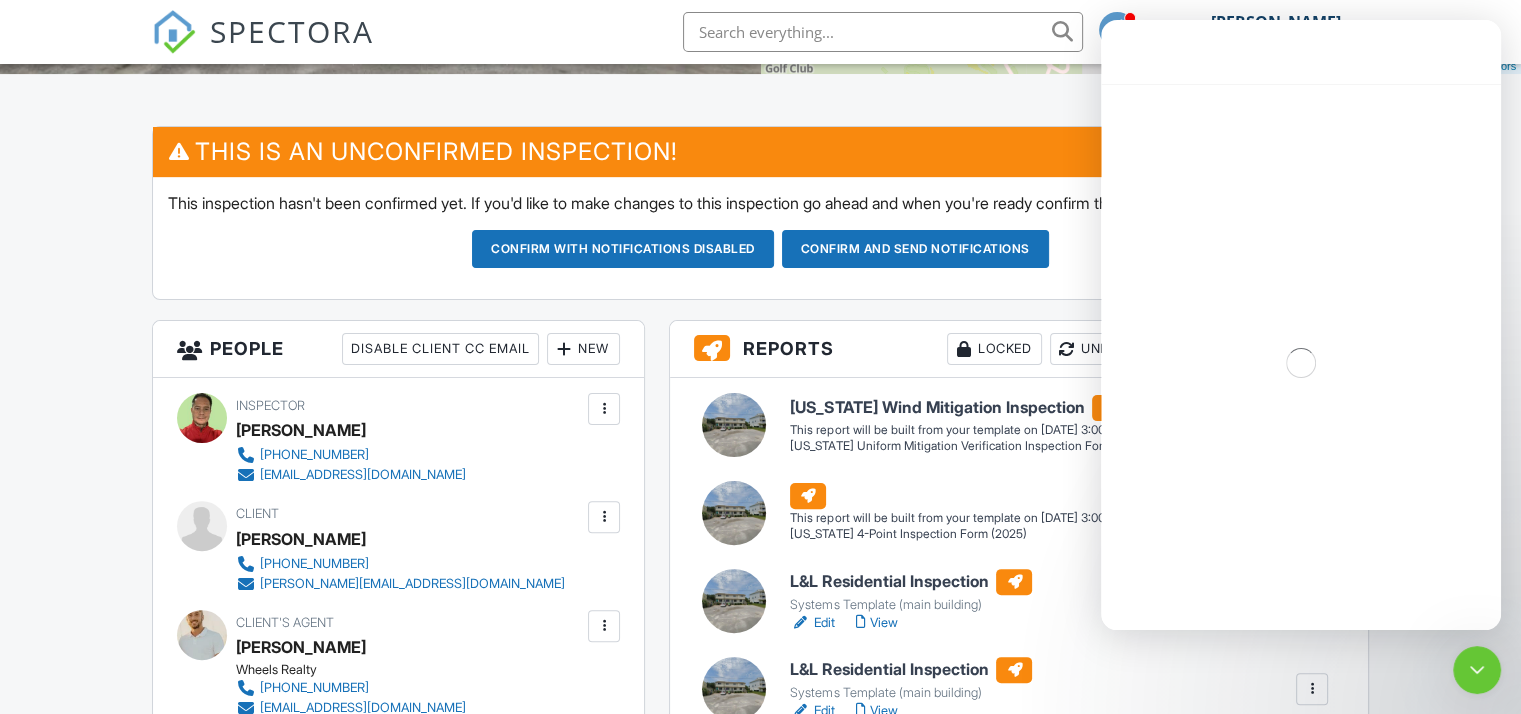 scroll, scrollTop: 1168, scrollLeft: 0, axis: vertical 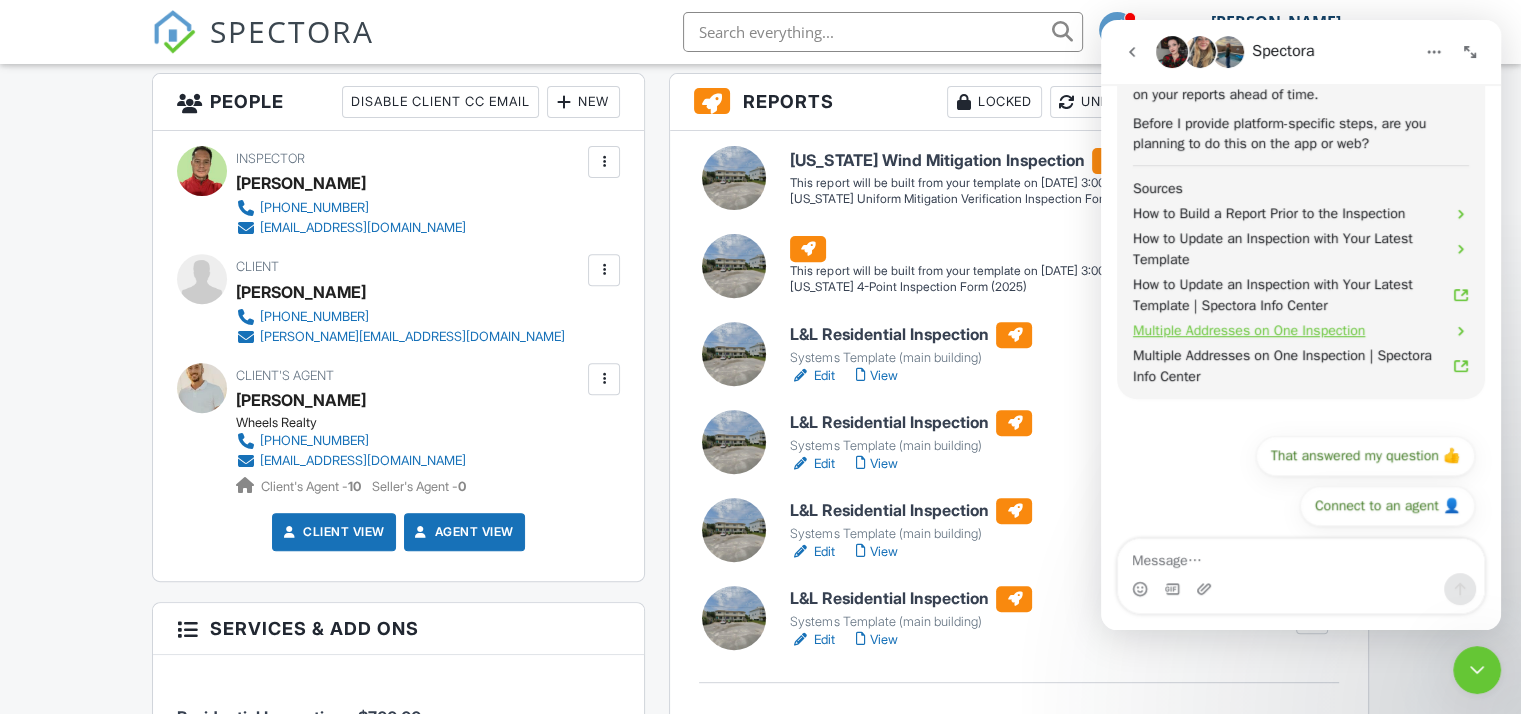 click on "Multiple Addresses on One Inspection" at bounding box center [1249, 330] 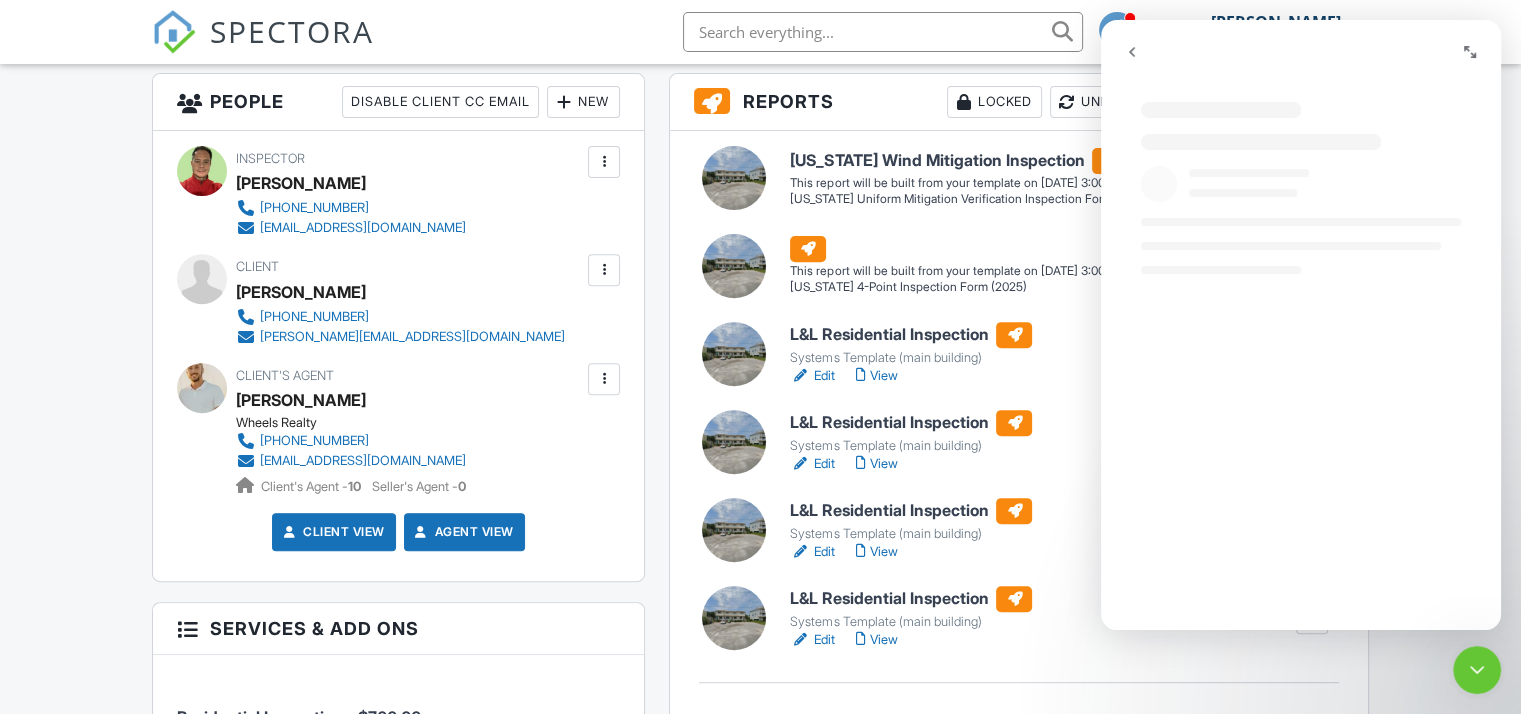 scroll, scrollTop: 14, scrollLeft: 0, axis: vertical 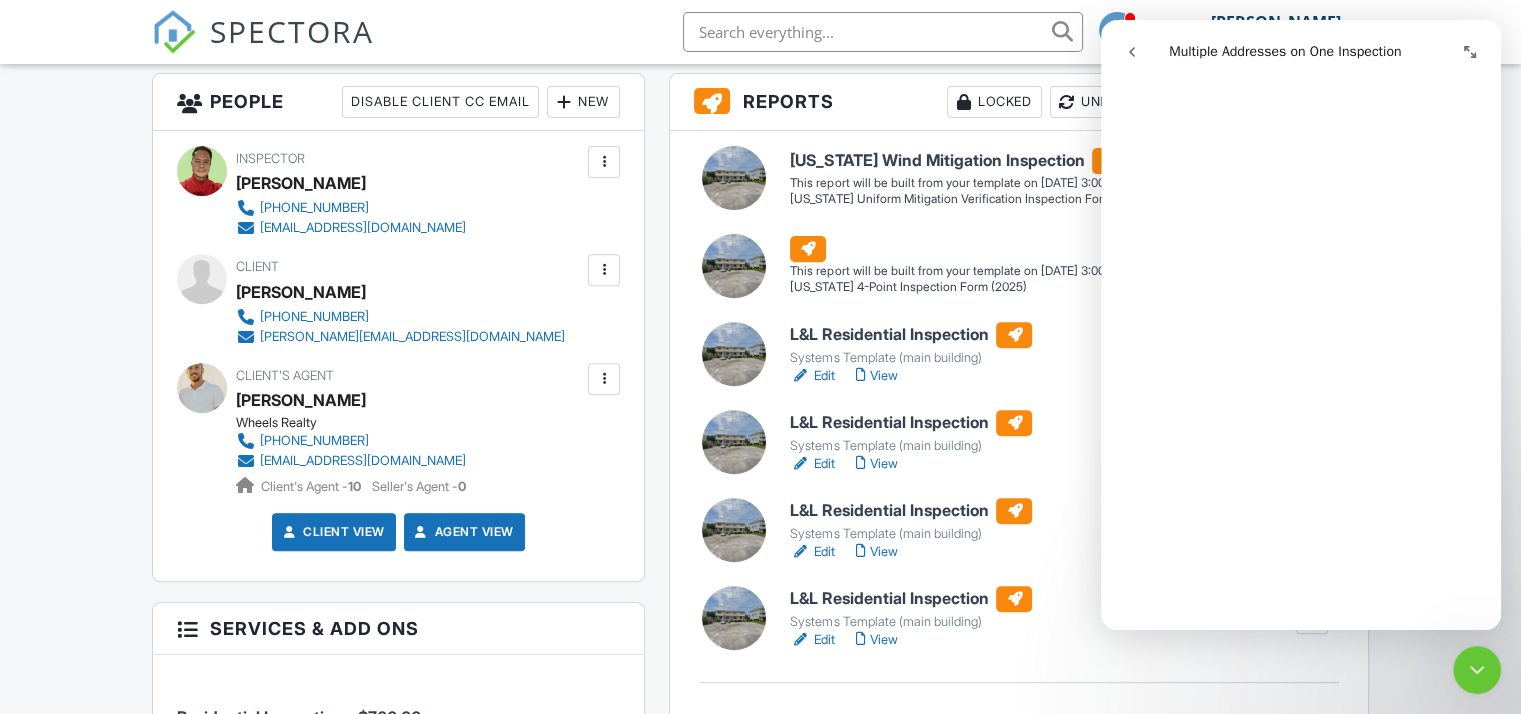 click 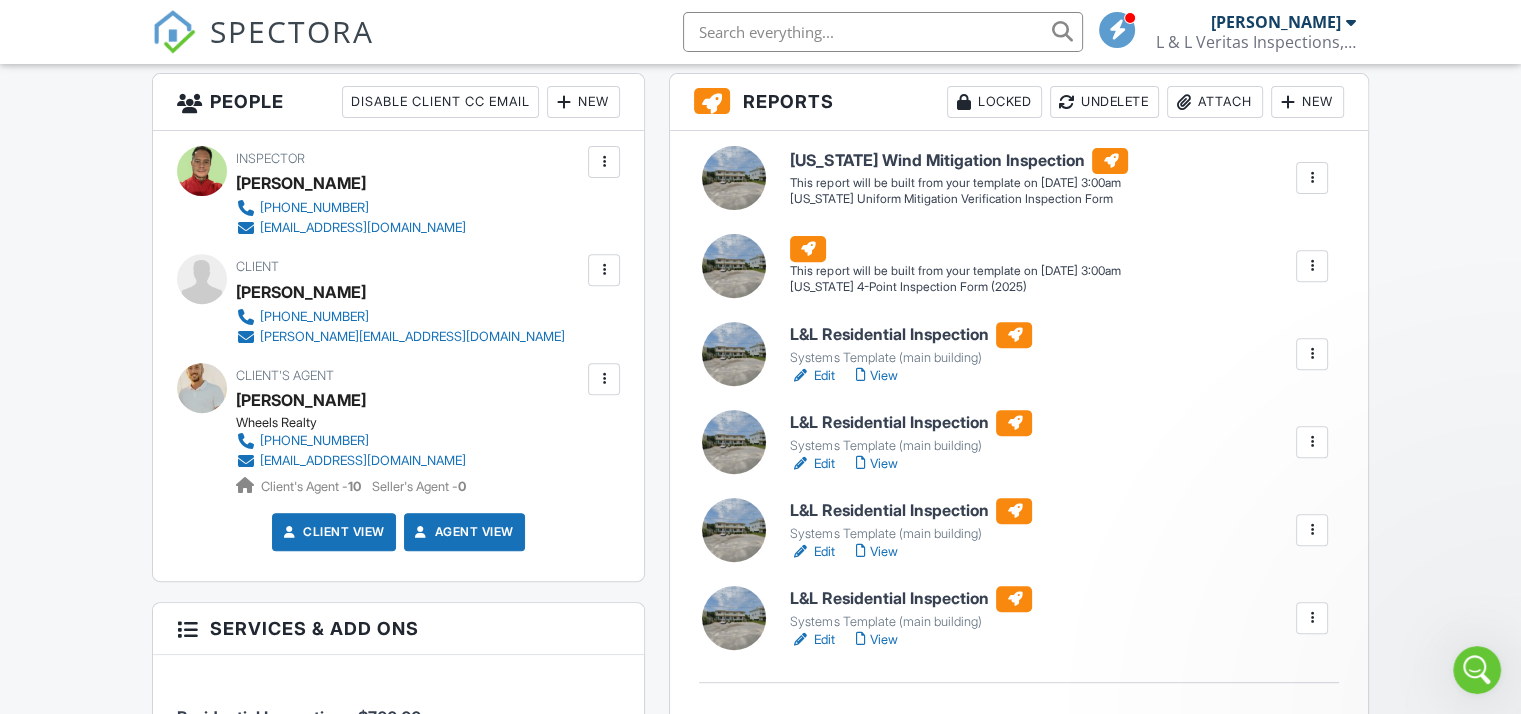 scroll, scrollTop: 0, scrollLeft: 0, axis: both 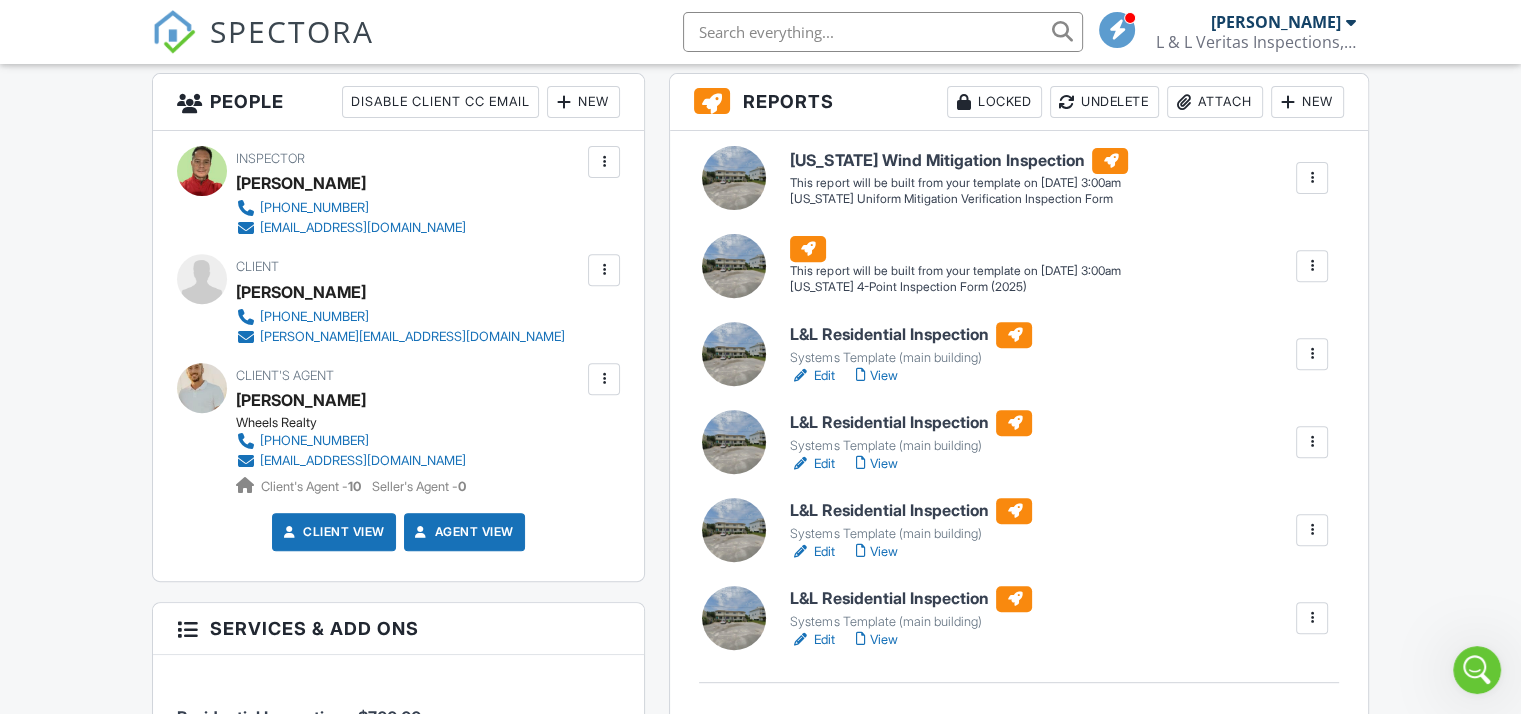 click on "Edit" at bounding box center (812, 376) 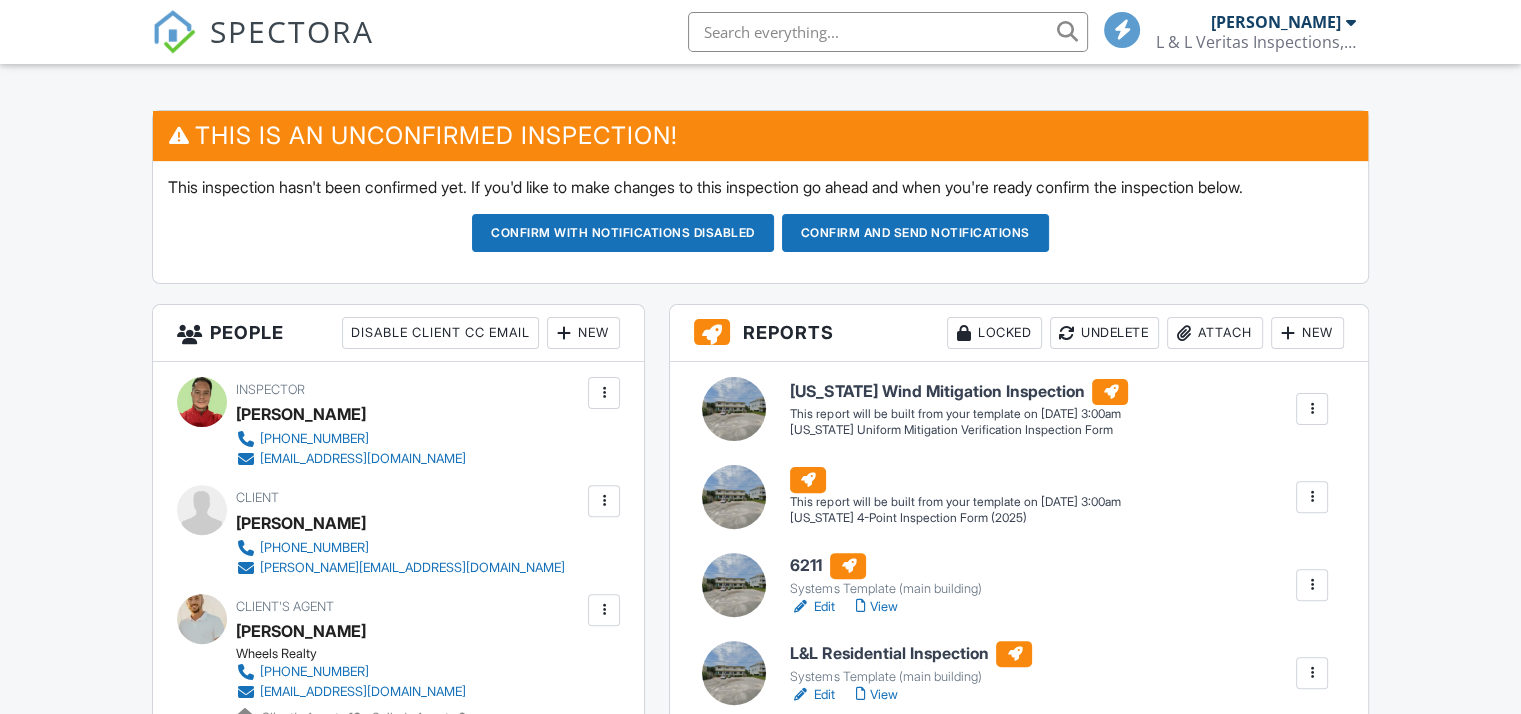 scroll, scrollTop: 588, scrollLeft: 0, axis: vertical 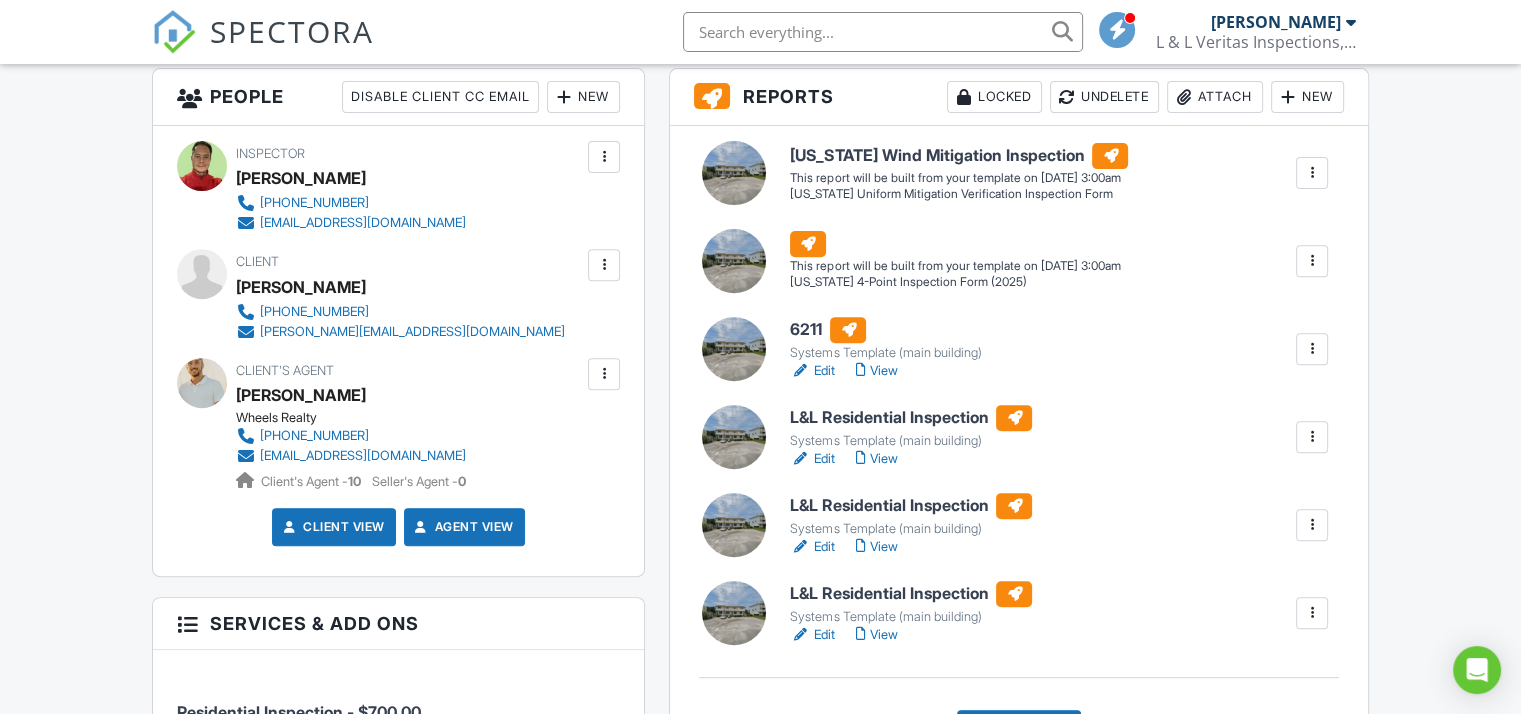 click on "L&L Residential Inspection" at bounding box center (911, 418) 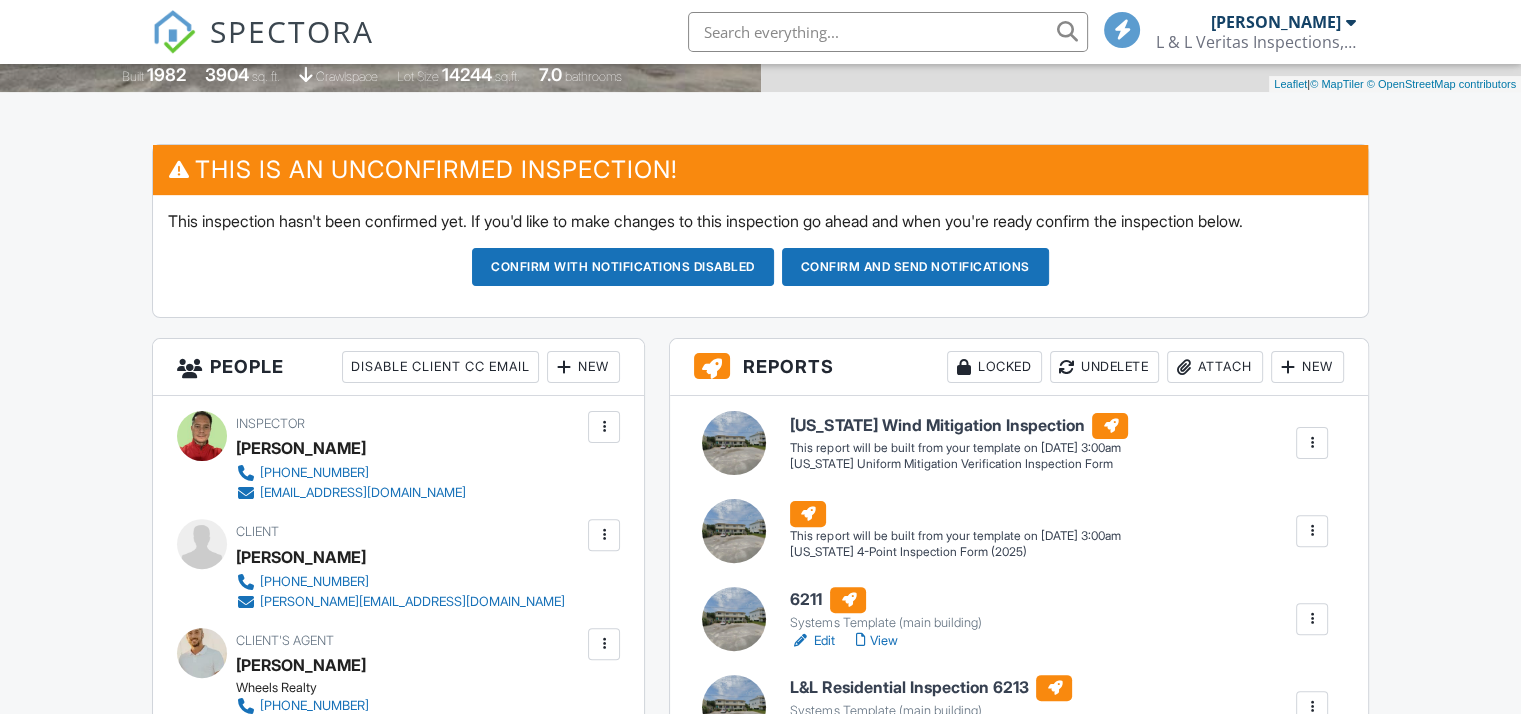 scroll, scrollTop: 604, scrollLeft: 0, axis: vertical 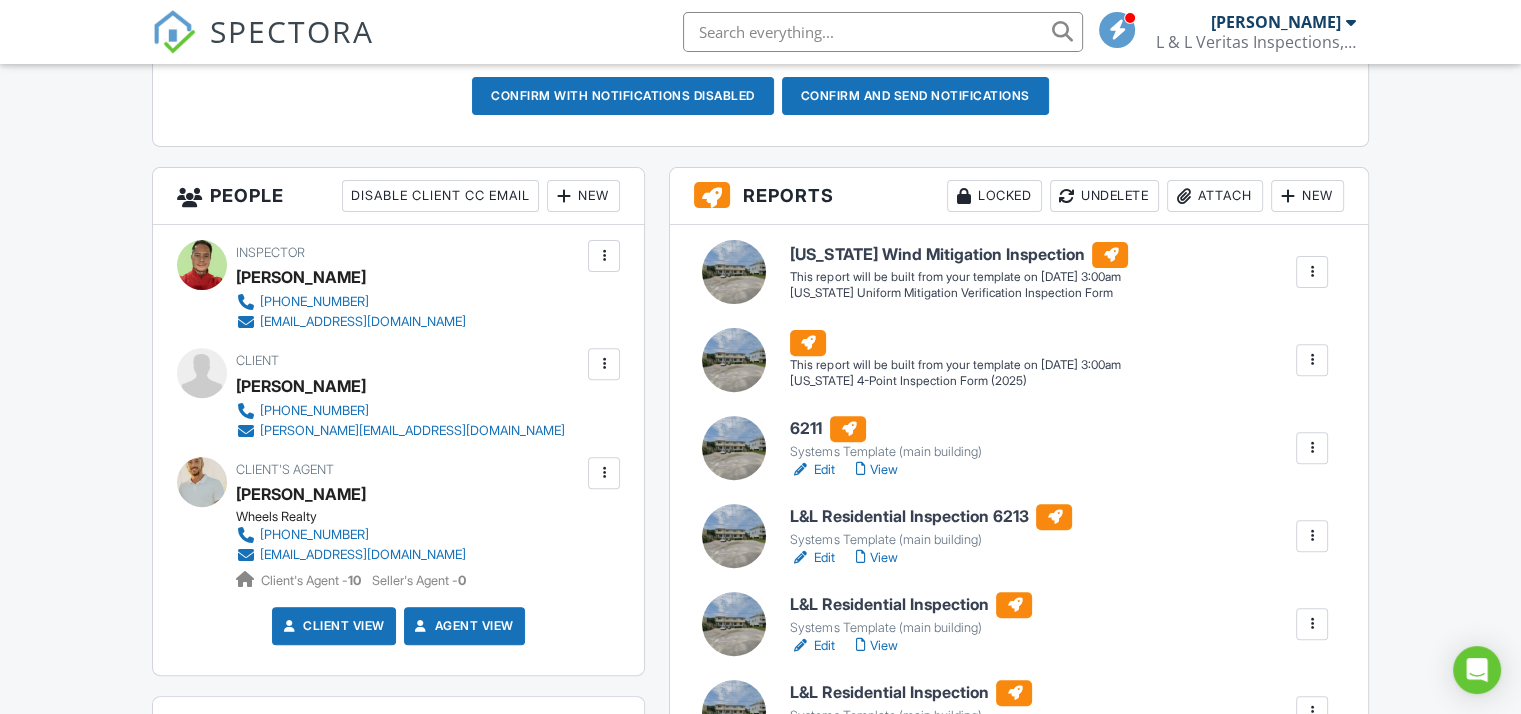 click on "6211" at bounding box center [885, 429] 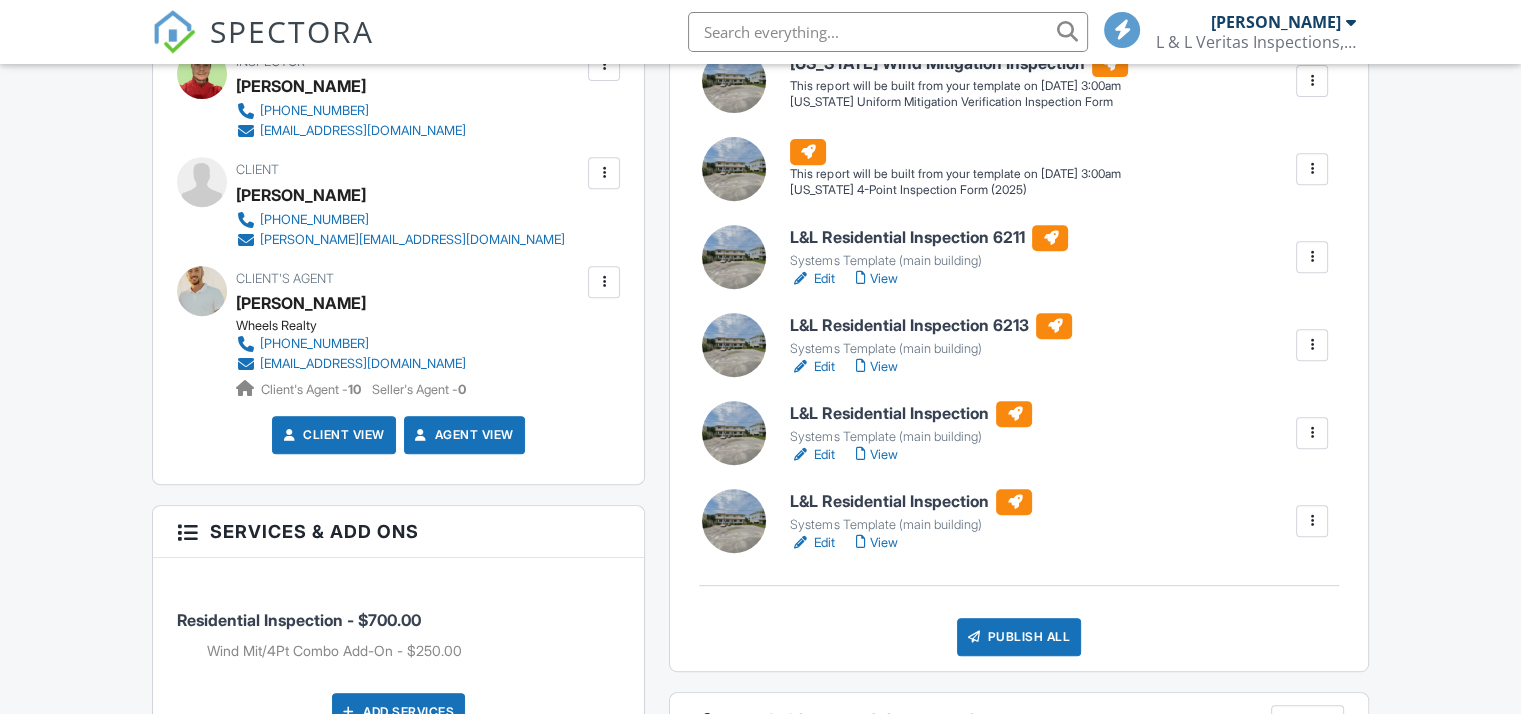 scroll, scrollTop: 804, scrollLeft: 0, axis: vertical 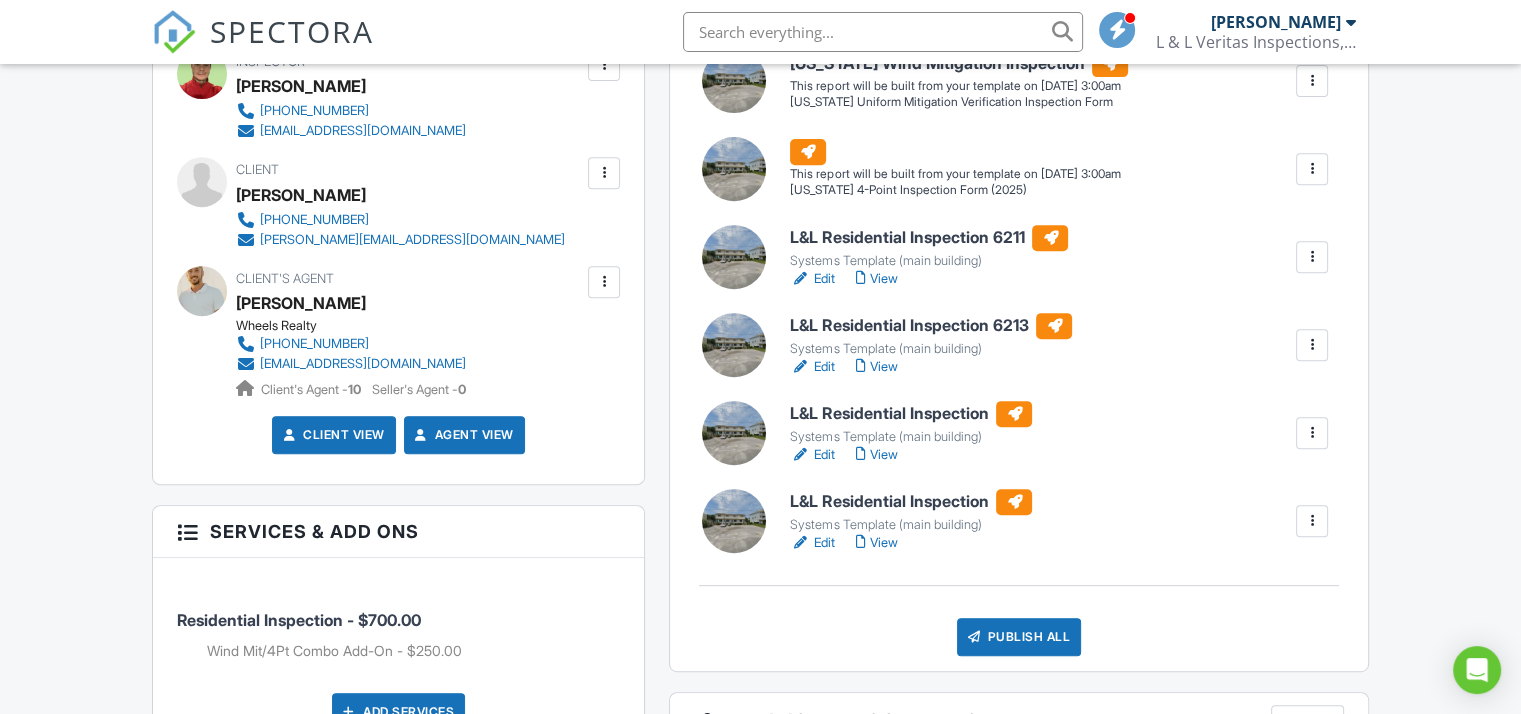 click on "L&L Residential Inspection" at bounding box center (911, 414) 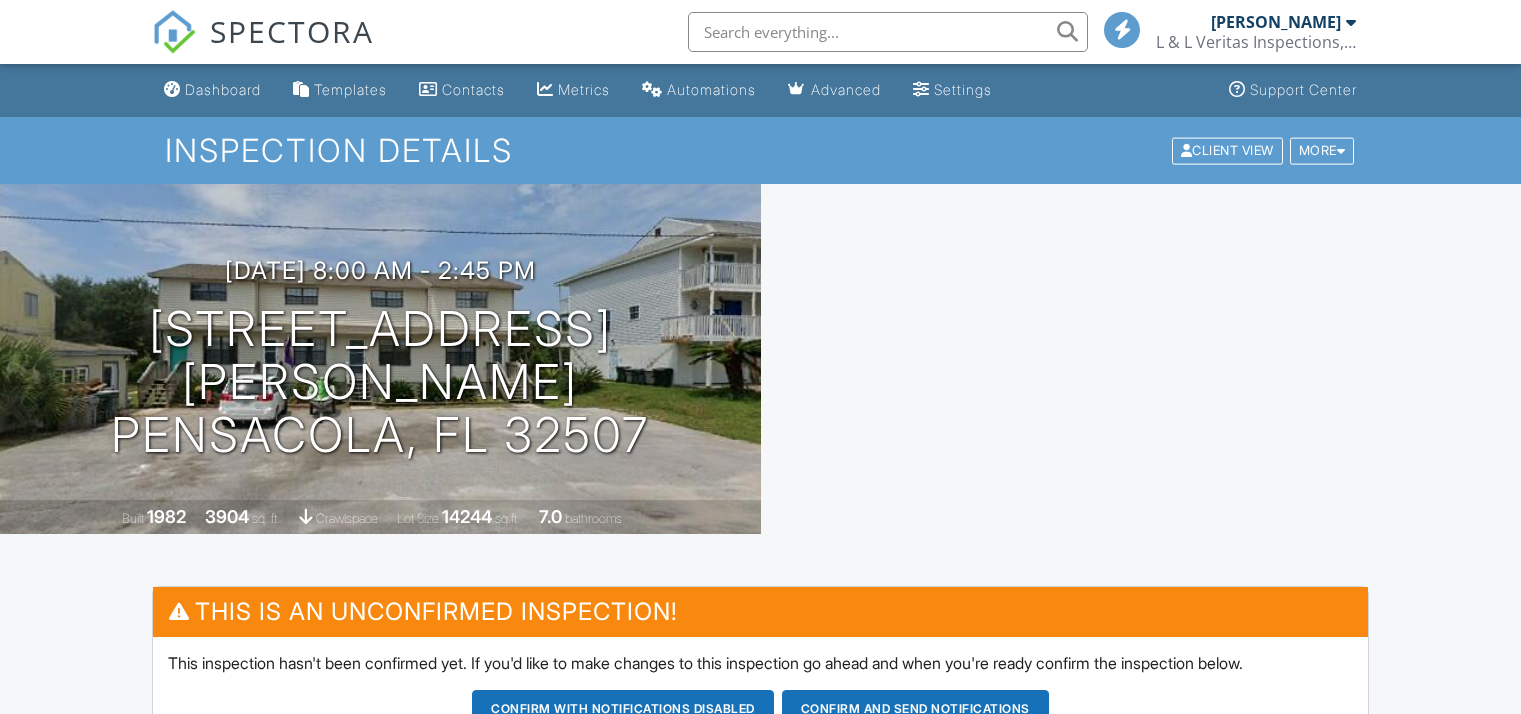 scroll, scrollTop: 0, scrollLeft: 0, axis: both 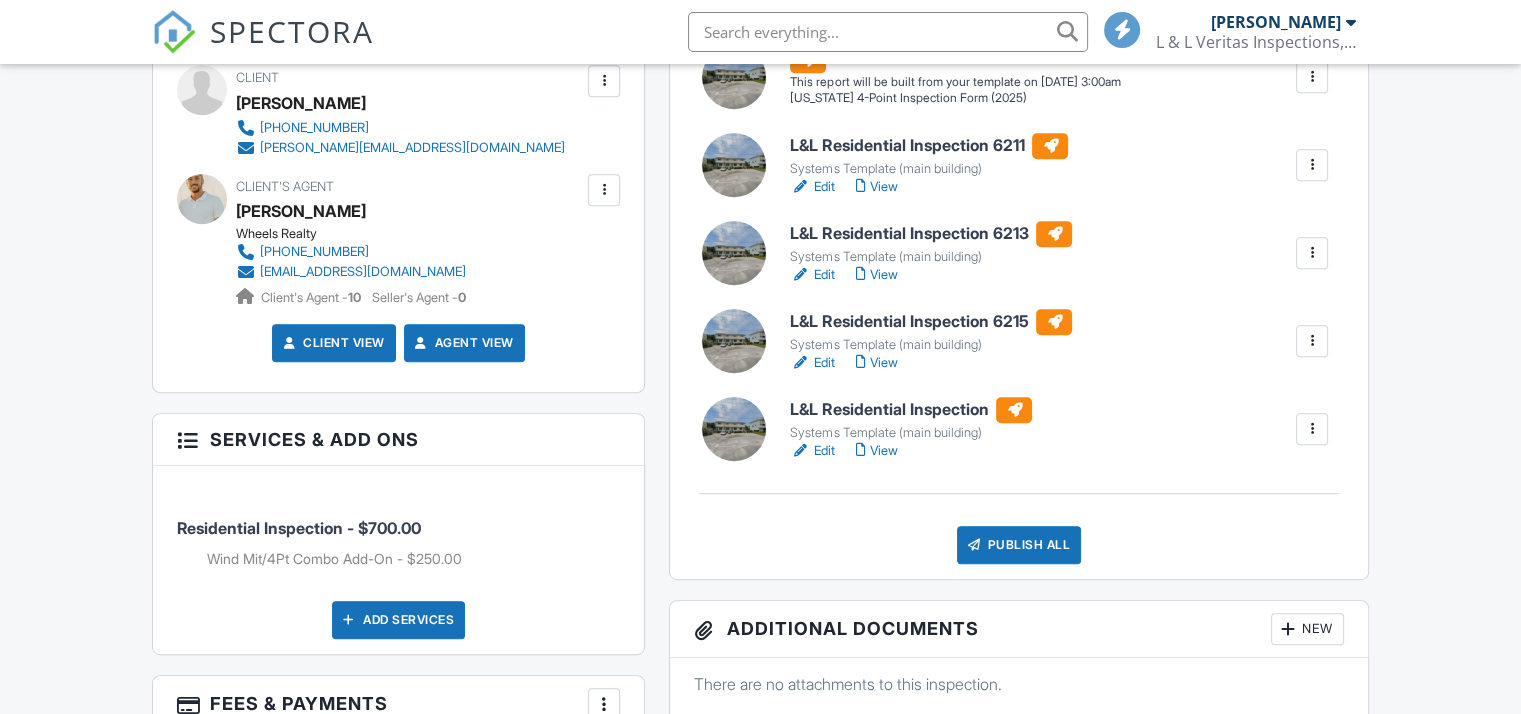 click on "L&L Residential Inspection" at bounding box center [911, 410] 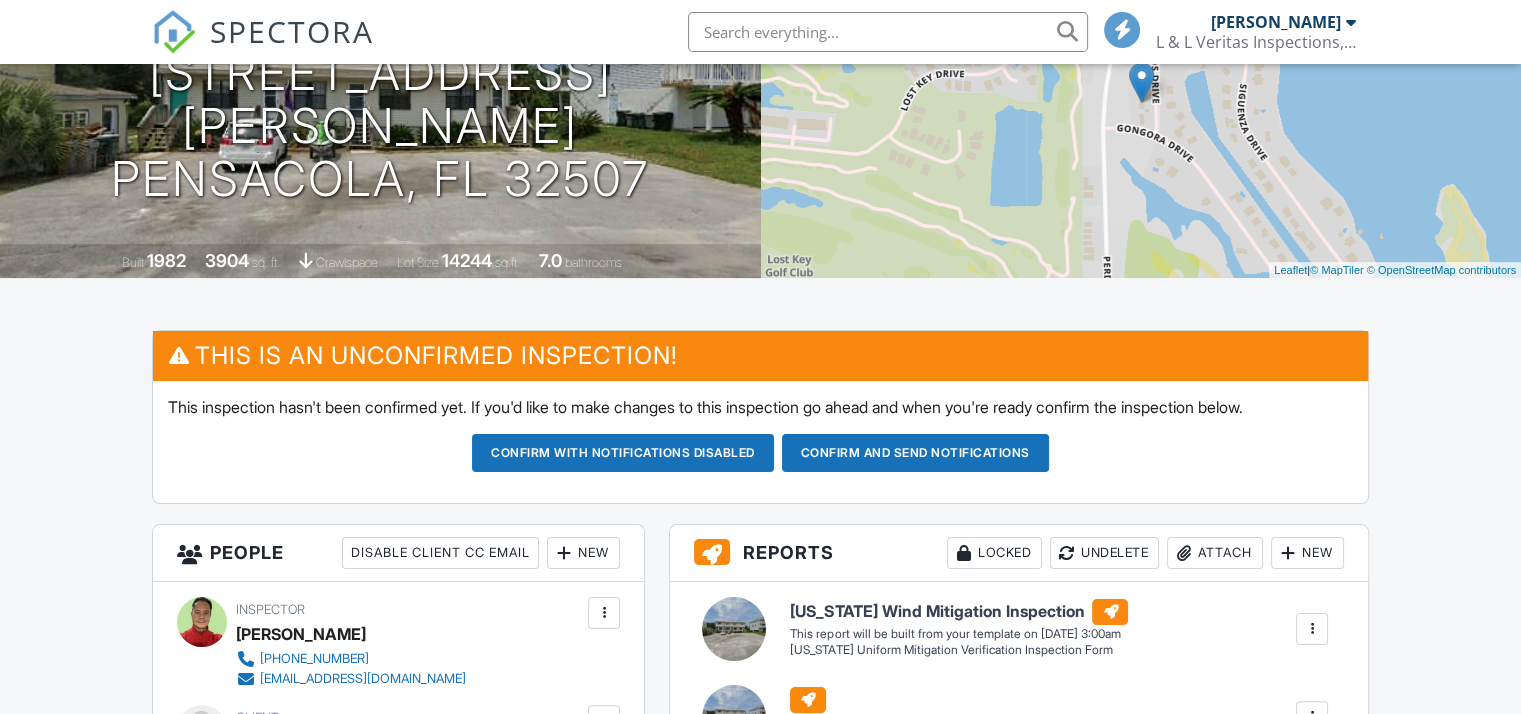 scroll, scrollTop: 516, scrollLeft: 0, axis: vertical 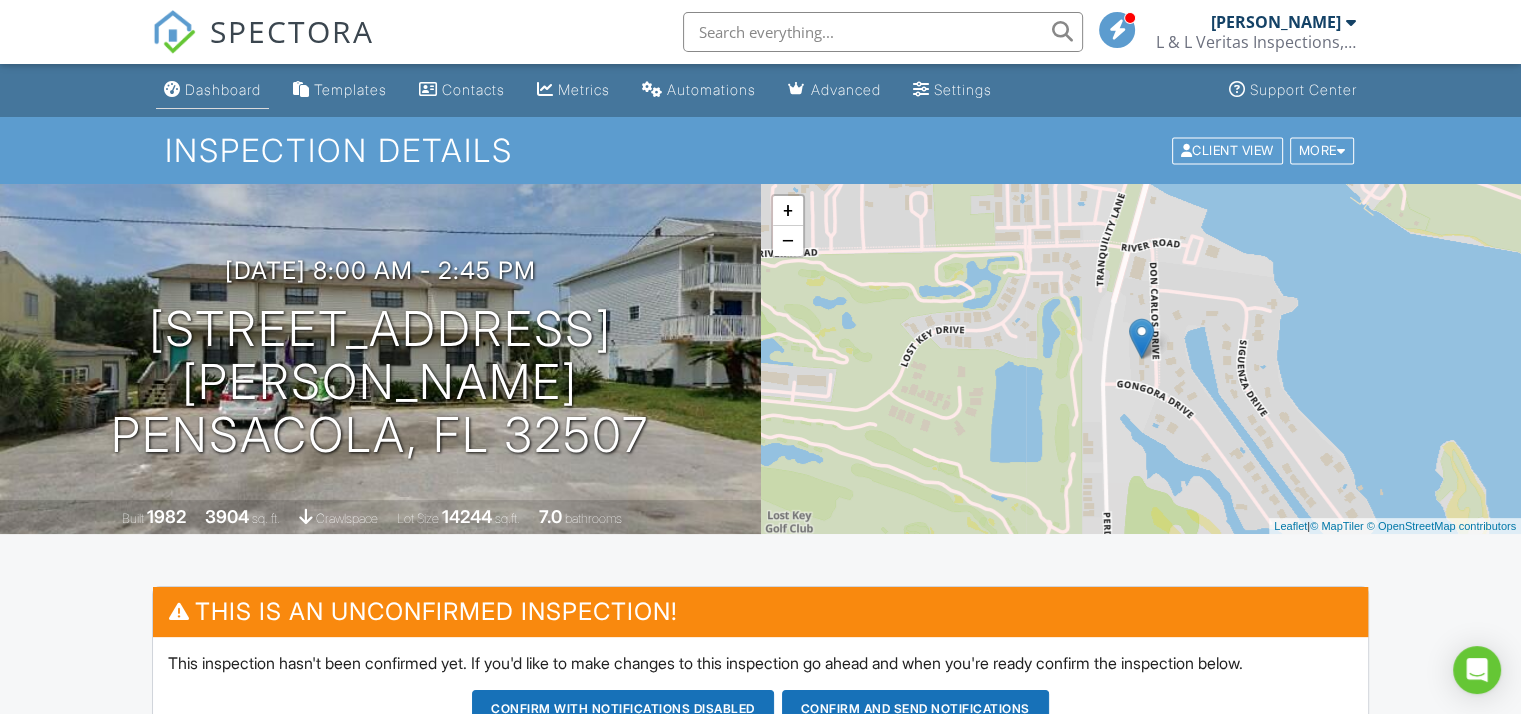 click on "Dashboard" at bounding box center [223, 89] 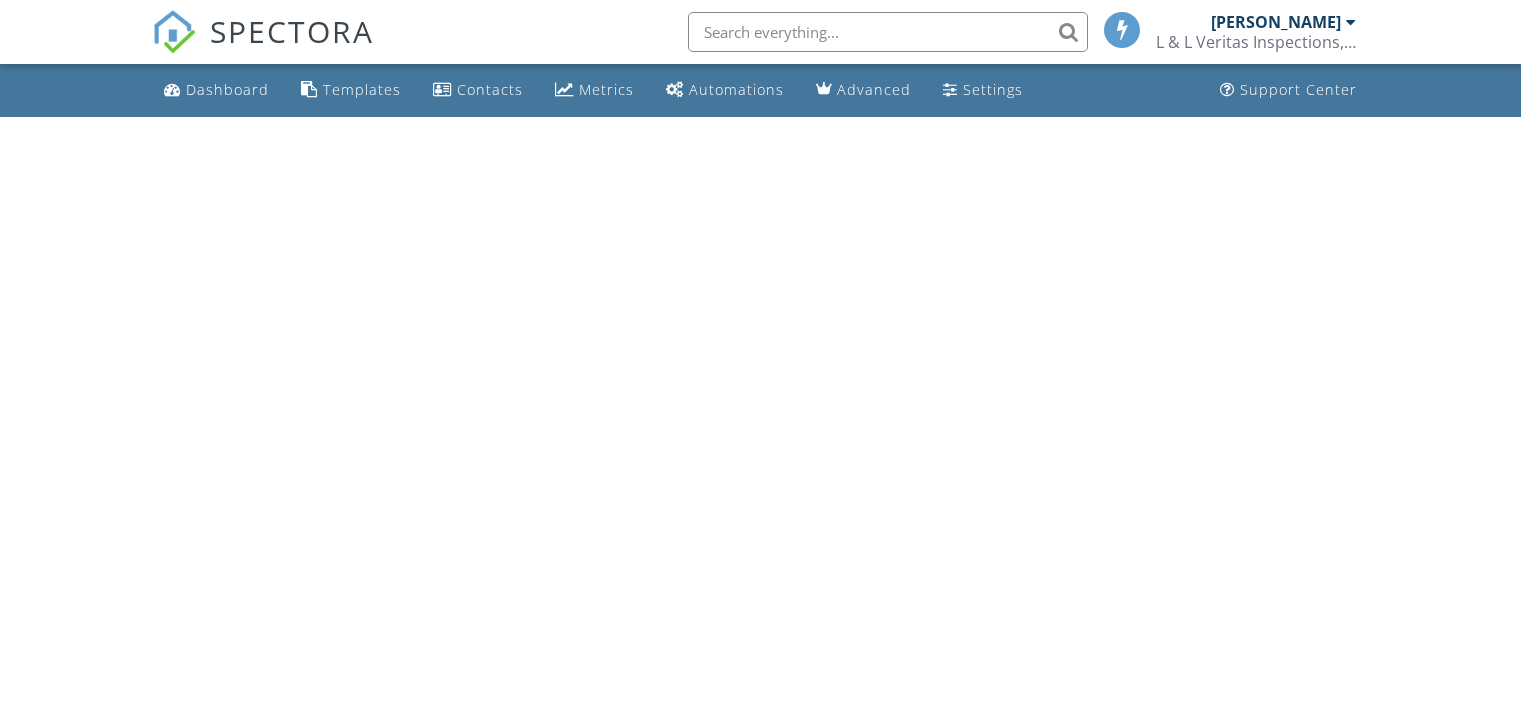 scroll, scrollTop: 0, scrollLeft: 0, axis: both 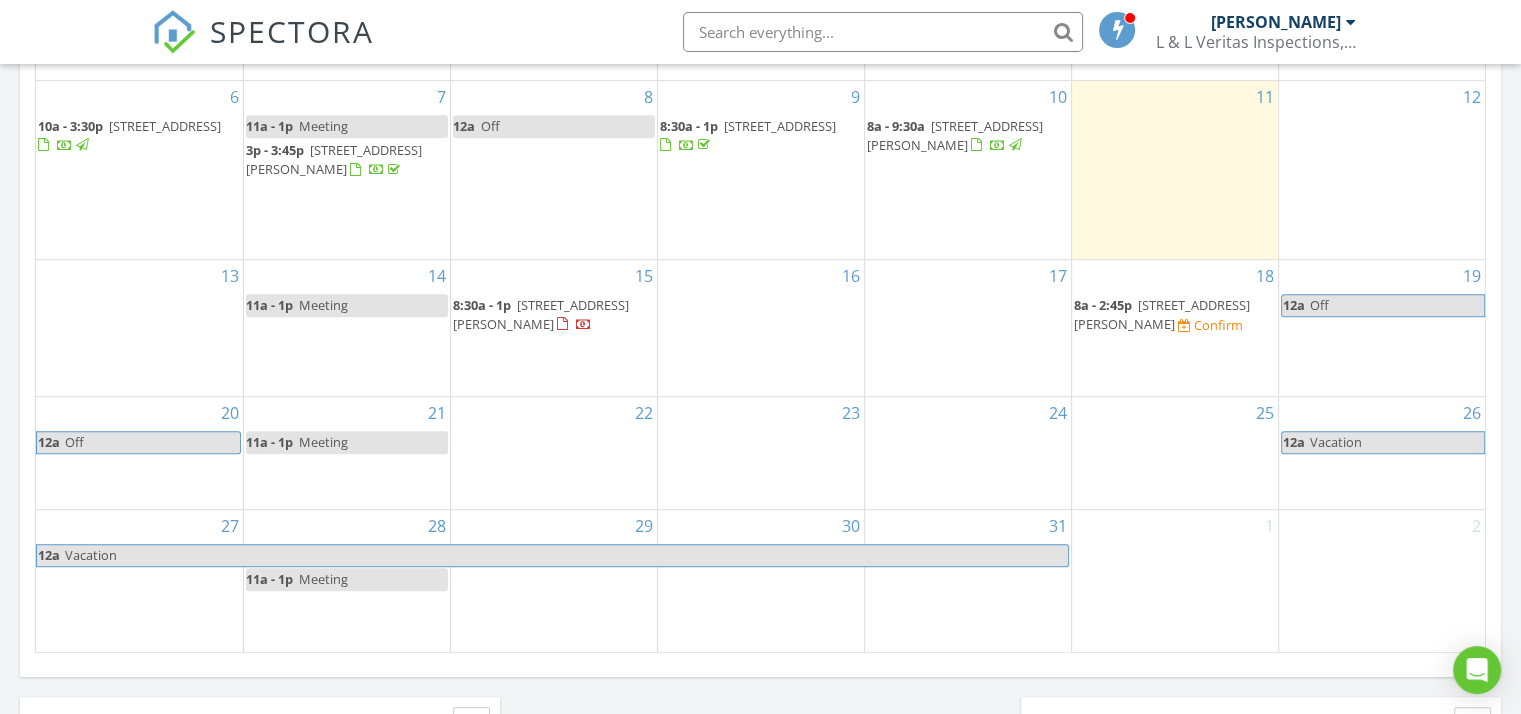 click on "8a - 2:45p" at bounding box center (1103, 305) 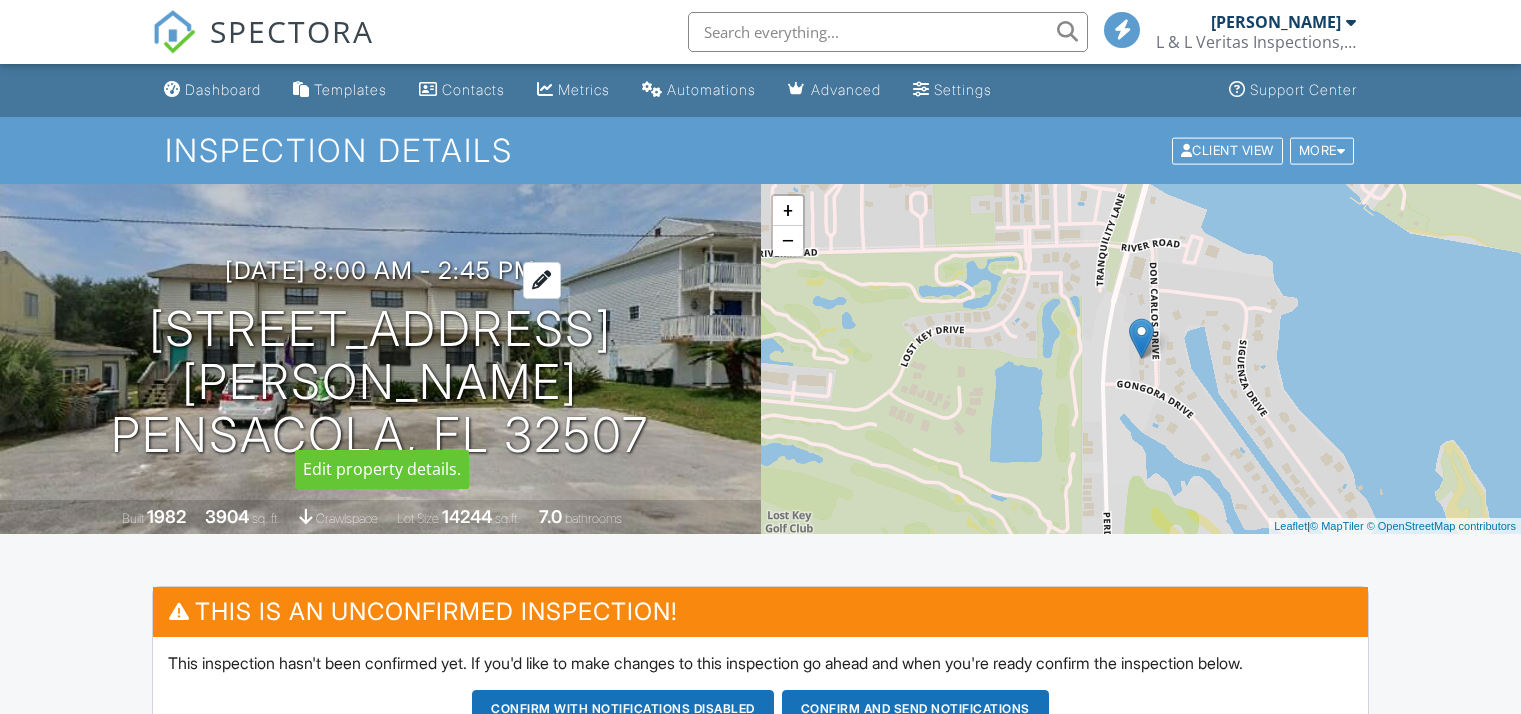 scroll, scrollTop: 0, scrollLeft: 0, axis: both 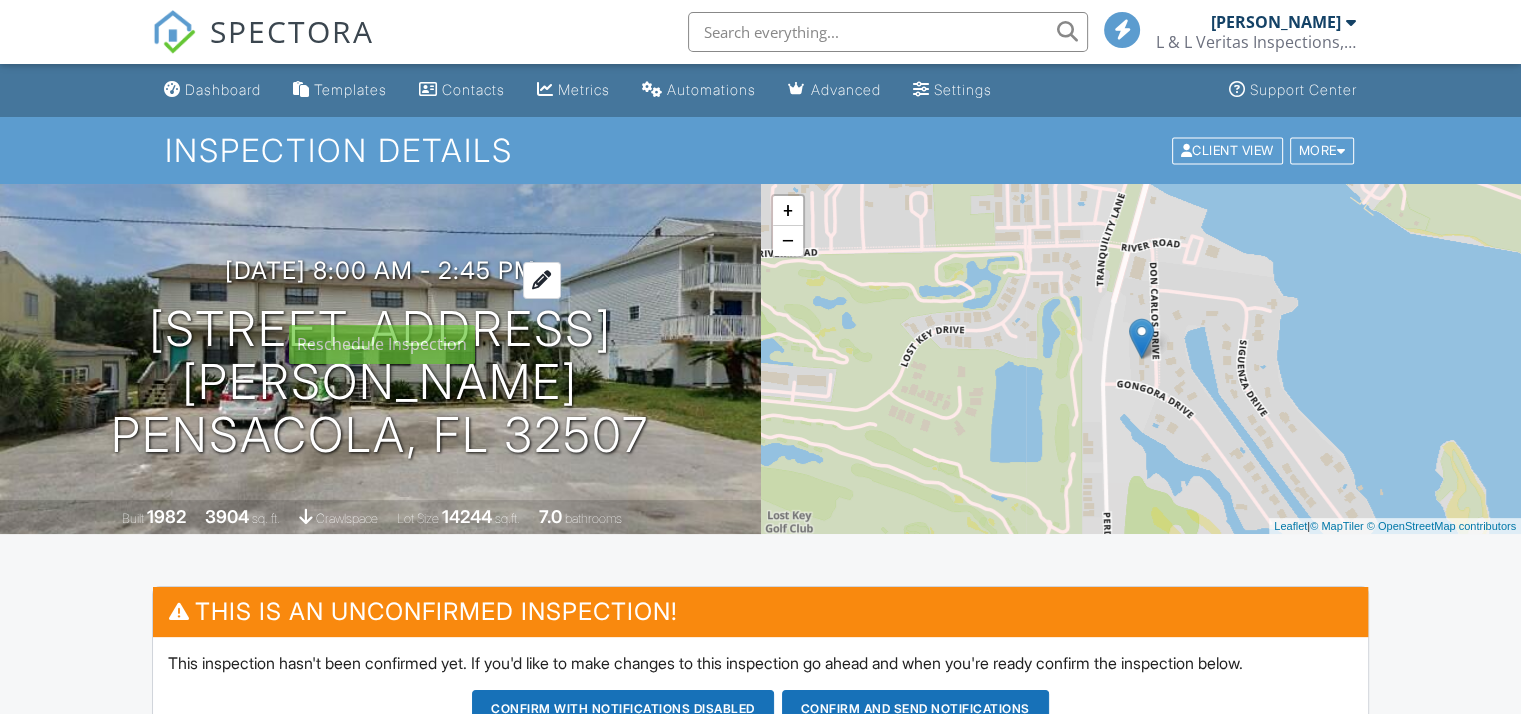 click on "[DATE]  8:00 am
- 2:45 pm" at bounding box center [380, 270] 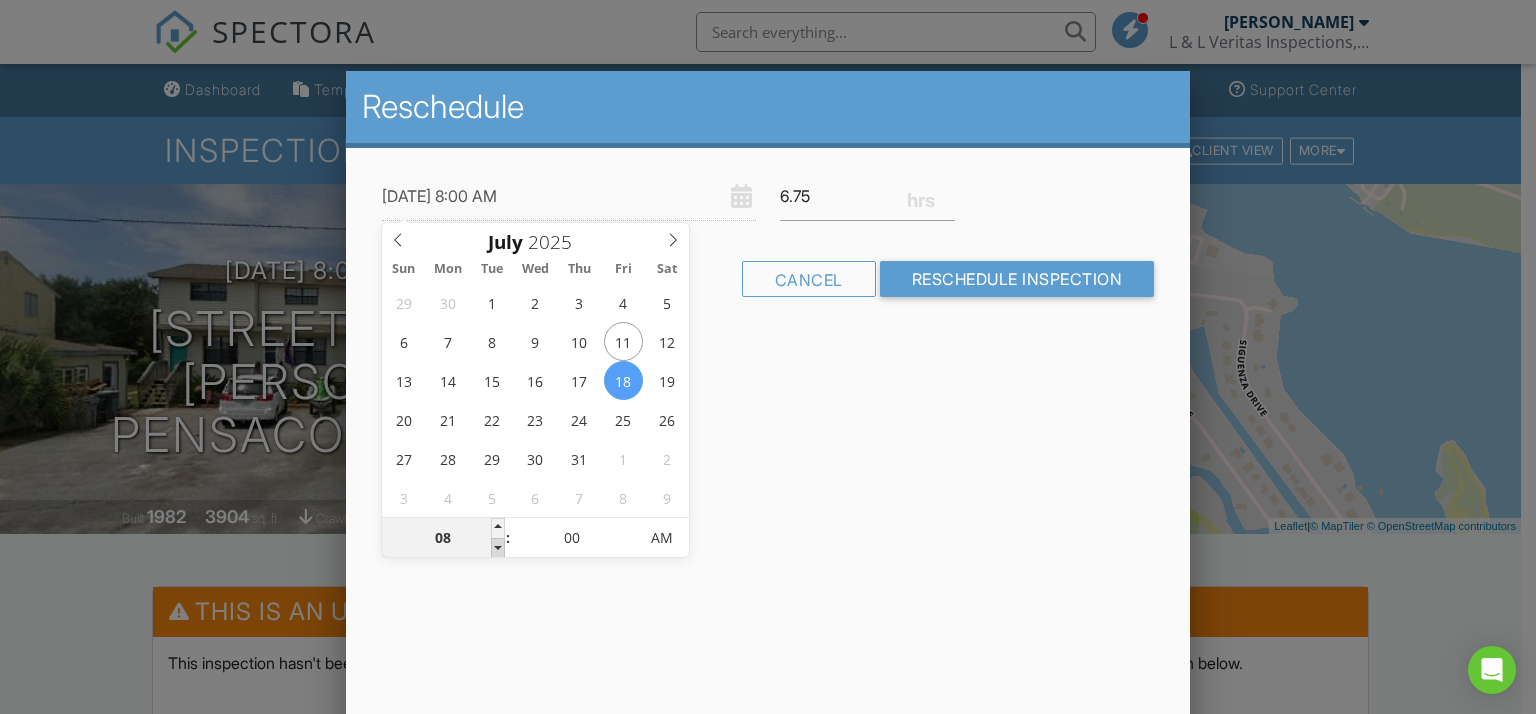 type on "07/18/2025 7:00 AM" 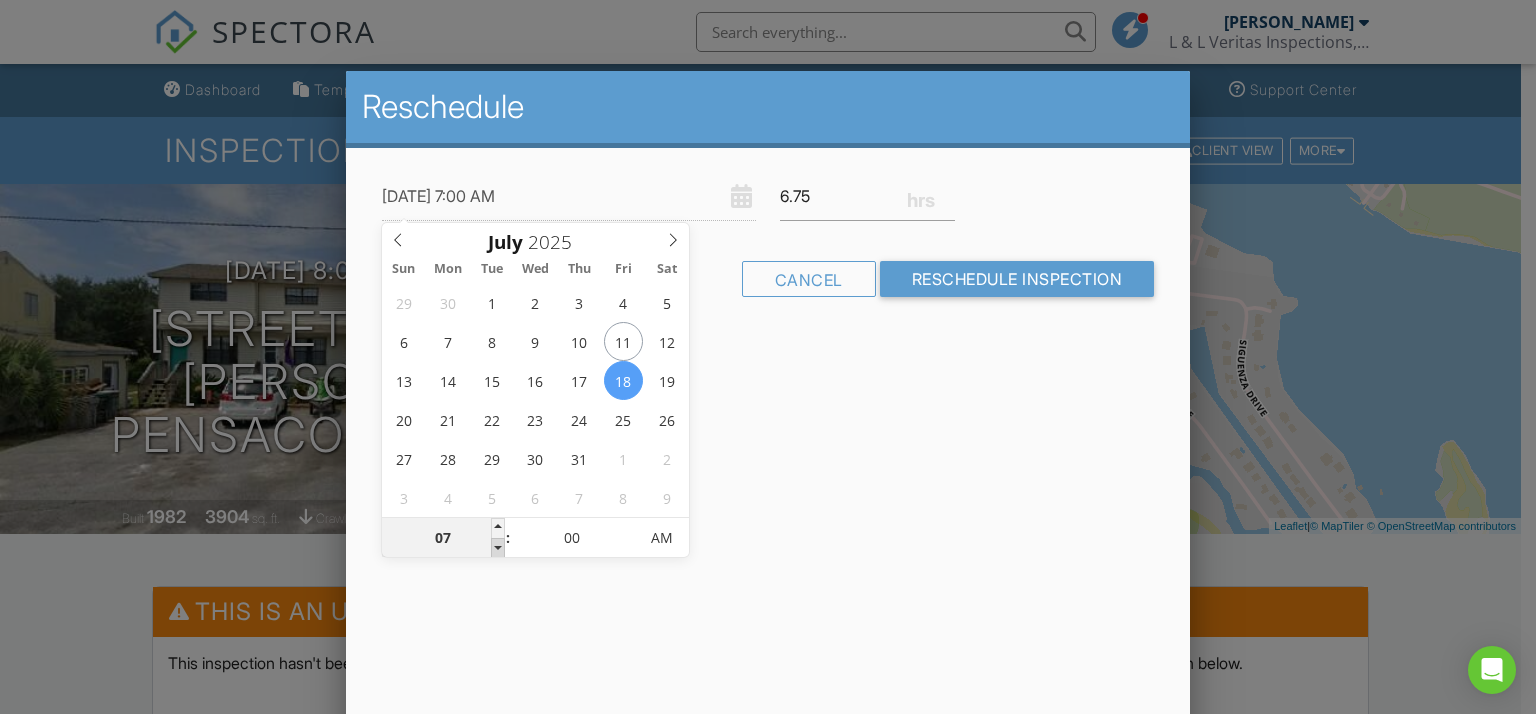 click at bounding box center [498, 548] 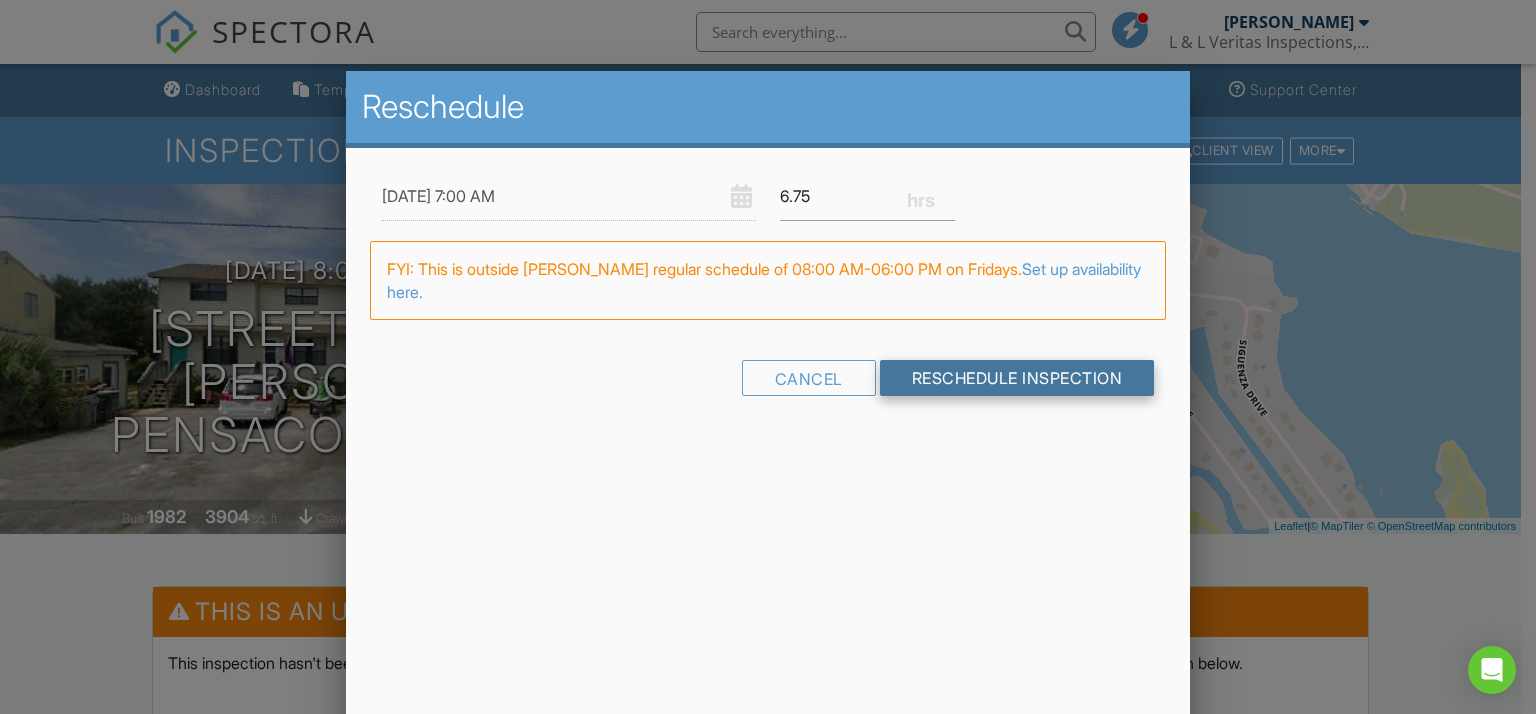 click on "Reschedule Inspection" at bounding box center (1017, 378) 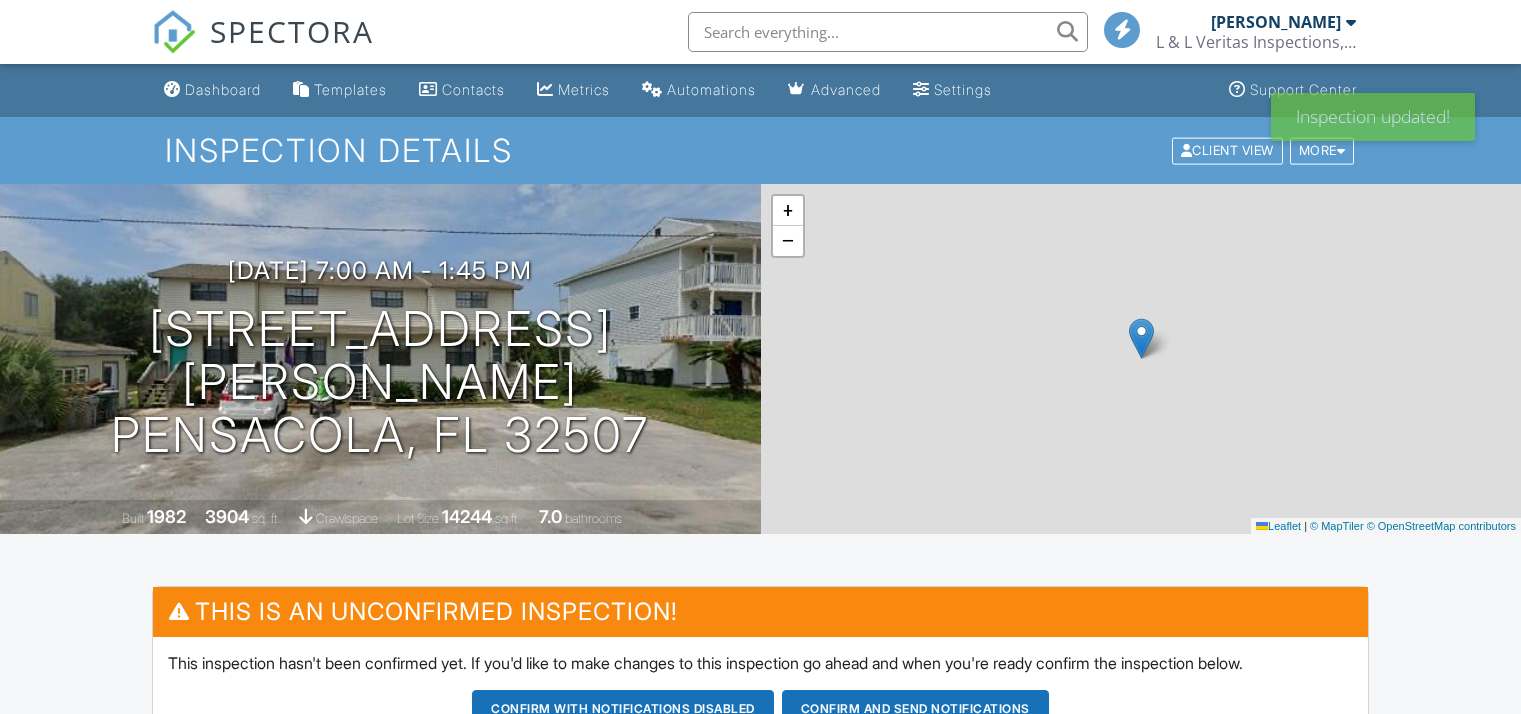 scroll, scrollTop: 420, scrollLeft: 0, axis: vertical 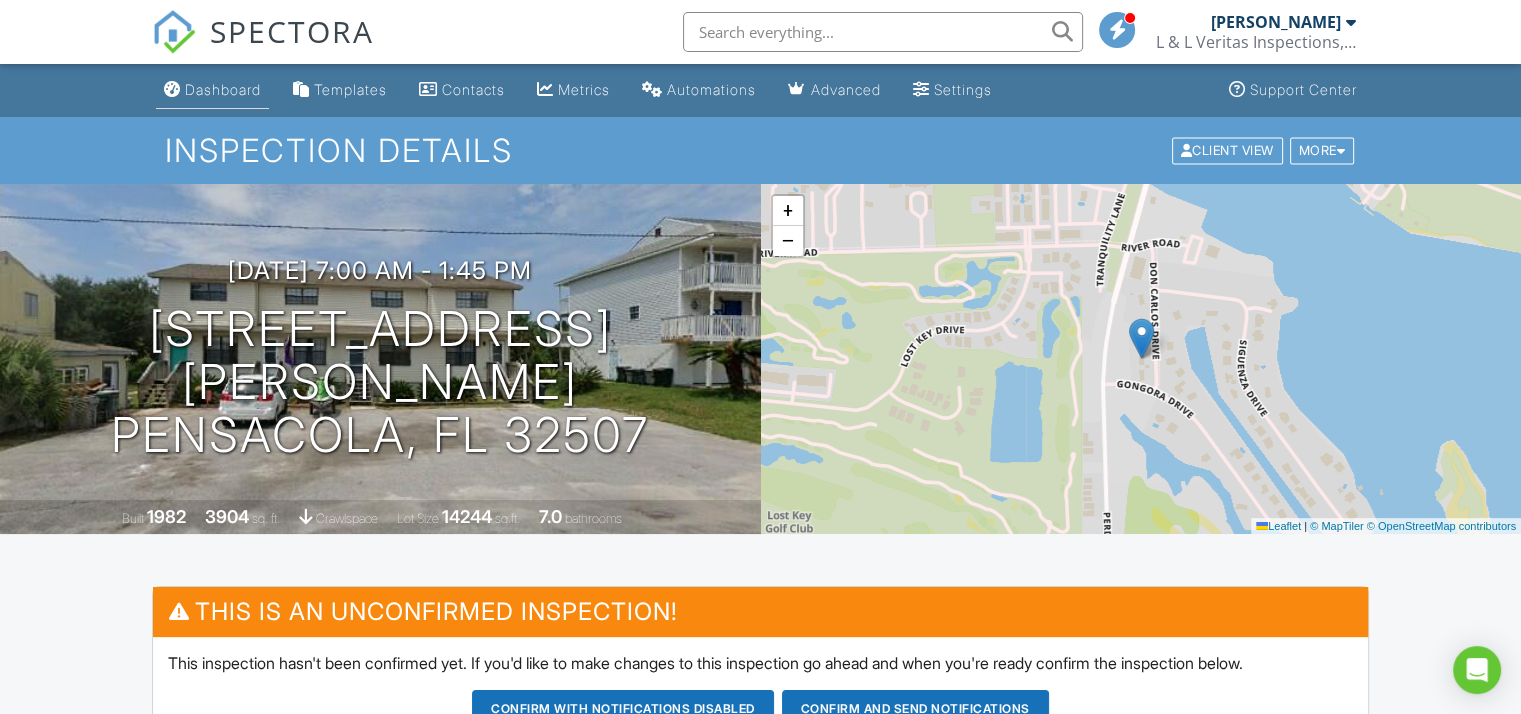 click on "Dashboard" at bounding box center [223, 89] 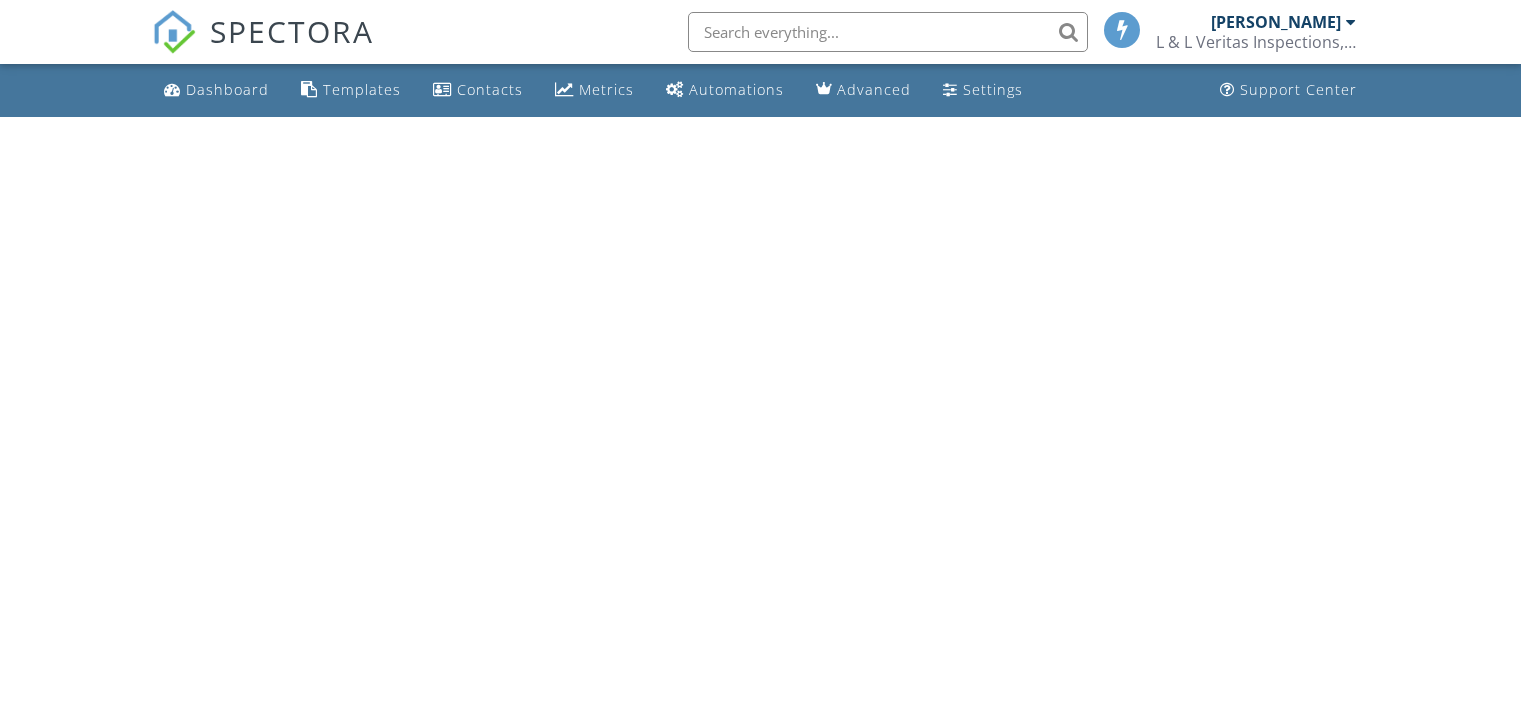 scroll, scrollTop: 0, scrollLeft: 0, axis: both 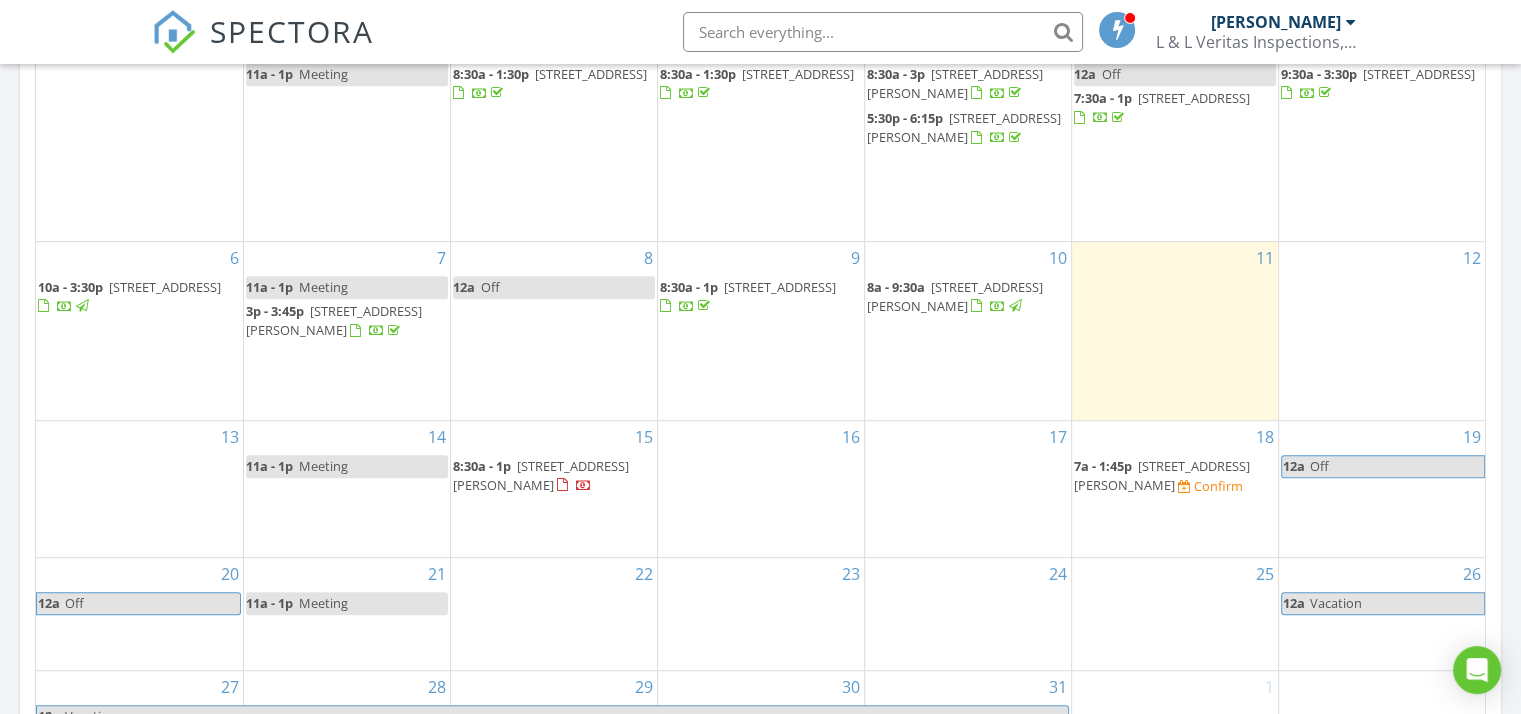 click on "13" at bounding box center (139, 489) 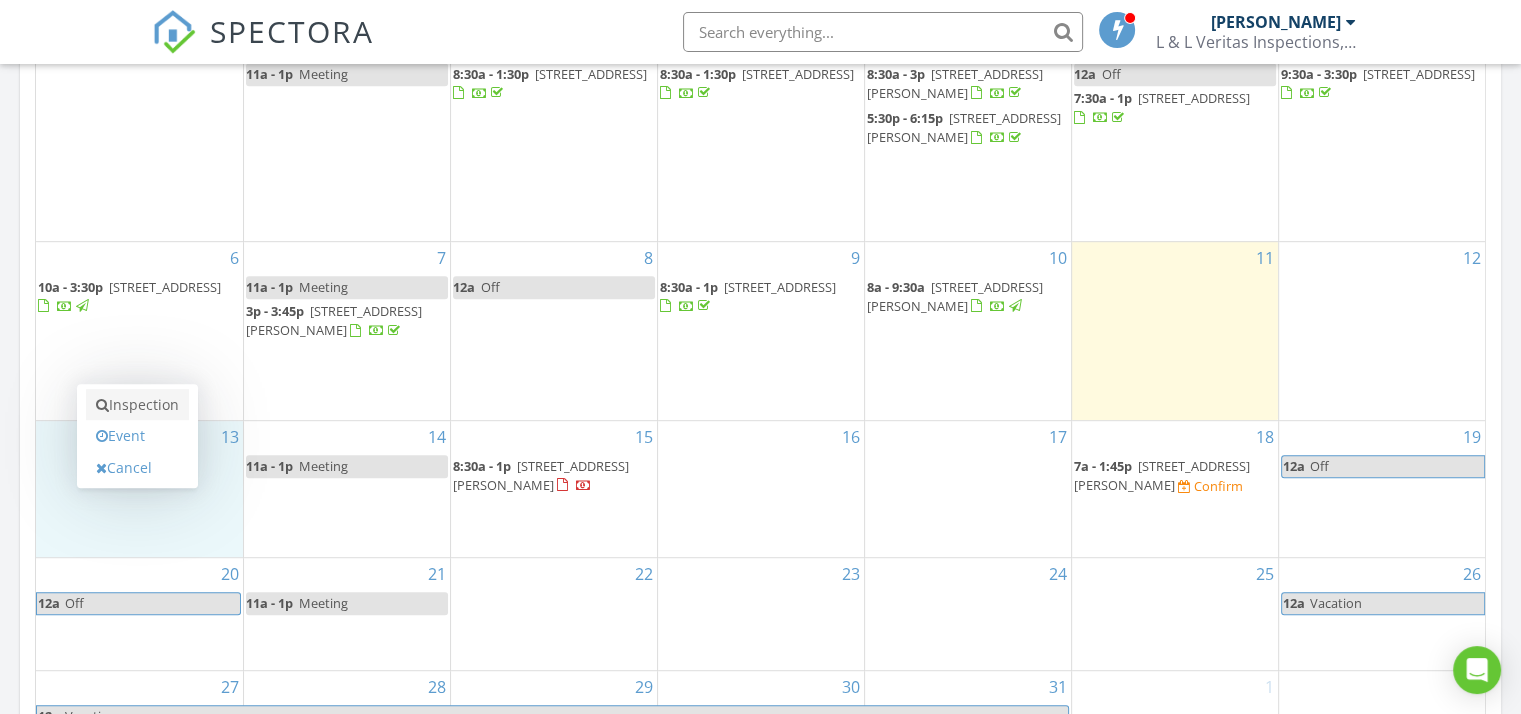 click on "Inspection" at bounding box center (137, 405) 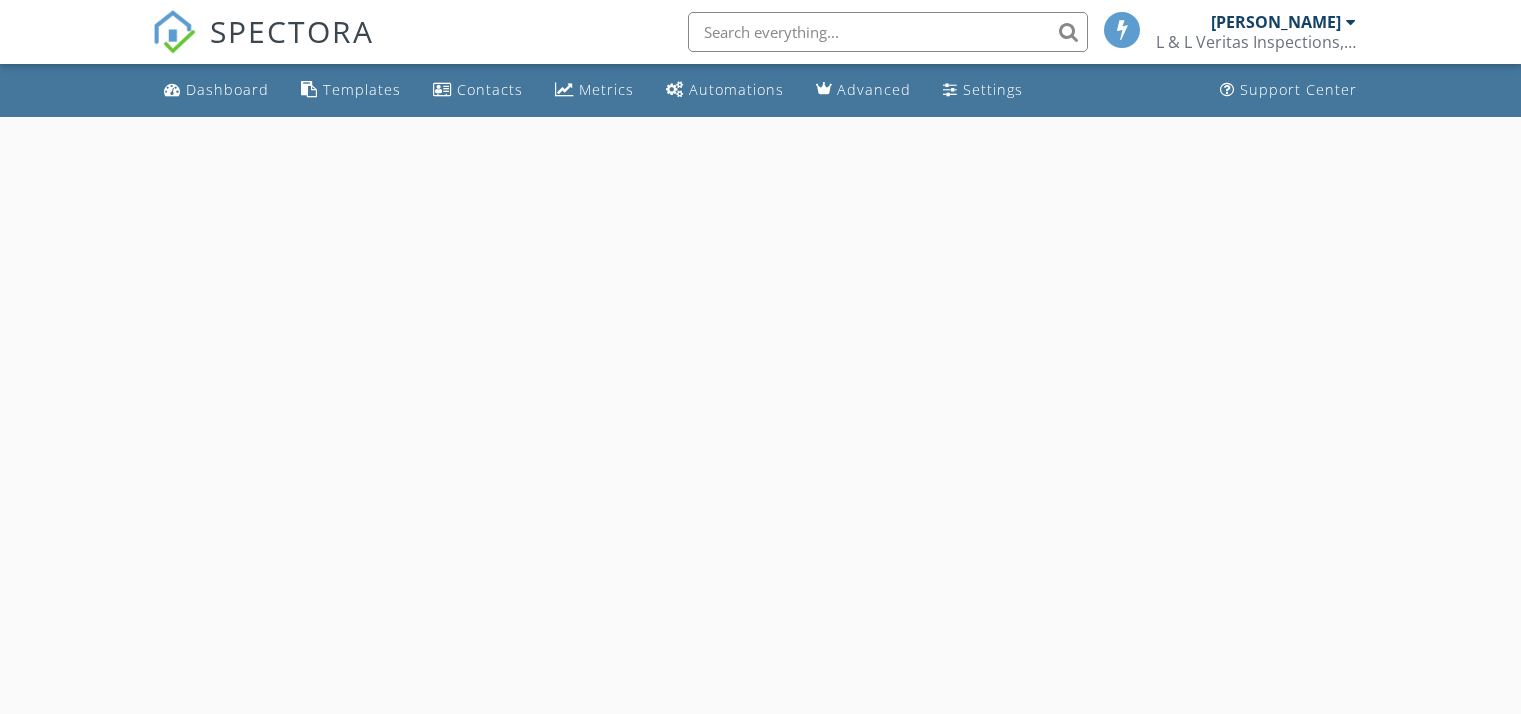 scroll, scrollTop: 0, scrollLeft: 0, axis: both 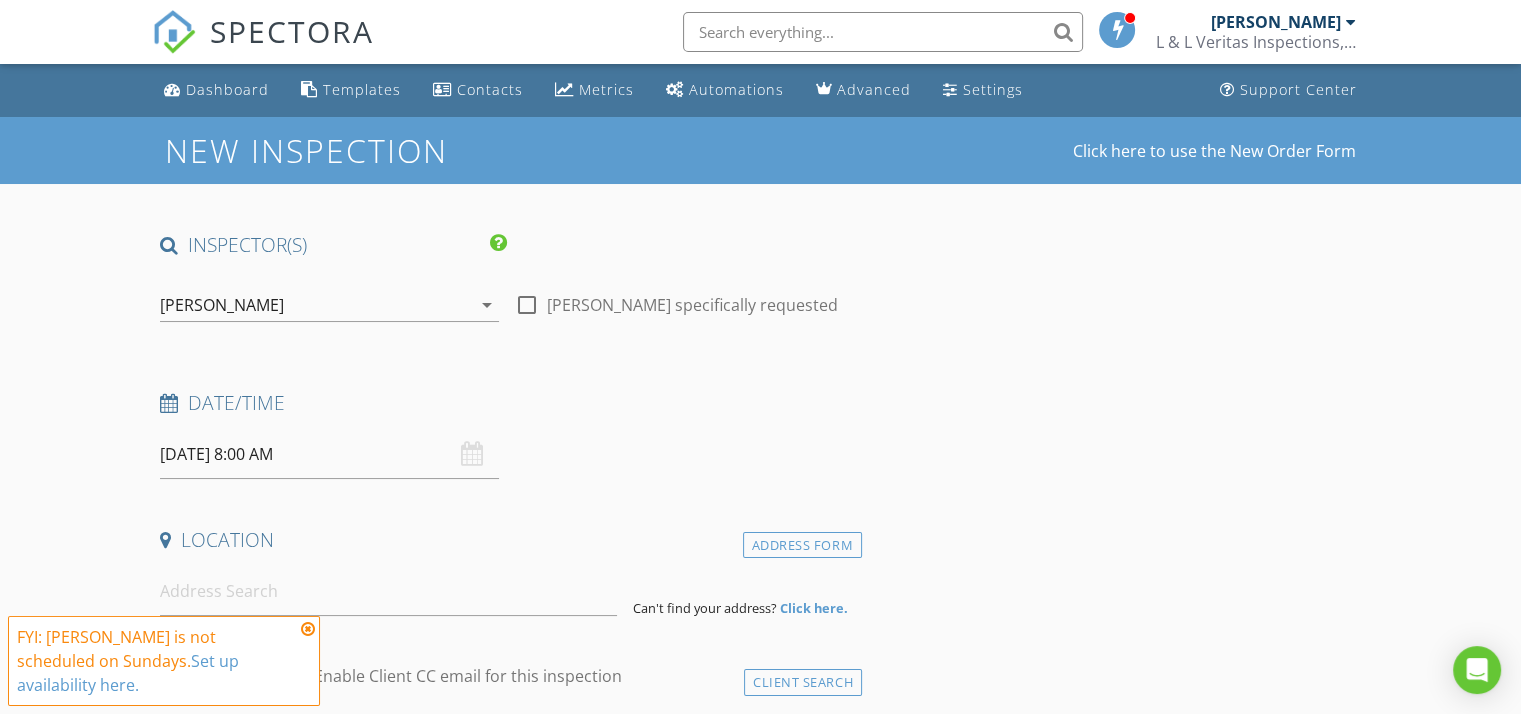 click at bounding box center (308, 629) 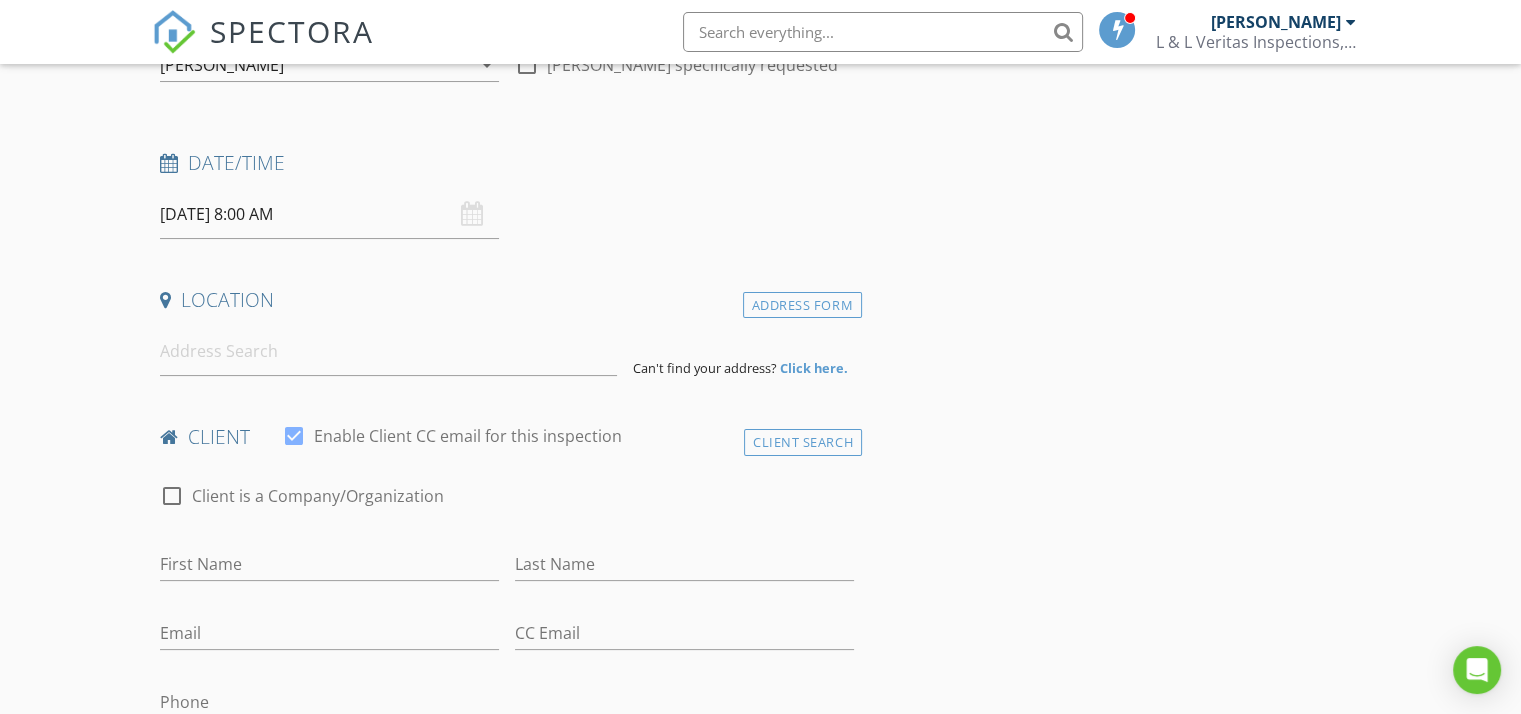 scroll, scrollTop: 243, scrollLeft: 0, axis: vertical 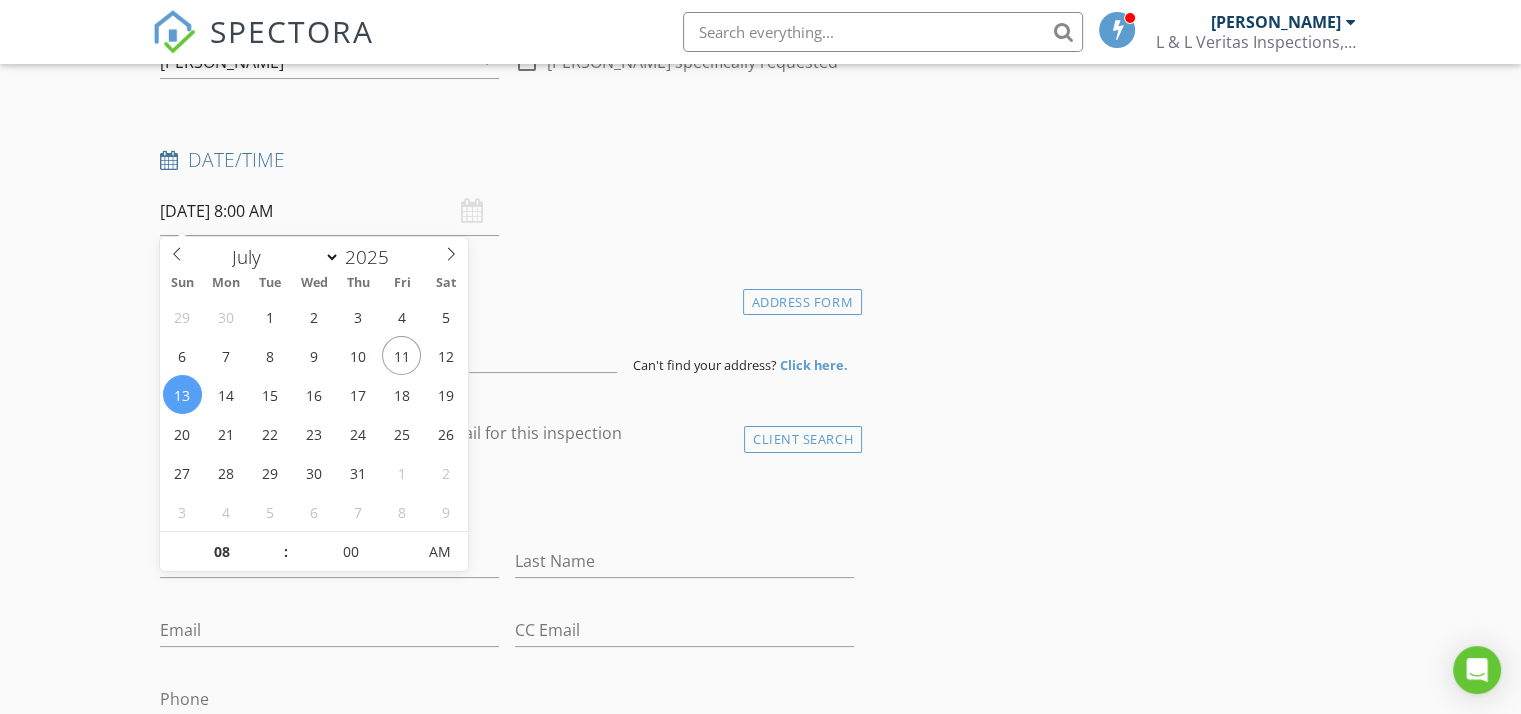 click on "07/13/2025 8:00 AM" at bounding box center [329, 211] 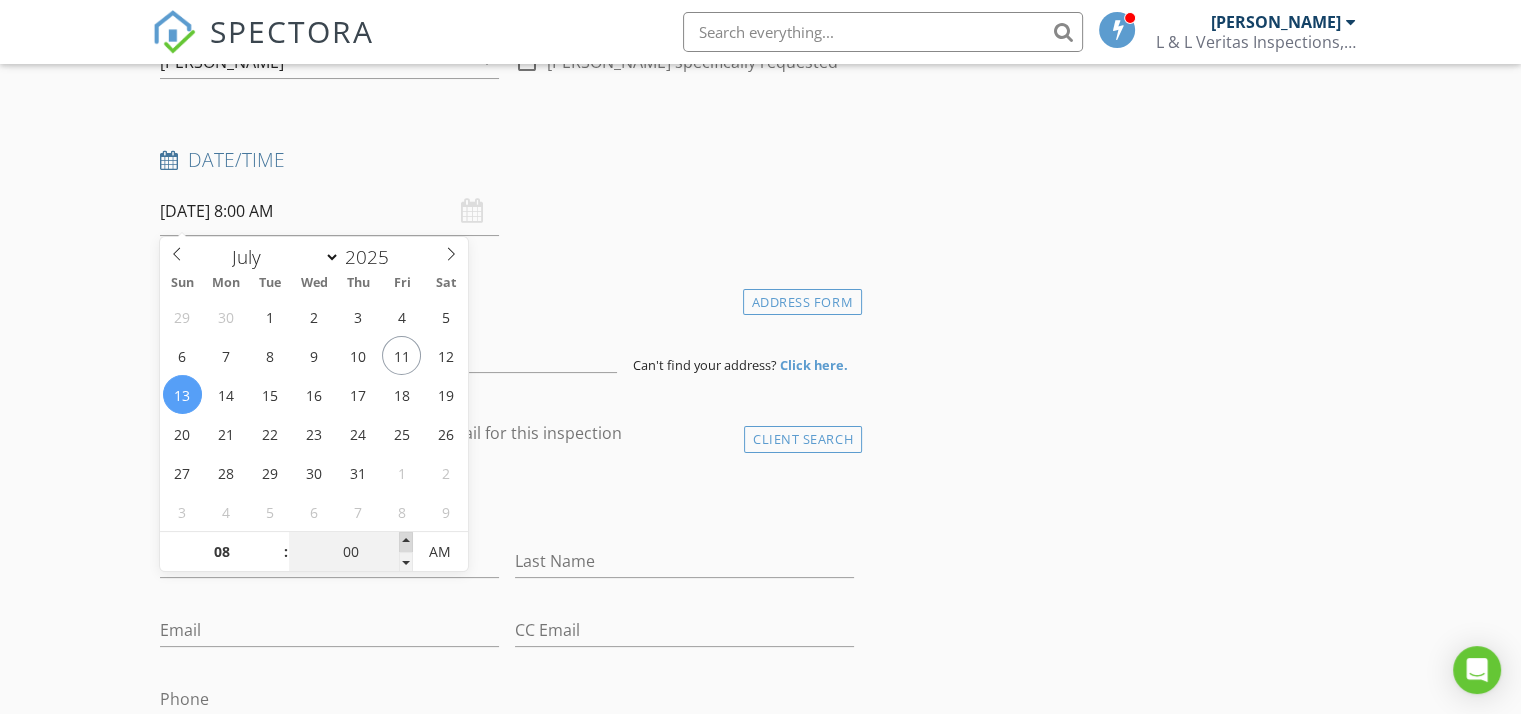 type on "05" 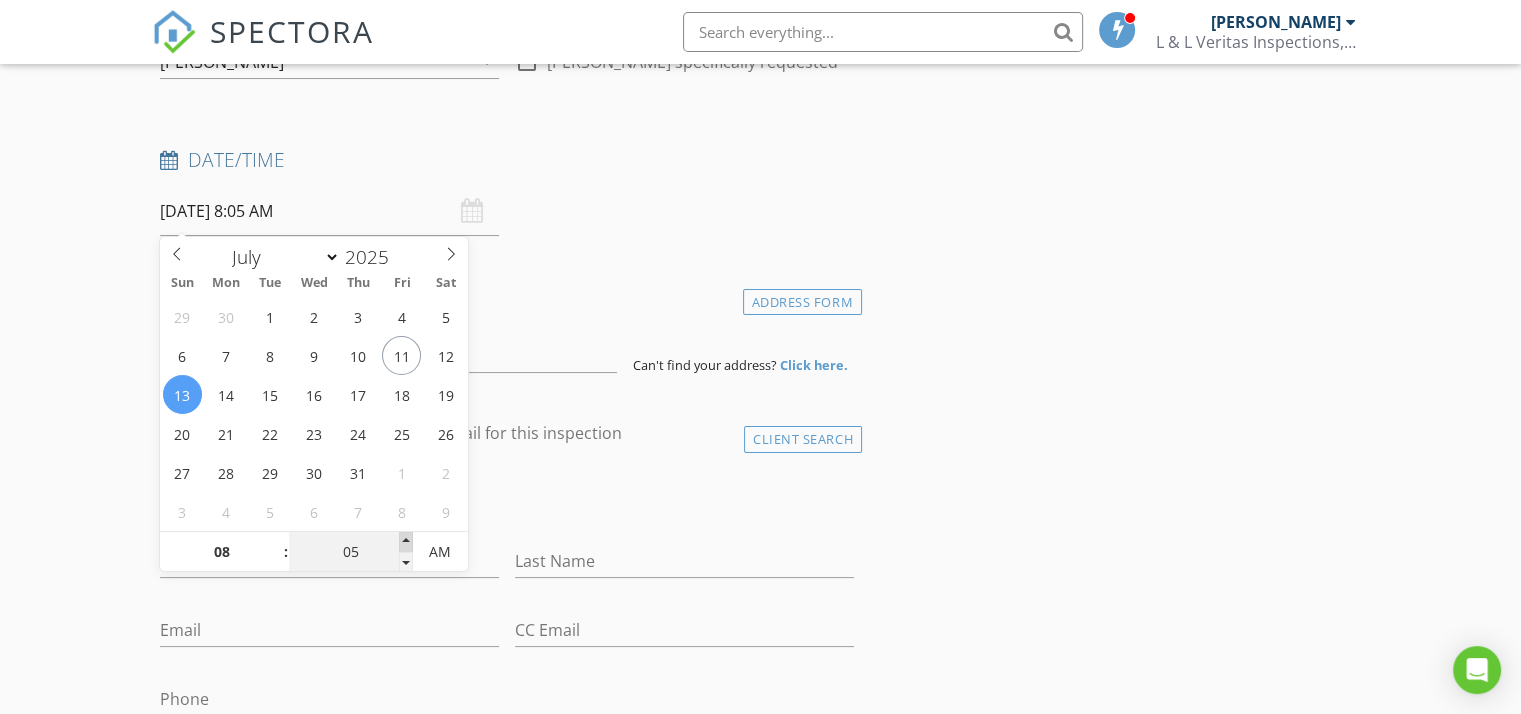click at bounding box center [406, 542] 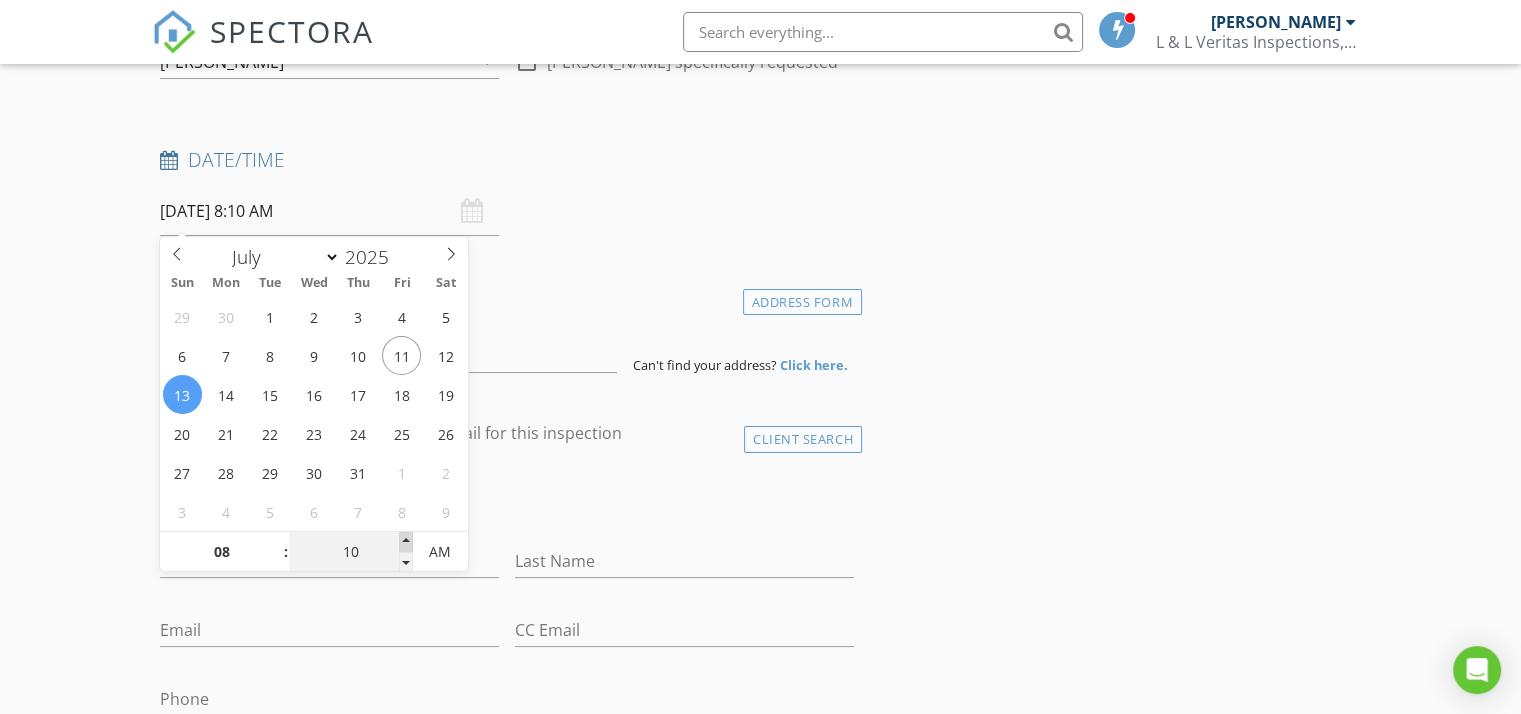 click at bounding box center (406, 542) 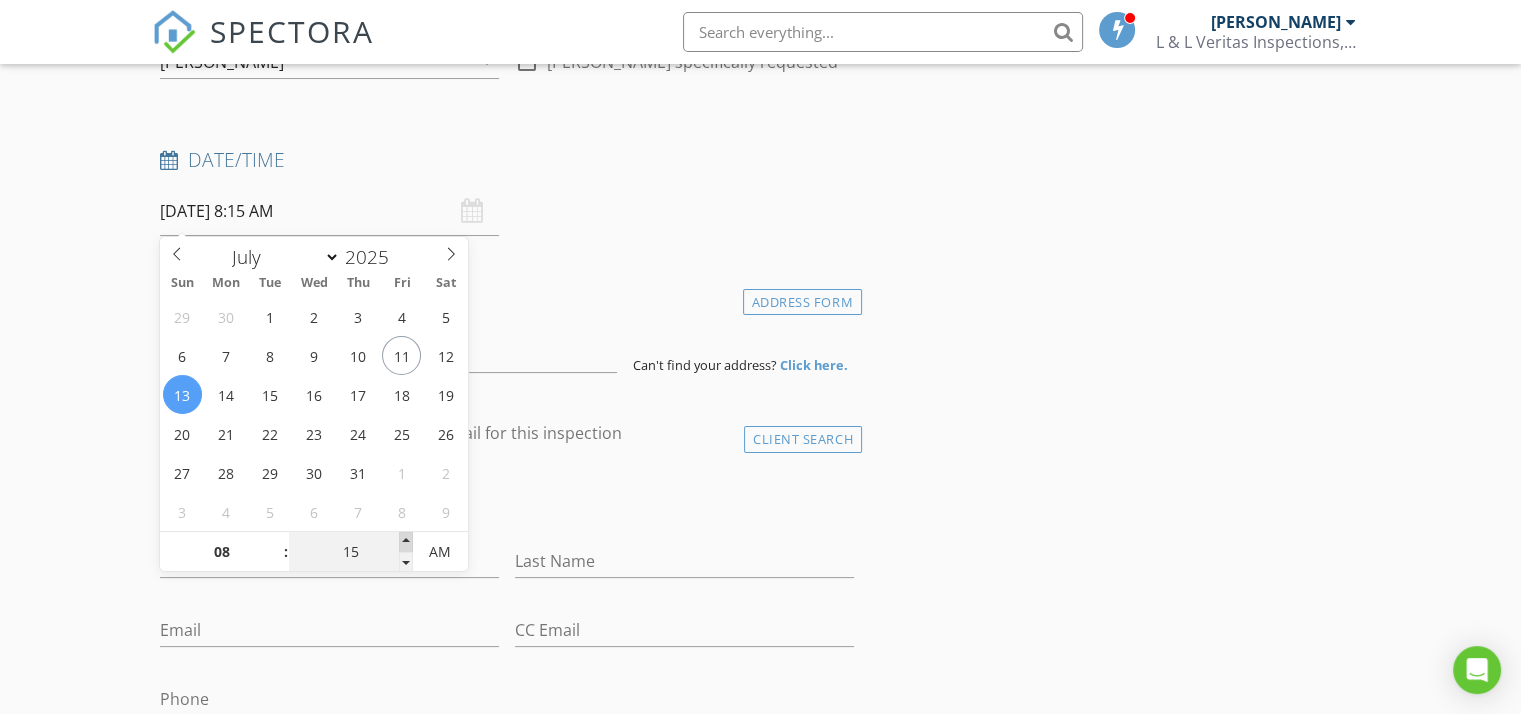 click at bounding box center [406, 542] 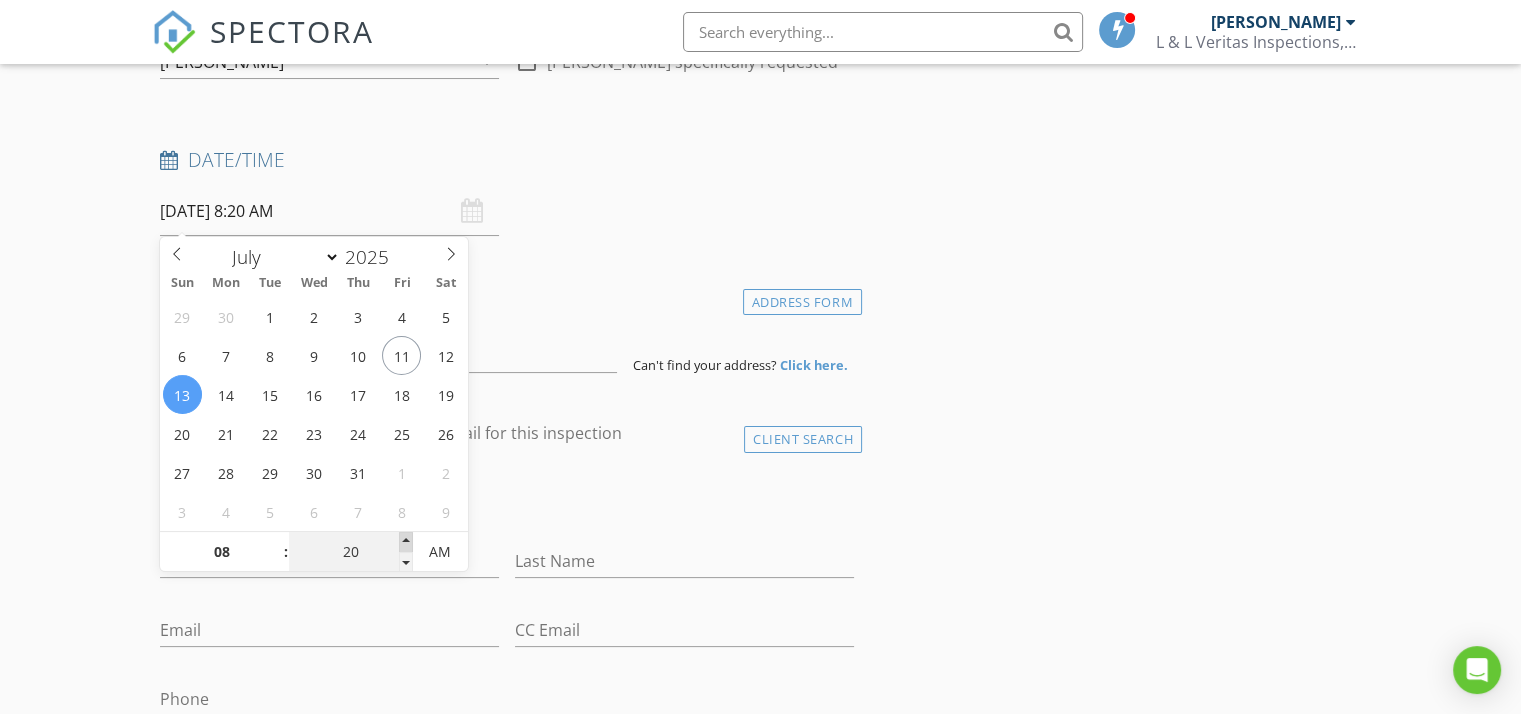 click at bounding box center [406, 542] 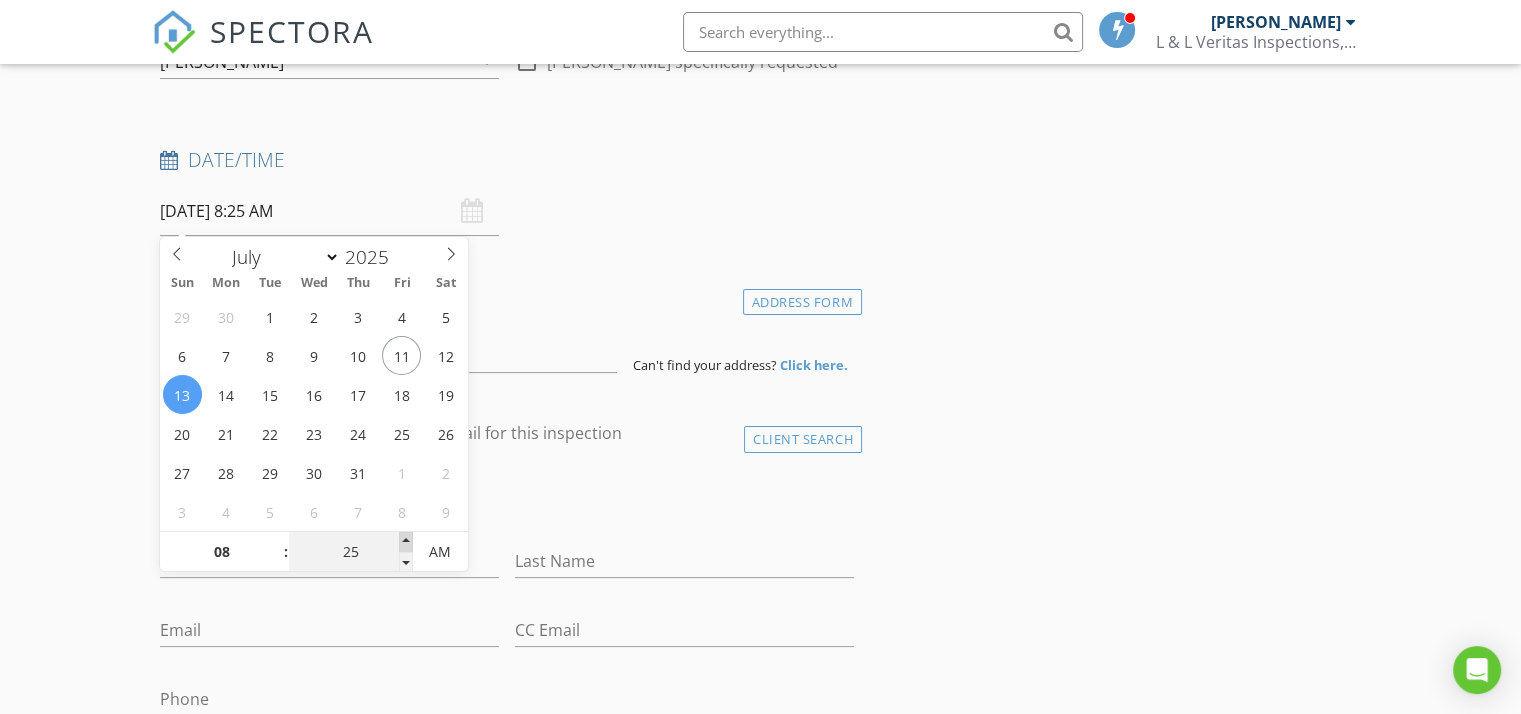 click at bounding box center [406, 542] 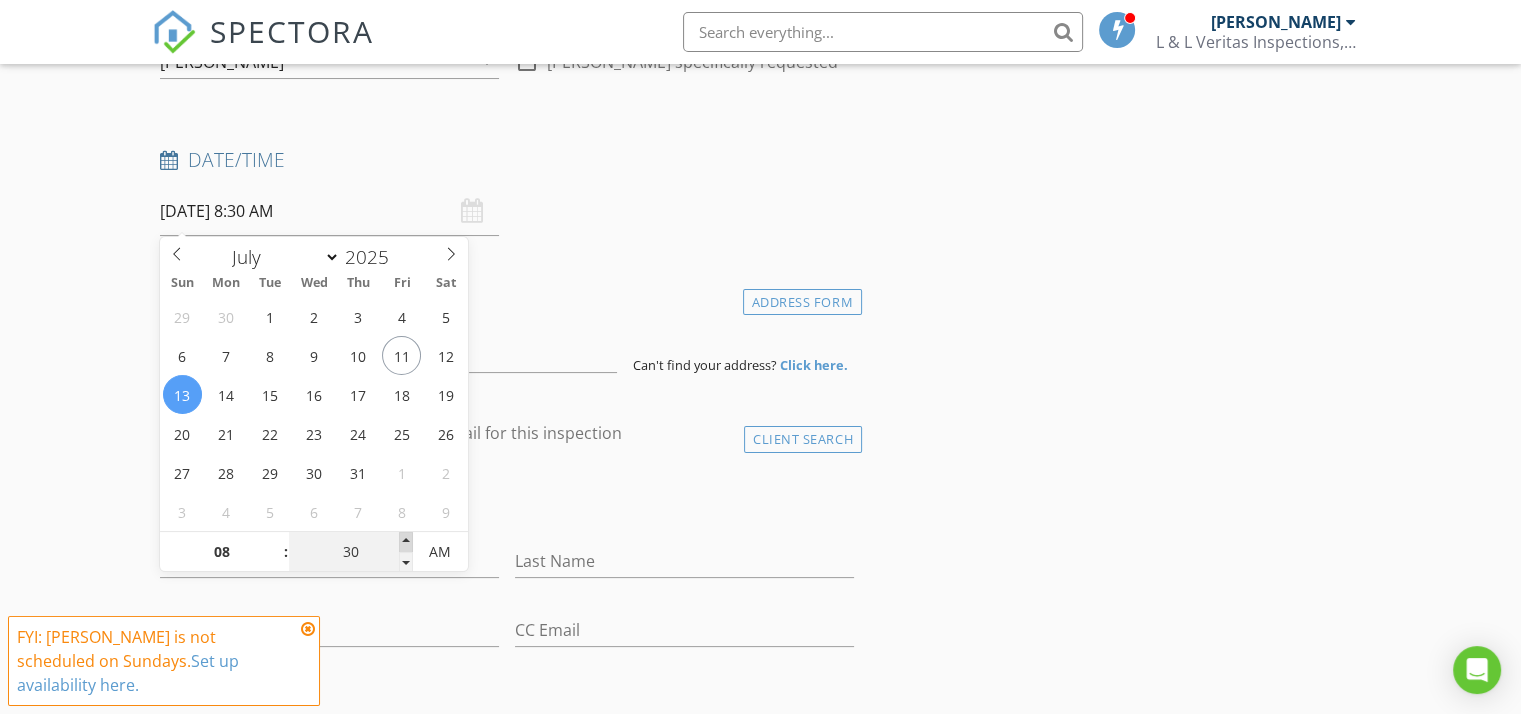 click at bounding box center [406, 542] 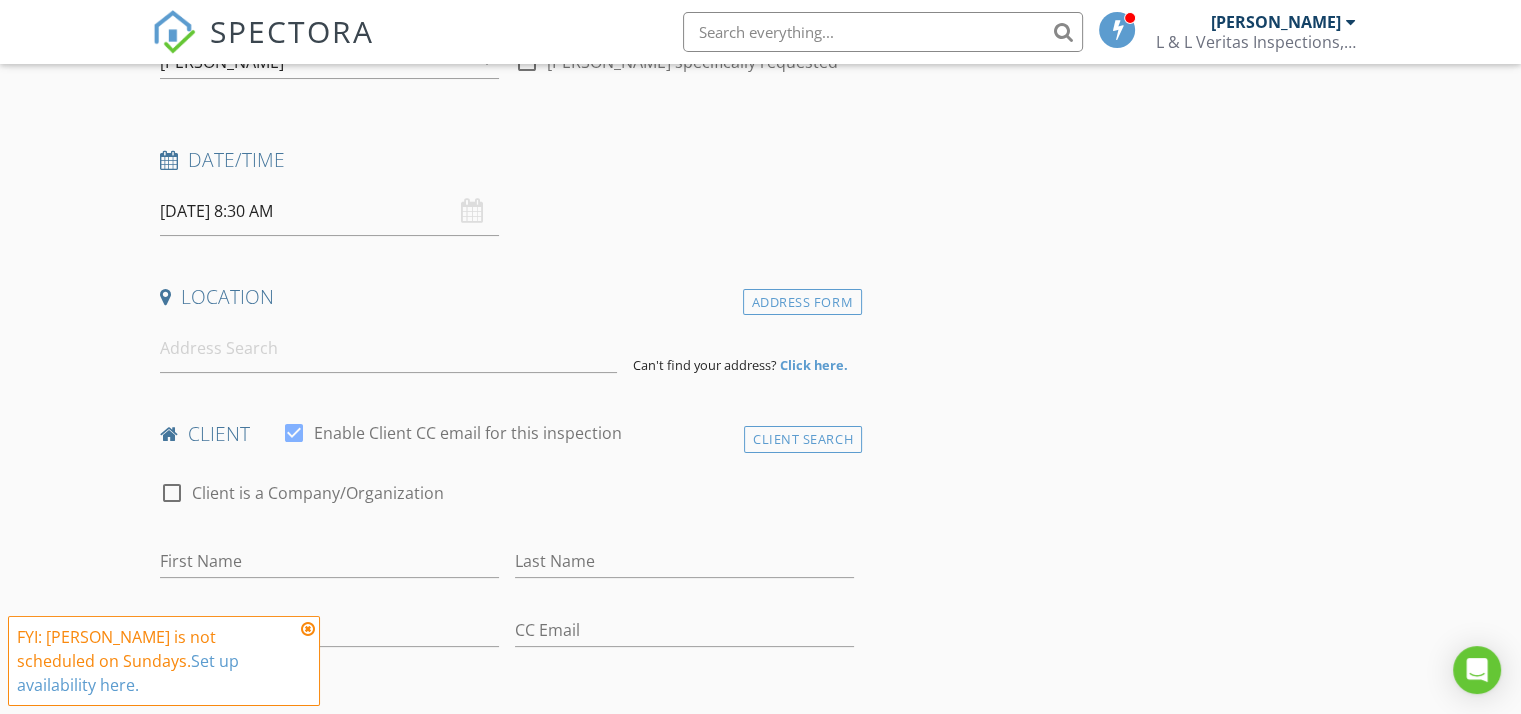click at bounding box center [308, 629] 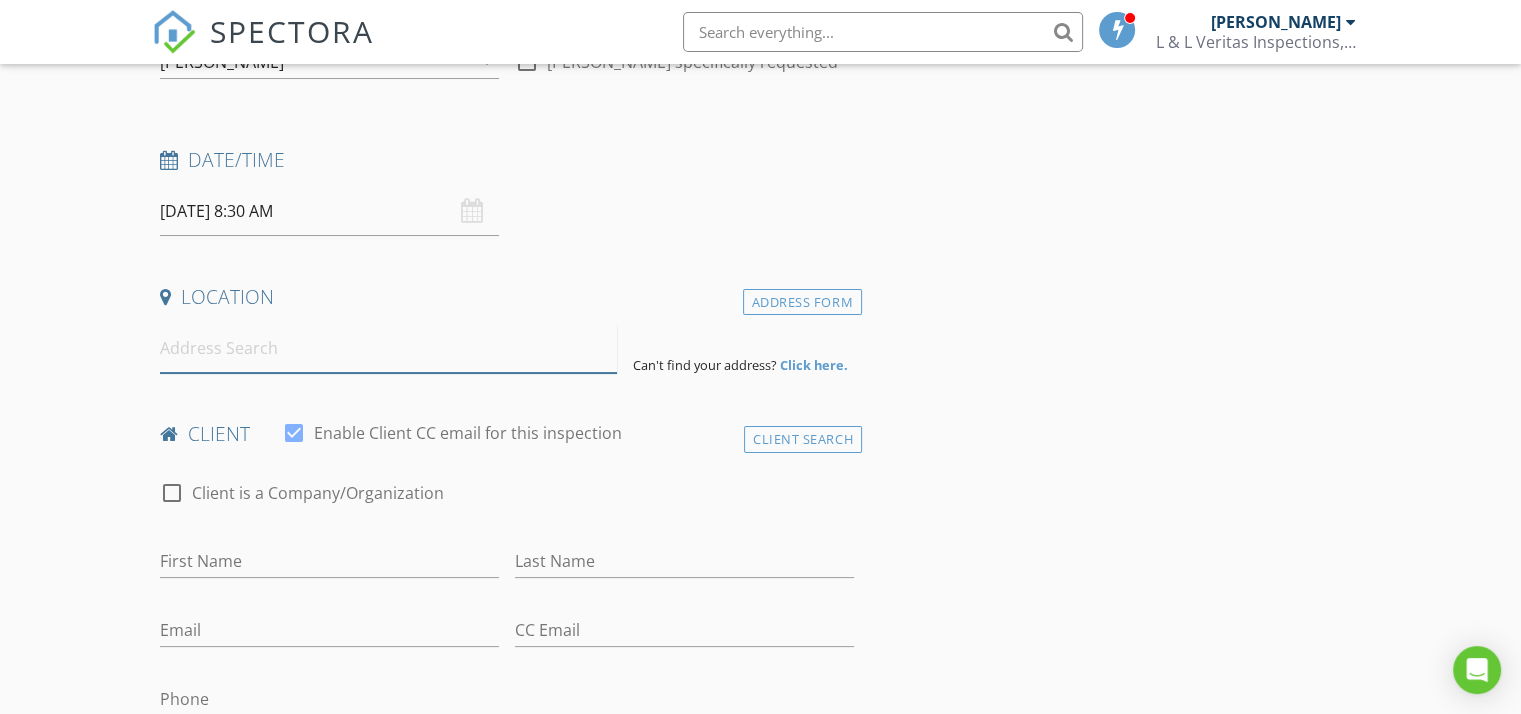 click at bounding box center (388, 348) 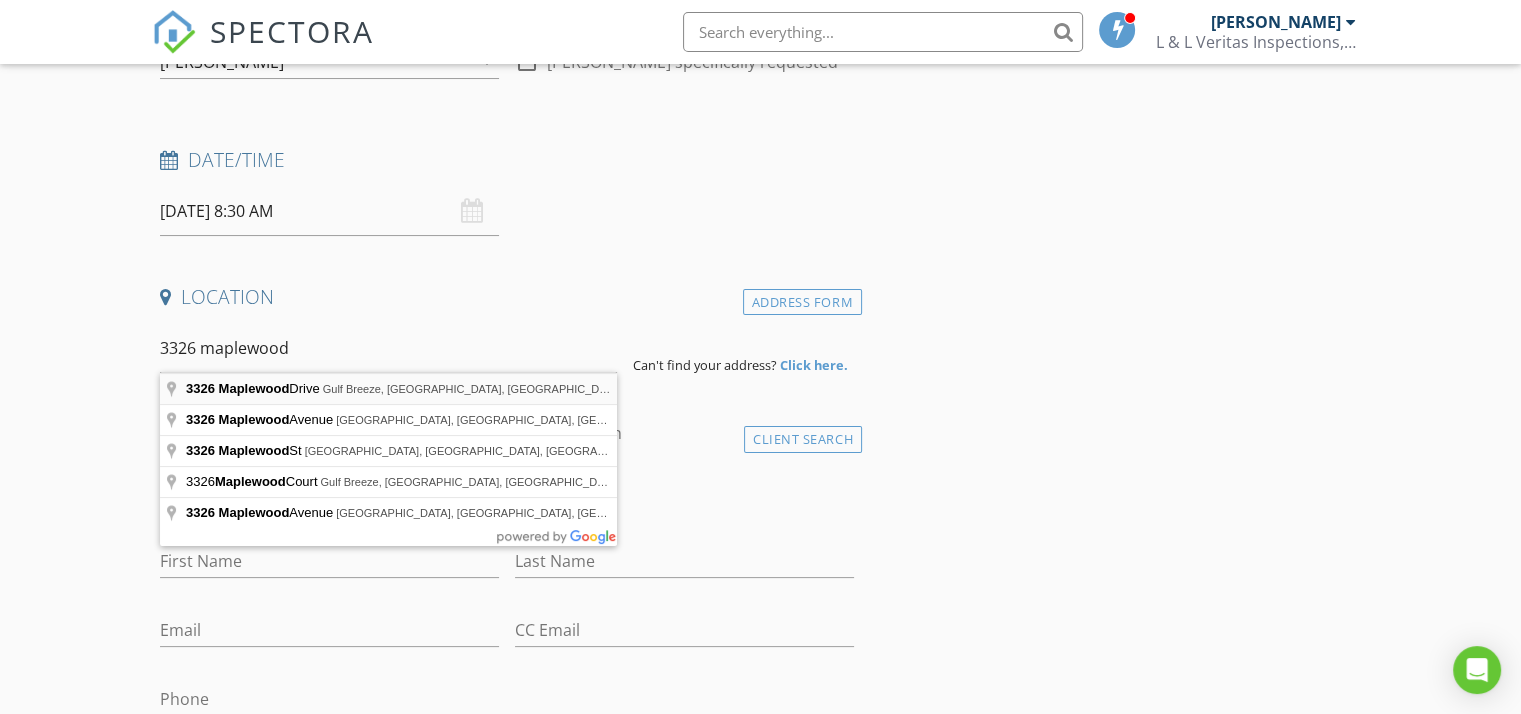 type on "3326 Maplewood Drive, Gulf Breeze, FL, USA" 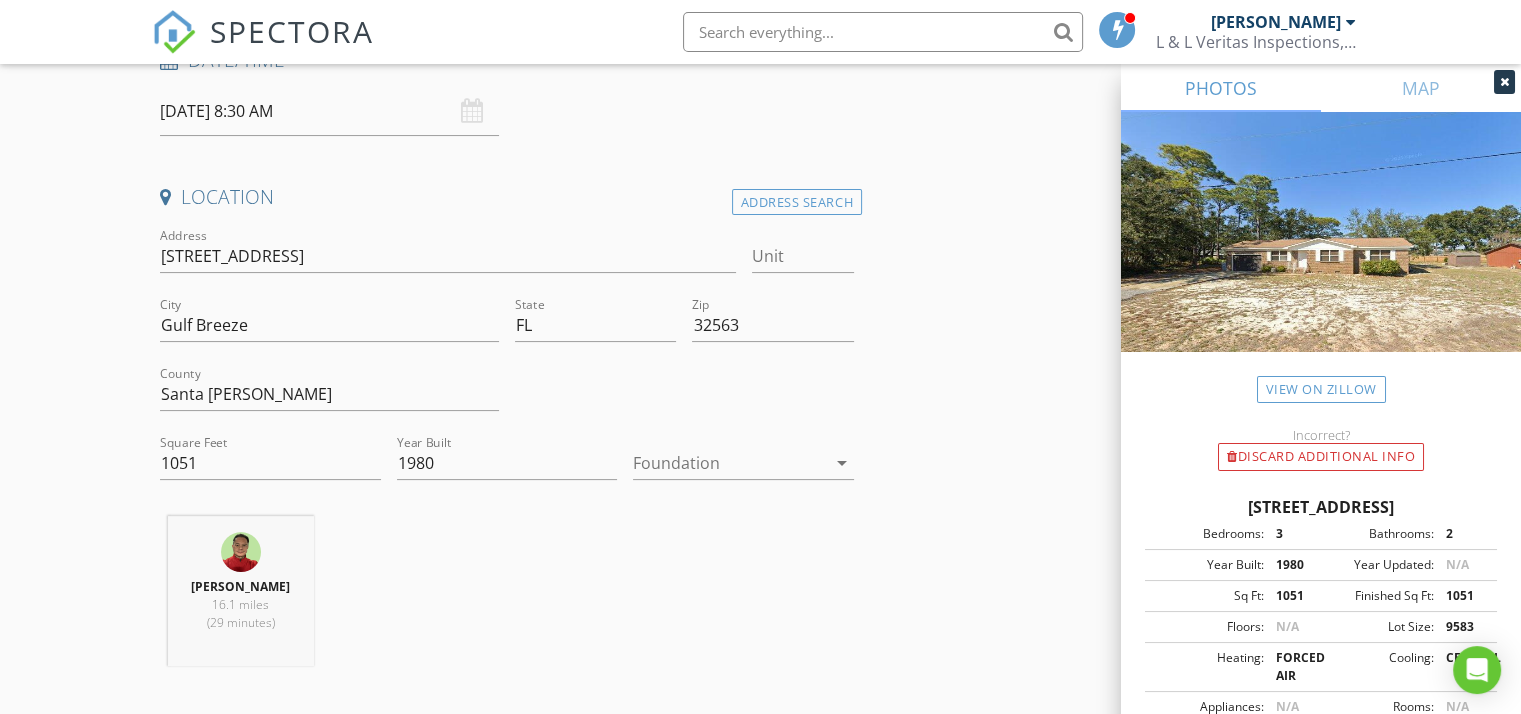 scroll, scrollTop: 379, scrollLeft: 0, axis: vertical 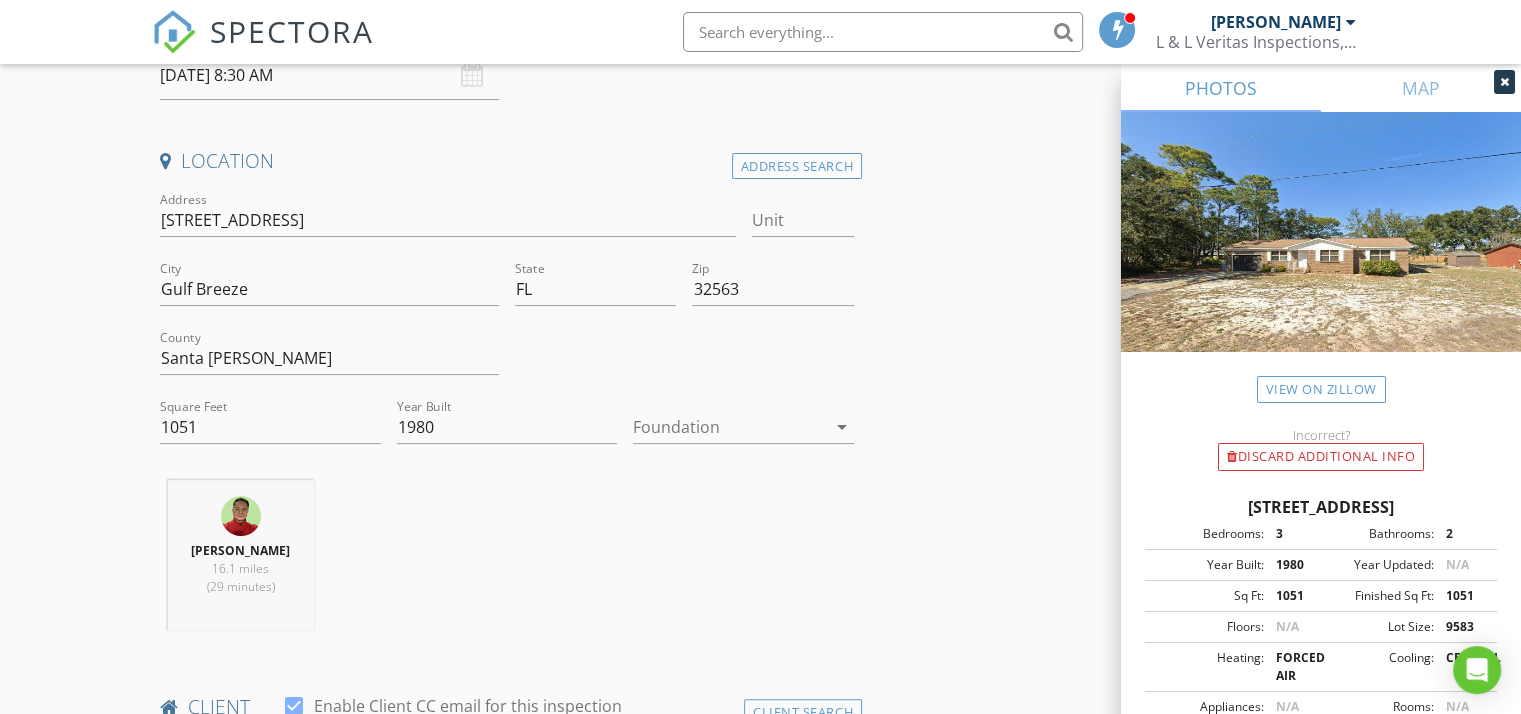 click at bounding box center (729, 427) 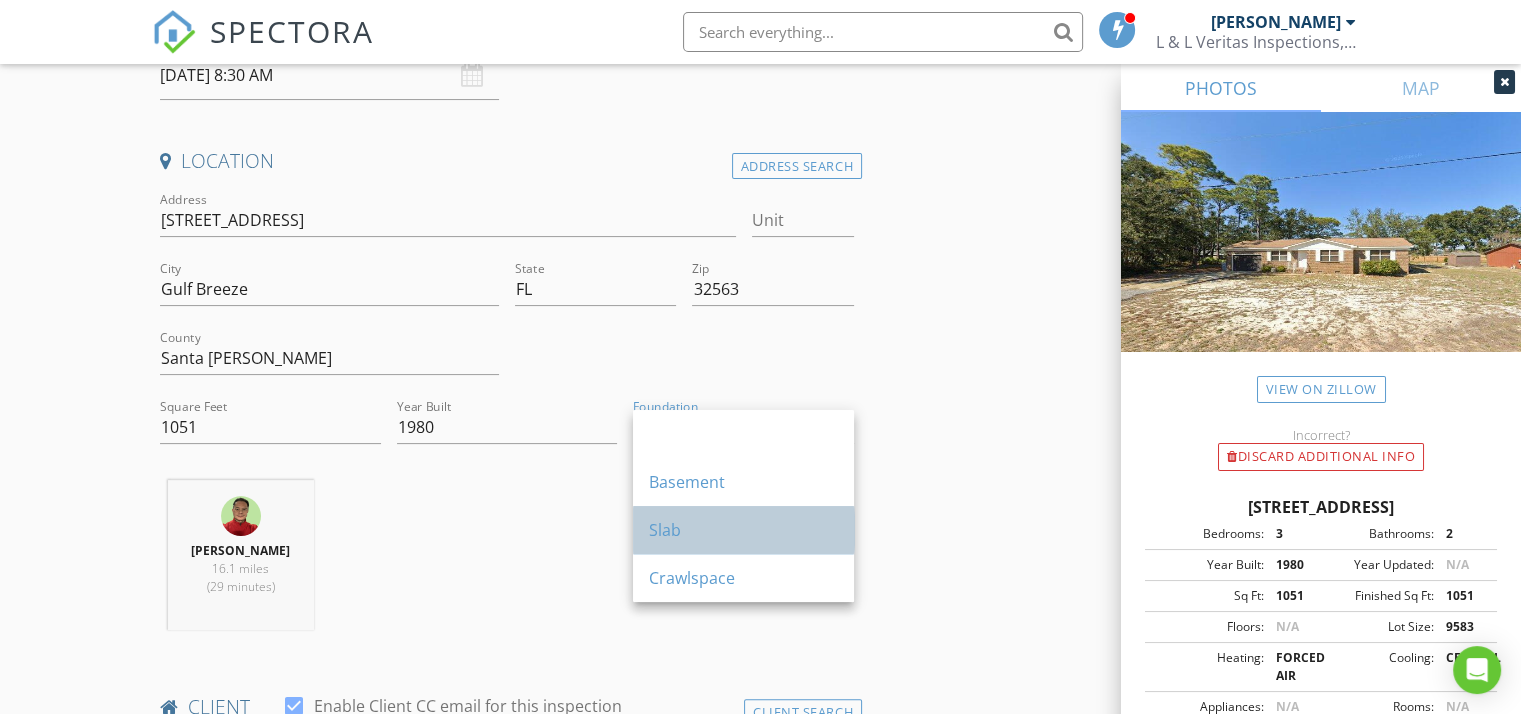 click on "Slab" at bounding box center [743, 530] 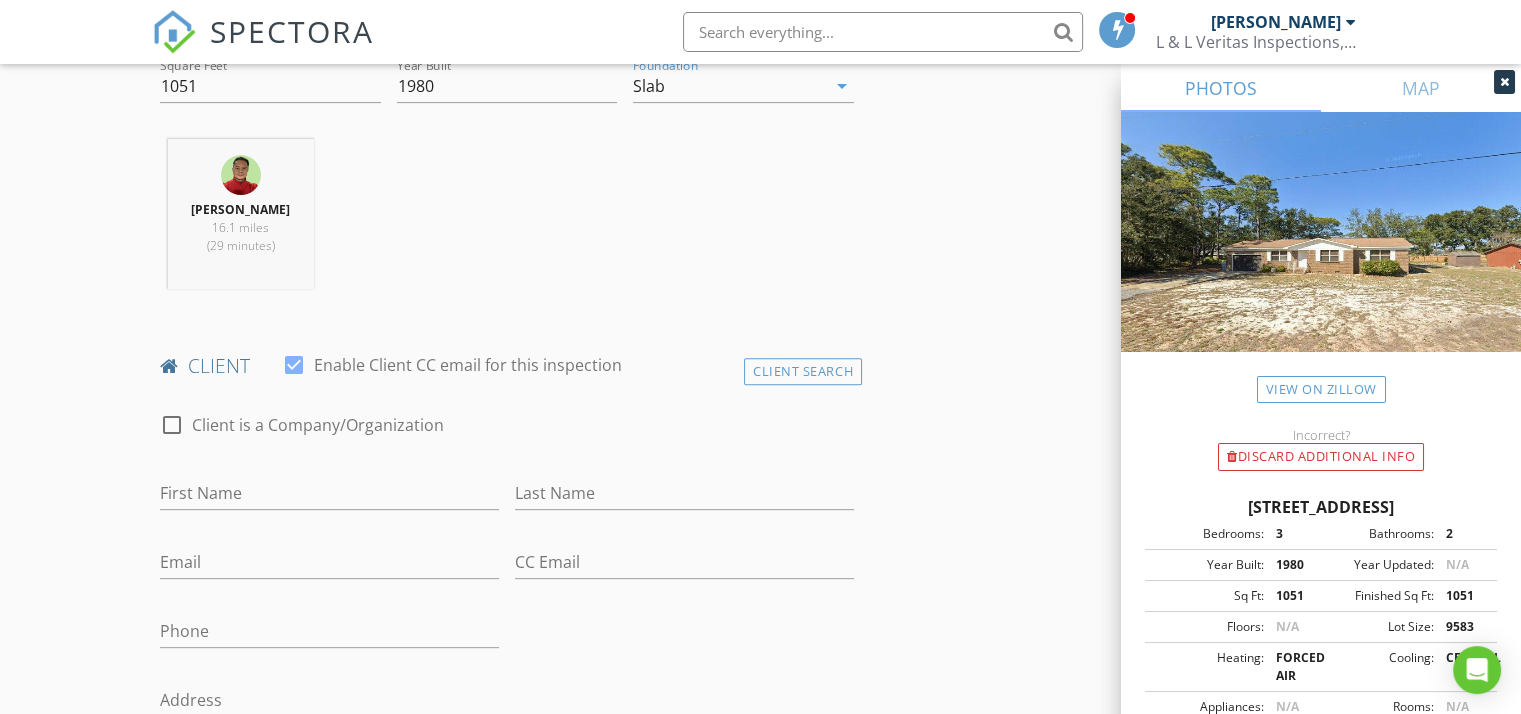scroll, scrollTop: 727, scrollLeft: 0, axis: vertical 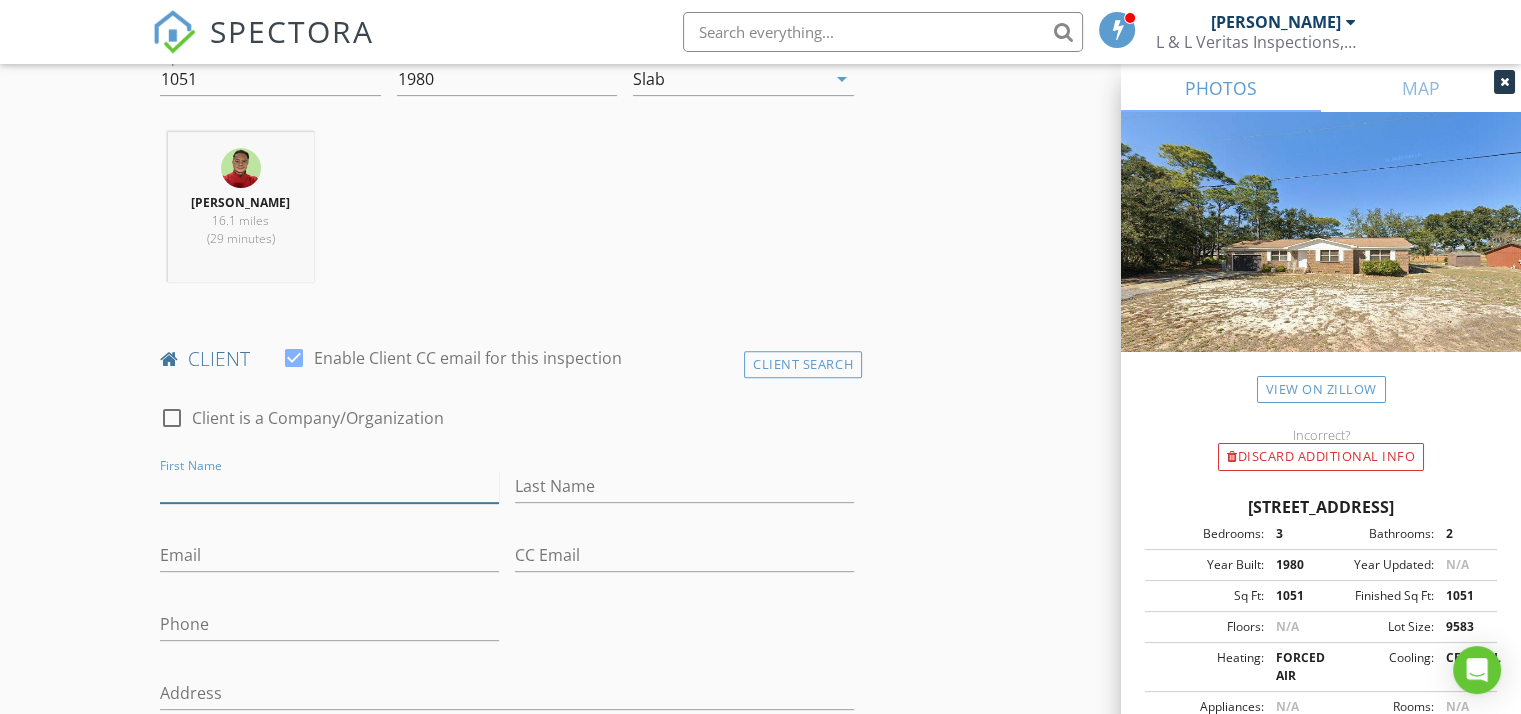 click on "First Name" at bounding box center [329, 486] 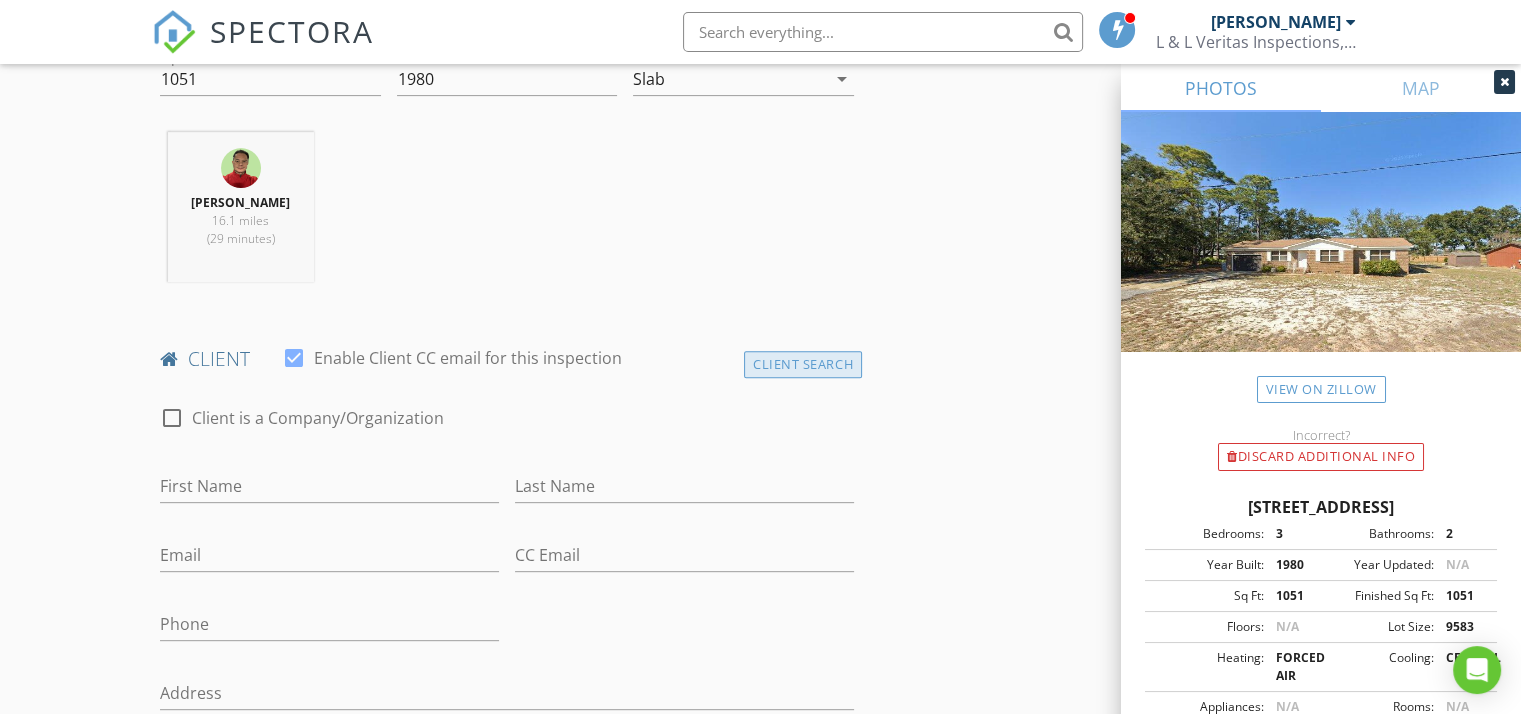 click on "Client Search" at bounding box center [803, 364] 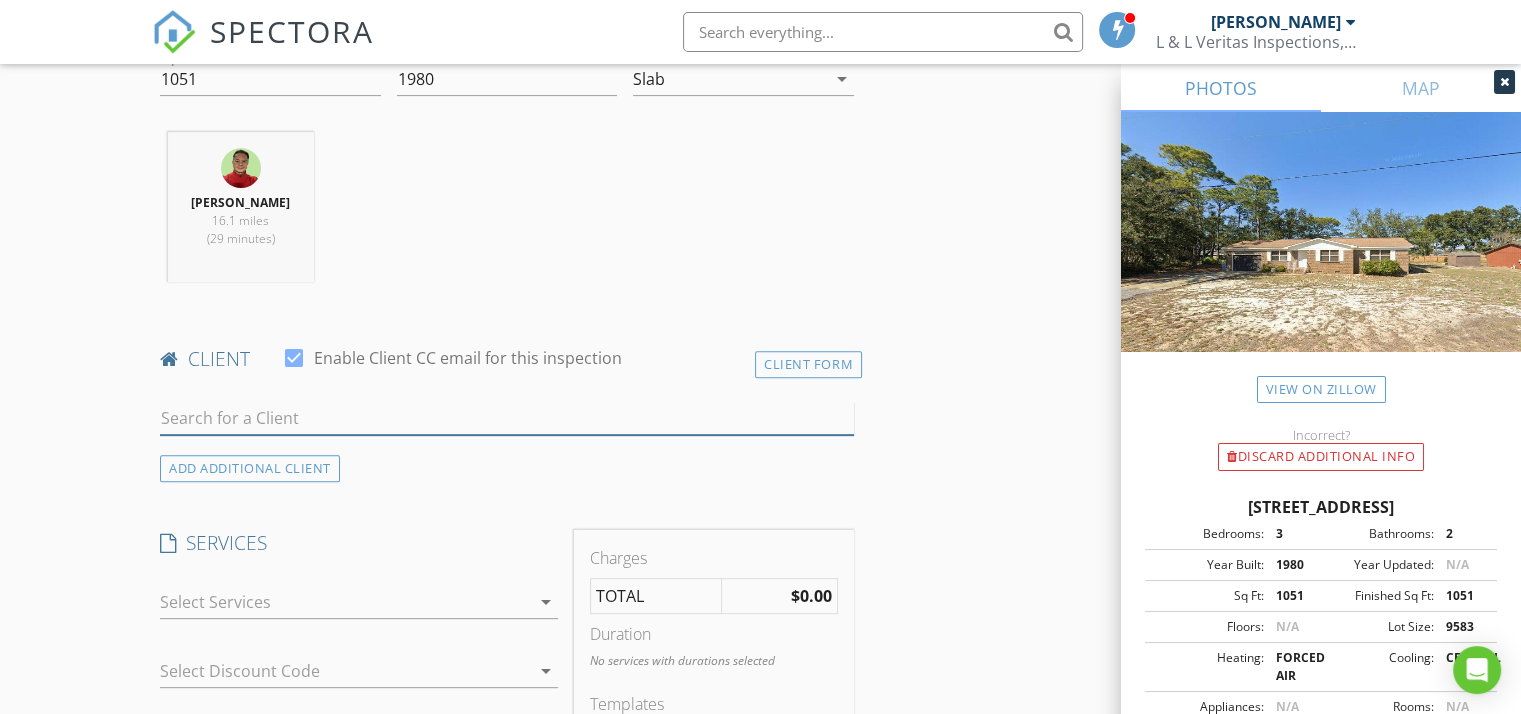 click at bounding box center [507, 418] 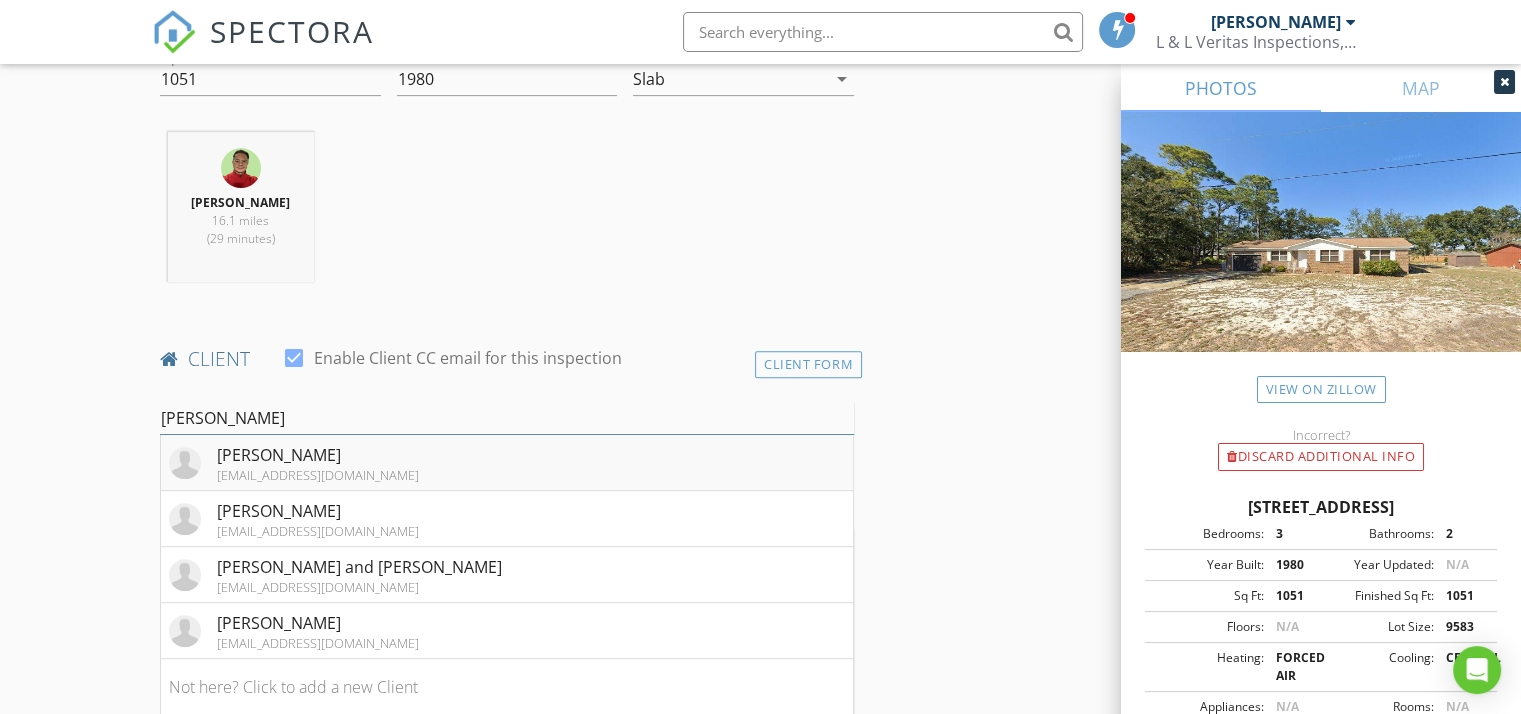 type on "ryan" 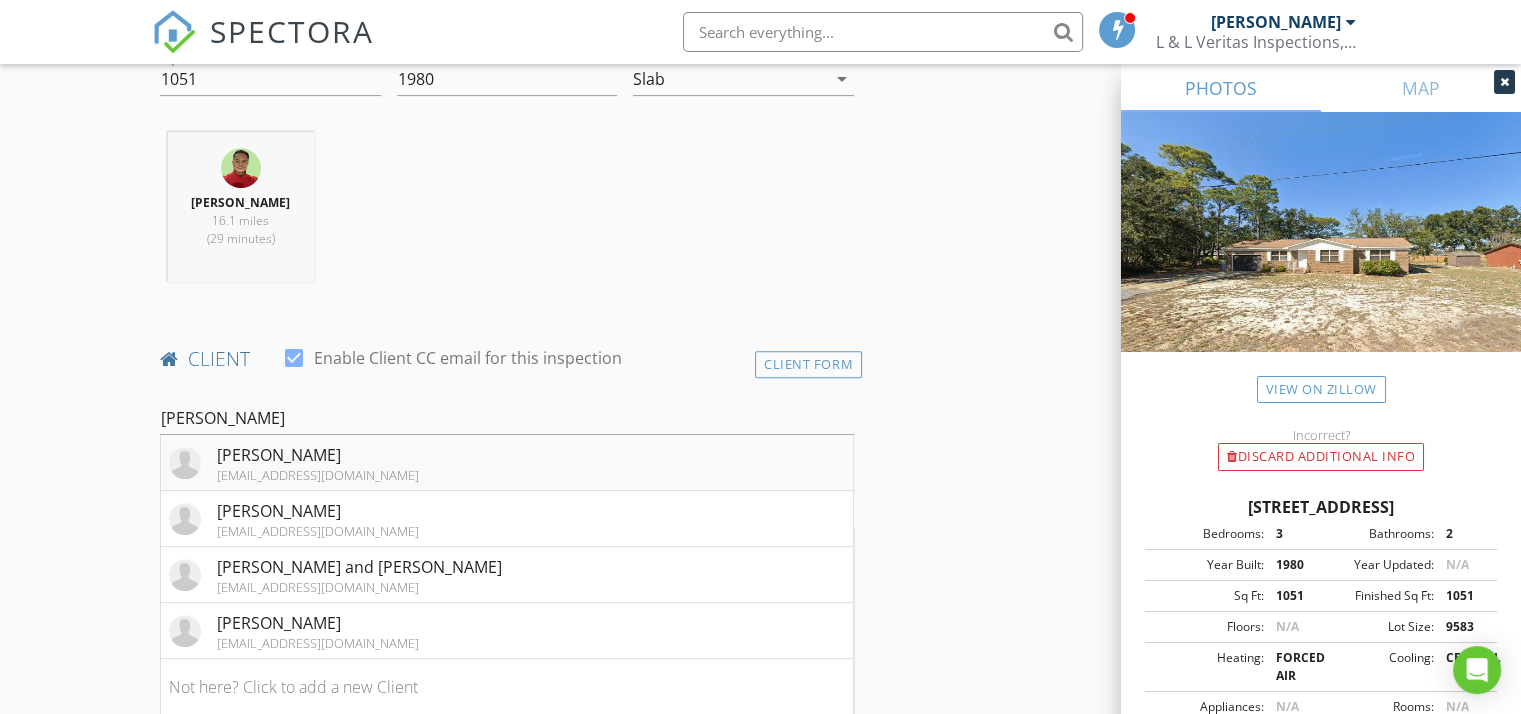 click on "Ryan Smith" at bounding box center (318, 455) 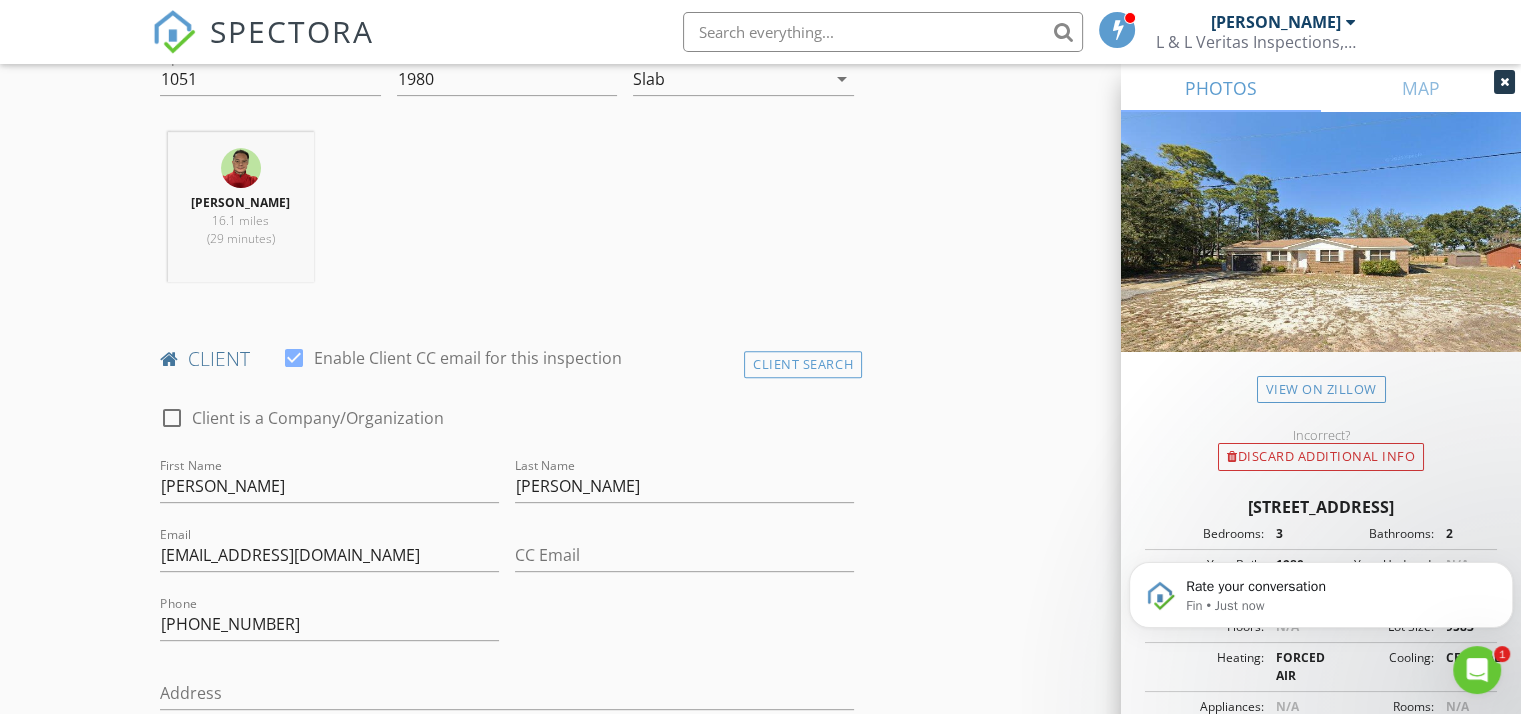 scroll, scrollTop: 0, scrollLeft: 0, axis: both 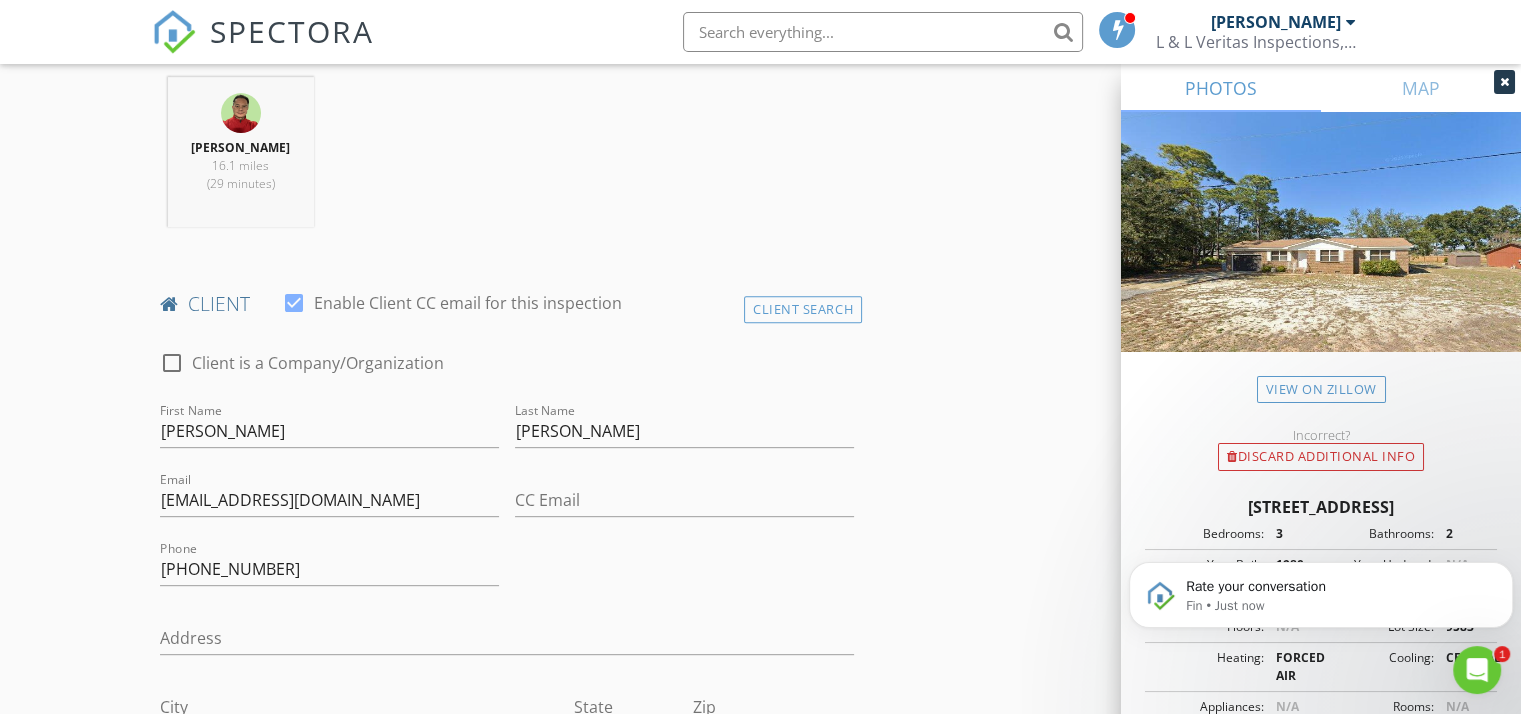 click 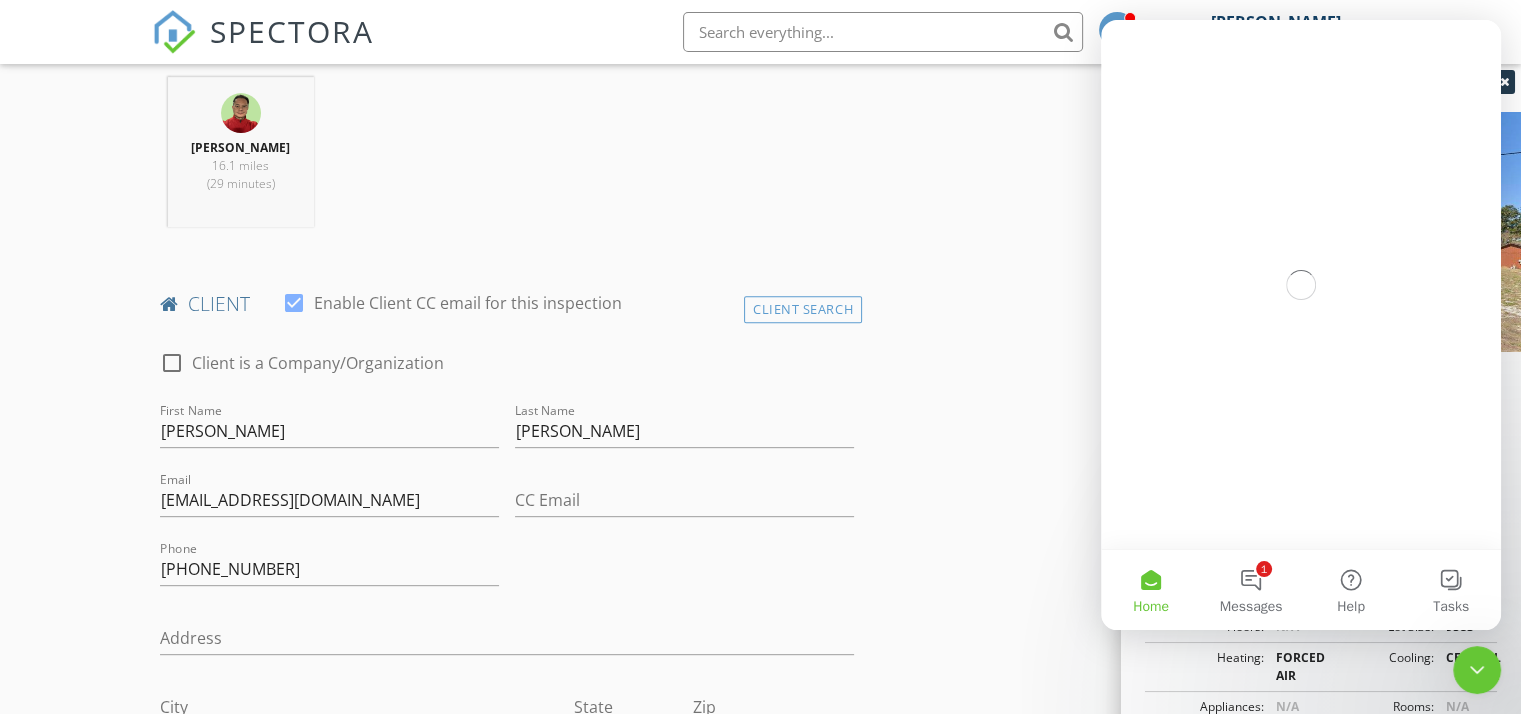 scroll, scrollTop: 0, scrollLeft: 0, axis: both 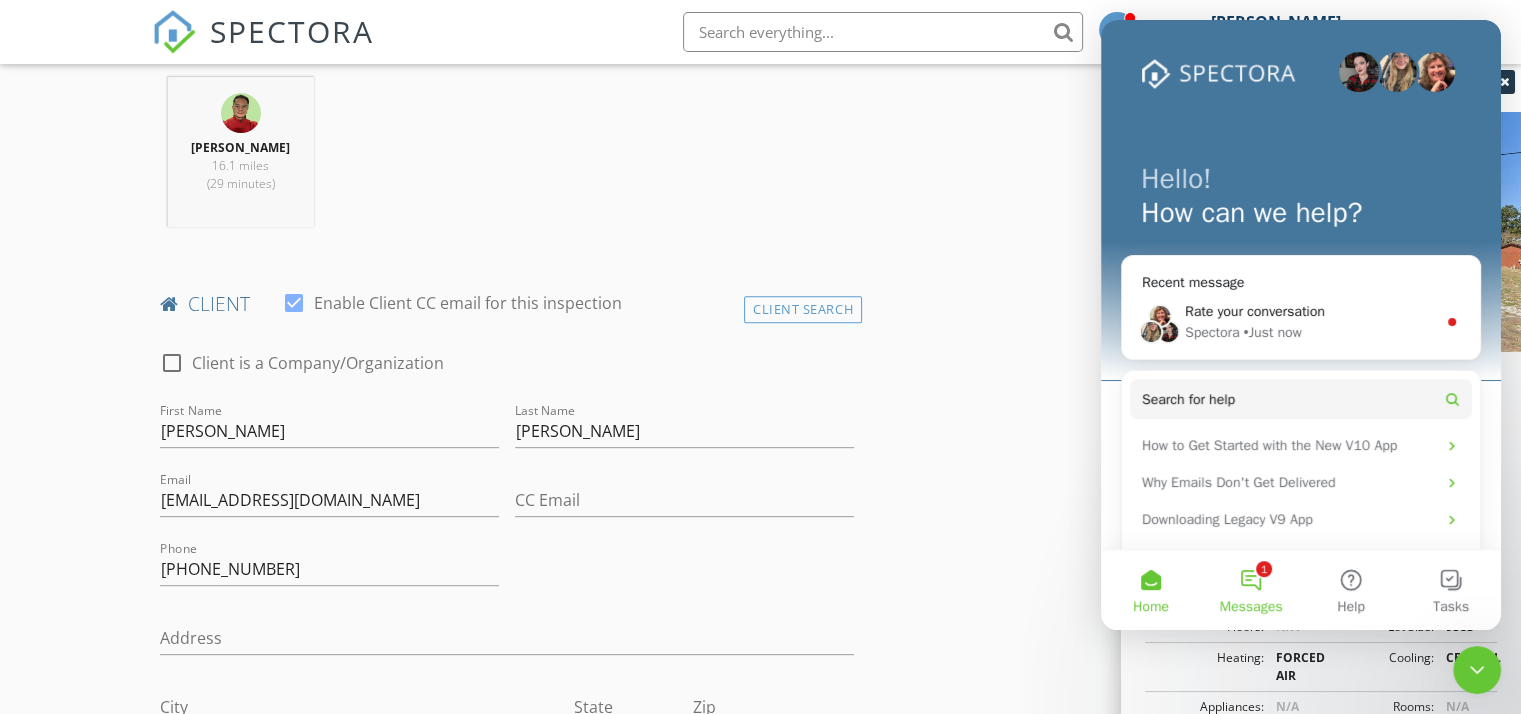 click on "1 Messages" at bounding box center (1251, 590) 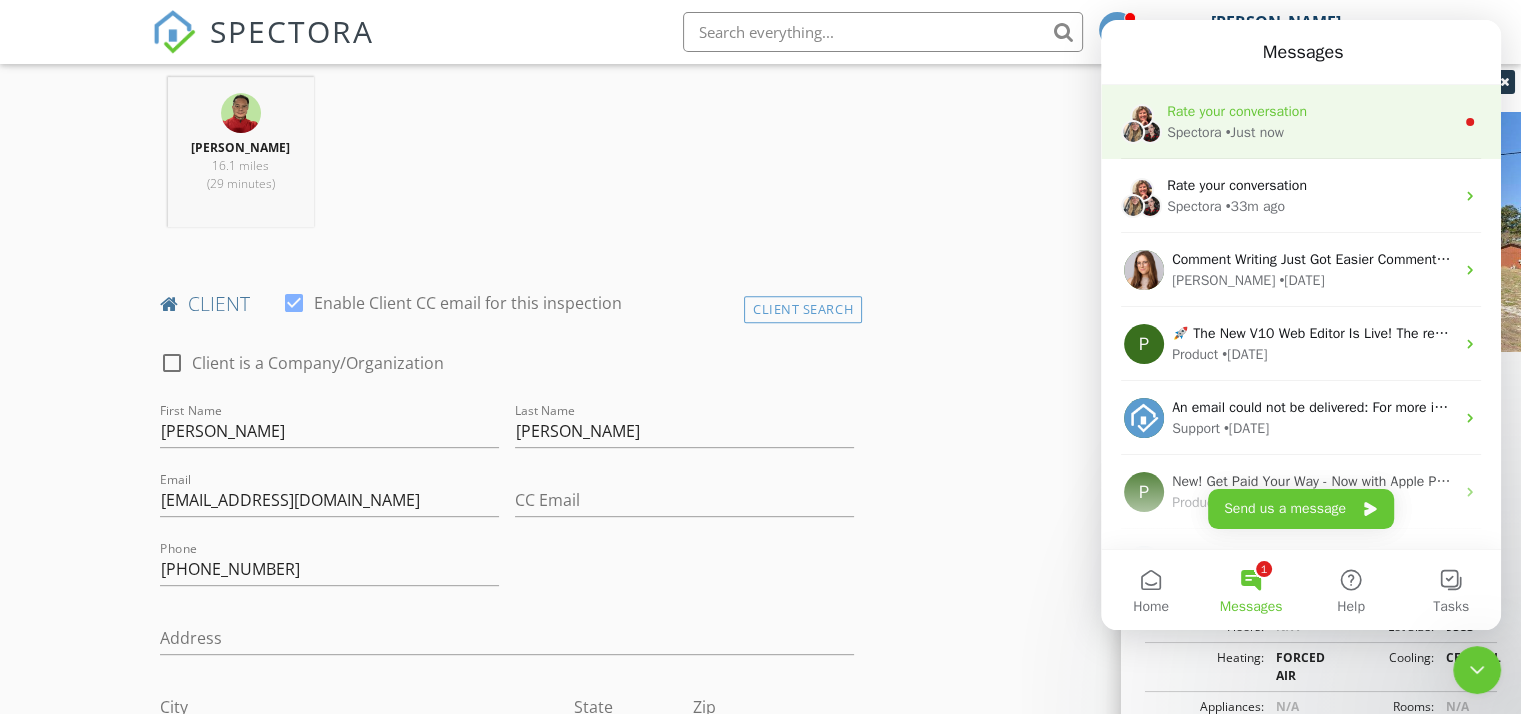 click on "•  Just now" at bounding box center (1255, 132) 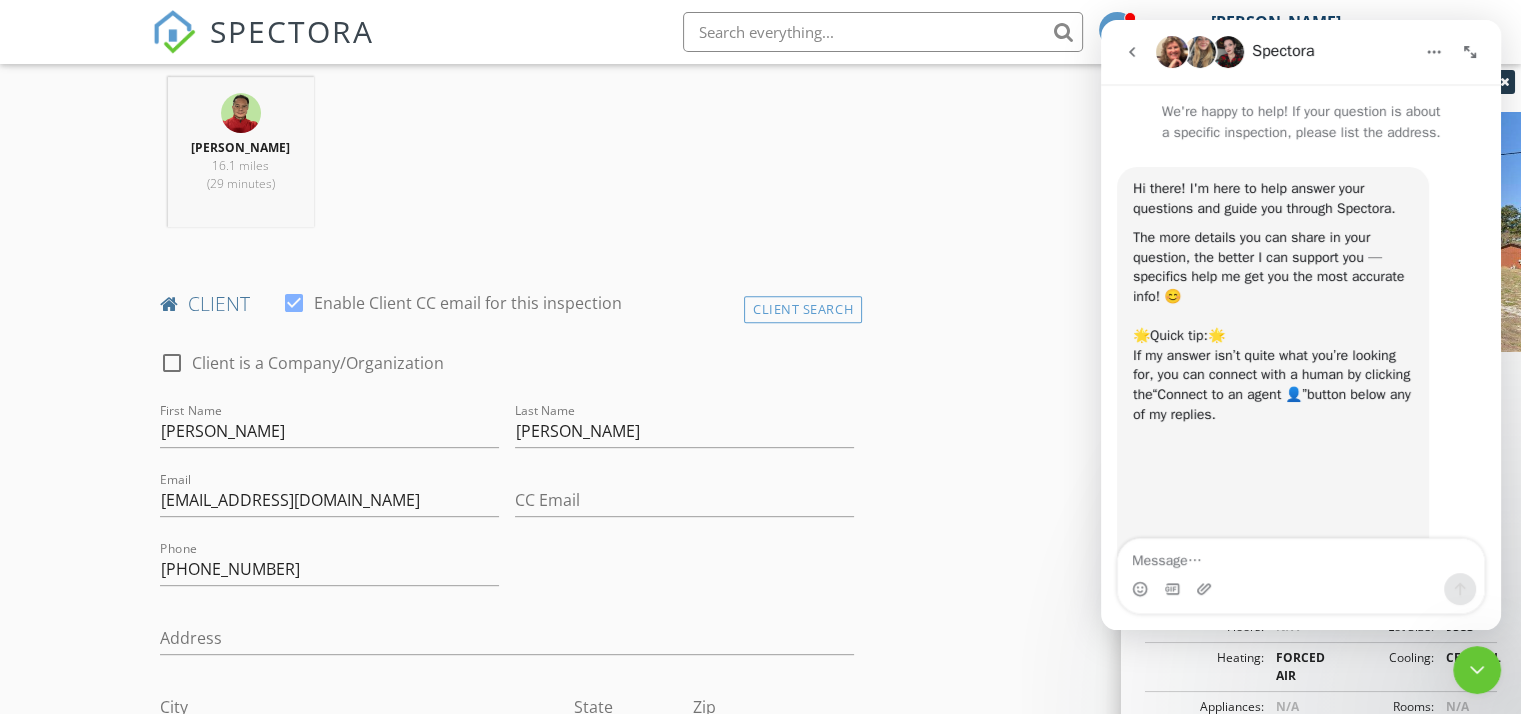 scroll, scrollTop: 3, scrollLeft: 0, axis: vertical 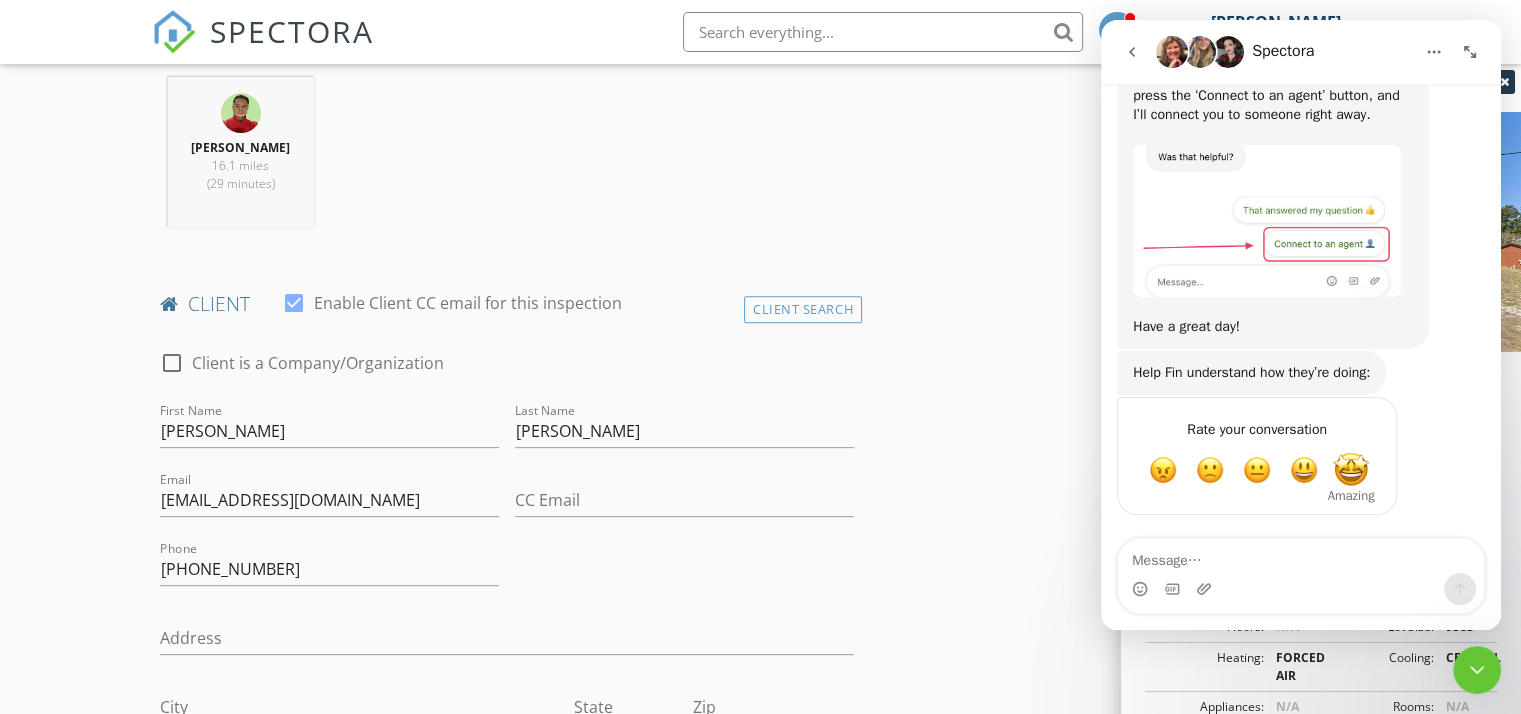 click at bounding box center [1351, 470] 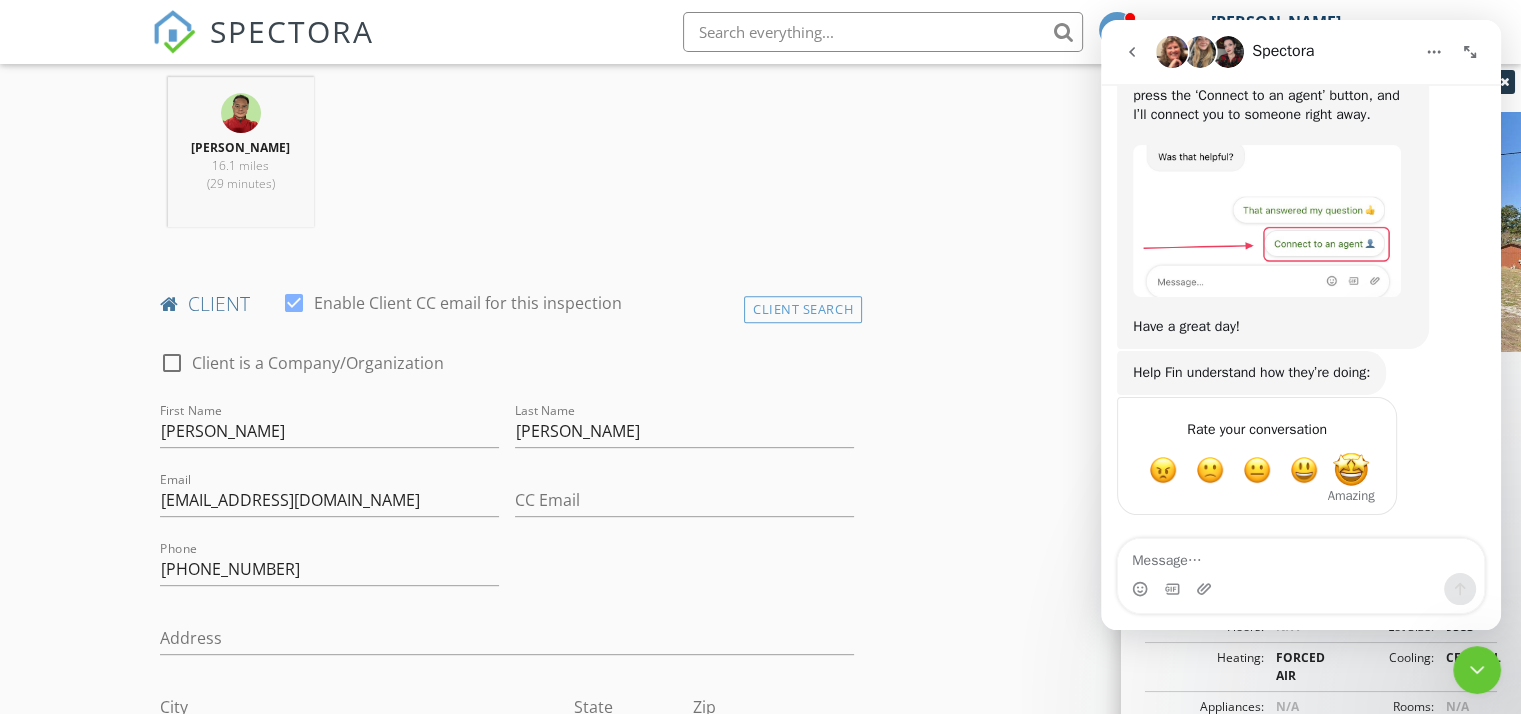 scroll, scrollTop: 2, scrollLeft: 0, axis: vertical 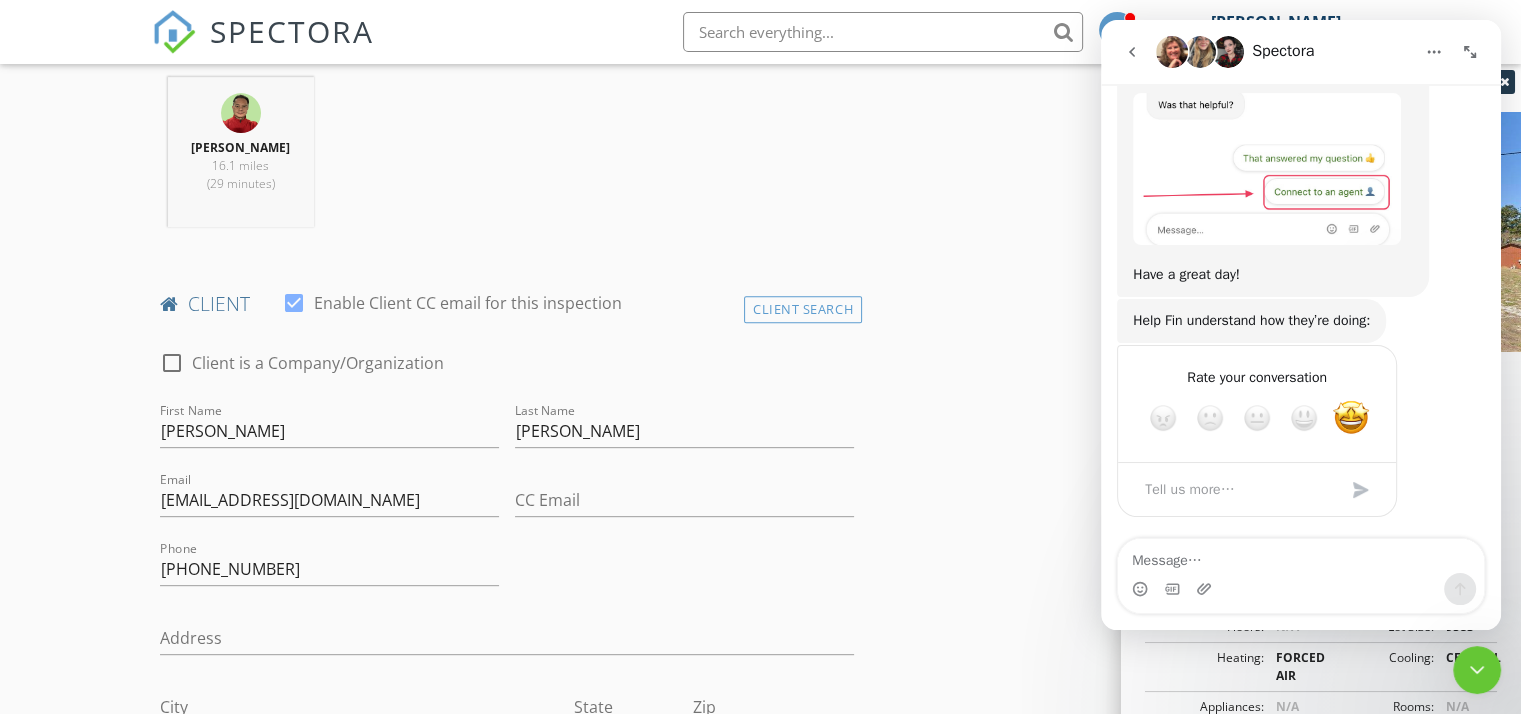 click 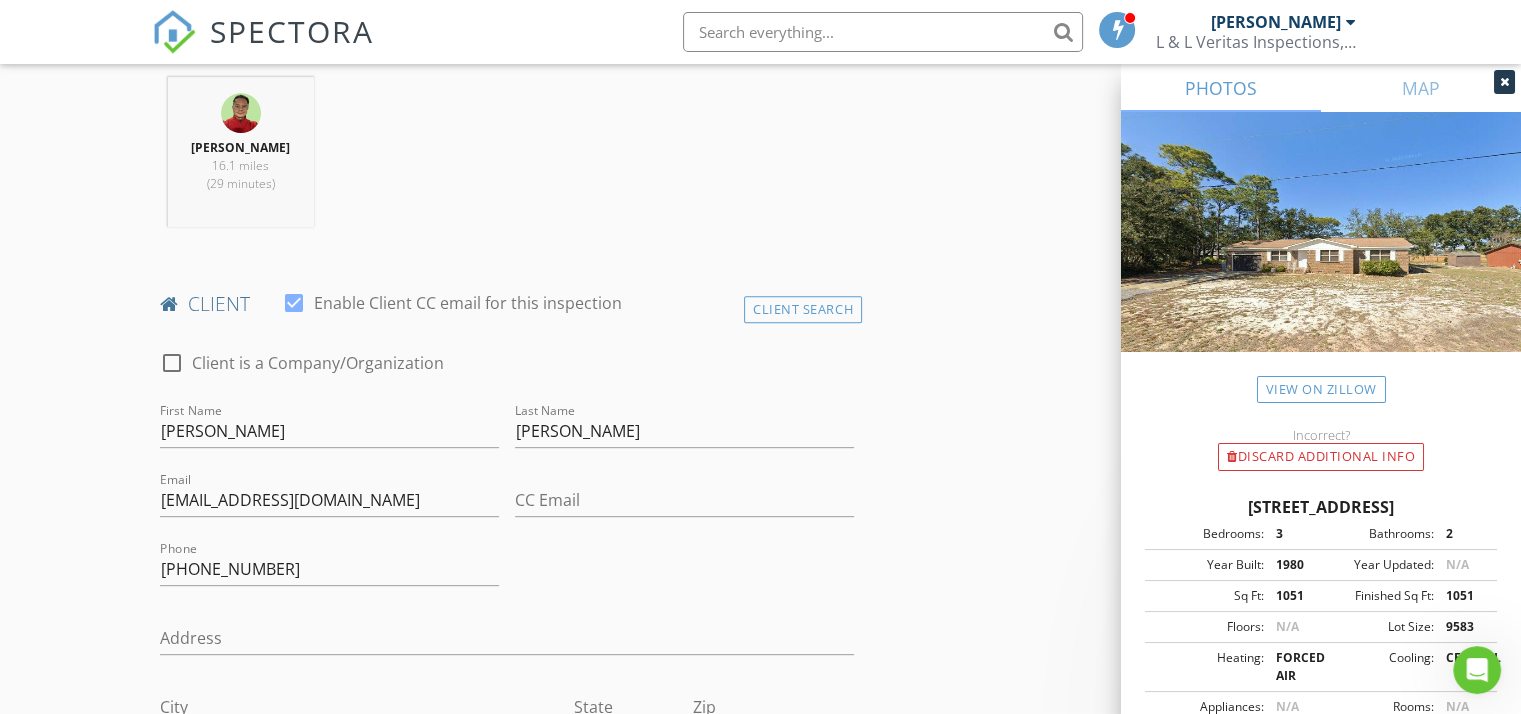scroll, scrollTop: 0, scrollLeft: 0, axis: both 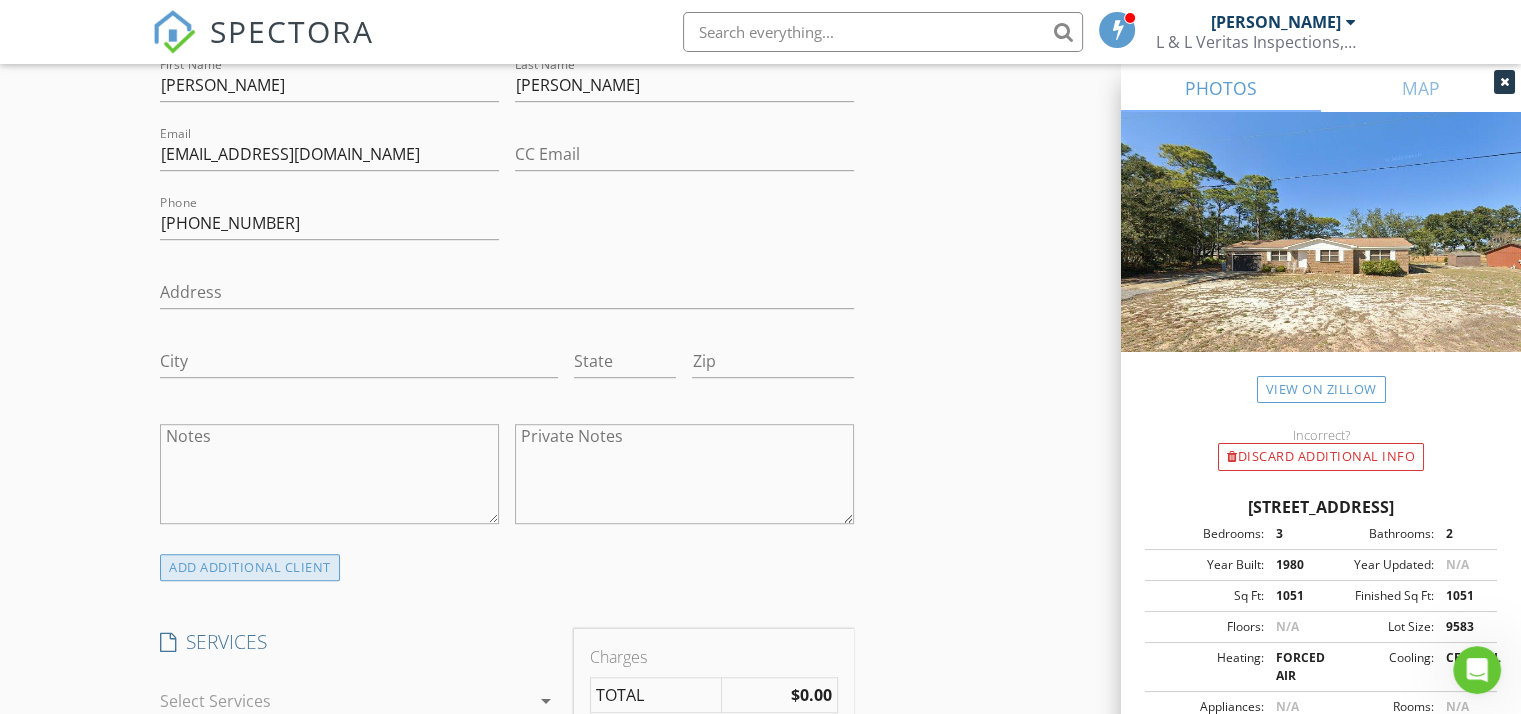 click on "ADD ADDITIONAL client" at bounding box center [250, 567] 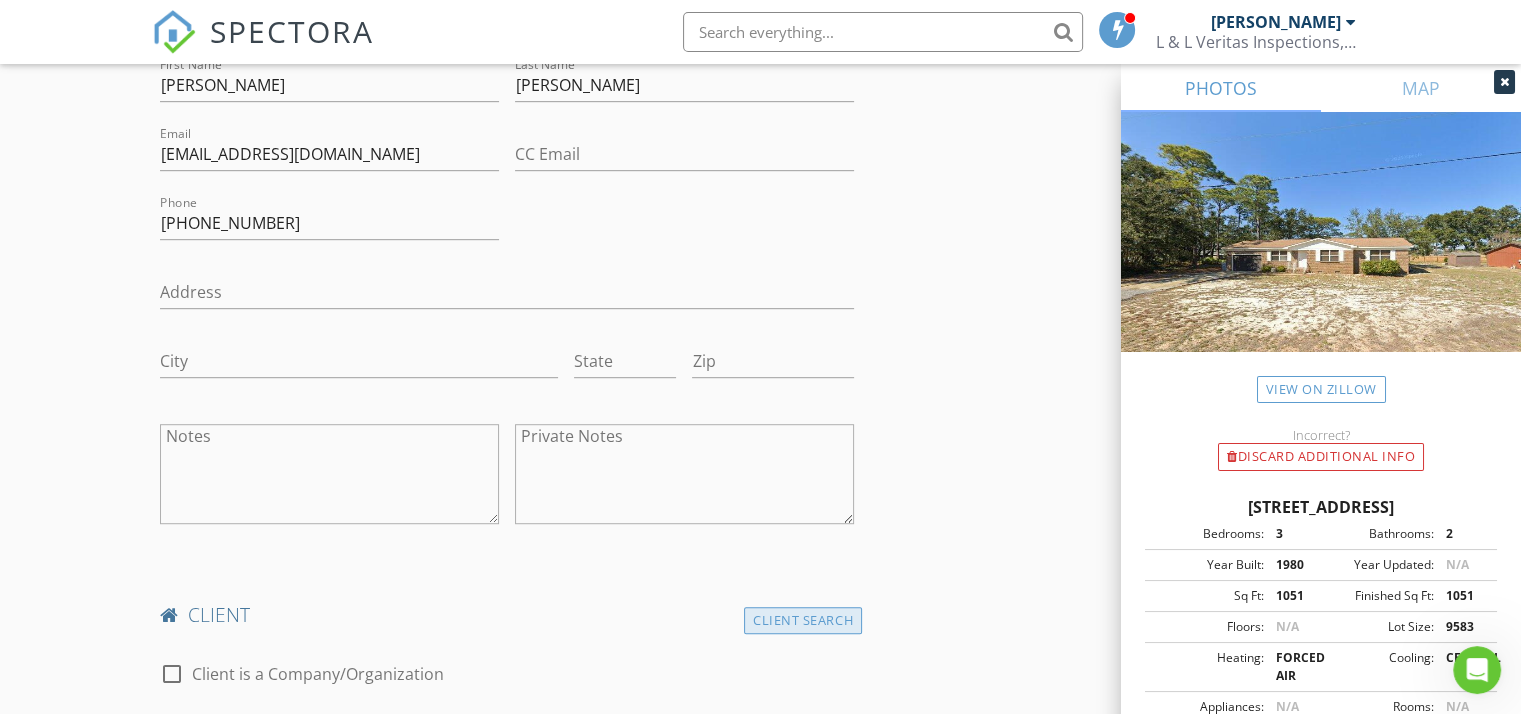 click on "Client Search" at bounding box center [803, 620] 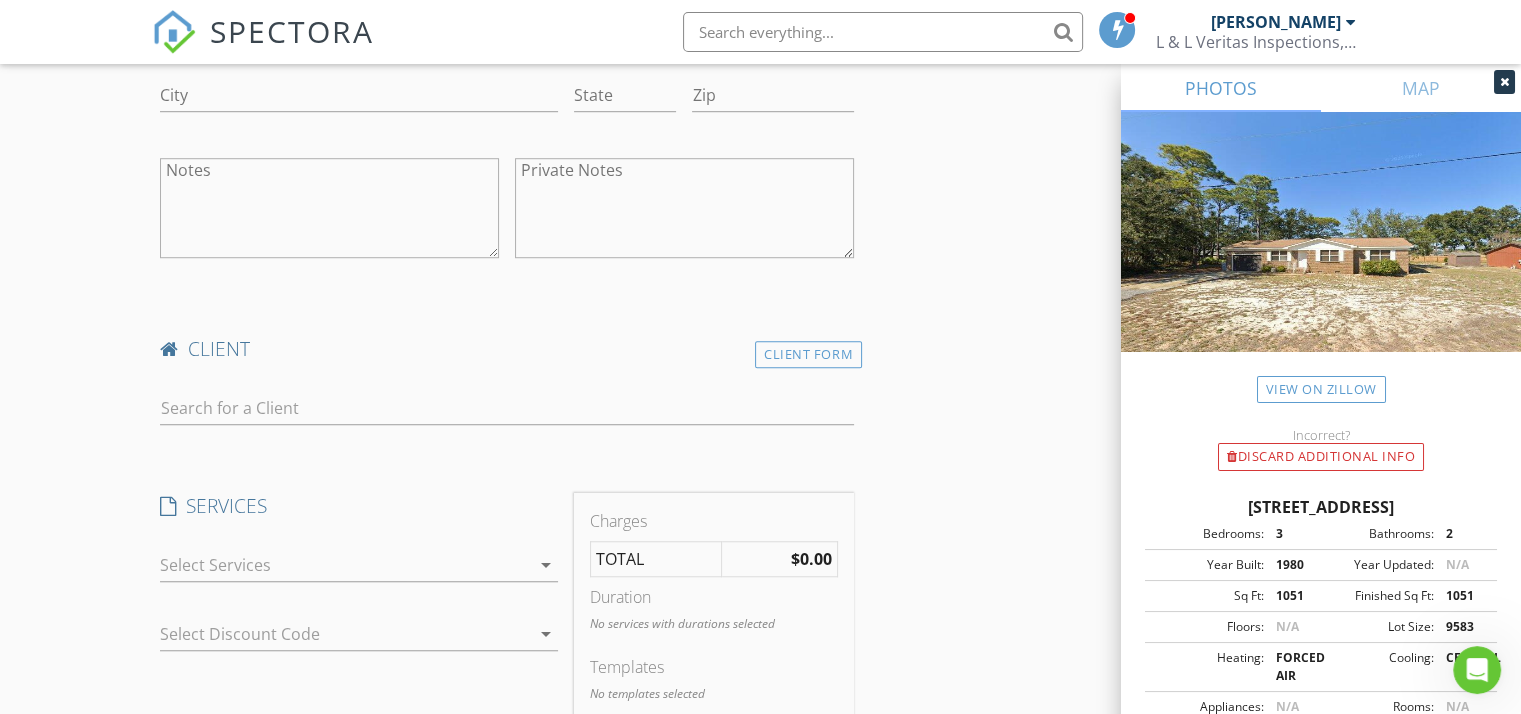 scroll, scrollTop: 1448, scrollLeft: 0, axis: vertical 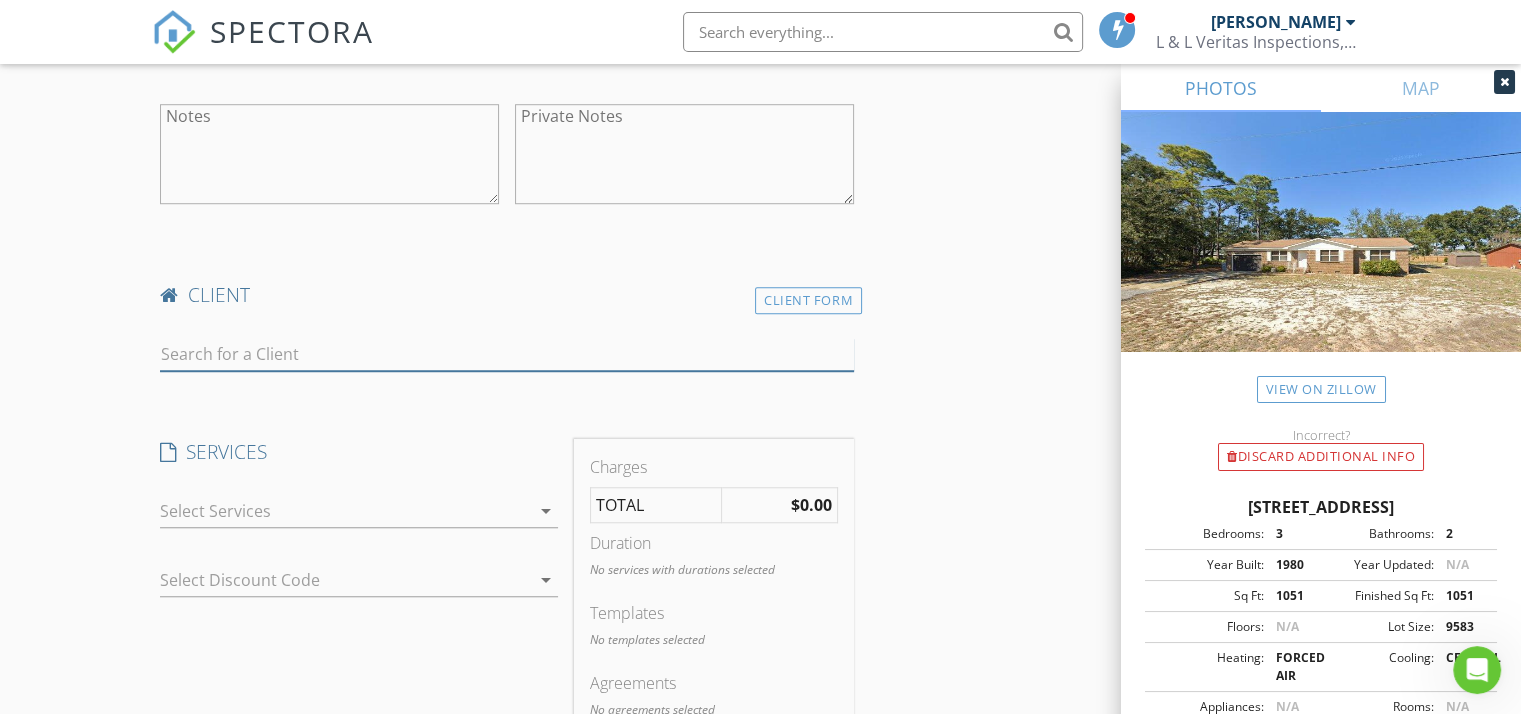click at bounding box center (507, 354) 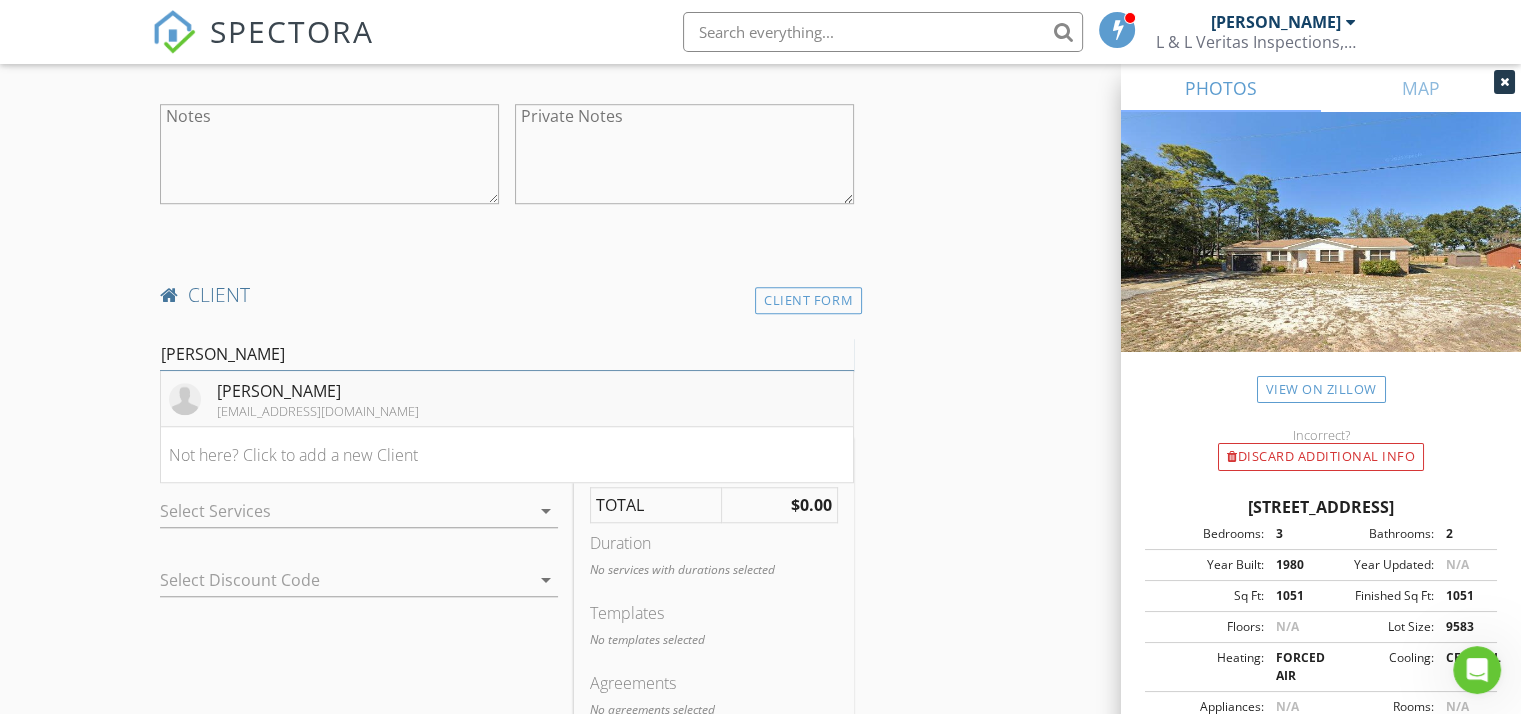 type on "mitchell" 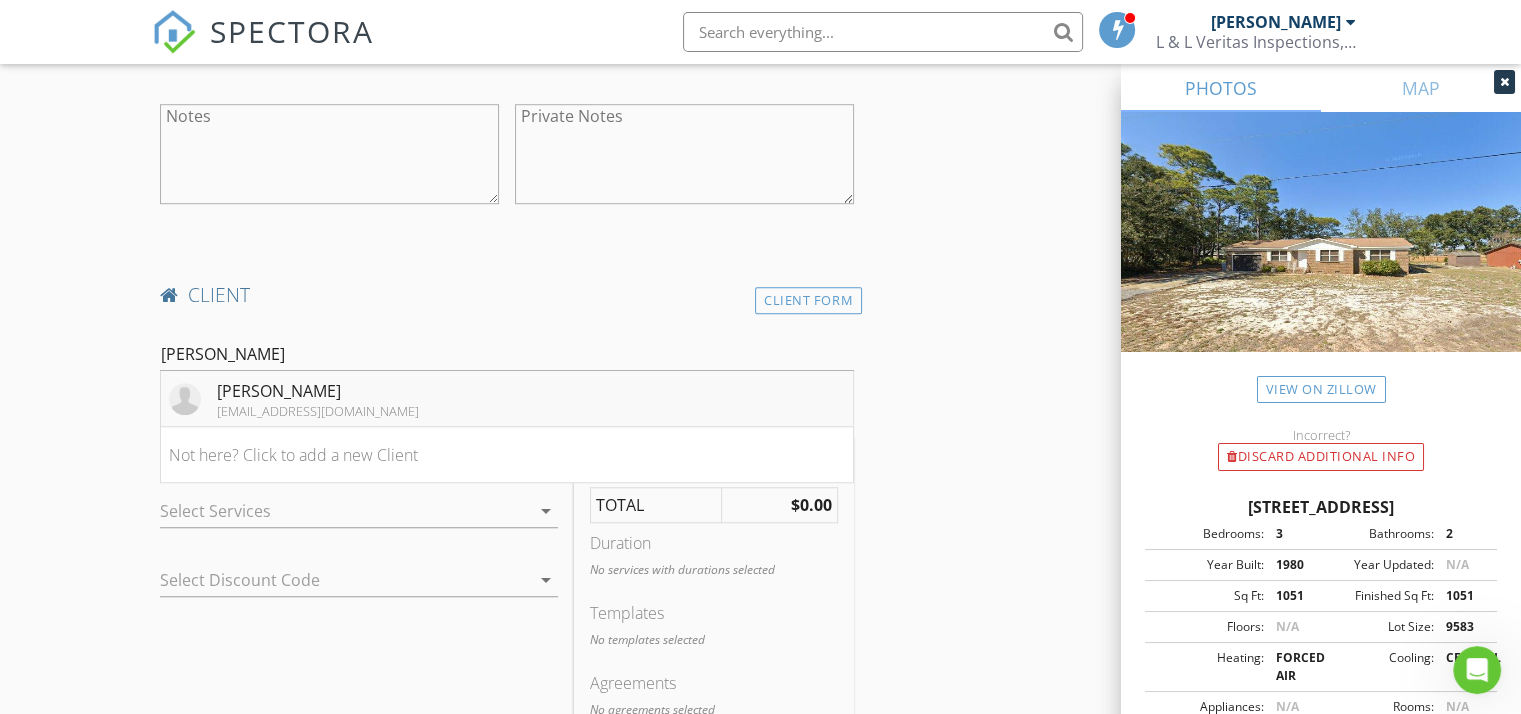 click on "rossboss27@icloud.com" at bounding box center [318, 411] 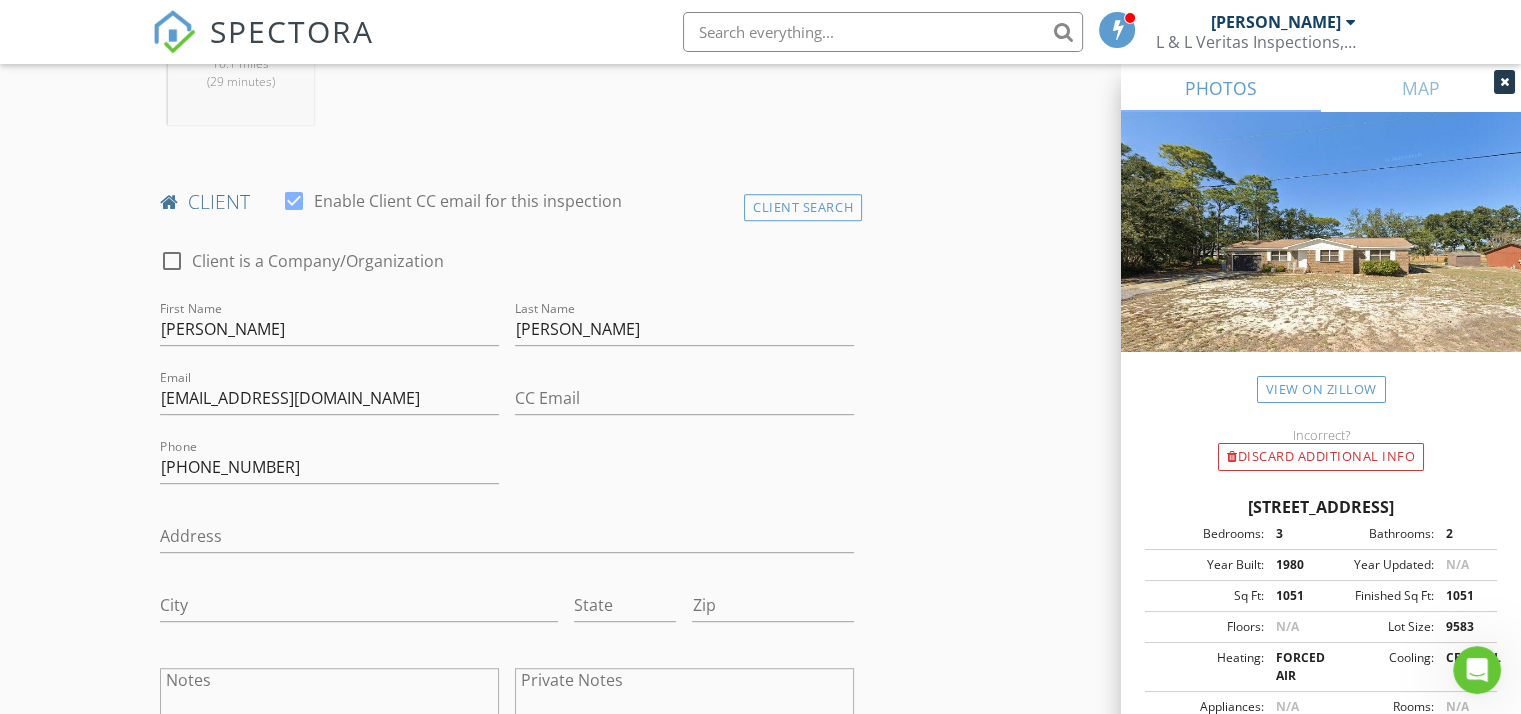 scroll, scrollTop: 879, scrollLeft: 0, axis: vertical 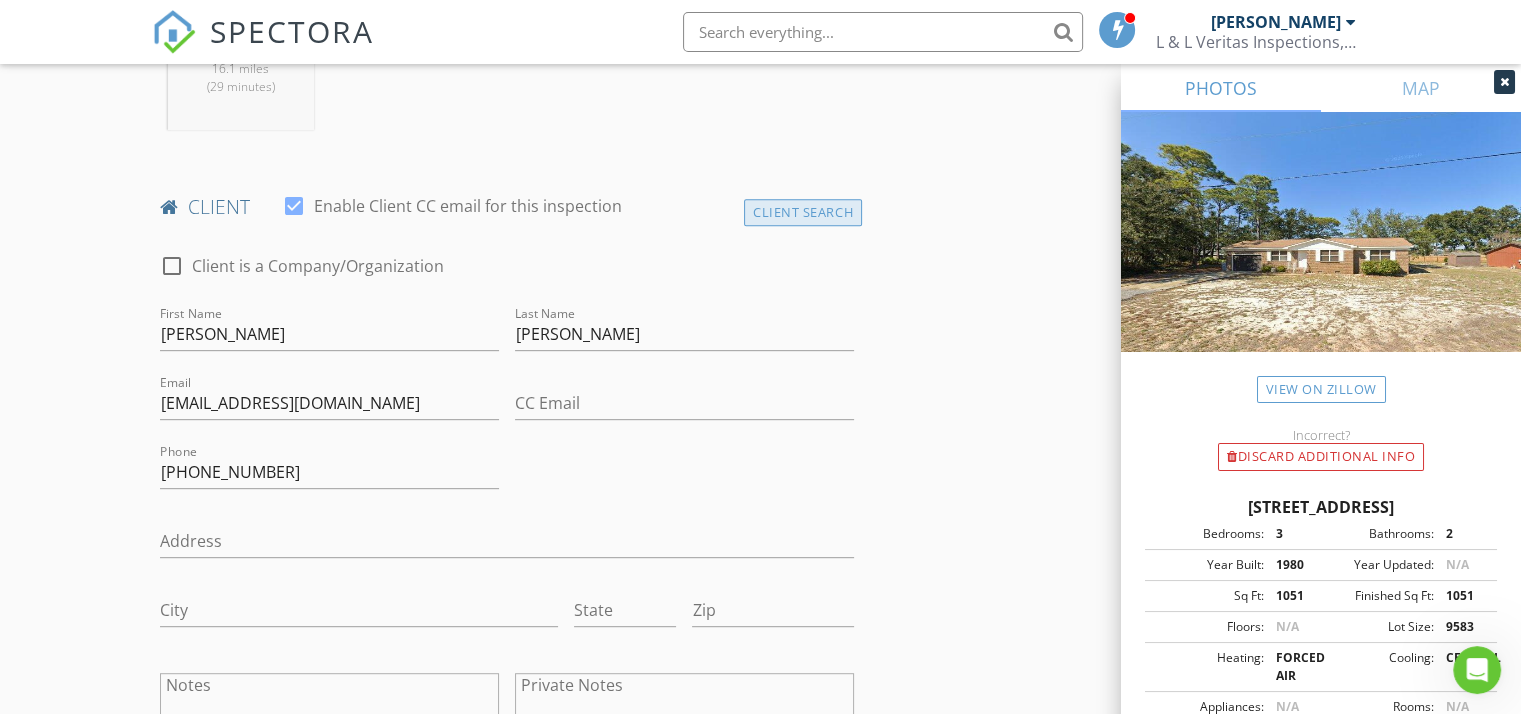 click on "Client Search" at bounding box center [803, 212] 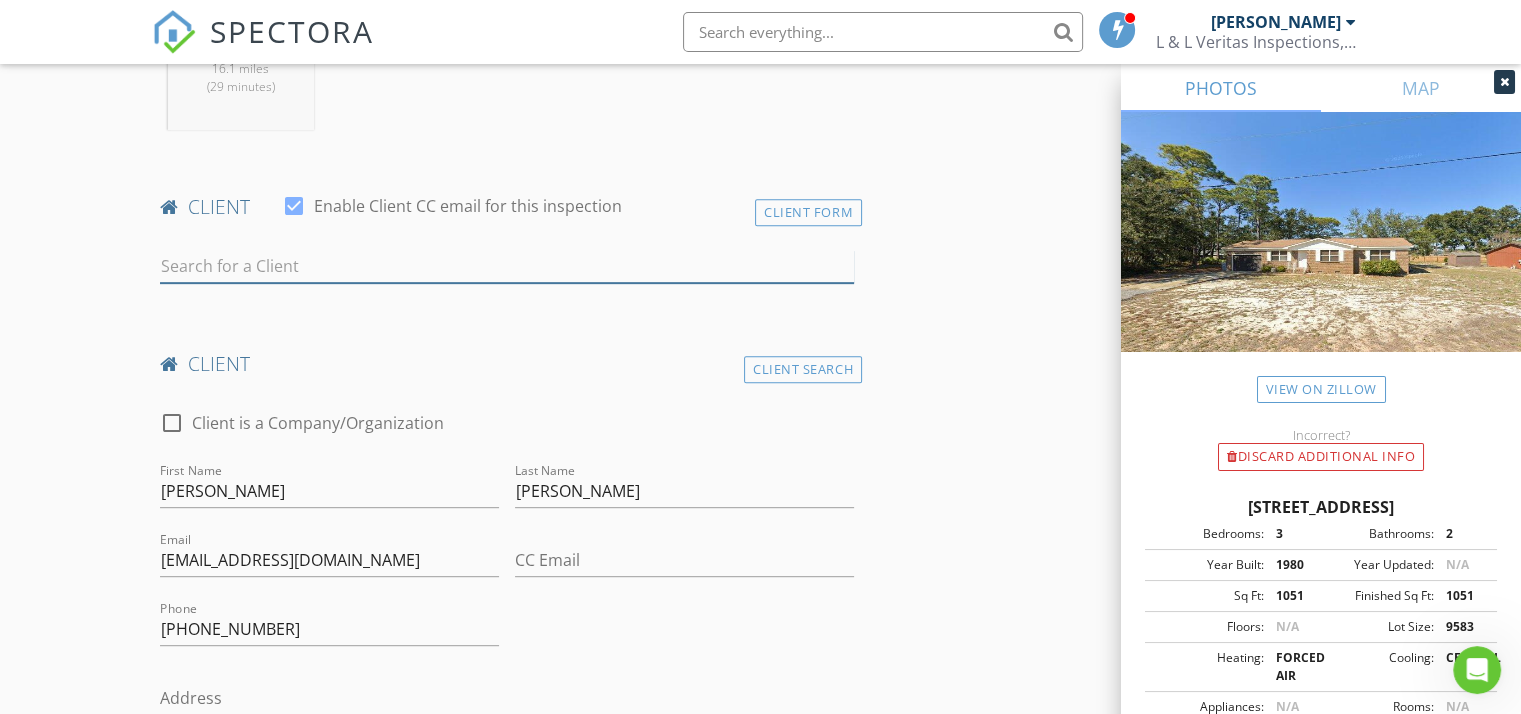 click at bounding box center (507, 266) 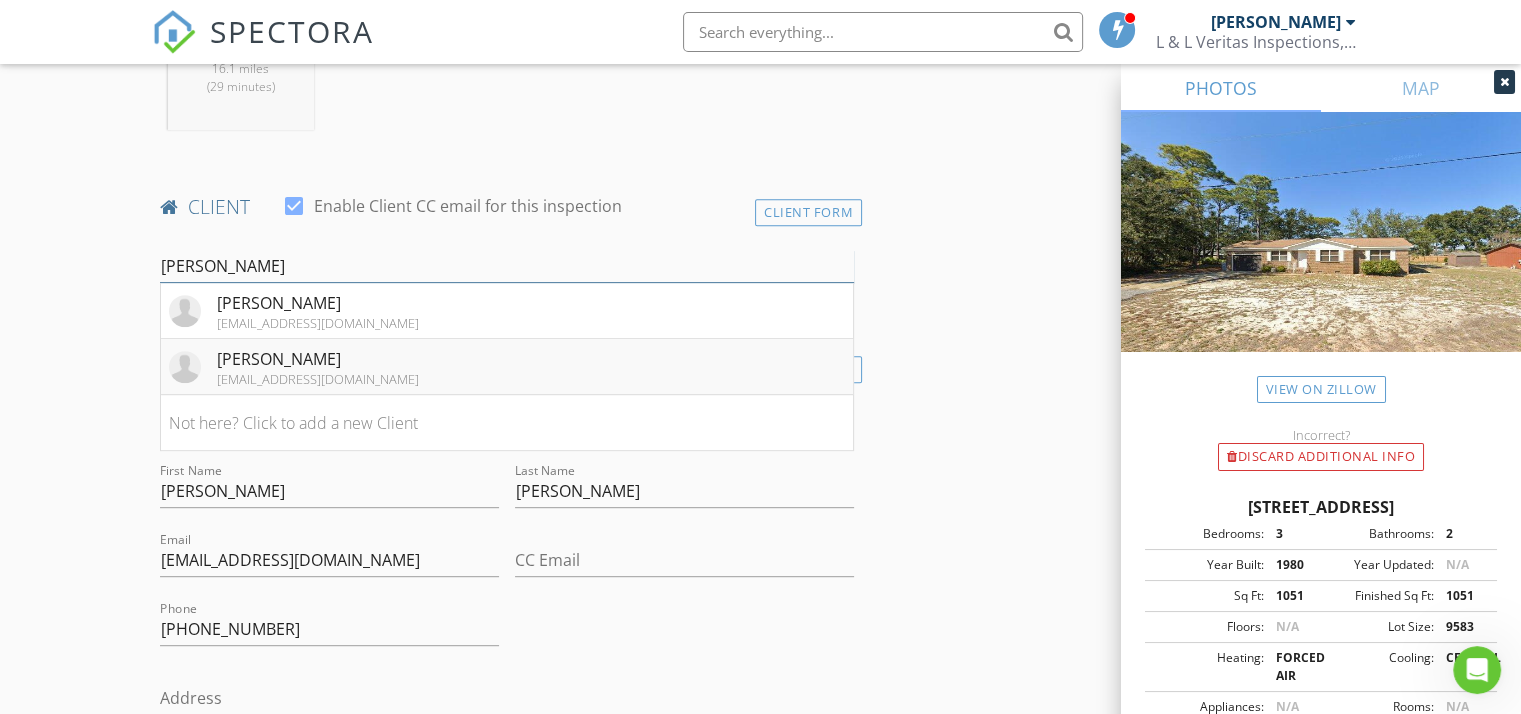 type on "ryan smith" 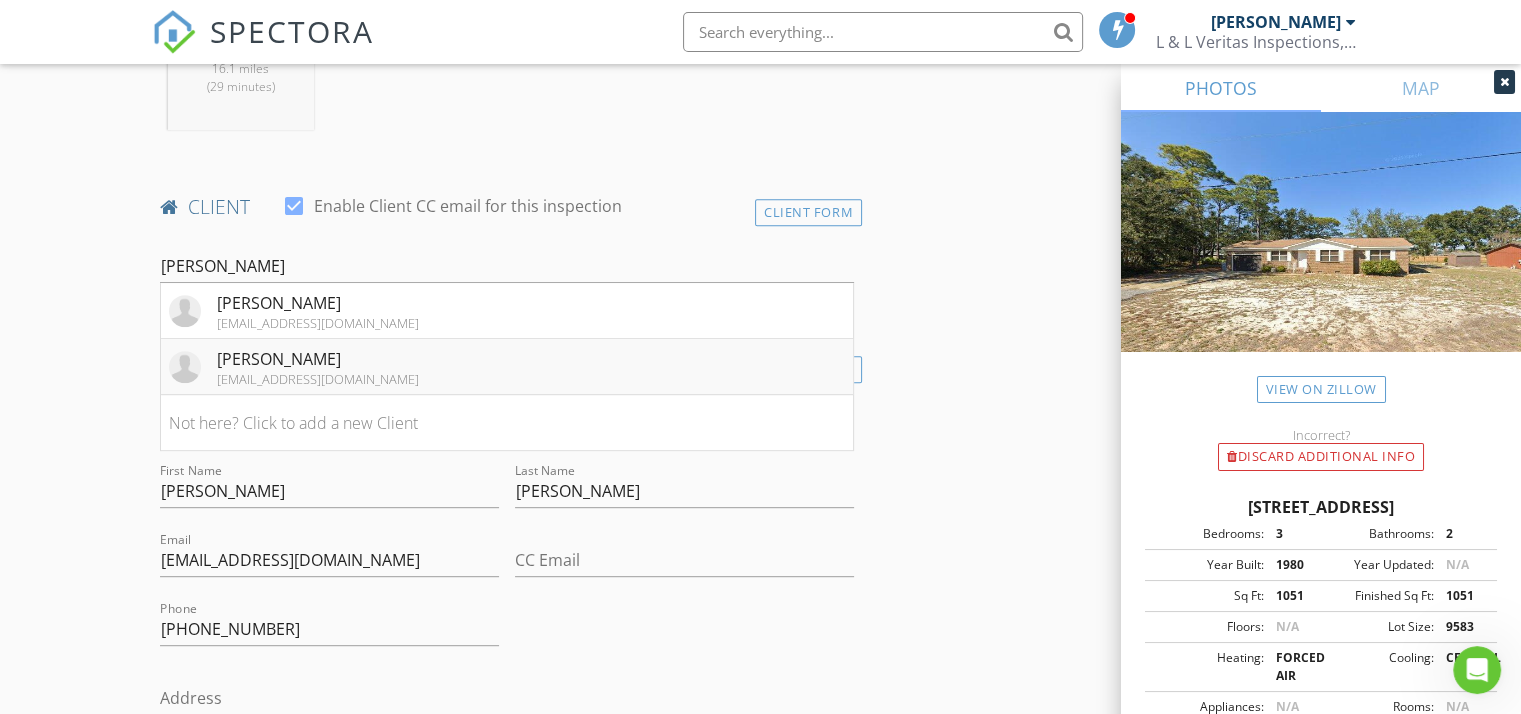 click on "Ryan Smith" at bounding box center [318, 359] 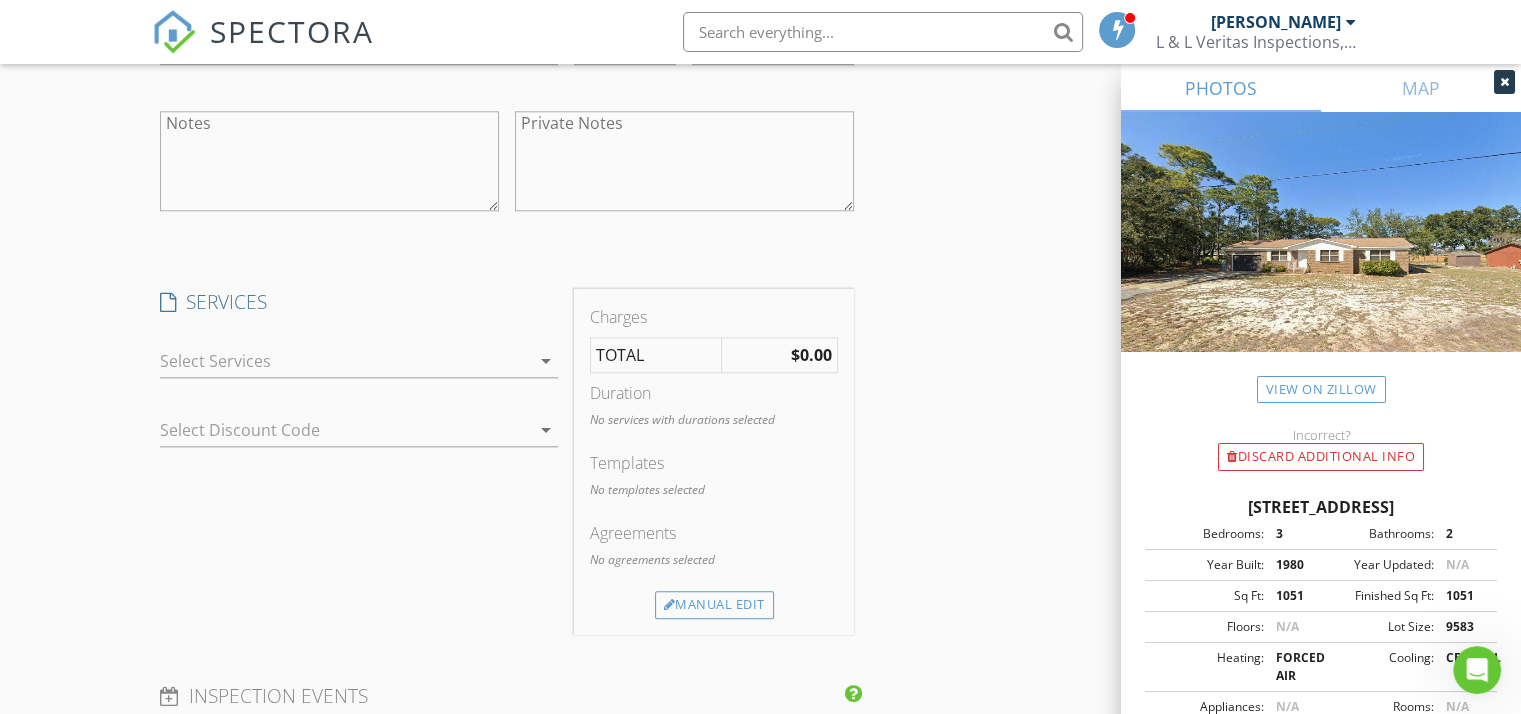 scroll, scrollTop: 2100, scrollLeft: 0, axis: vertical 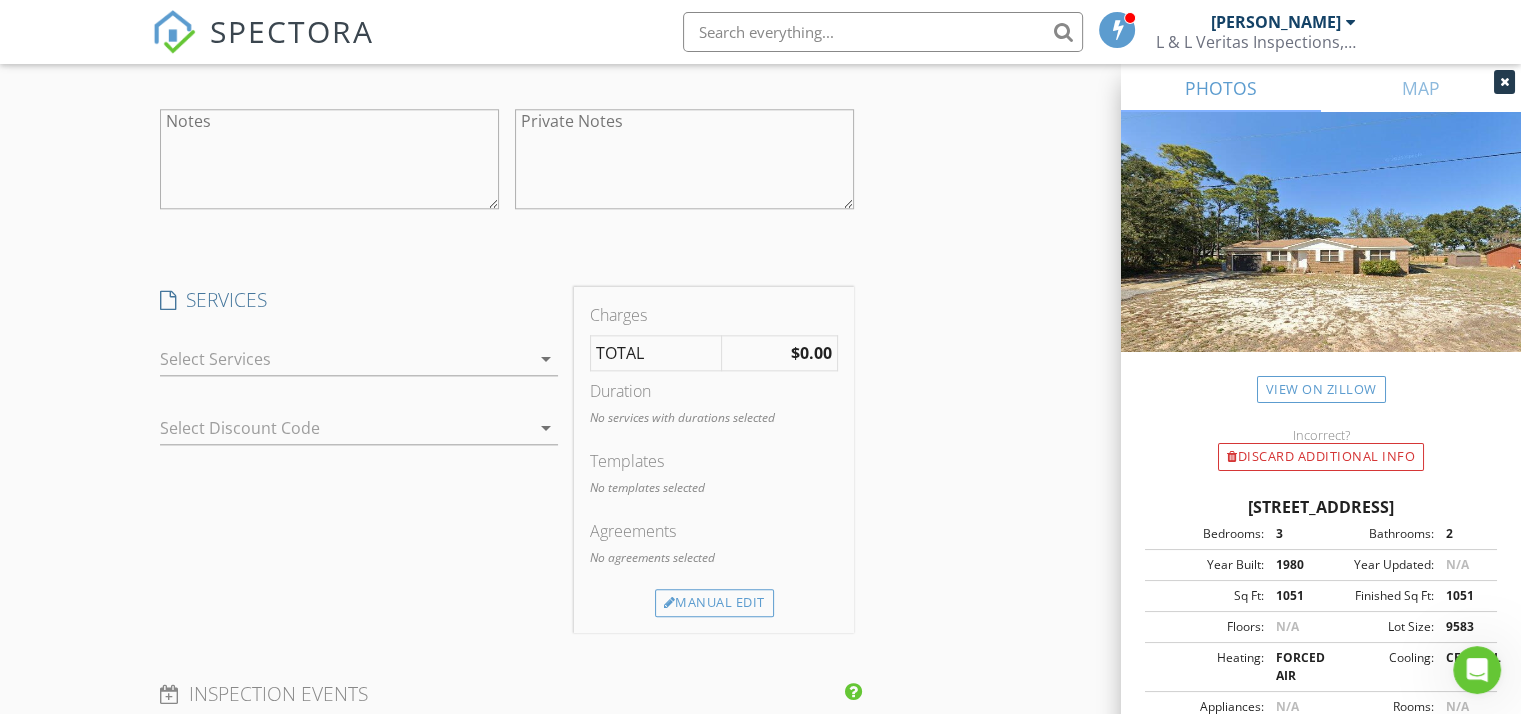 click at bounding box center (345, 359) 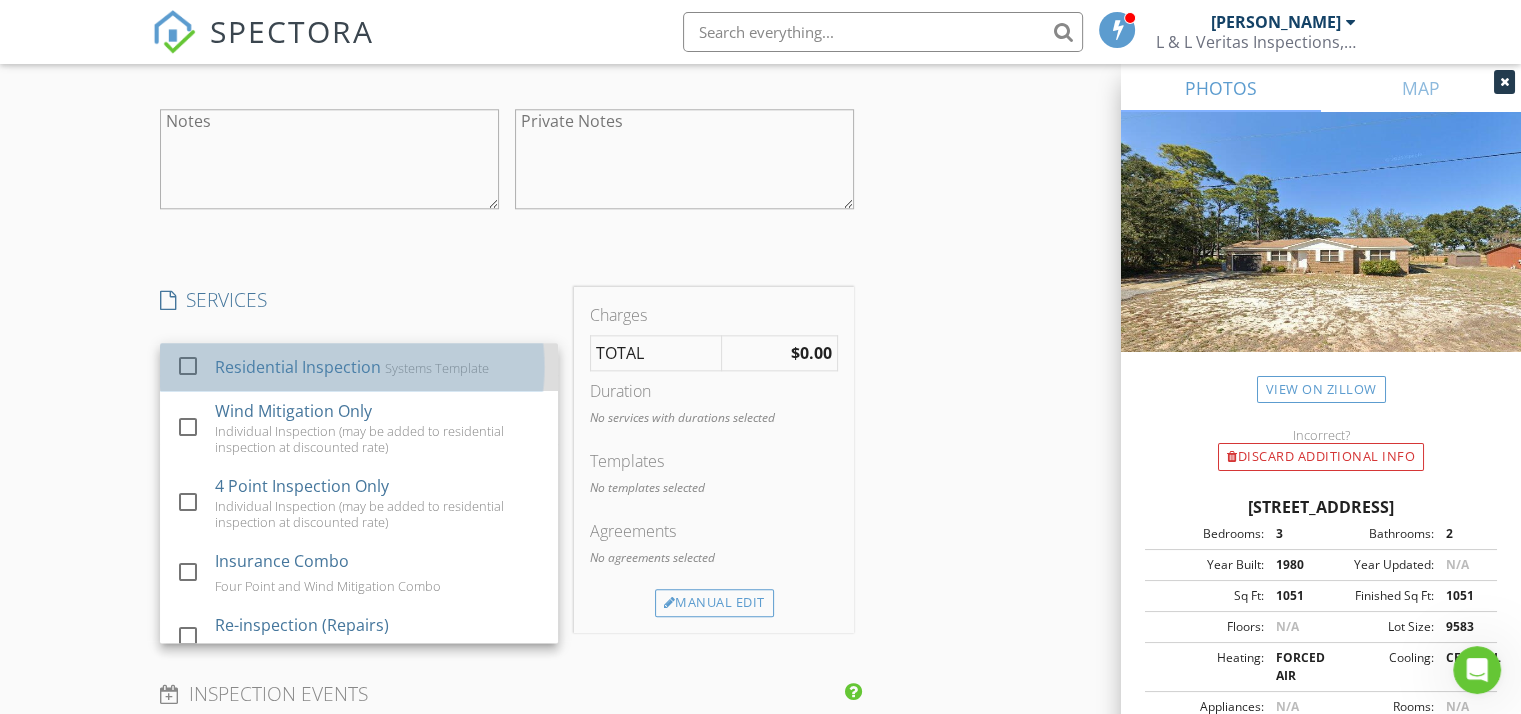 click on "Residential Inspection" at bounding box center [298, 367] 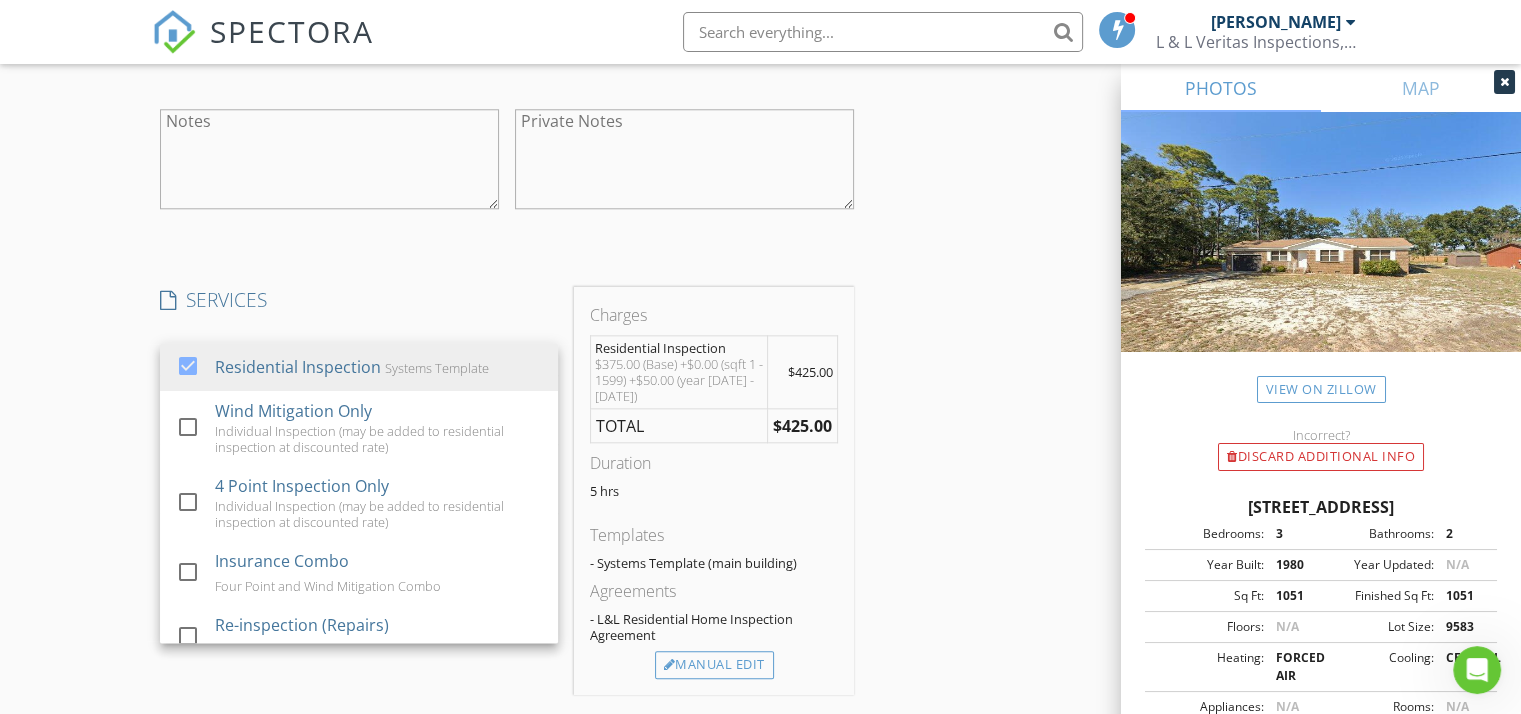 click on "New Inspection
Click here to use the New Order Form
INSPECTOR(S)
check_box   Ramon Ledesma   PRIMARY   Ramon Ledesma arrow_drop_down   check_box_outline_blank Ramon Ledesma specifically requested
Date/Time
07/13/2025 8:30 AM
Location
Address Search       Address 3326 Maplewood Dr   Unit   City Gulf Breeze   State FL   Zip 32563   County Santa Rosa     Square Feet 1051   Year Built 1980   Foundation Slab arrow_drop_down     Ramon Ledesma     16.1 miles     (29 minutes)
client
check_box Enable Client CC email for this inspection   Client Search     check_box_outline_blank Client is a Company/Organization     First Name Ryan   Last Name Smith   Email rs13788@gmail.com   CC Email   Phone 850-572-4016   Address   City   State   Zip       Notes   Private Notes
client
Client Search     check_box_outline_blank" at bounding box center [760, 188] 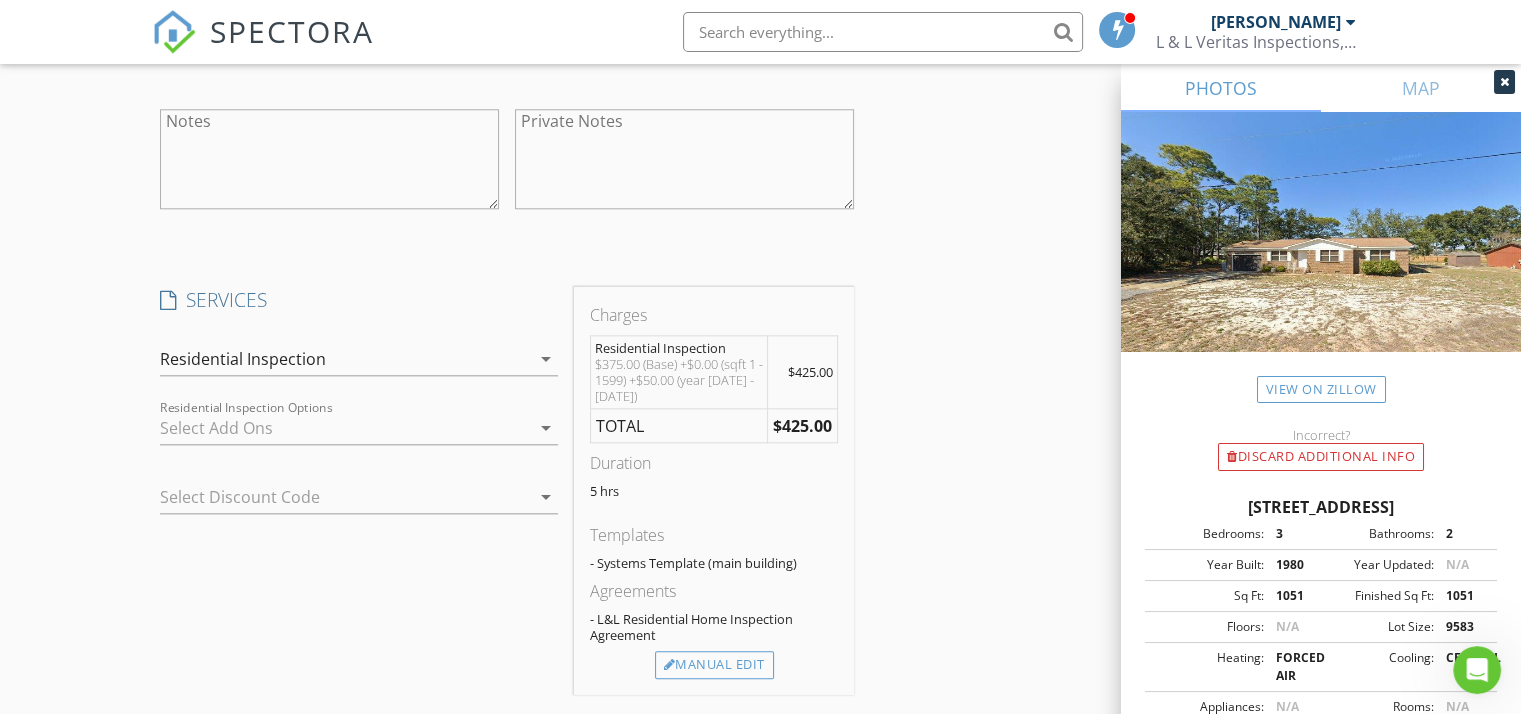click at bounding box center (331, 497) 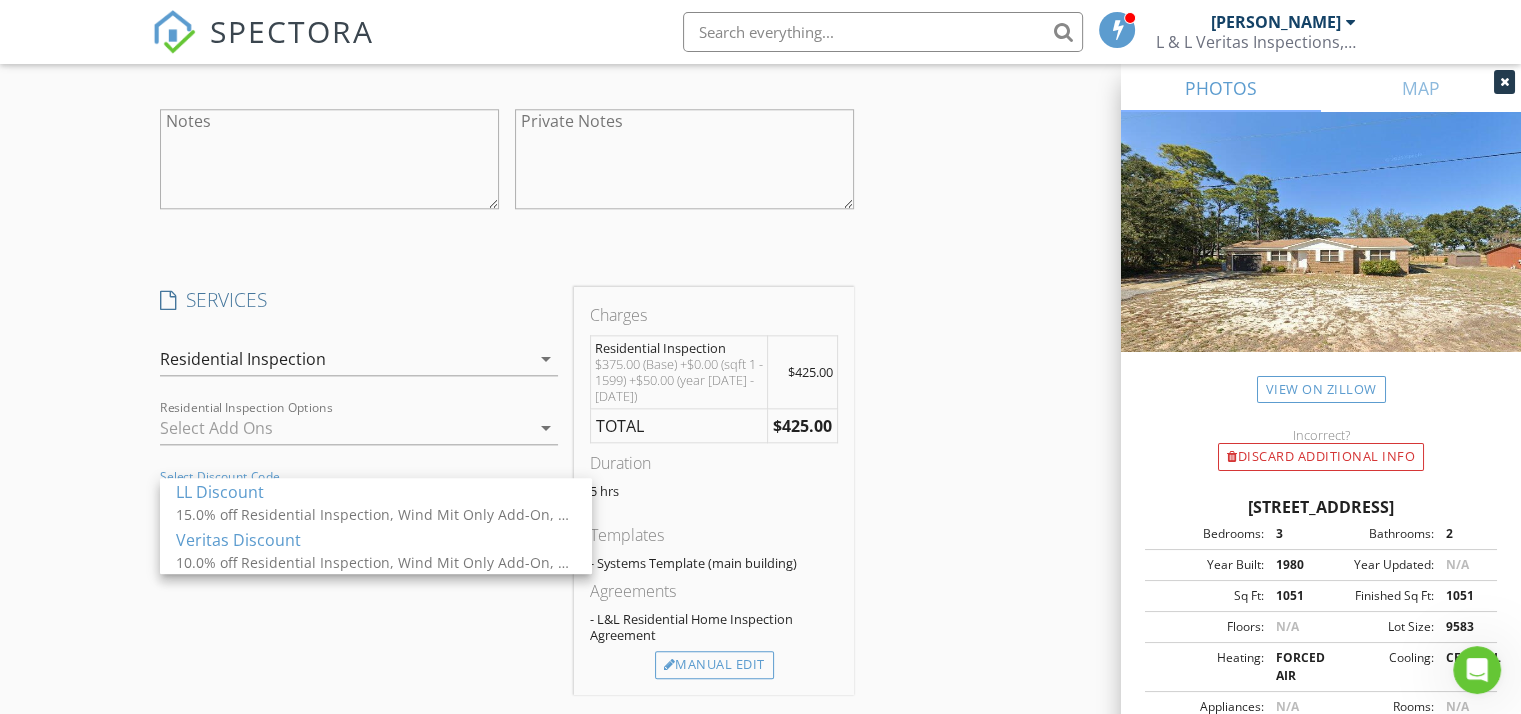 click on "LL Discount" at bounding box center (376, 492) 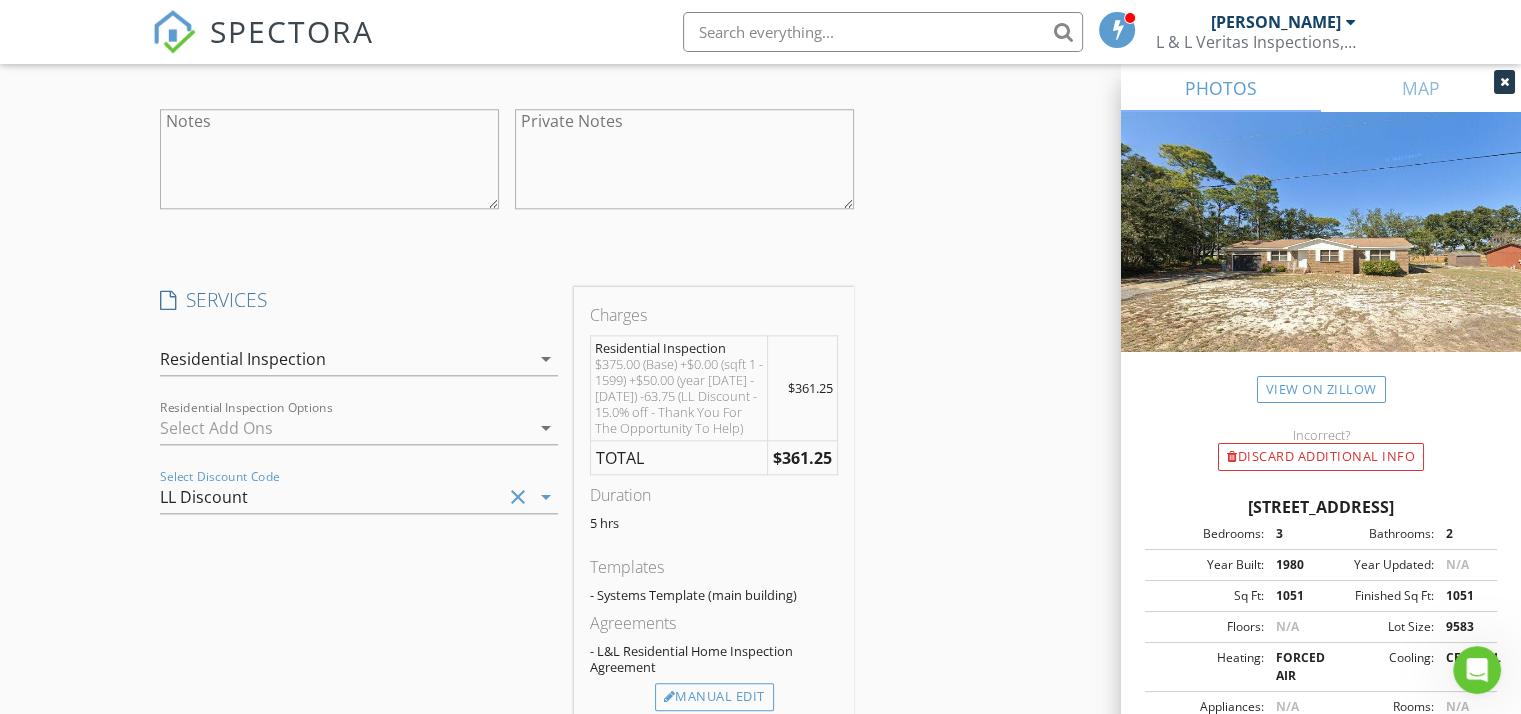 click on "LL Discount" at bounding box center (331, 497) 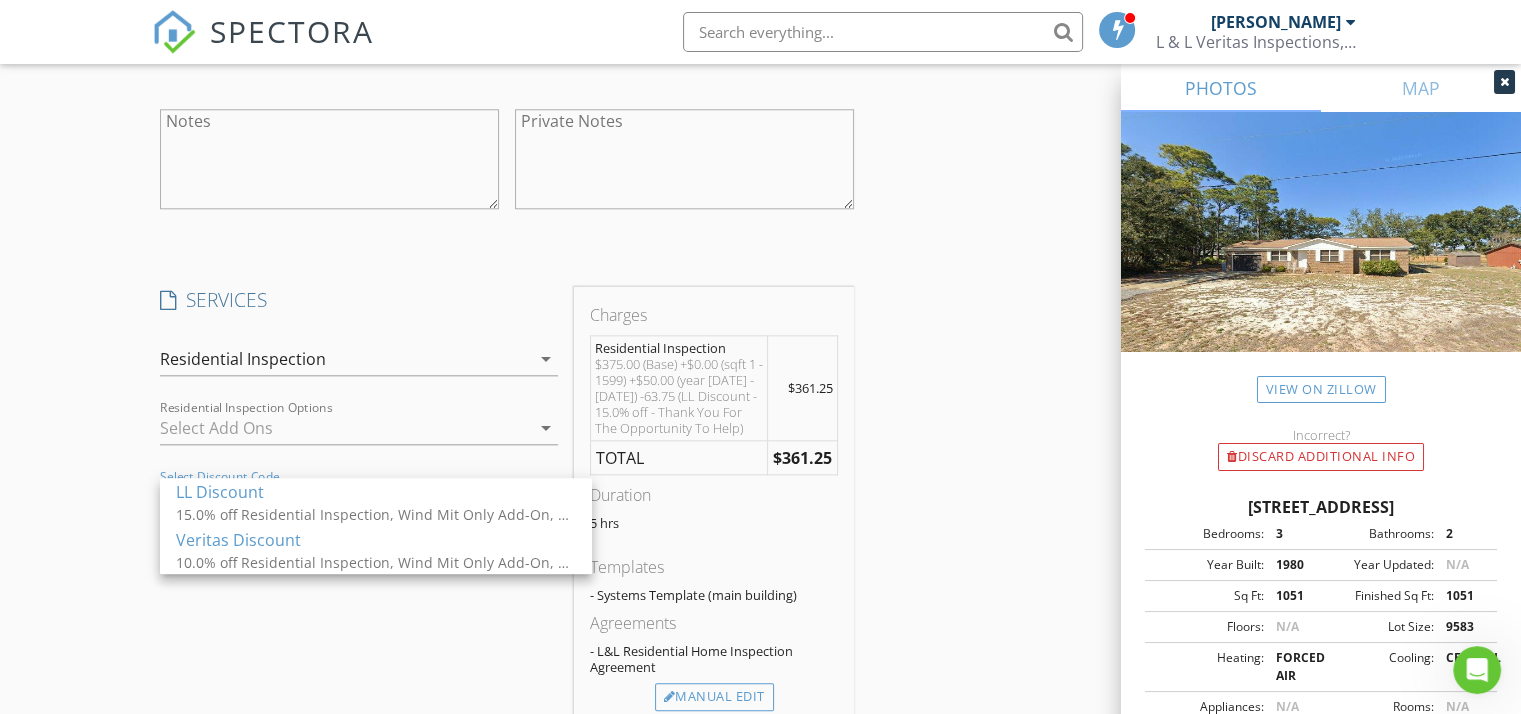 click on "check_box   Residential Inspection   Systems Template check_box_outline_blank   Wind Mitigation Only   Individual Inspection (may be added to residential inspection at discounted rate) check_box_outline_blank   4 Point Inspection Only   Individual Inspection (may be added to residential inspection at discounted rate) check_box_outline_blank   Insurance Combo   Four Point and Wind Mitigation Combo check_box_outline_blank   Re-inspection (Repairs)   Re-inspection Of Repairs Completed check_box_outline_blank   Re-inspection (New Roof or System)   Update For New System Install check_box_outline_blank   Crawlspace Inspection   Information/Photos check_box_outline_blank   Modified Systems Inspection   roof, electrical, plumbing, HVAC check_box_outline_blank   Roof Certification   Roof Inspection Residential Inspection arrow_drop_down   check_box_outline_blank   Wind Mit Only Add-On   with Home Inspection check_box_outline_blank   4 Point Only Add-On   with Home Inspection check_box_outline_blank     arrow_drop_down" at bounding box center (359, 430) 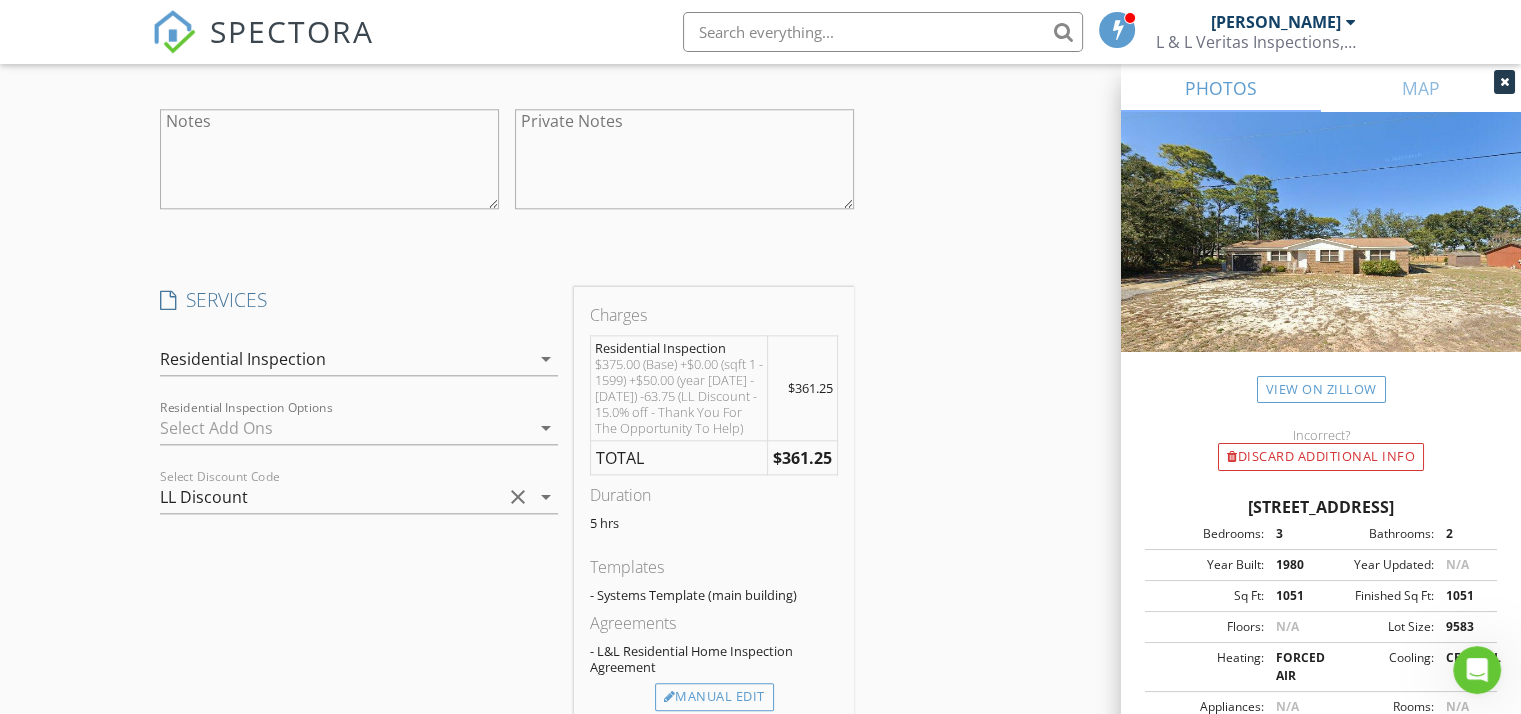 click on "clear" at bounding box center (518, 497) 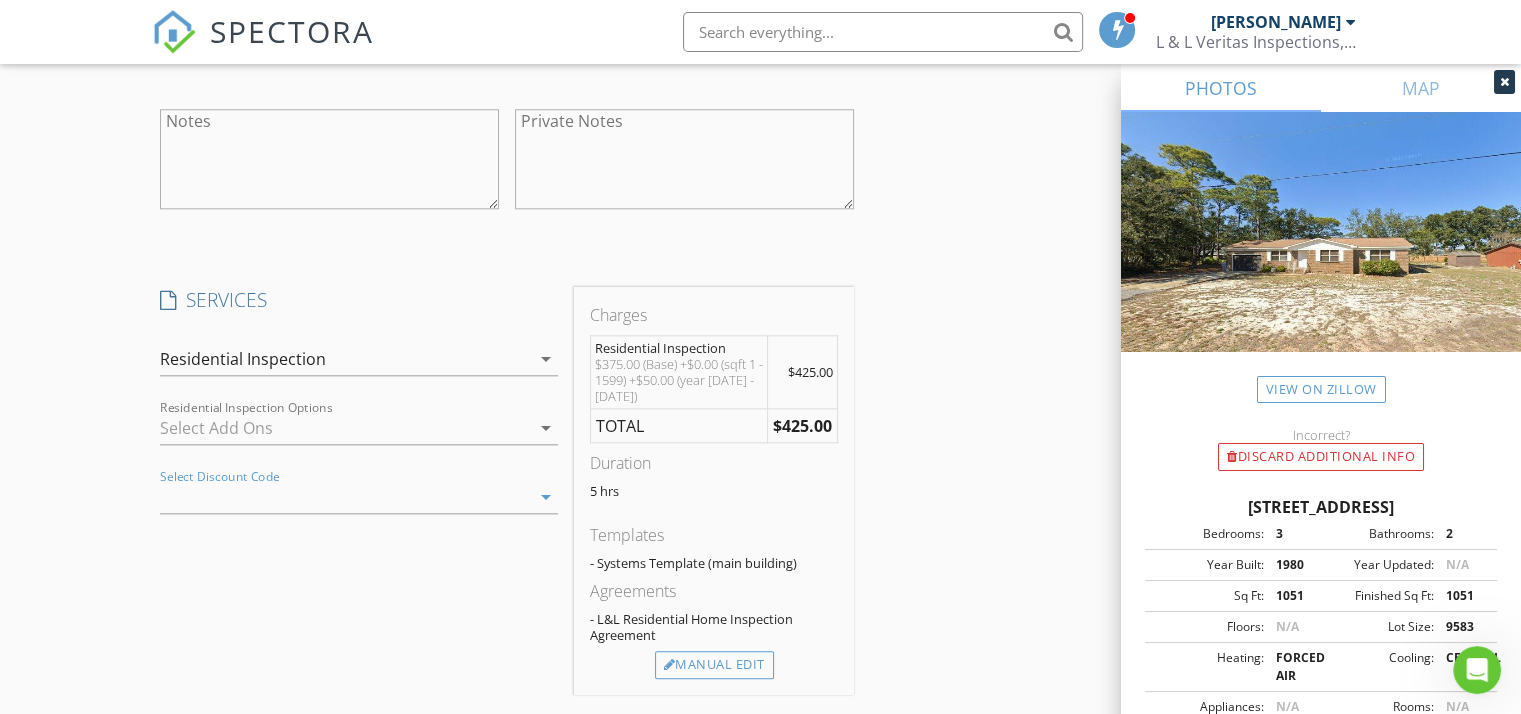 click on "arrow_drop_down" at bounding box center (546, 428) 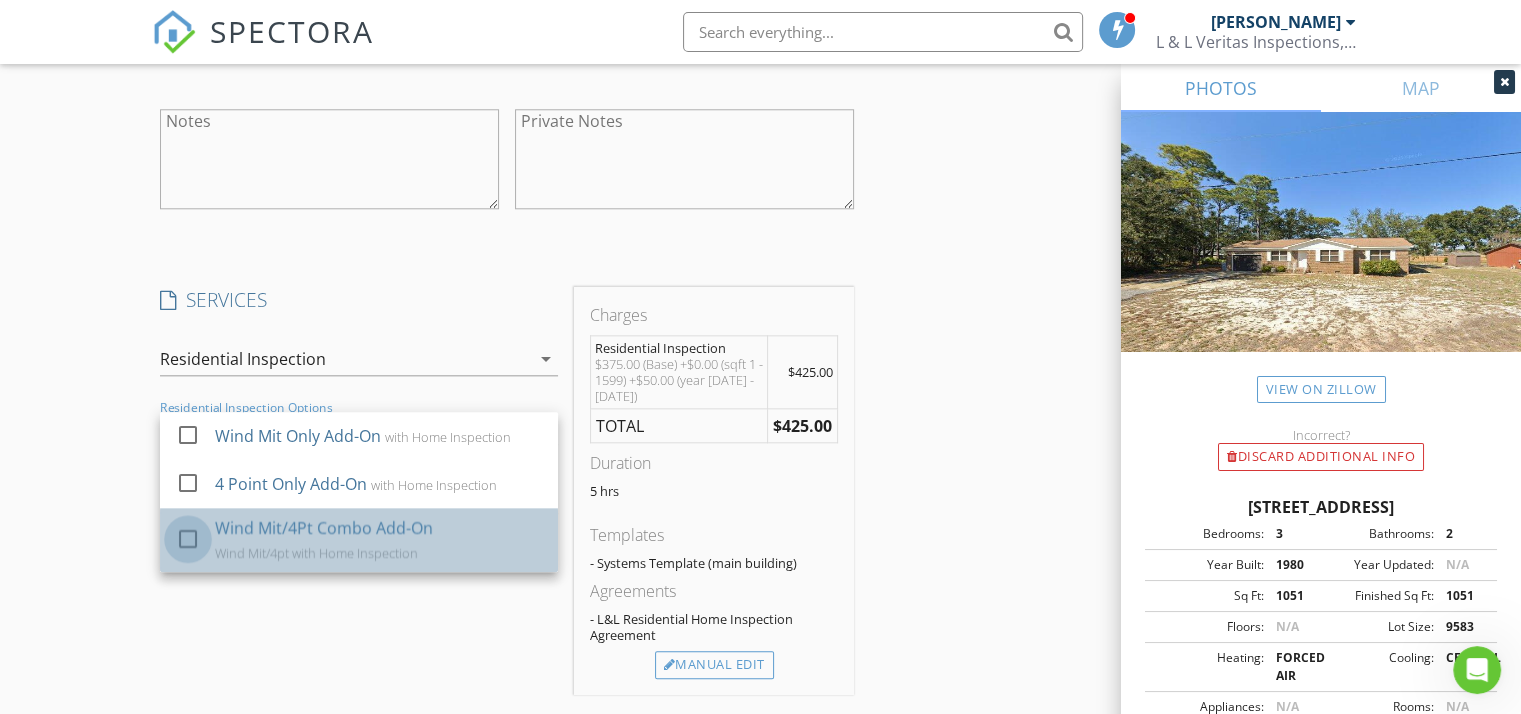 click at bounding box center (188, 539) 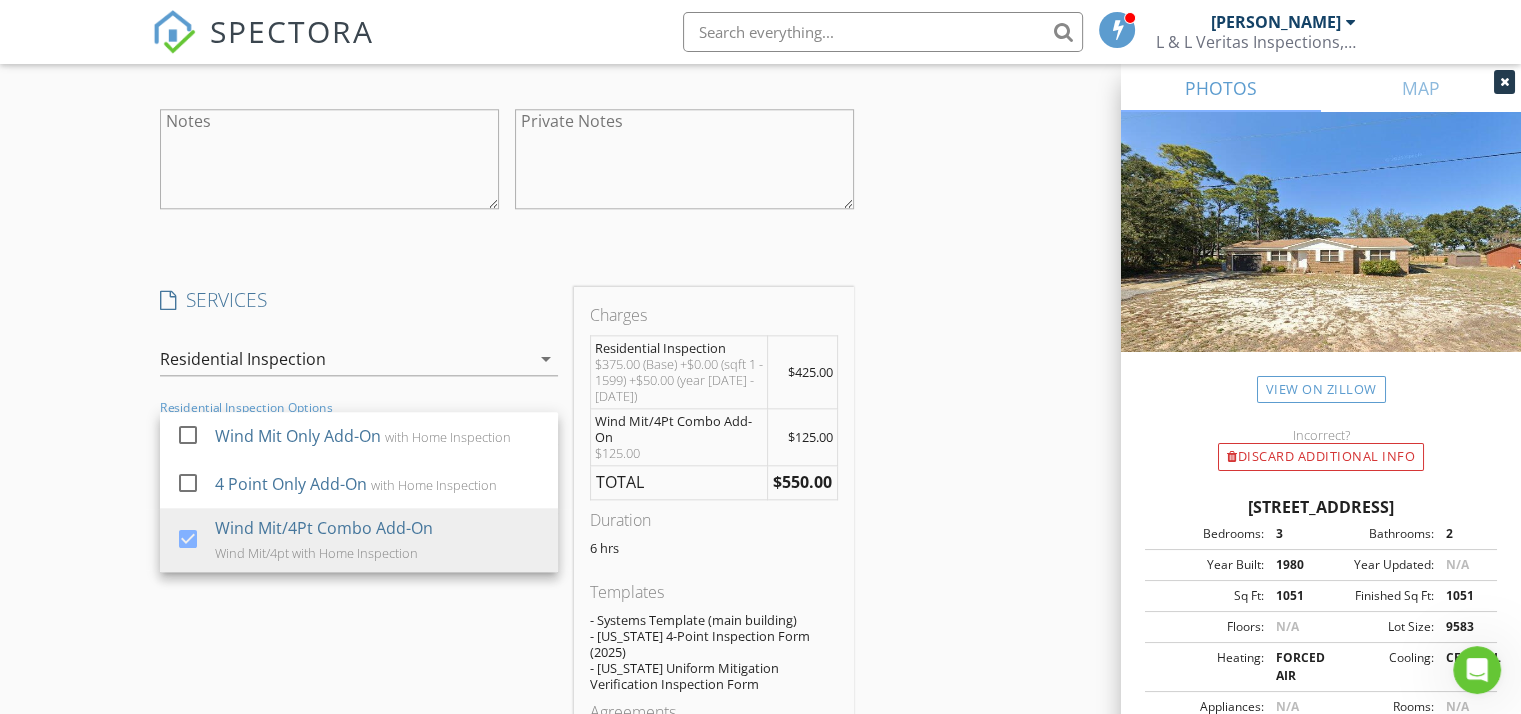 click on "New Inspection
Click here to use the New Order Form
INSPECTOR(S)
check_box   Ramon Ledesma   PRIMARY   Ramon Ledesma arrow_drop_down   check_box_outline_blank Ramon Ledesma specifically requested
Date/Time
07/13/2025 8:30 AM
Location
Address Search       Address 3326 Maplewood Dr   Unit   City Gulf Breeze   State FL   Zip 32563   County Santa Rosa     Square Feet 1051   Year Built 1980   Foundation Slab arrow_drop_down     Ramon Ledesma     16.1 miles     (29 minutes)
client
check_box Enable Client CC email for this inspection   Client Search     check_box_outline_blank Client is a Company/Organization     First Name Ryan   Last Name Smith   Email rs13788@gmail.com   CC Email   Phone 850-572-4016   Address   City   State   Zip       Notes   Private Notes
client
Client Search     check_box_outline_blank" at bounding box center [760, 256] 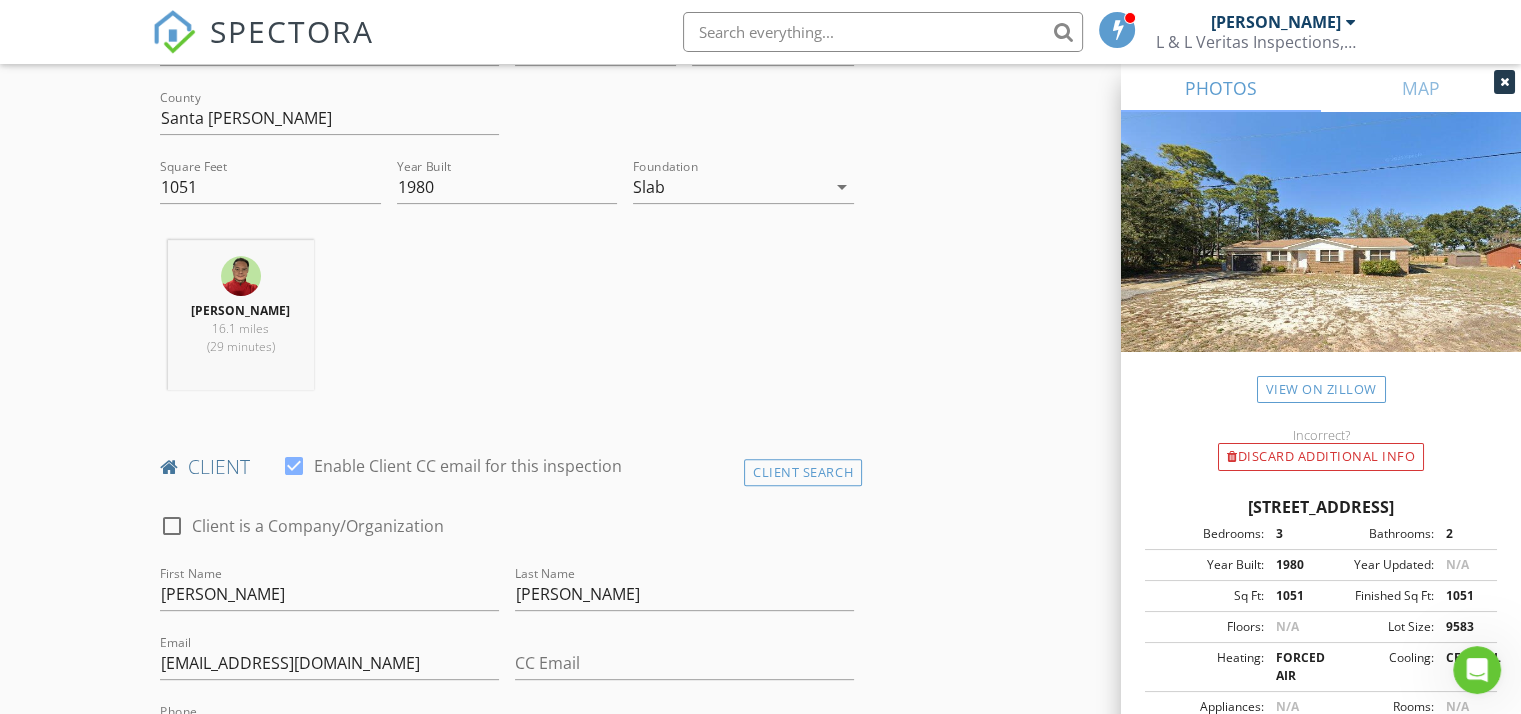 scroll, scrollTop: 610, scrollLeft: 0, axis: vertical 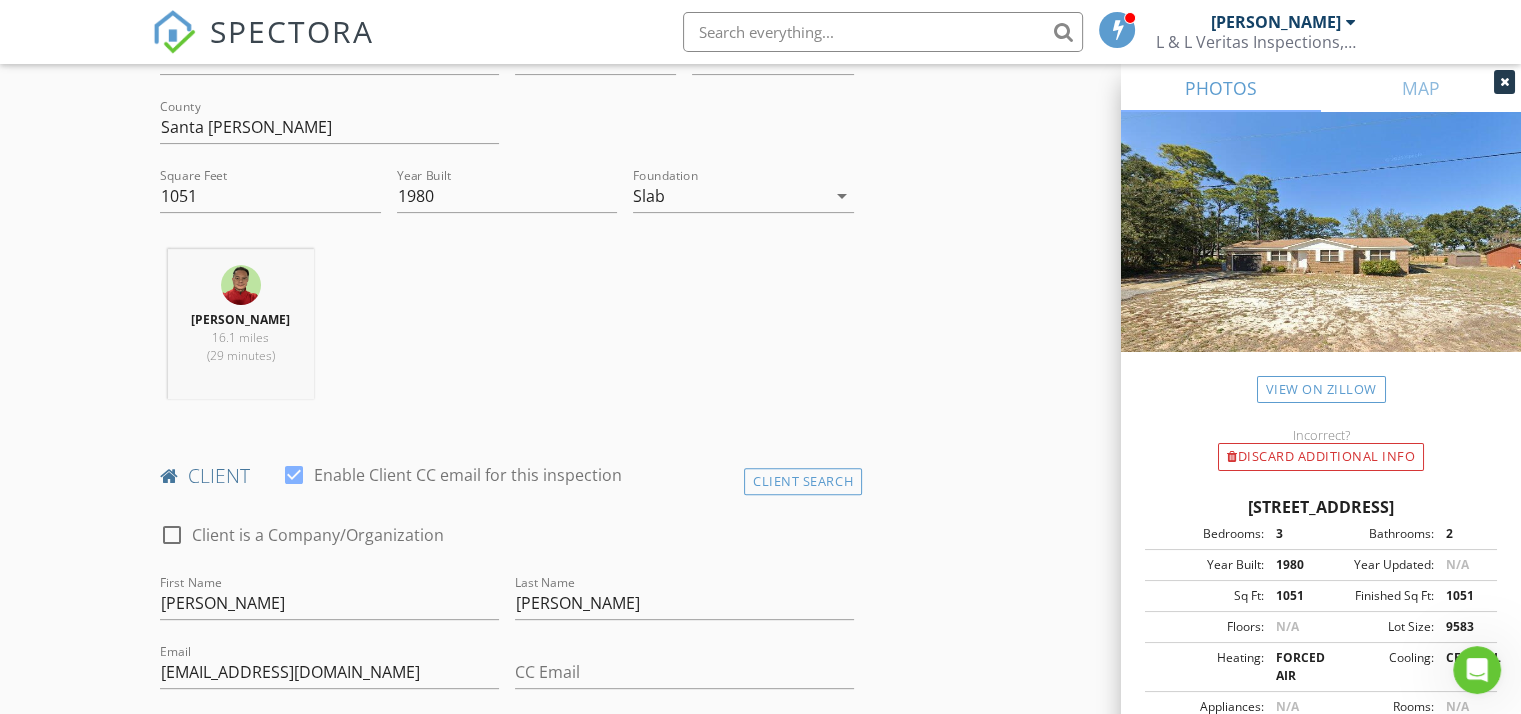 click on "arrow_drop_down" at bounding box center [840, 196] 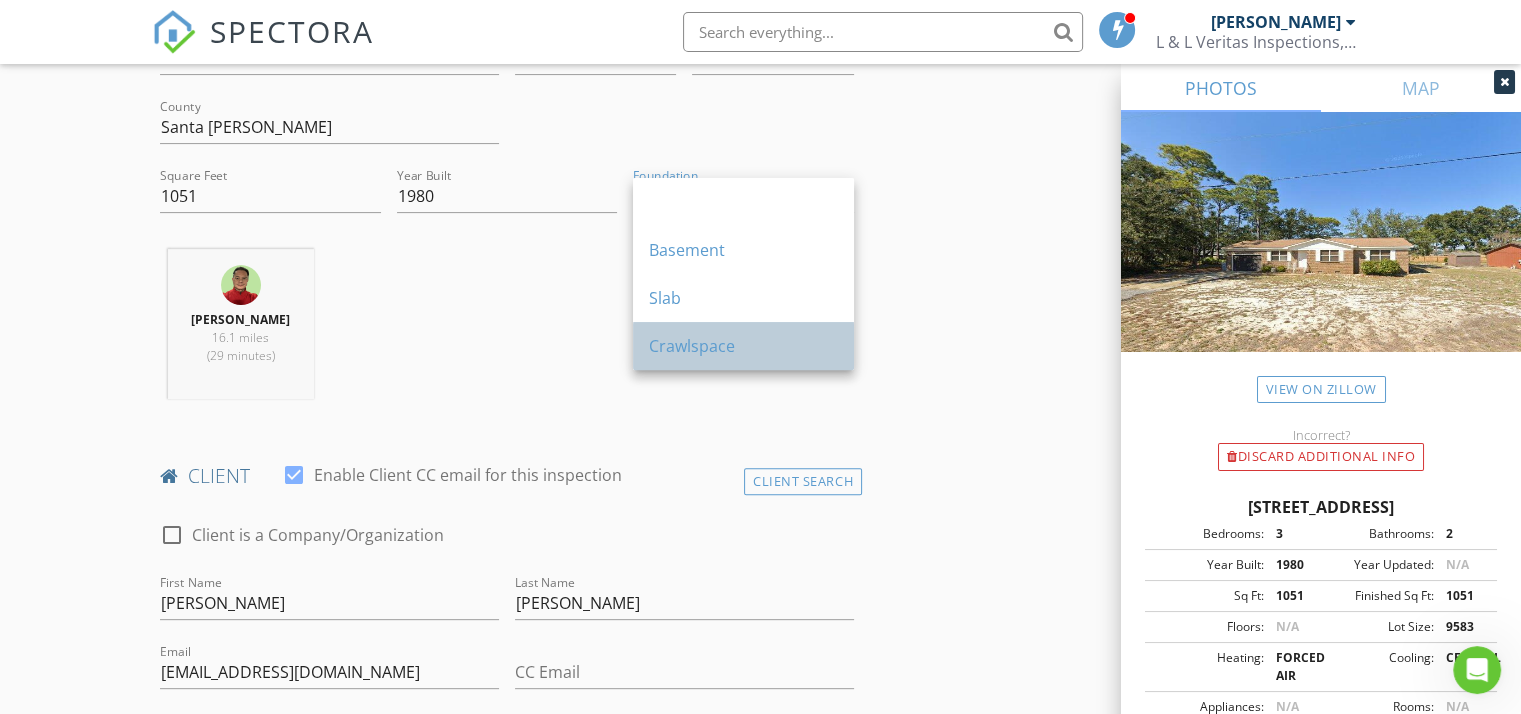 click on "Crawlspace" at bounding box center (743, 346) 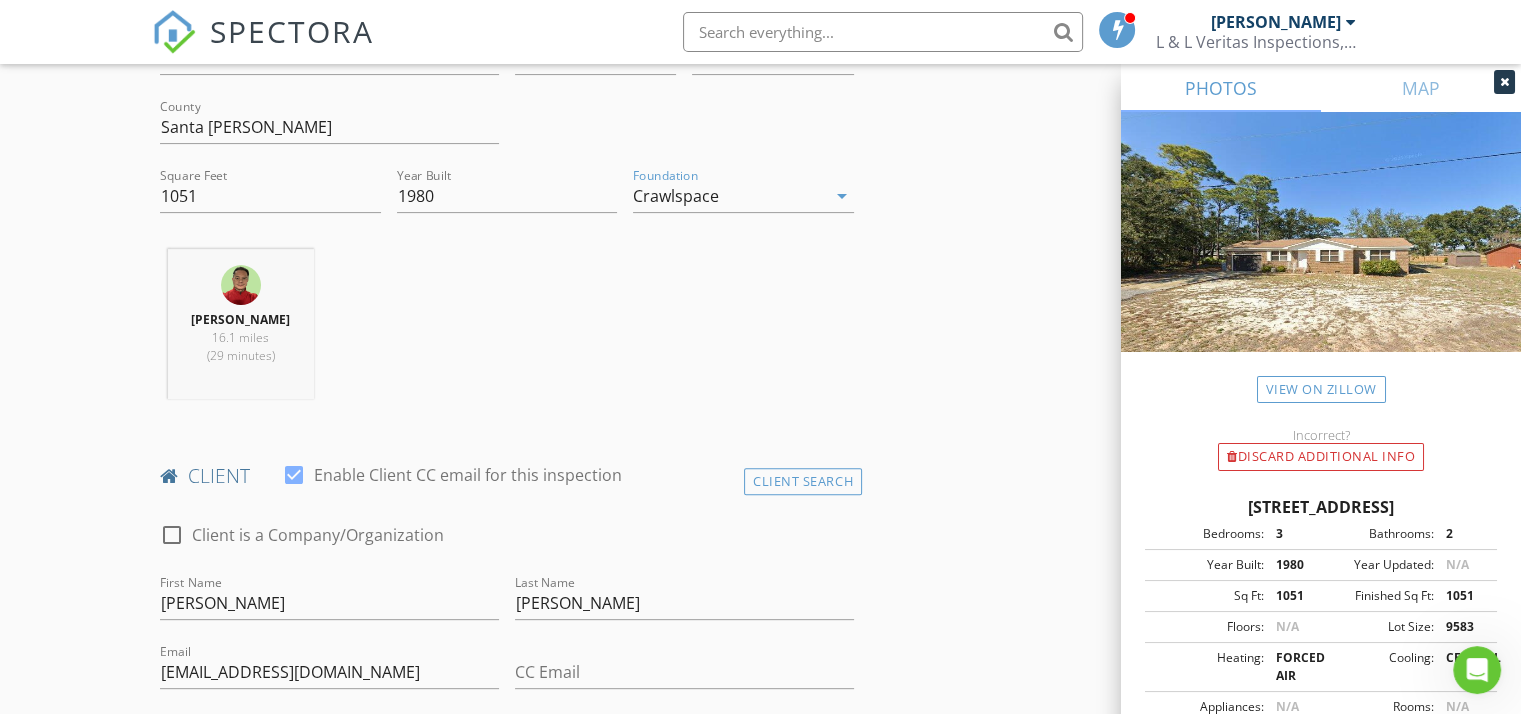click on "INSPECTOR(S)
check_box   Ramon Ledesma   PRIMARY   Ramon Ledesma arrow_drop_down   check_box_outline_blank Ramon Ledesma specifically requested
Date/Time
07/13/2025 8:30 AM
Location
Address Search       Address 3326 Maplewood Dr   Unit   City Gulf Breeze   State FL   Zip 32563   County Santa Rosa     Square Feet 1051   Year Built 1980   Foundation Crawlspace arrow_drop_down     Ramon Ledesma     16.1 miles     (29 minutes)
client
check_box Enable Client CC email for this inspection   Client Search     check_box_outline_blank Client is a Company/Organization     First Name Ryan   Last Name Smith   Email rs13788@gmail.com   CC Email   Phone 850-572-4016   Address   City   State   Zip       Notes   Private Notes
client
Client Search     check_box_outline_blank Client is a Company/Organization     First Name Mitchell   Ross" at bounding box center [760, 1787] 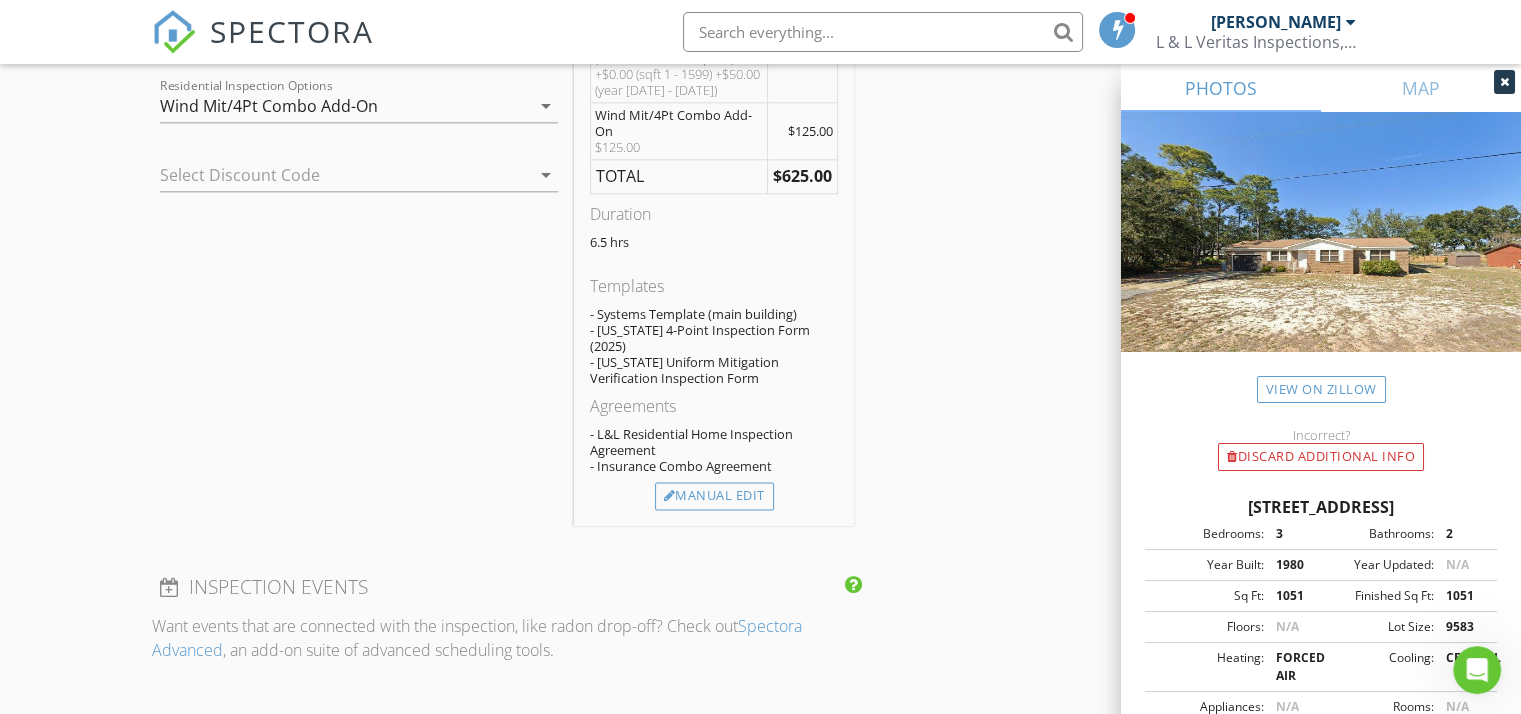 scroll, scrollTop: 2423, scrollLeft: 0, axis: vertical 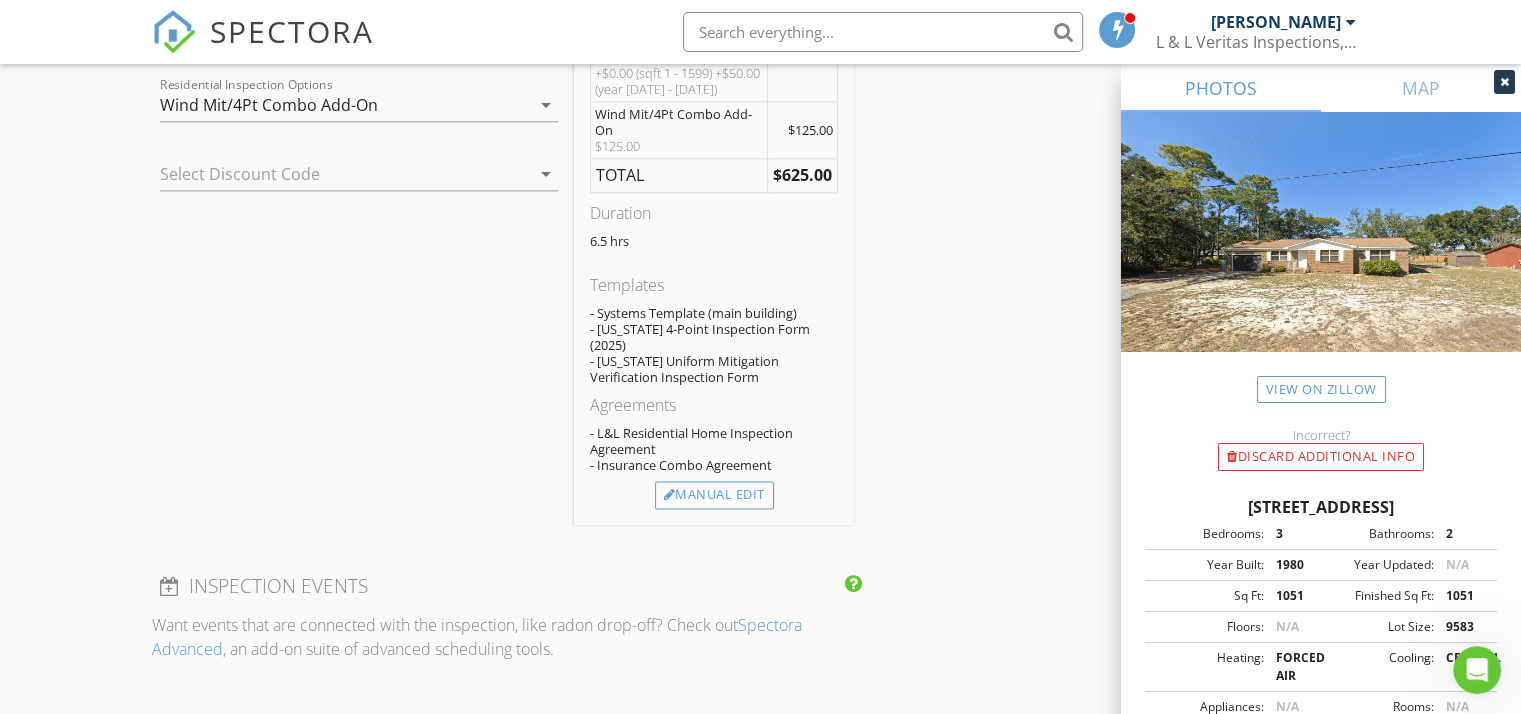 click at bounding box center (518, 174) 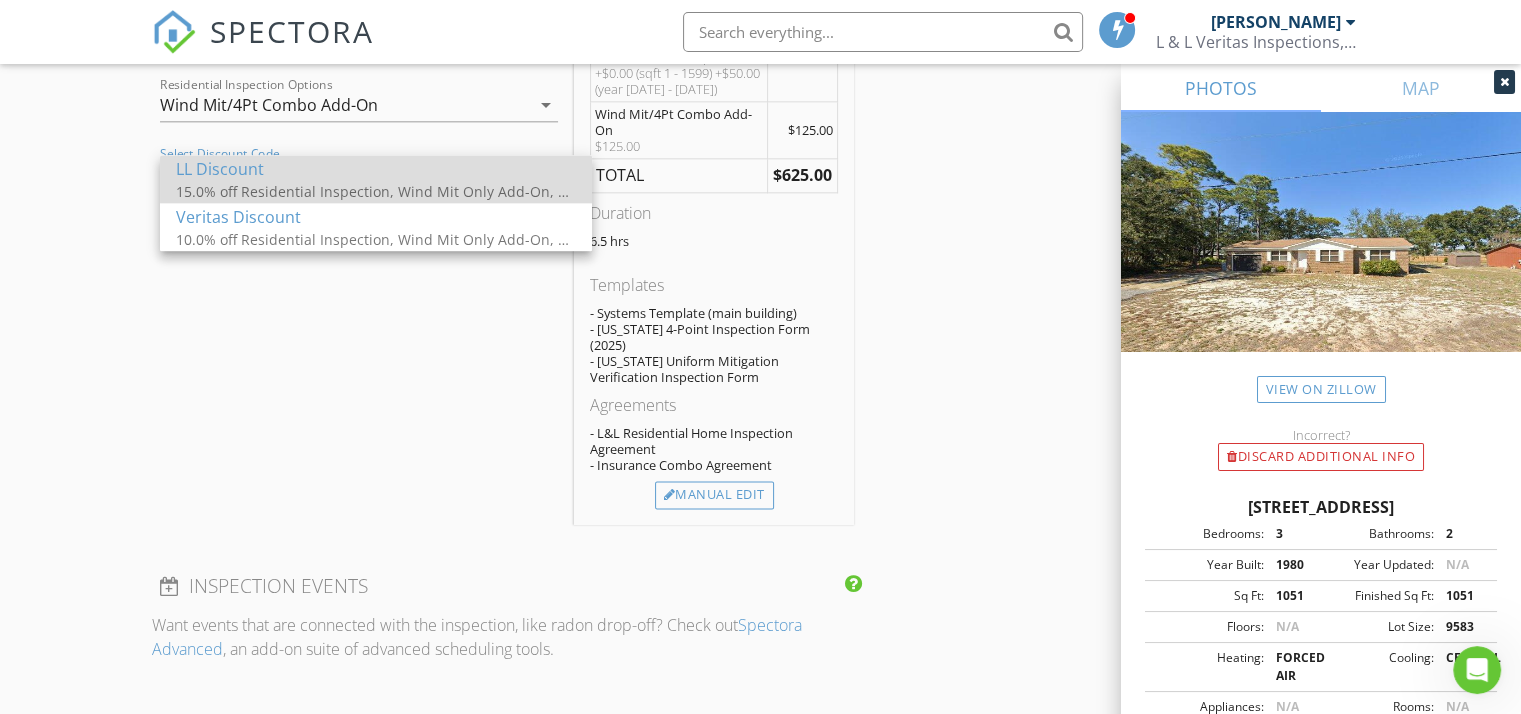 click on "15.0% off Residential Inspection, Wind Mit Only Add-On, 4 Point Only Add-On, Wind Mit/4Pt  Combo Add-On" at bounding box center [376, 191] 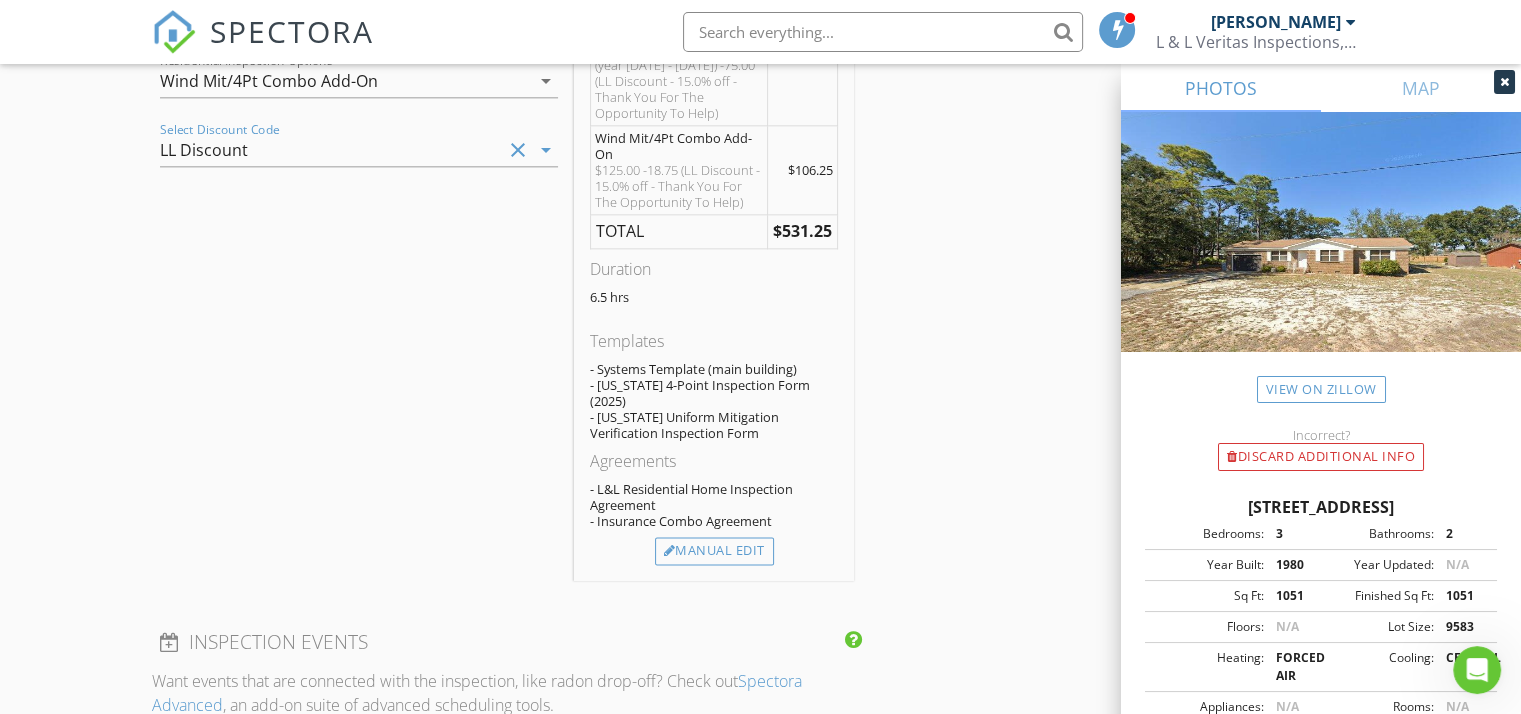 scroll, scrollTop: 2443, scrollLeft: 0, axis: vertical 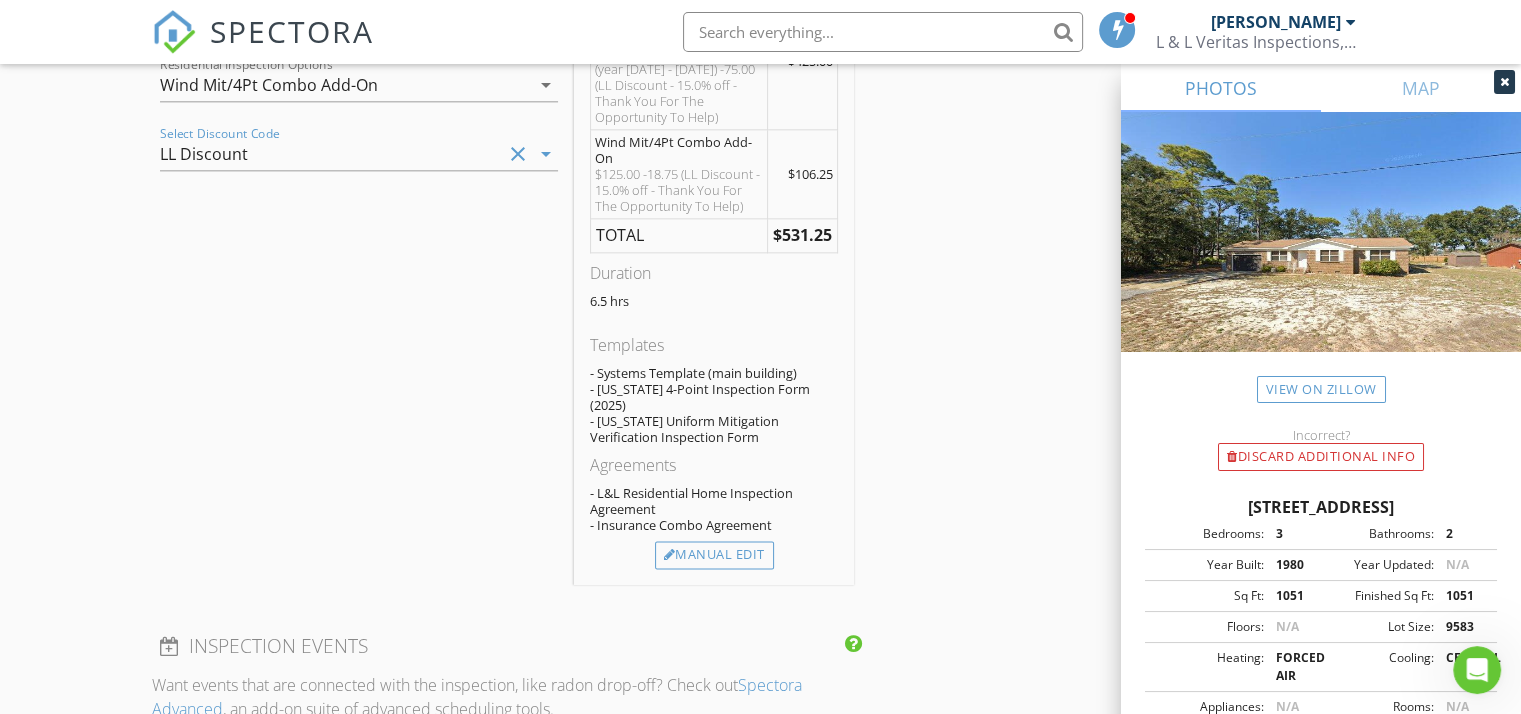 click on "INSPECTOR(S)
check_box   Ramon Ledesma   PRIMARY   Ramon Ledesma arrow_drop_down   check_box_outline_blank Ramon Ledesma specifically requested
Date/Time
07/13/2025 8:30 AM
Location
Address Search       Address 3326 Maplewood Dr   Unit   City Gulf Breeze   State FL   Zip 32563   County Santa Rosa     Square Feet 1051   Year Built 1980   Foundation Crawlspace arrow_drop_down     Ramon Ledesma     16.1 miles     (29 minutes)
client
check_box Enable Client CC email for this inspection   Client Search     check_box_outline_blank Client is a Company/Organization     First Name Ryan   Last Name Smith   Email rs13788@gmail.com   CC Email   Phone 850-572-4016   Address   City   State   Zip       Notes   Private Notes
client
Client Search     check_box_outline_blank Client is a Company/Organization     First Name Mitchell   Ross" at bounding box center (760, -6) 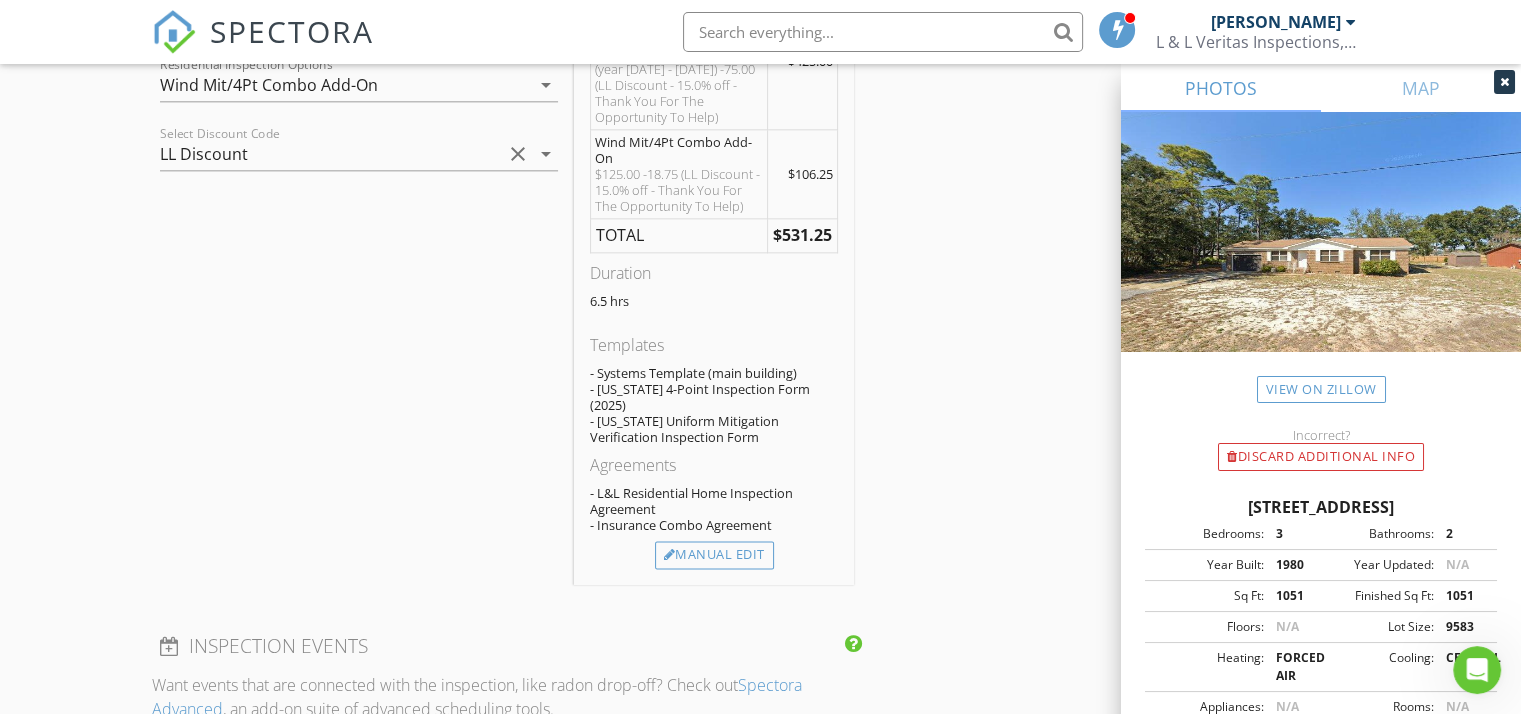 click on "INSPECTOR(S)
check_box   Ramon Ledesma   PRIMARY   Ramon Ledesma arrow_drop_down   check_box_outline_blank Ramon Ledesma specifically requested
Date/Time
07/13/2025 8:30 AM
Location
Address Search       Address 3326 Maplewood Dr   Unit   City Gulf Breeze   State FL   Zip 32563   County Santa Rosa     Square Feet 1051   Year Built 1980   Foundation Crawlspace arrow_drop_down     Ramon Ledesma     16.1 miles     (29 minutes)
client
check_box Enable Client CC email for this inspection   Client Search     check_box_outline_blank Client is a Company/Organization     First Name Ryan   Last Name Smith   Email rs13788@gmail.com   CC Email   Phone 850-572-4016   Address   City   State   Zip       Notes   Private Notes
client
Client Search     check_box_outline_blank Client is a Company/Organization     First Name Mitchell   Ross" at bounding box center [760, -6] 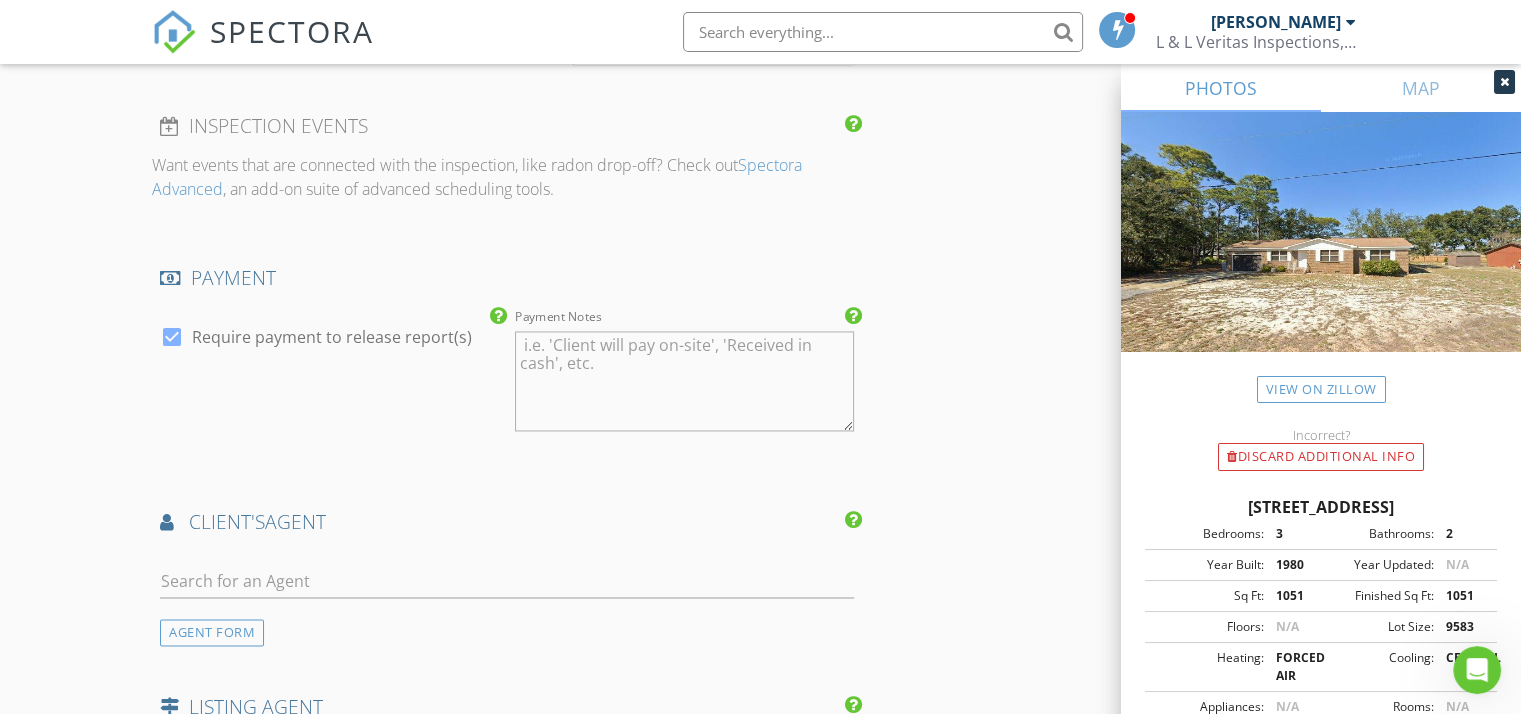 scroll, scrollTop: 2964, scrollLeft: 0, axis: vertical 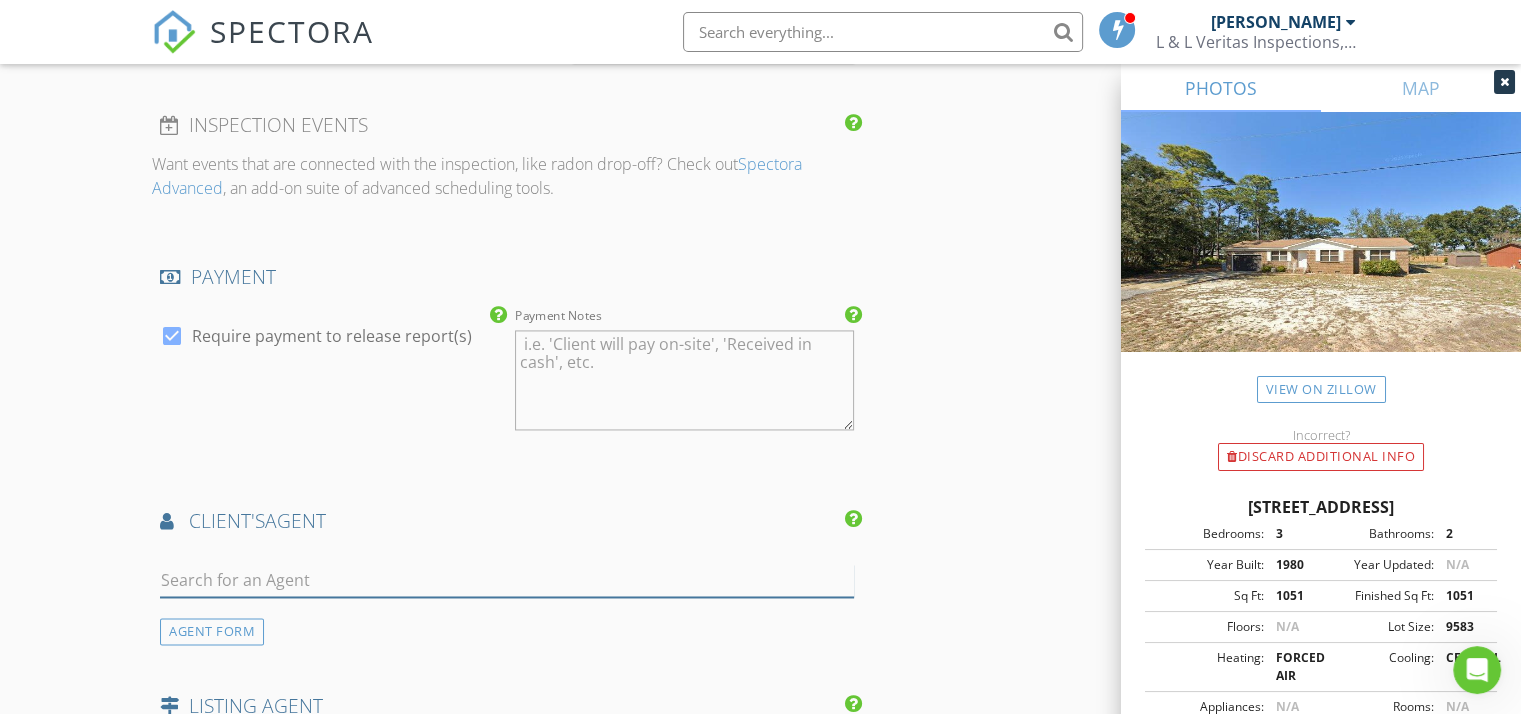 click at bounding box center (507, 580) 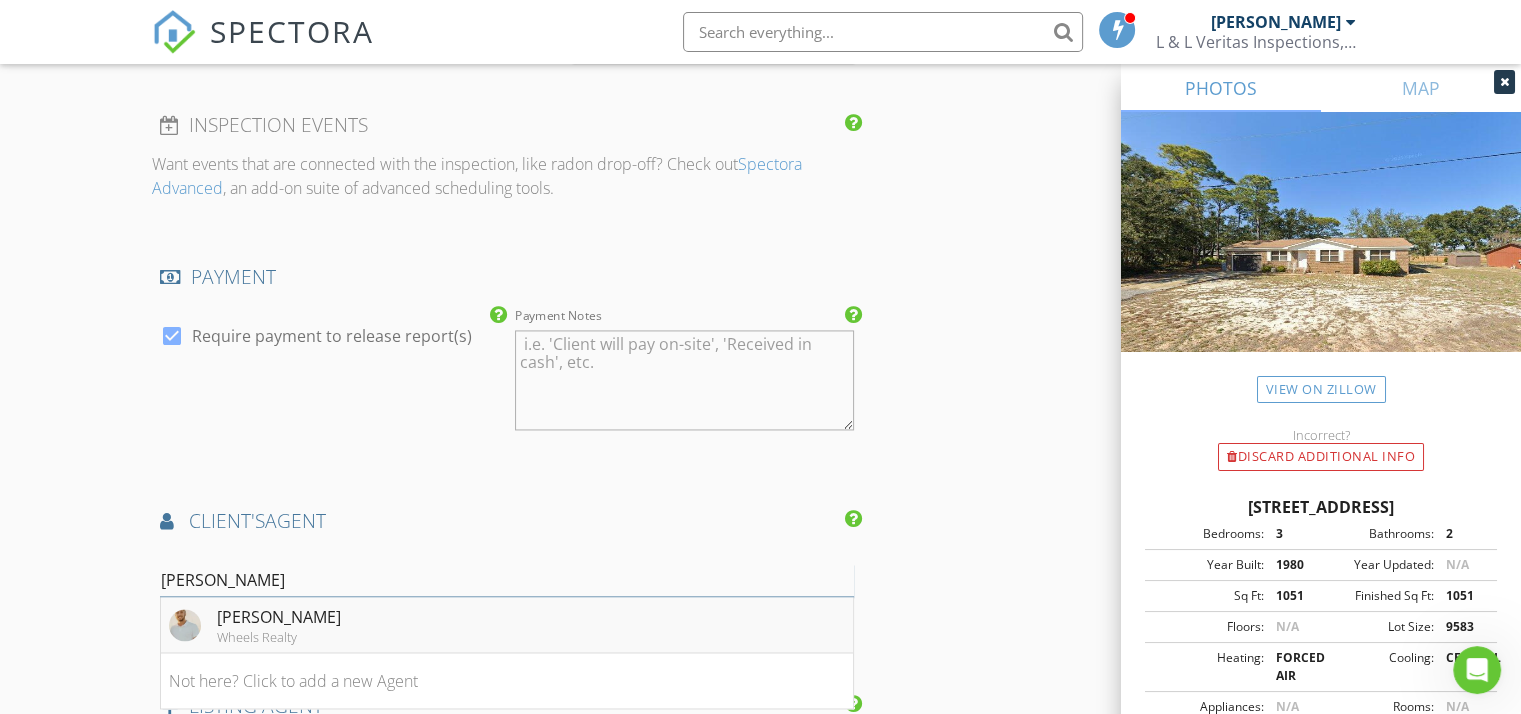type on "dylan" 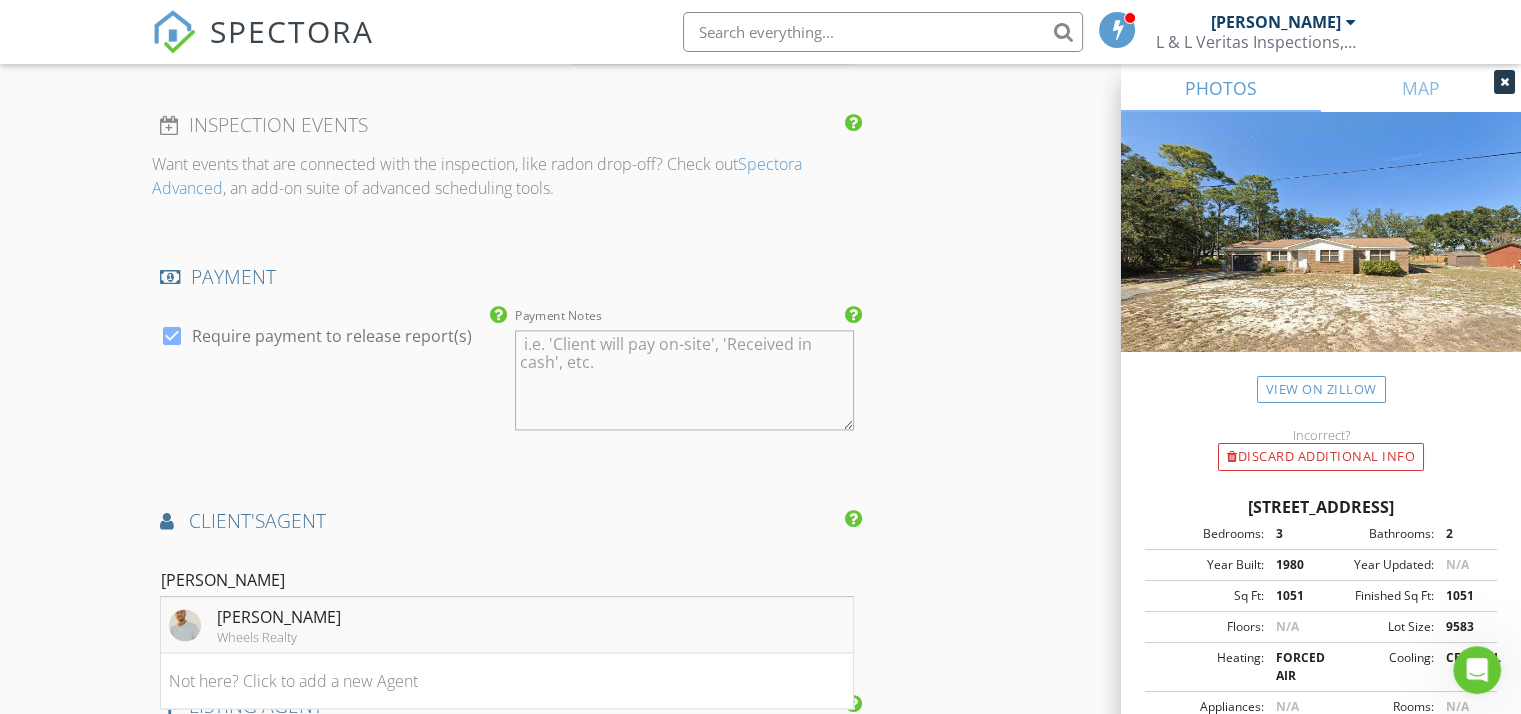 click on "Dylan Chastain" at bounding box center [279, 617] 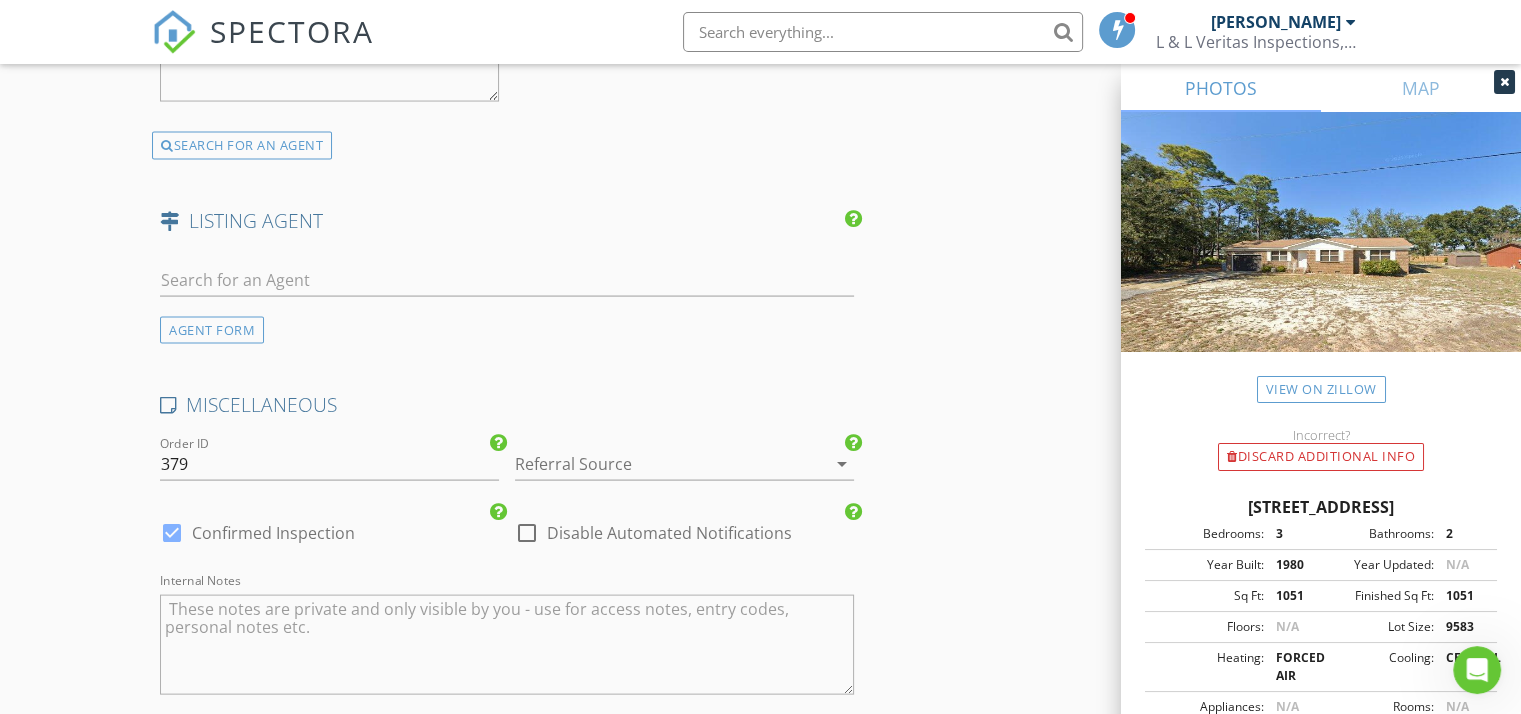 scroll, scrollTop: 4043, scrollLeft: 0, axis: vertical 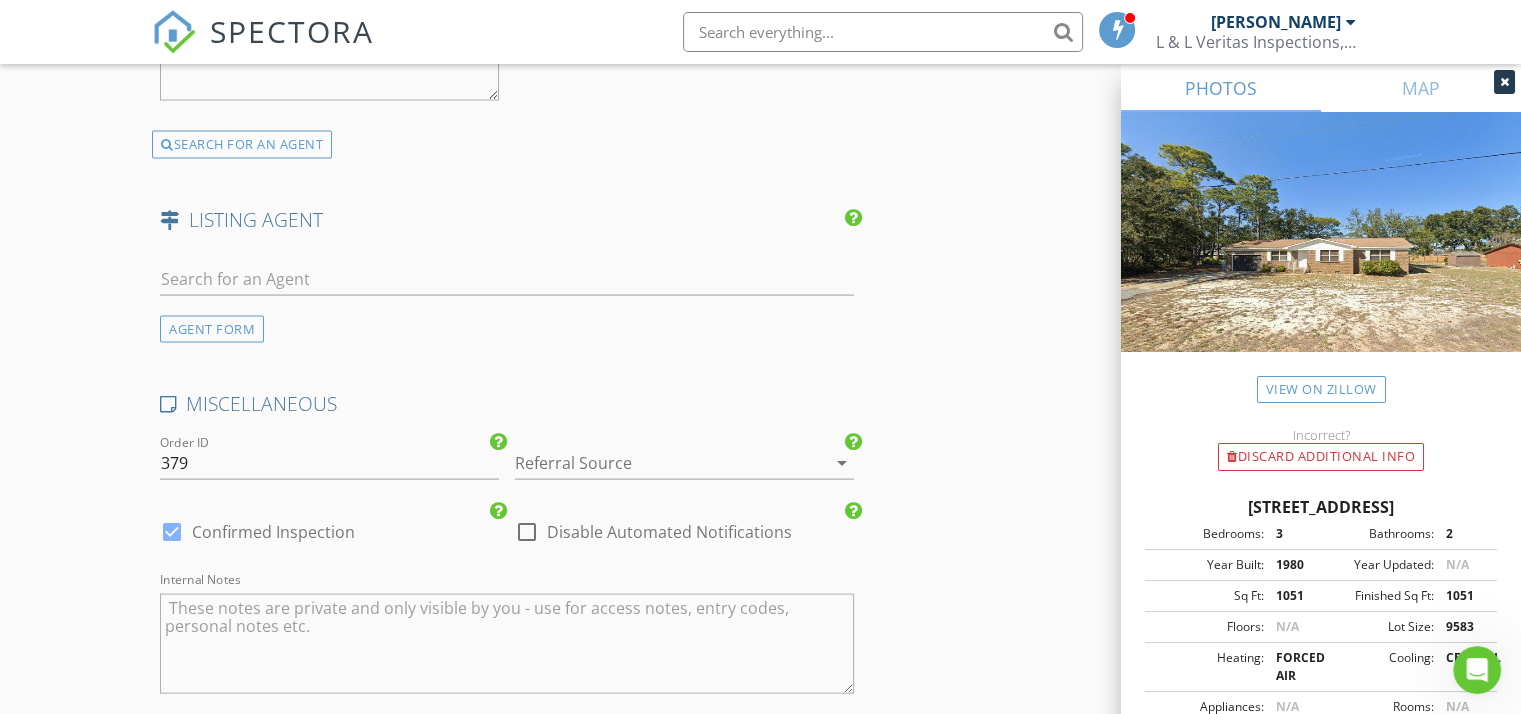 click on "Referral Source arrow_drop_down" at bounding box center (684, 473) 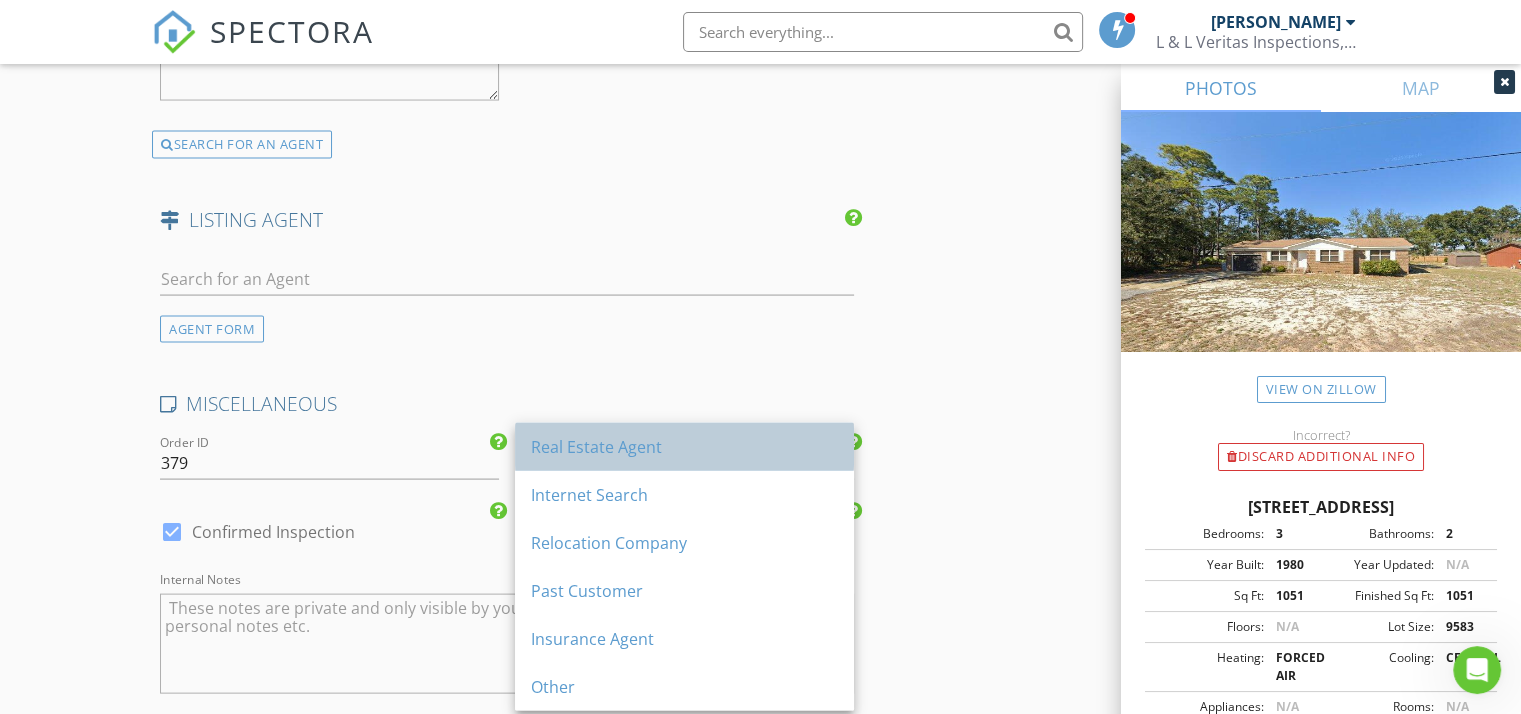 click on "Real Estate Agent" at bounding box center (684, 447) 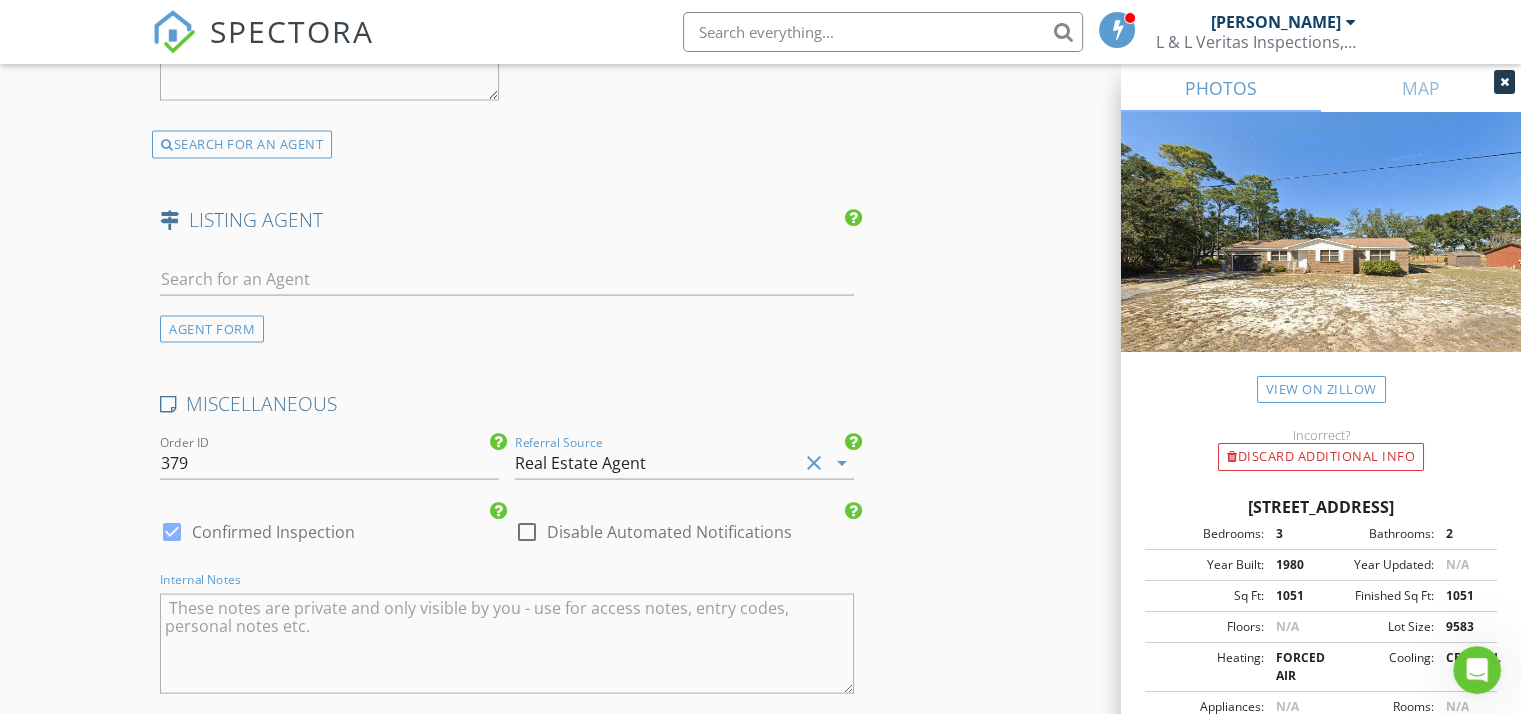 click at bounding box center [507, 644] 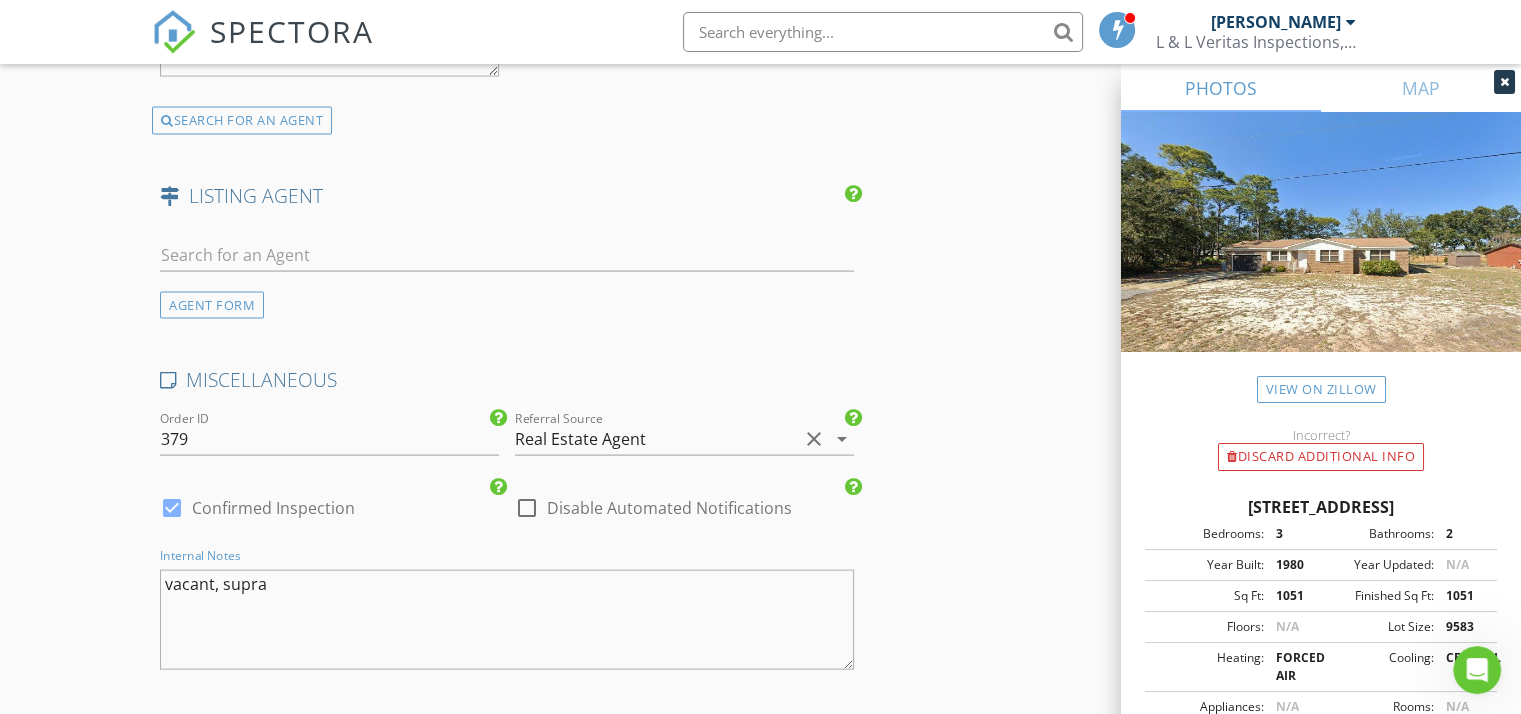scroll, scrollTop: 4055, scrollLeft: 0, axis: vertical 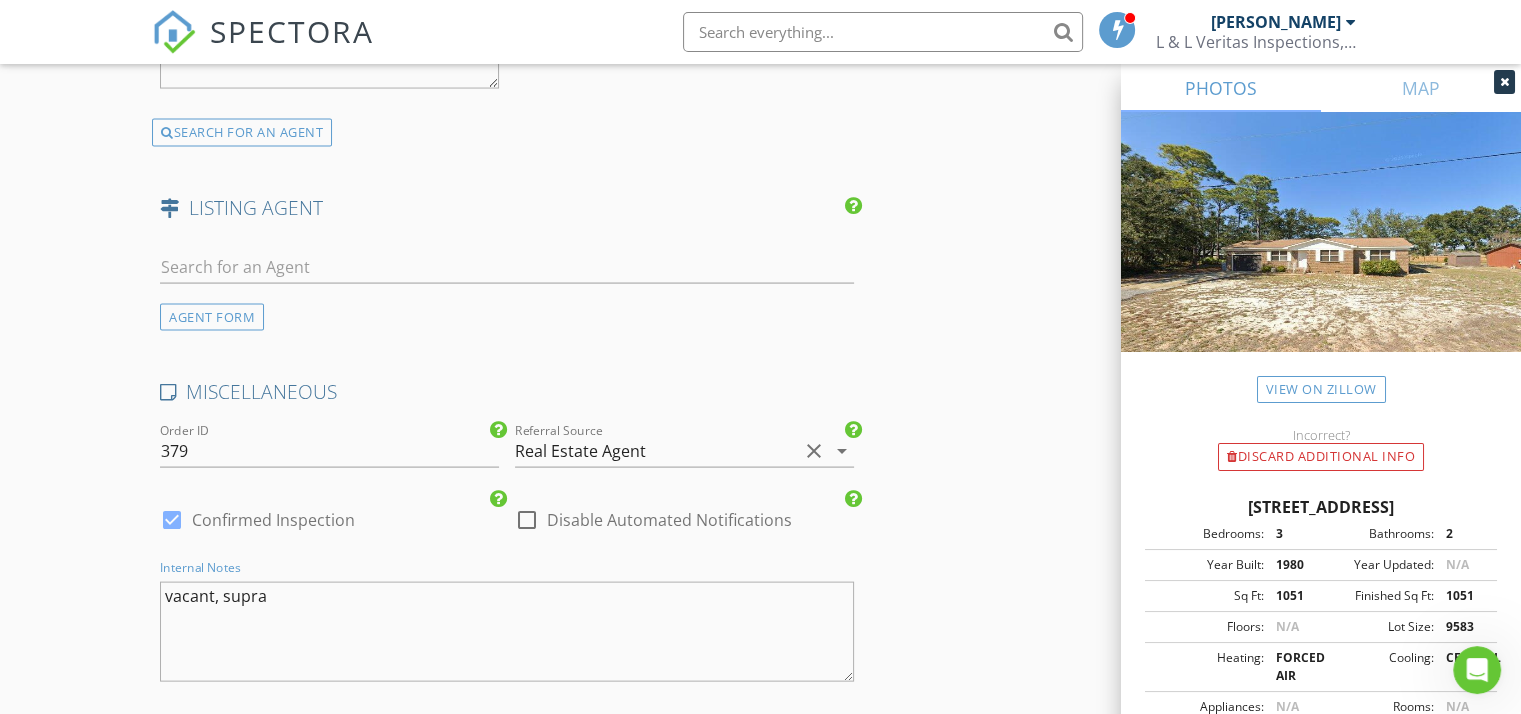 type on "vacant, supra" 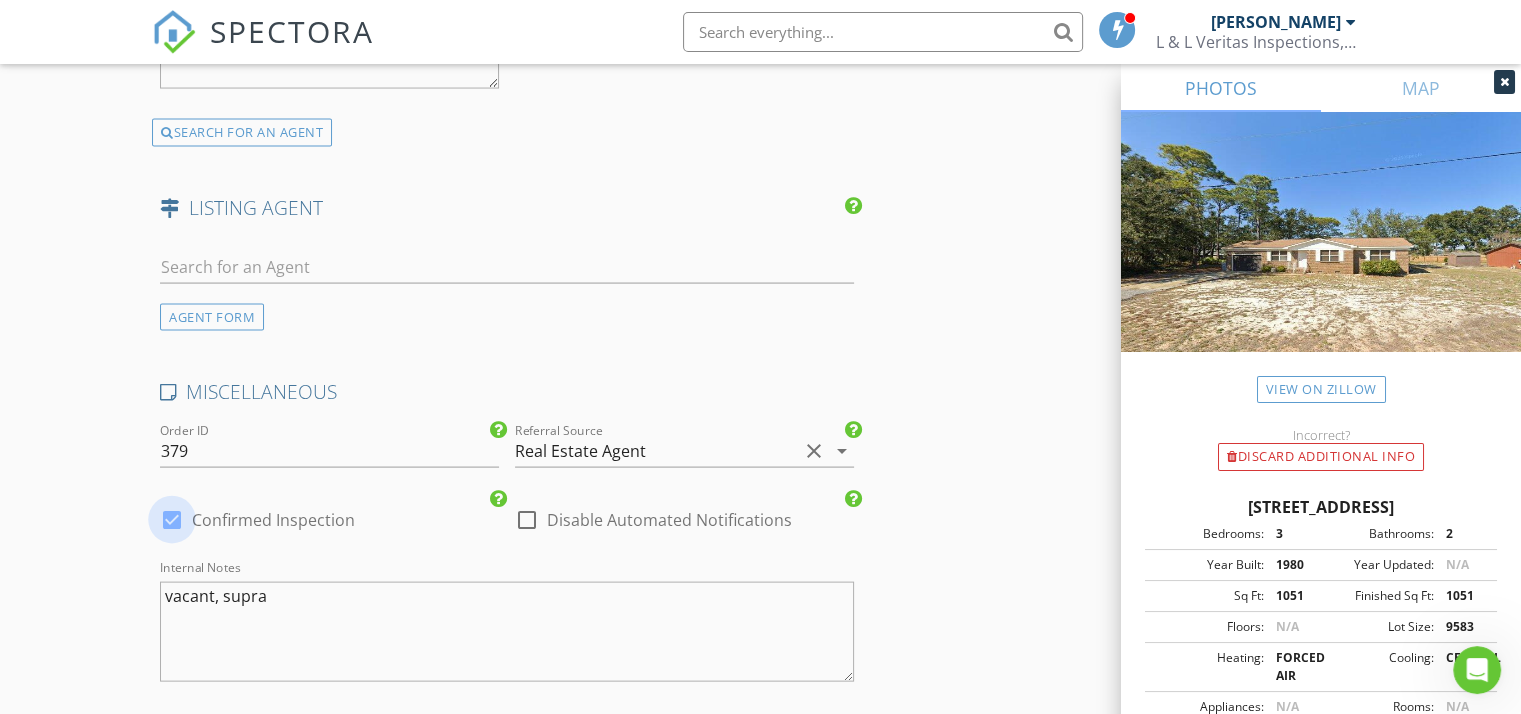 click at bounding box center (172, 520) 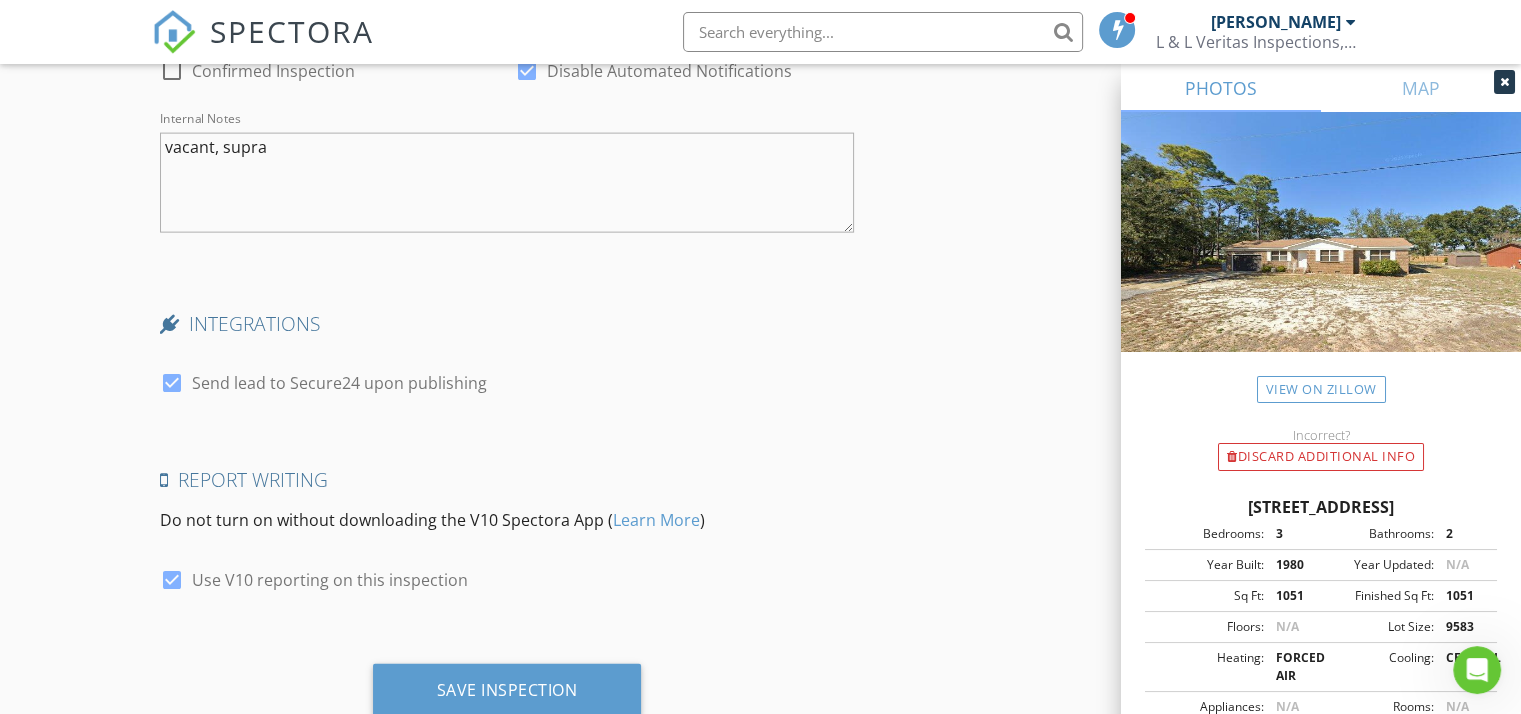 scroll, scrollTop: 4546, scrollLeft: 0, axis: vertical 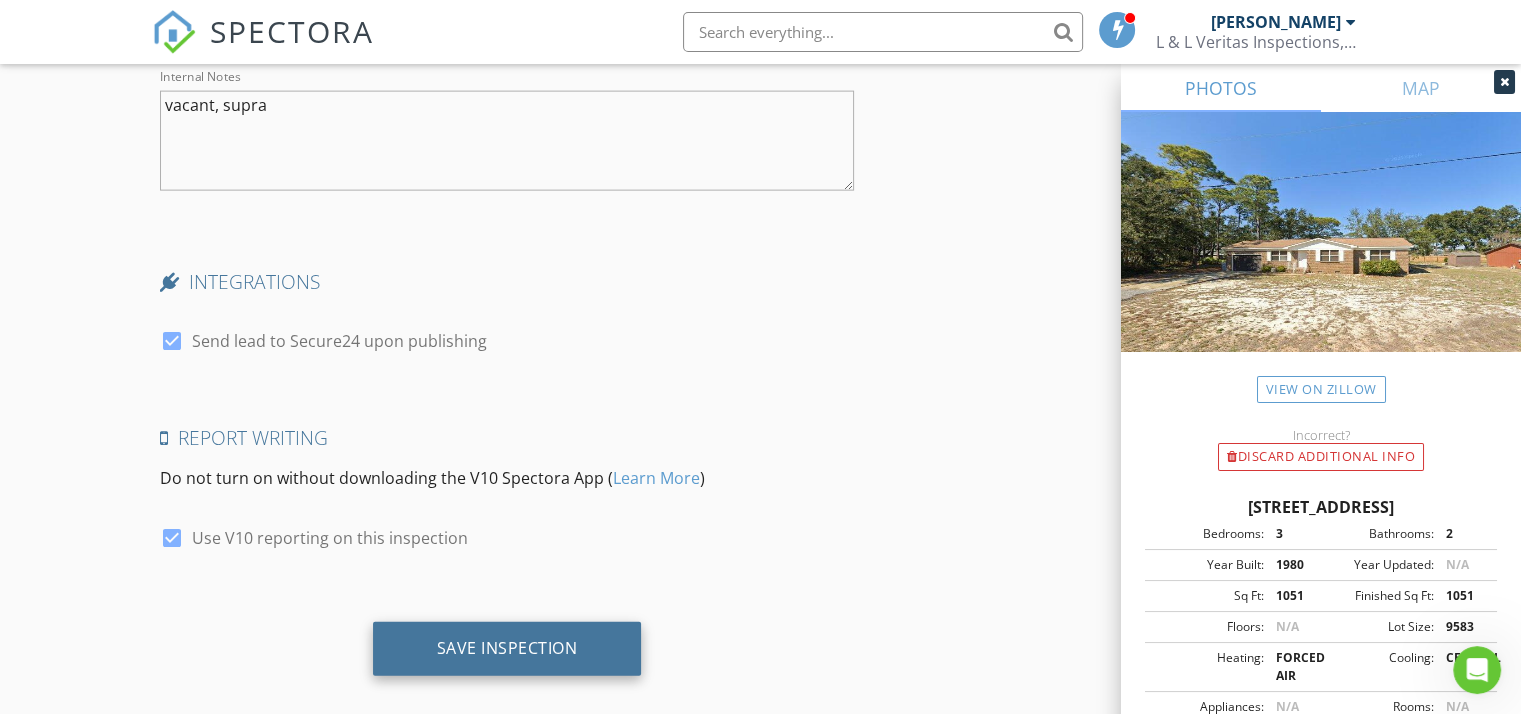 click on "Save Inspection" at bounding box center (507, 648) 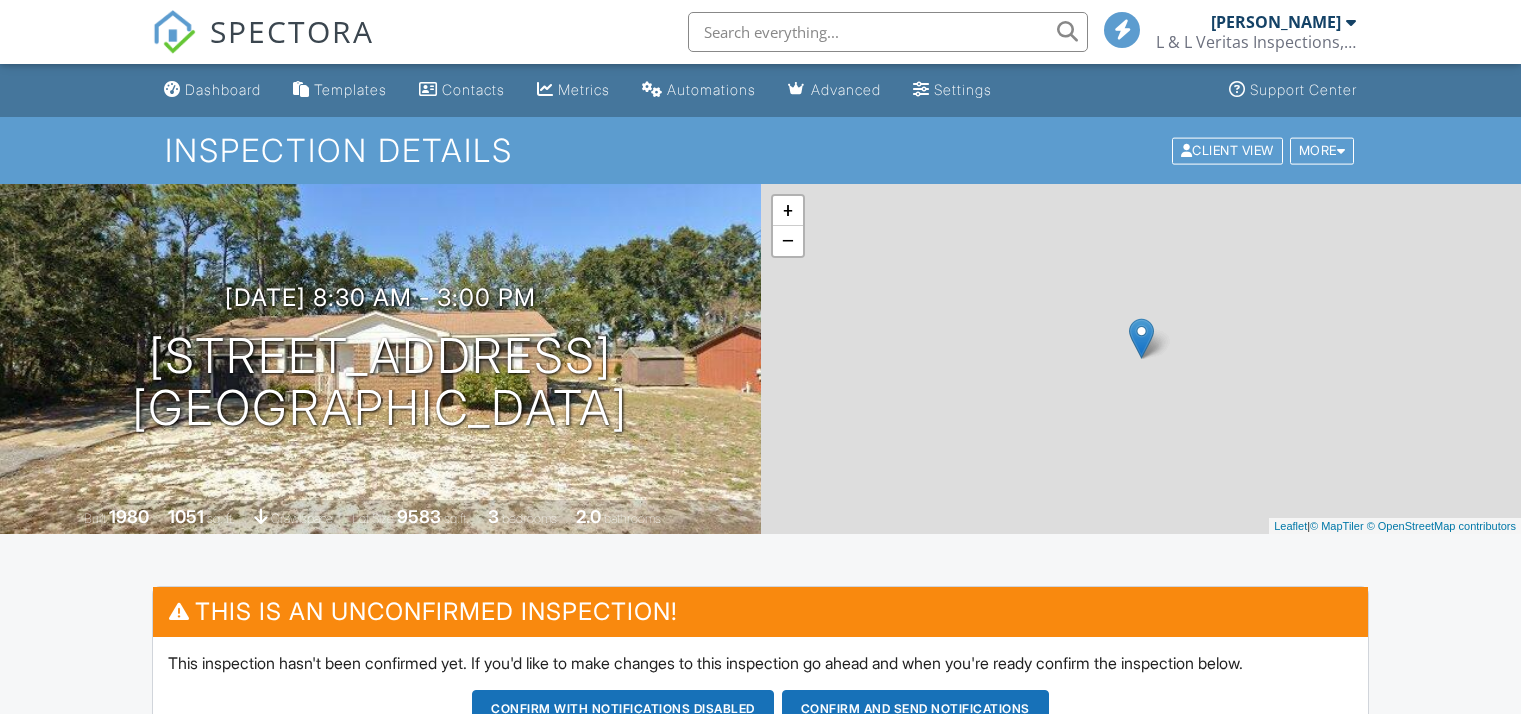 scroll, scrollTop: 0, scrollLeft: 0, axis: both 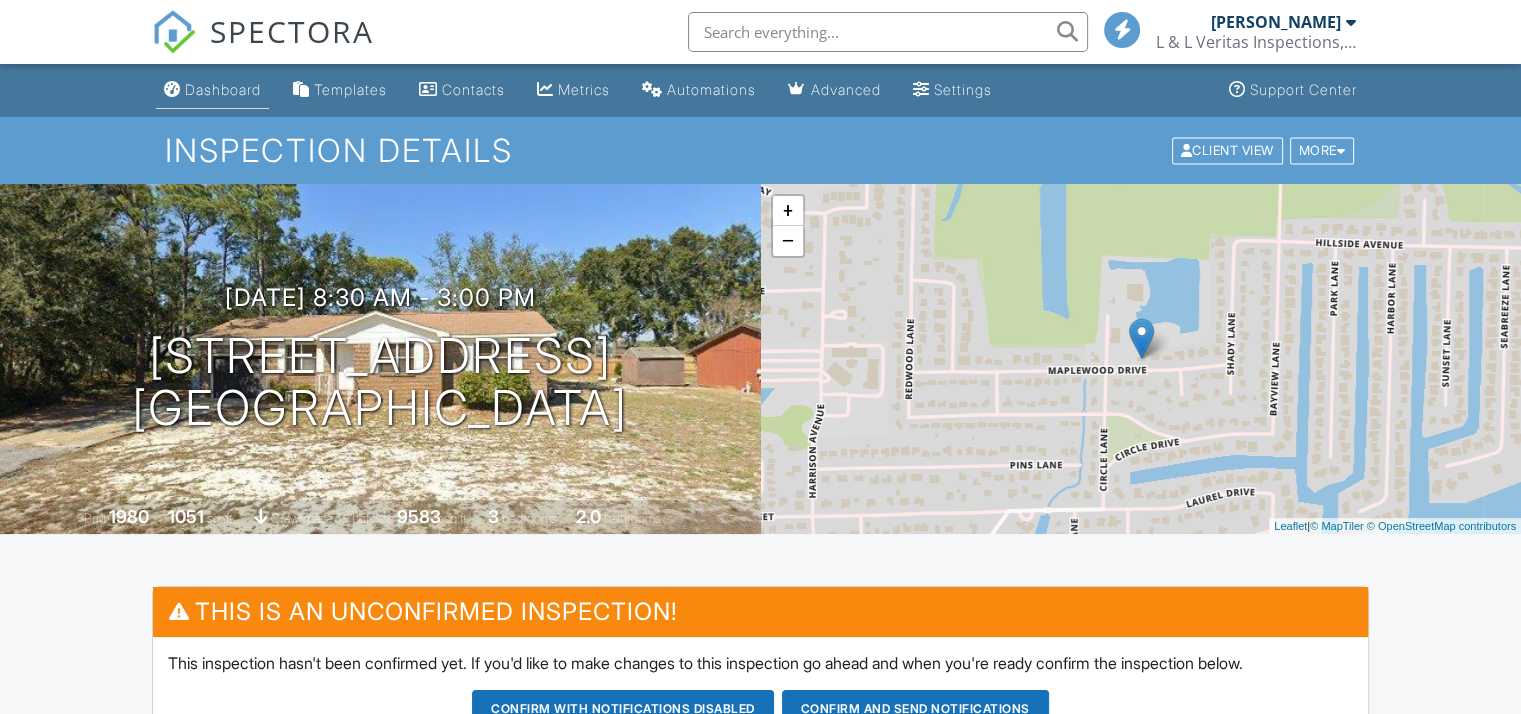 click on "Dashboard" at bounding box center [223, 89] 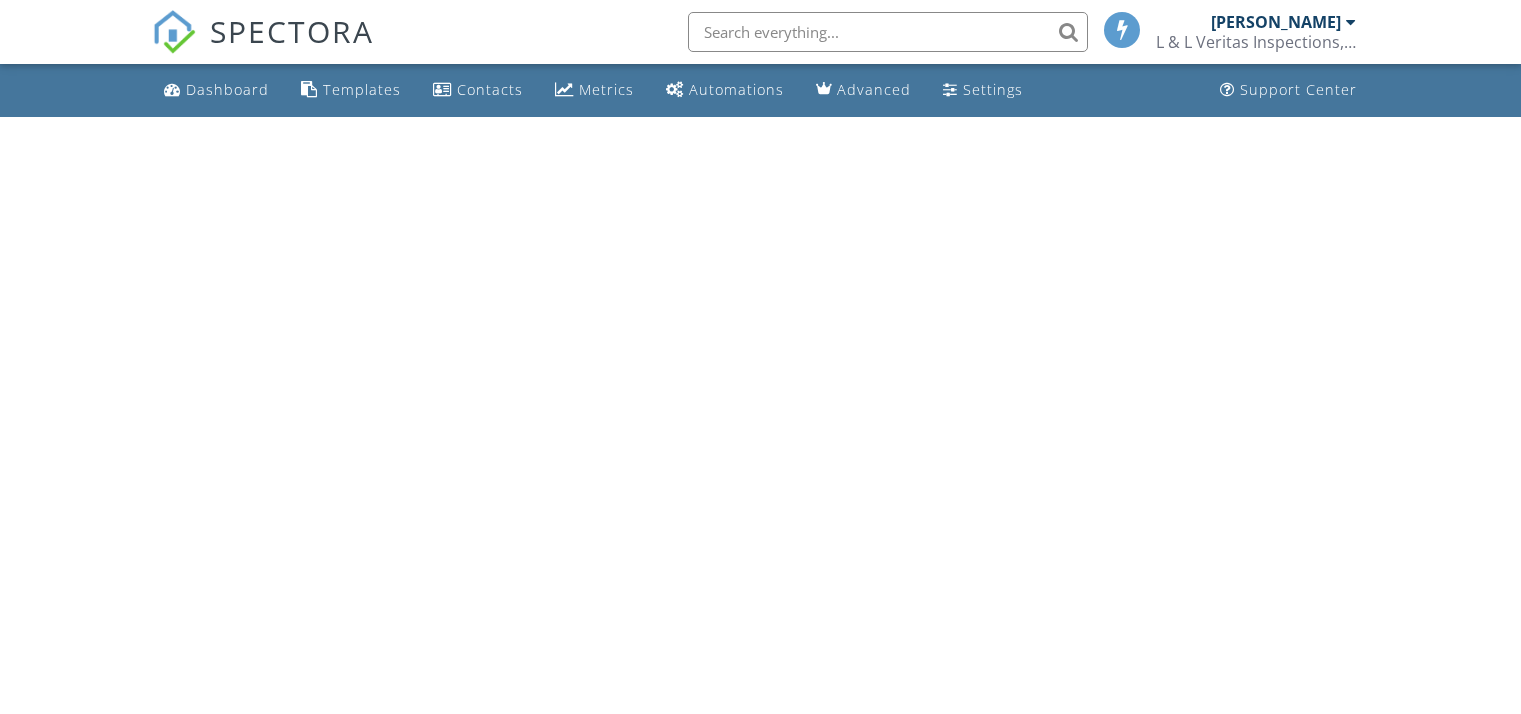scroll, scrollTop: 0, scrollLeft: 0, axis: both 